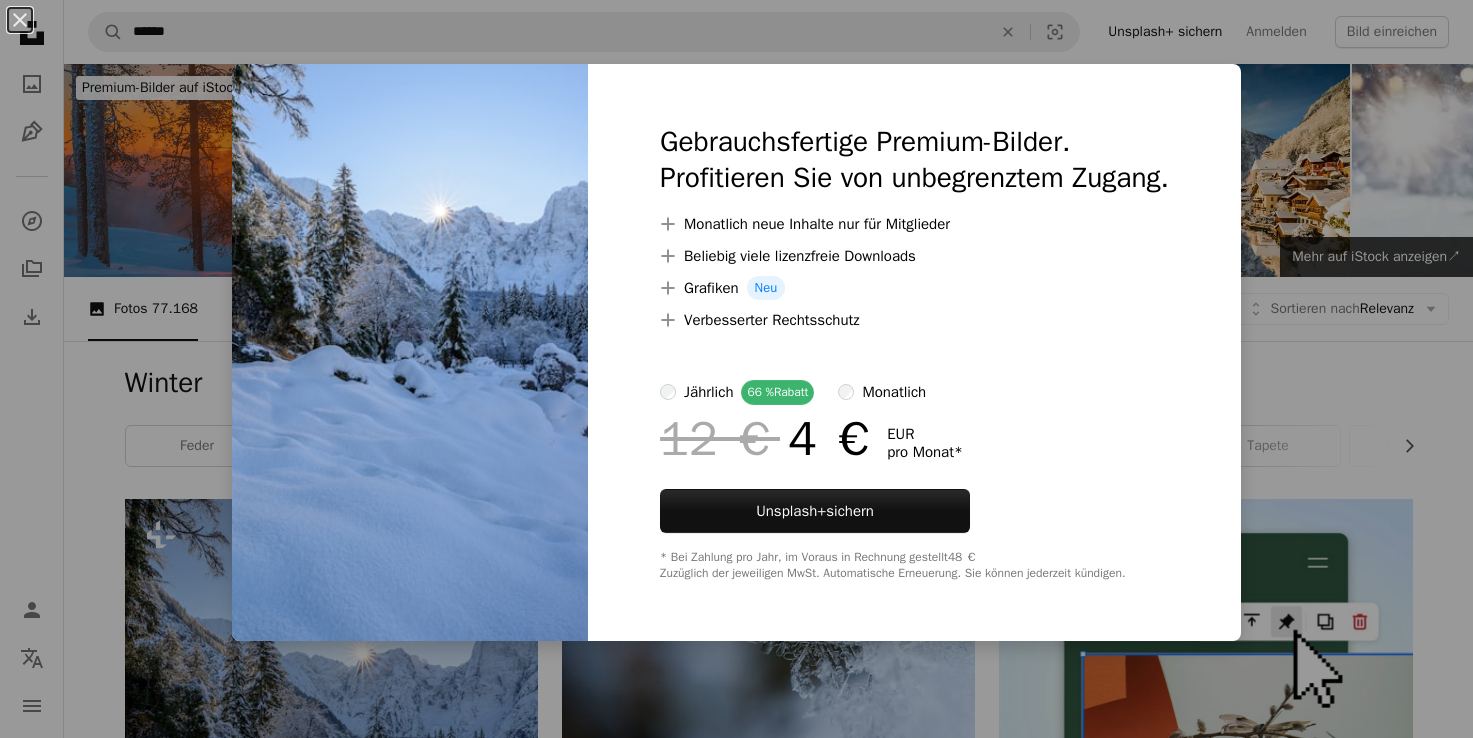 scroll, scrollTop: 319, scrollLeft: 0, axis: vertical 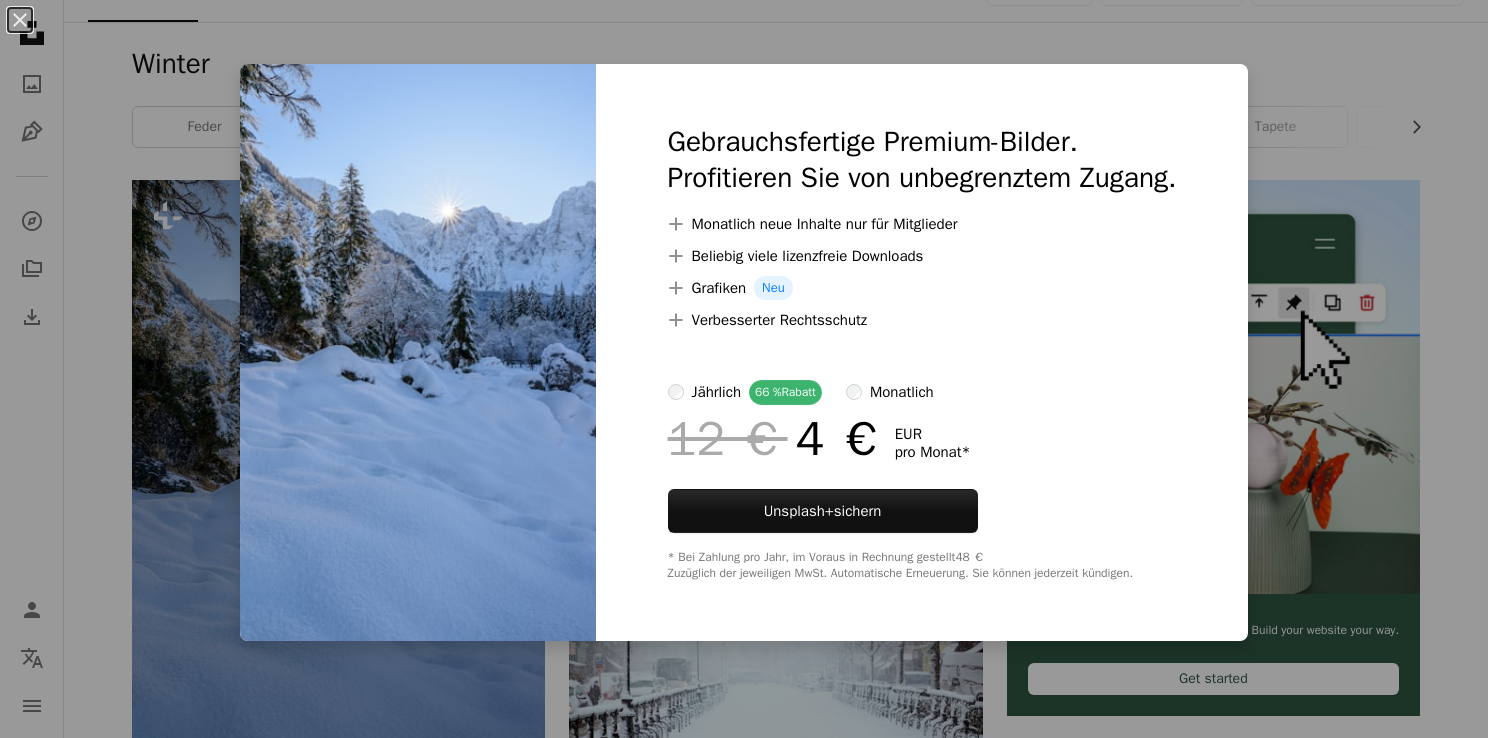 click on "An X shape Gebrauchsfertige Premium-Bilder. Profitieren Sie von unbegrenztem Zugang. A plus sign Monatlich neue Inhalte nur für Mitglieder A plus sign Beliebig viele lizenzfreie Downloads A plus sign Grafiken  Neu A plus sign Verbesserter Rechtsschutz jährlich 66 %  Rabatt monatlich 12 €   4 € EUR pro Monat * Unsplash+  sichern * Bei Zahlung pro Jahr, im Voraus in Rechnung gestellt  48 € Zuzüglich der jeweiligen MwSt. Automatische Erneuerung. Sie können jederzeit kündigen." at bounding box center [744, 369] 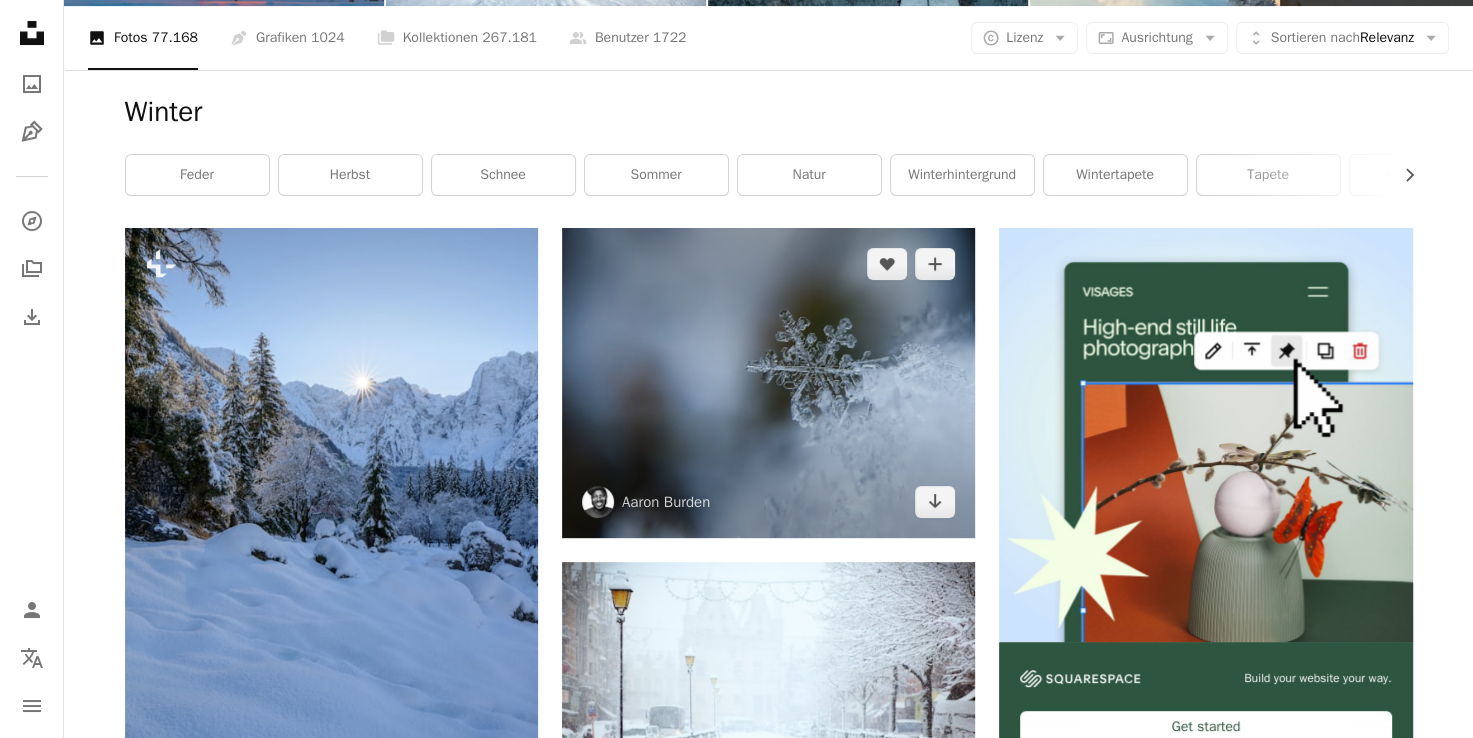 scroll, scrollTop: 272, scrollLeft: 0, axis: vertical 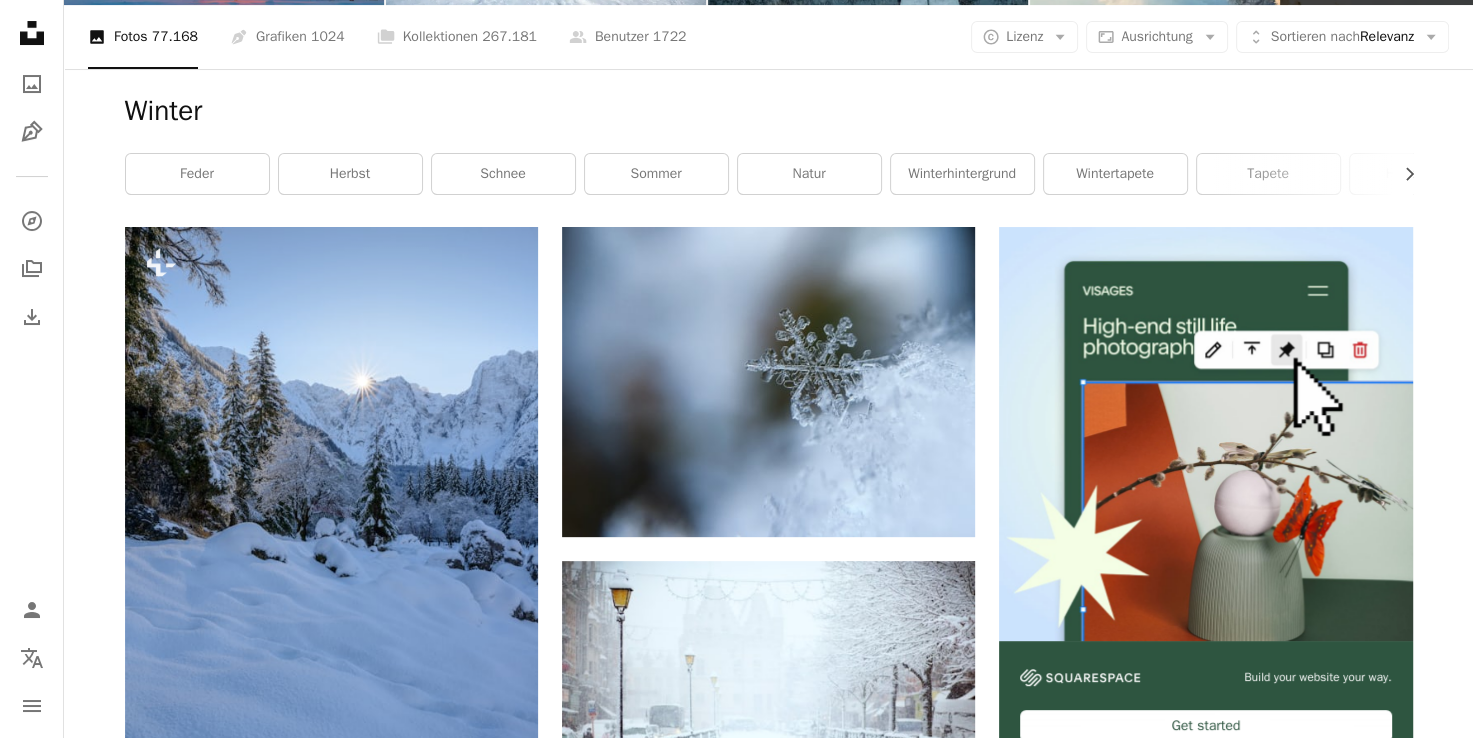 click on "Arrow pointing down" at bounding box center (1373, 1371) 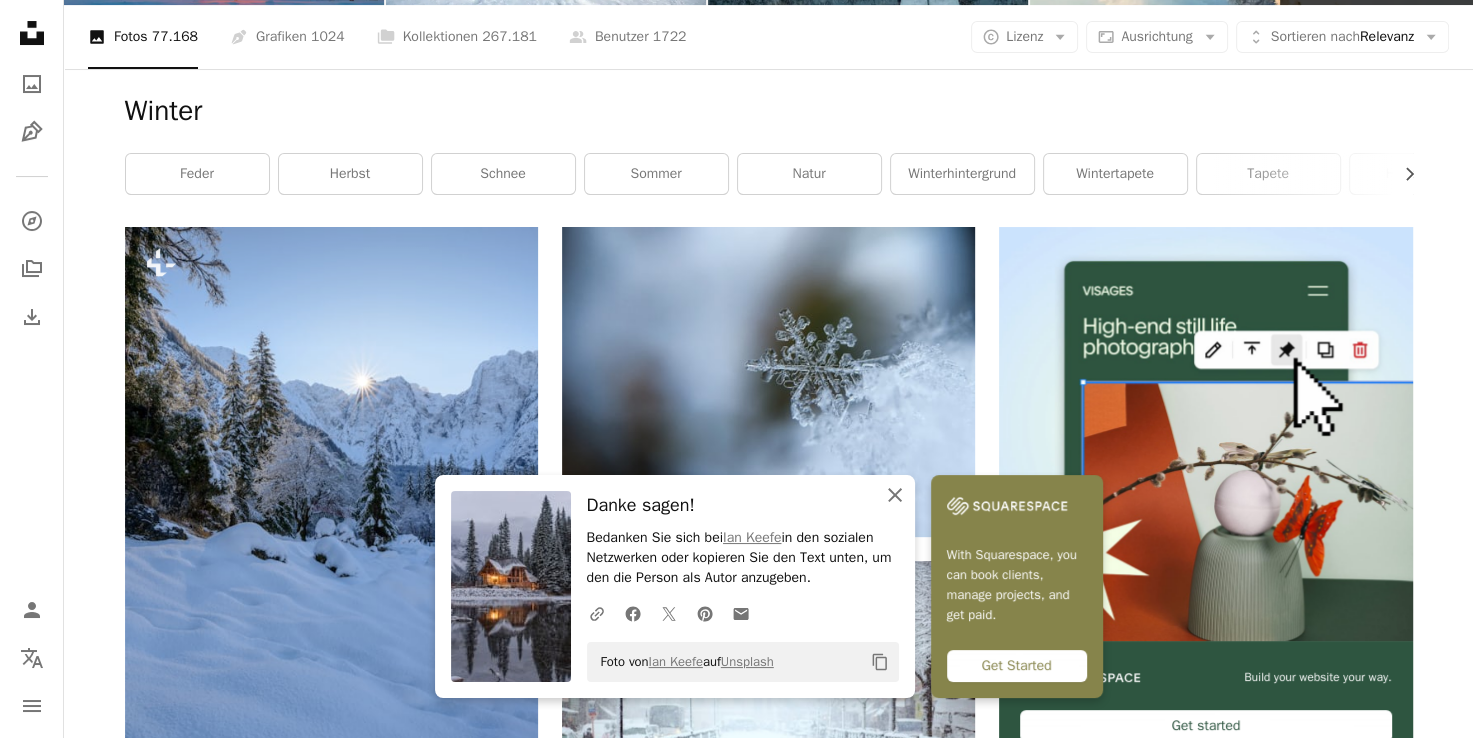 click on "An X shape" 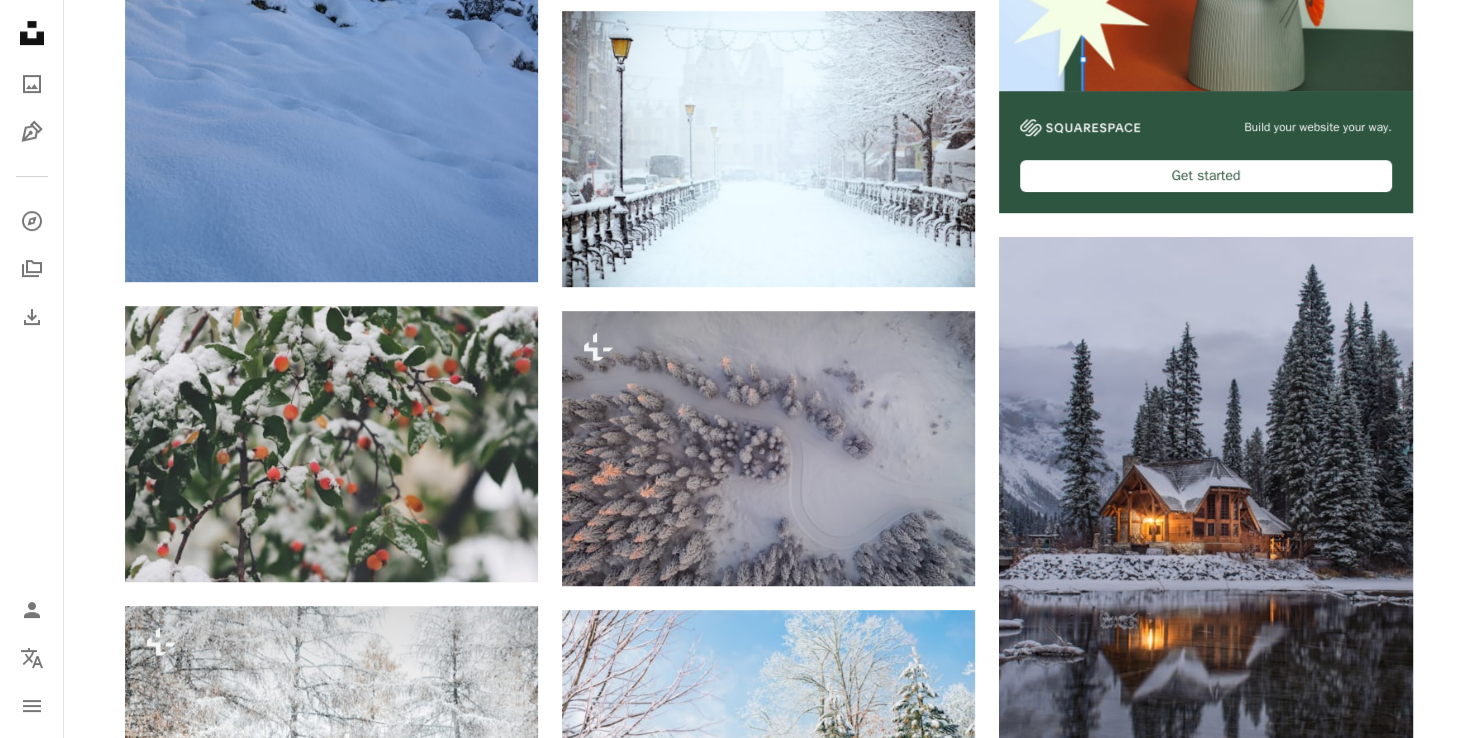 scroll, scrollTop: 824, scrollLeft: 0, axis: vertical 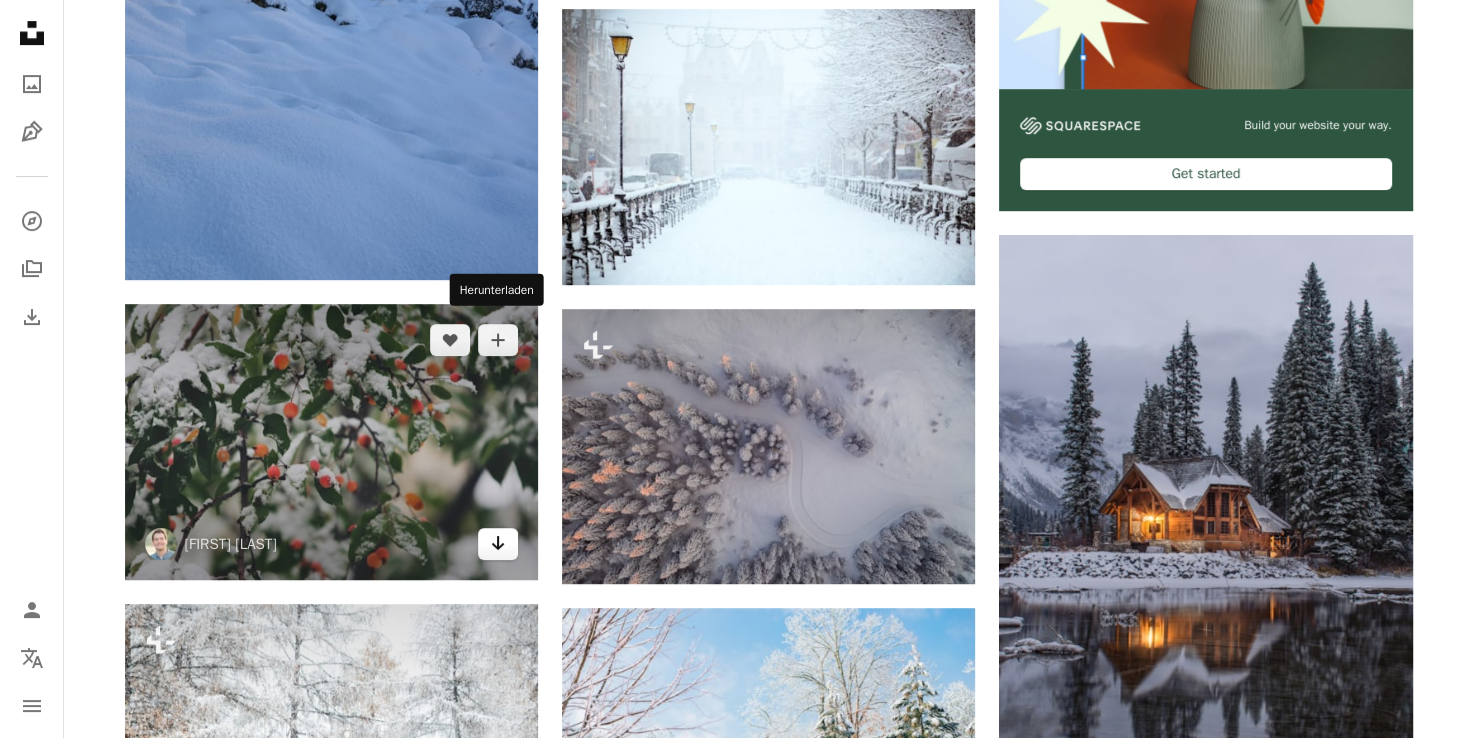 click on "Arrow pointing down" at bounding box center (498, 544) 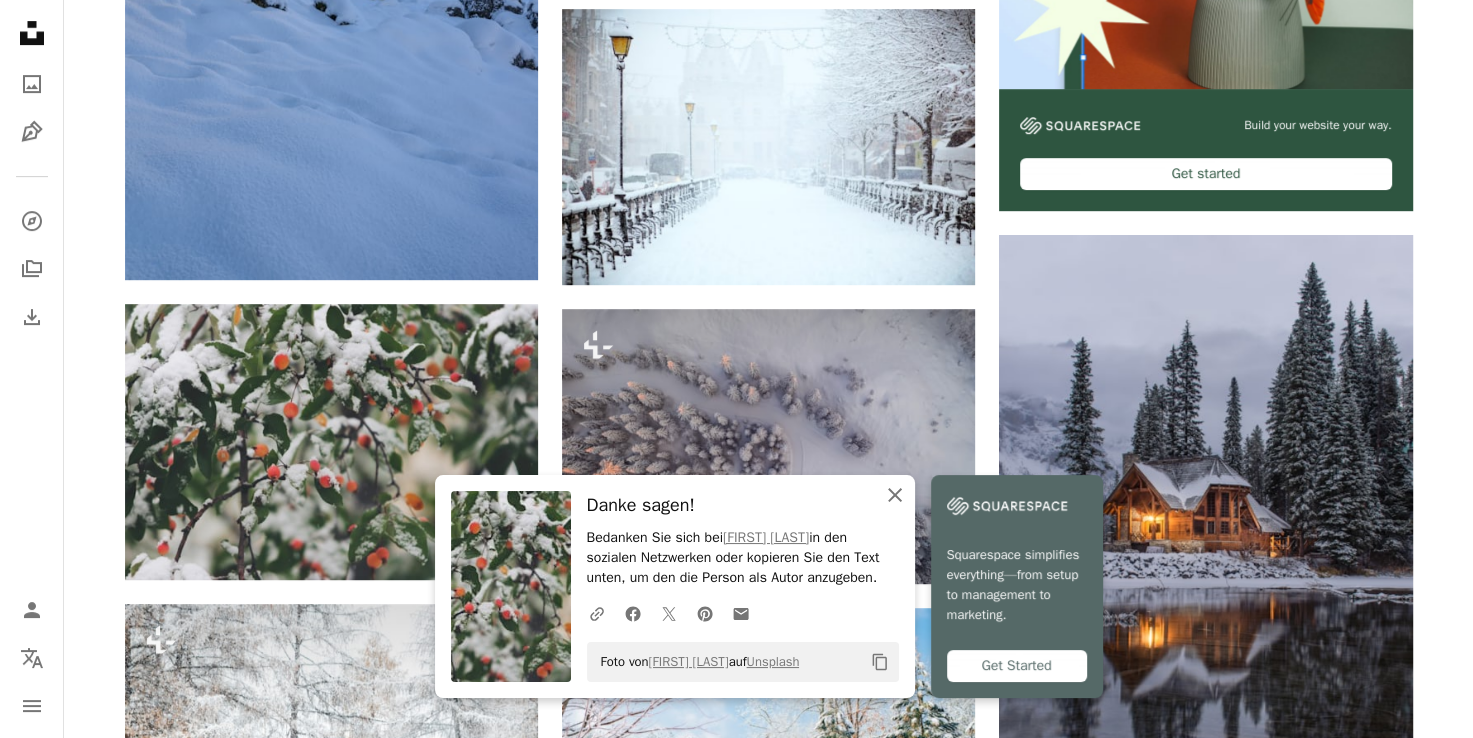 click on "An X shape" 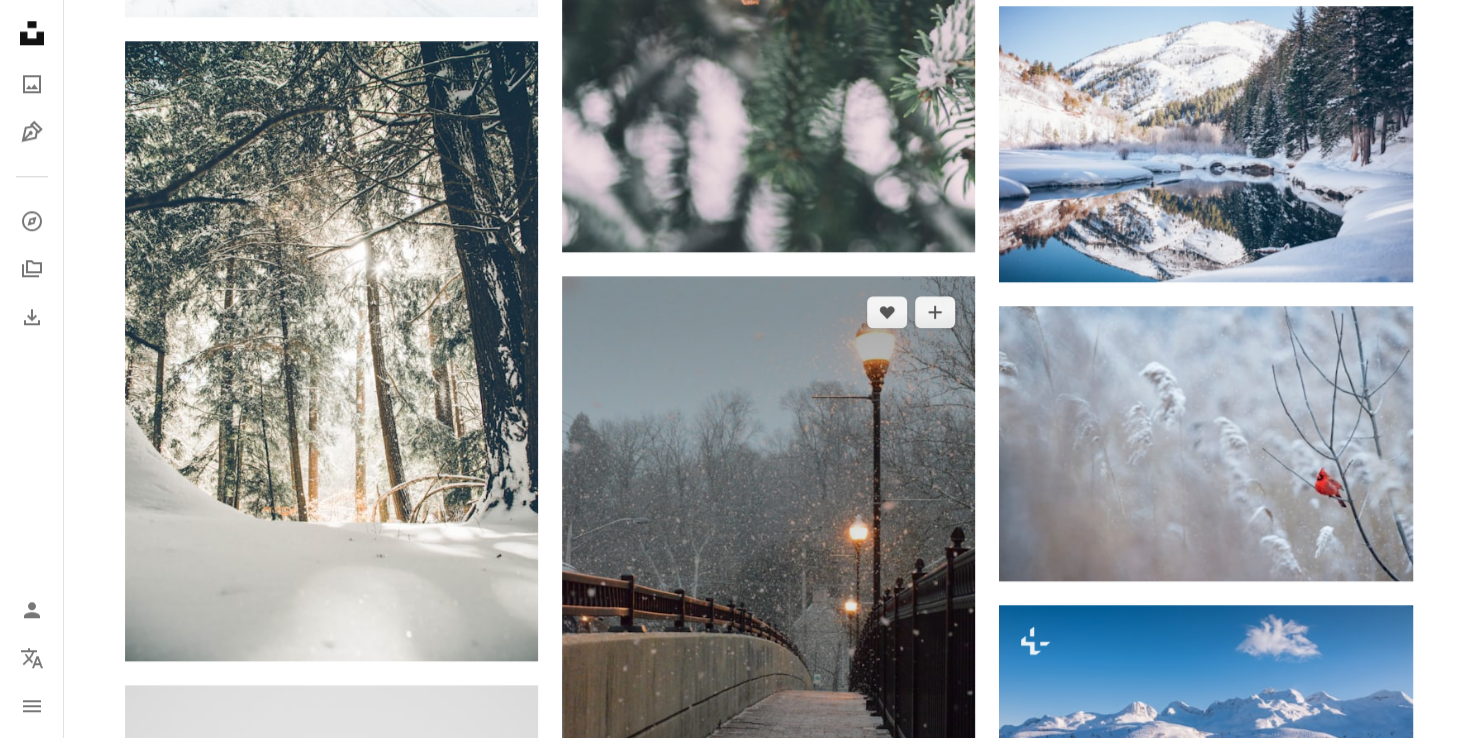 scroll, scrollTop: 2036, scrollLeft: 0, axis: vertical 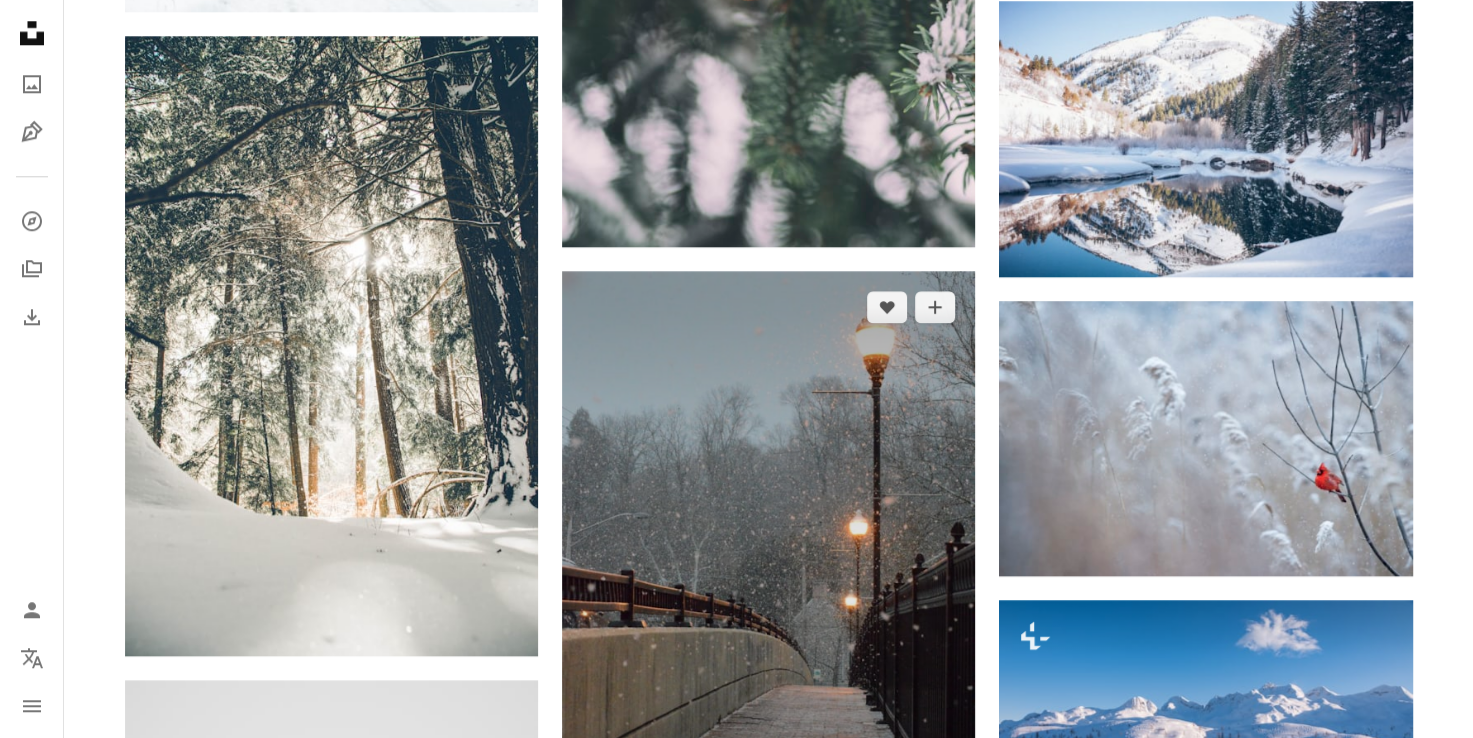 click on "Arrow pointing down" at bounding box center [935, 857] 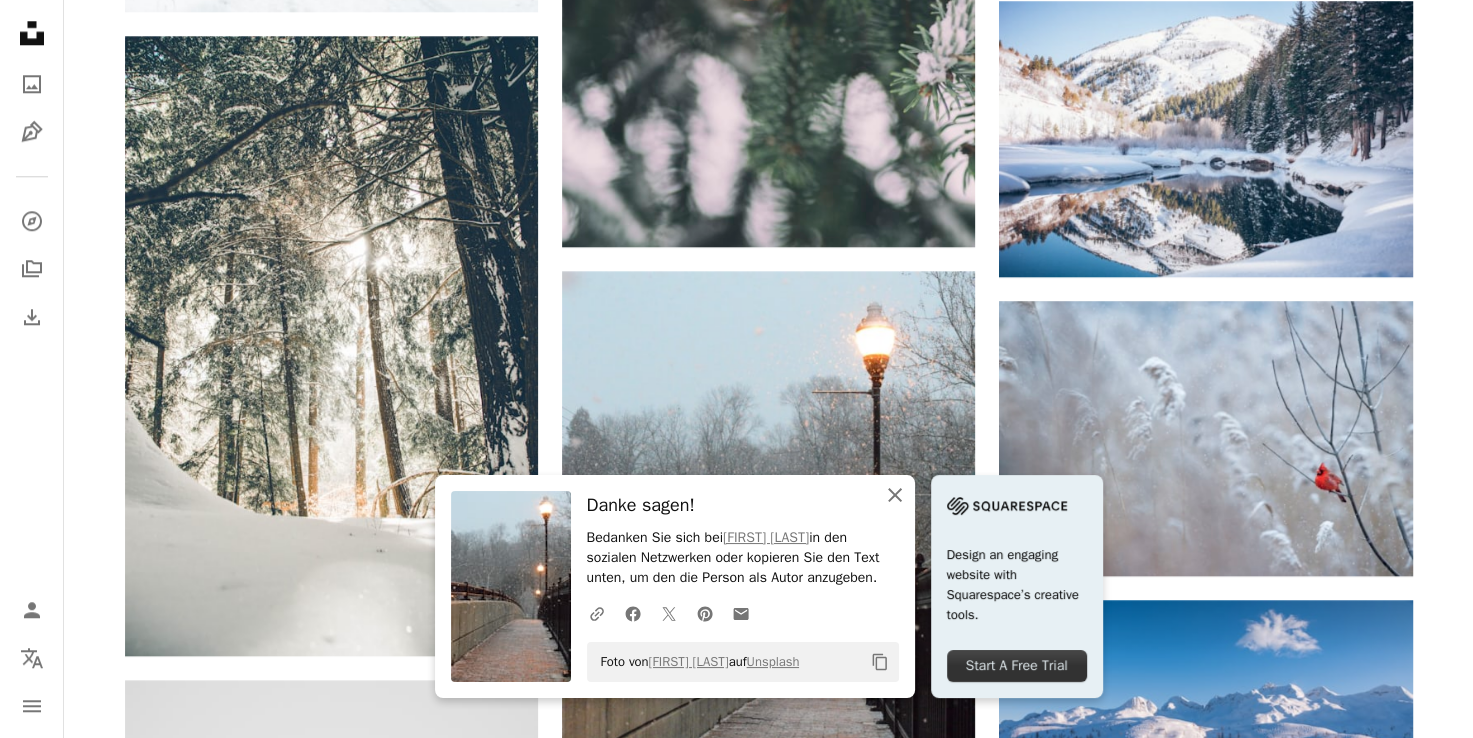 click on "An X shape" 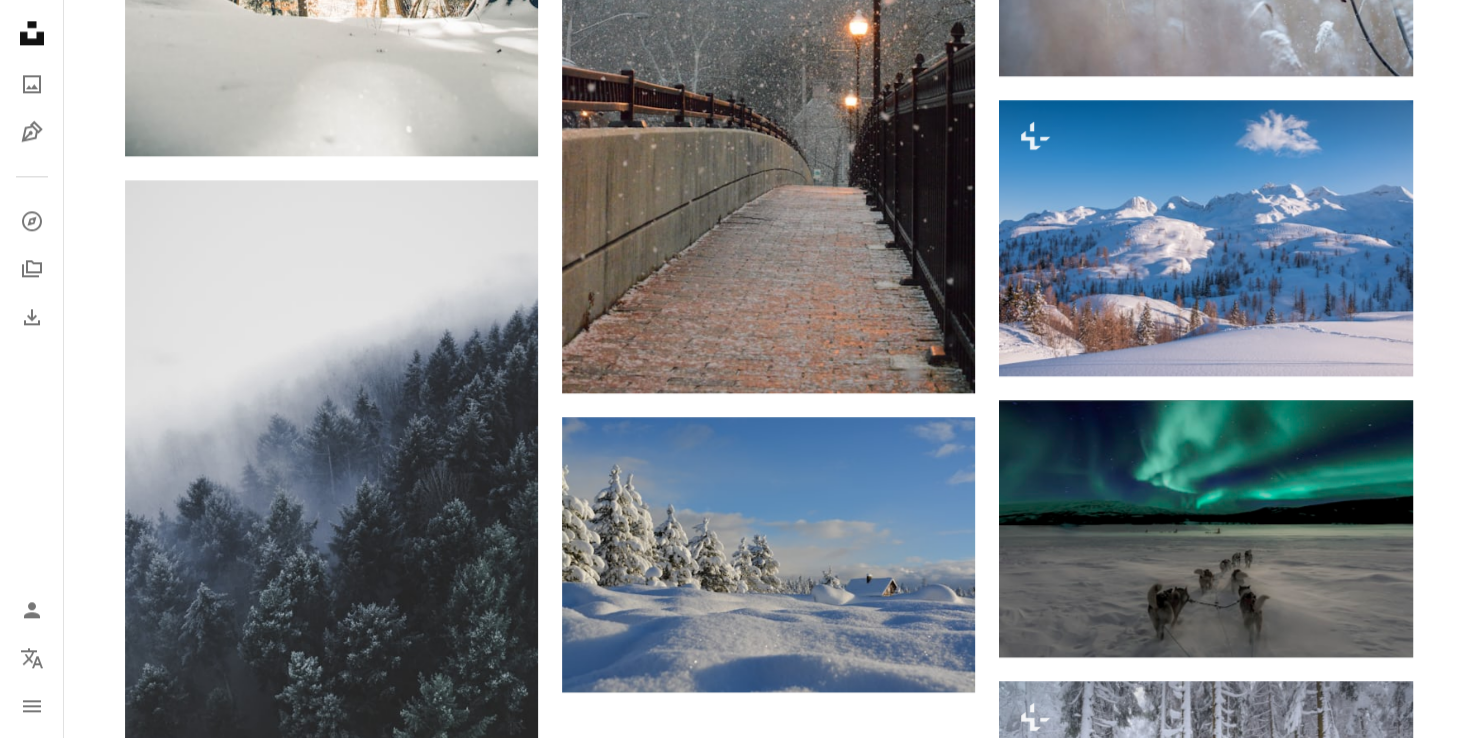 scroll, scrollTop: 2606, scrollLeft: 0, axis: vertical 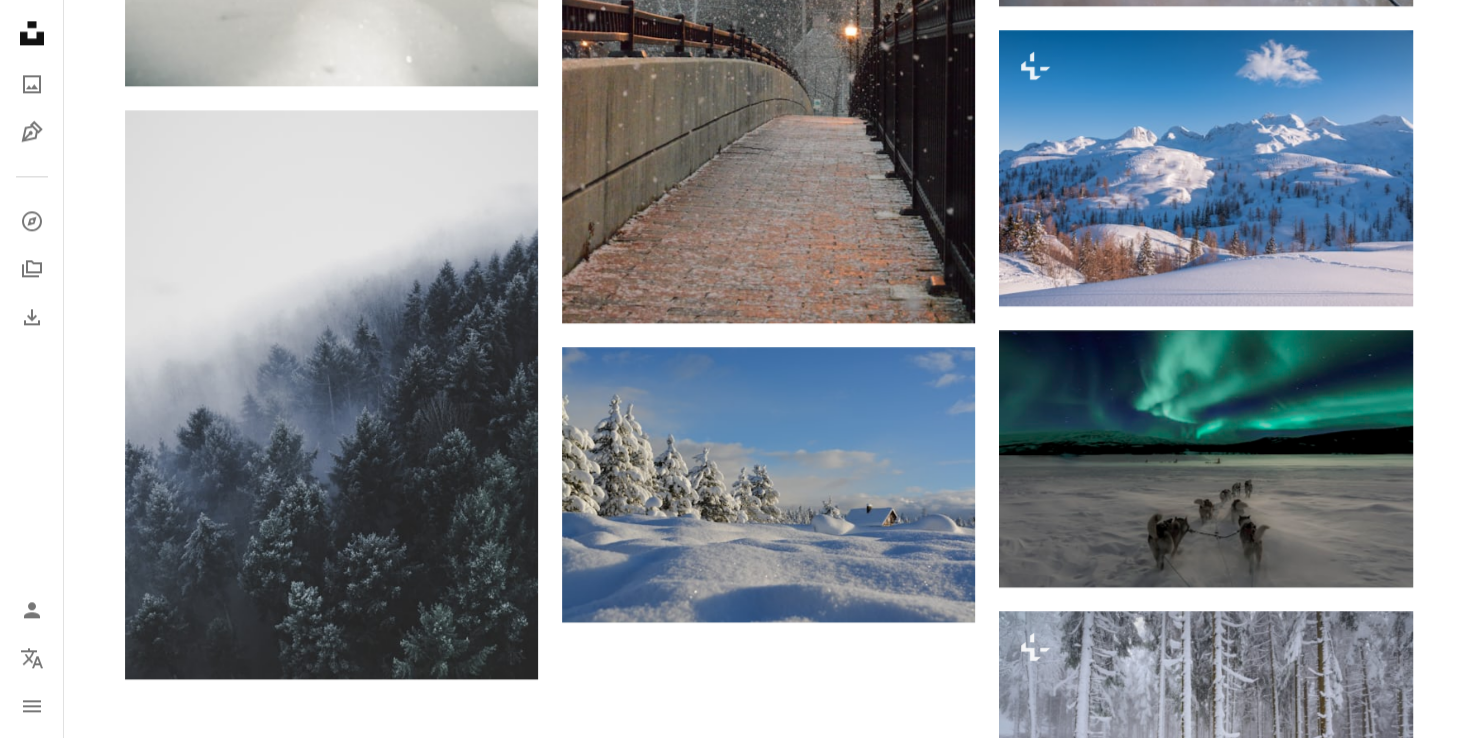 click on "Mehr laden" at bounding box center (769, 1290) 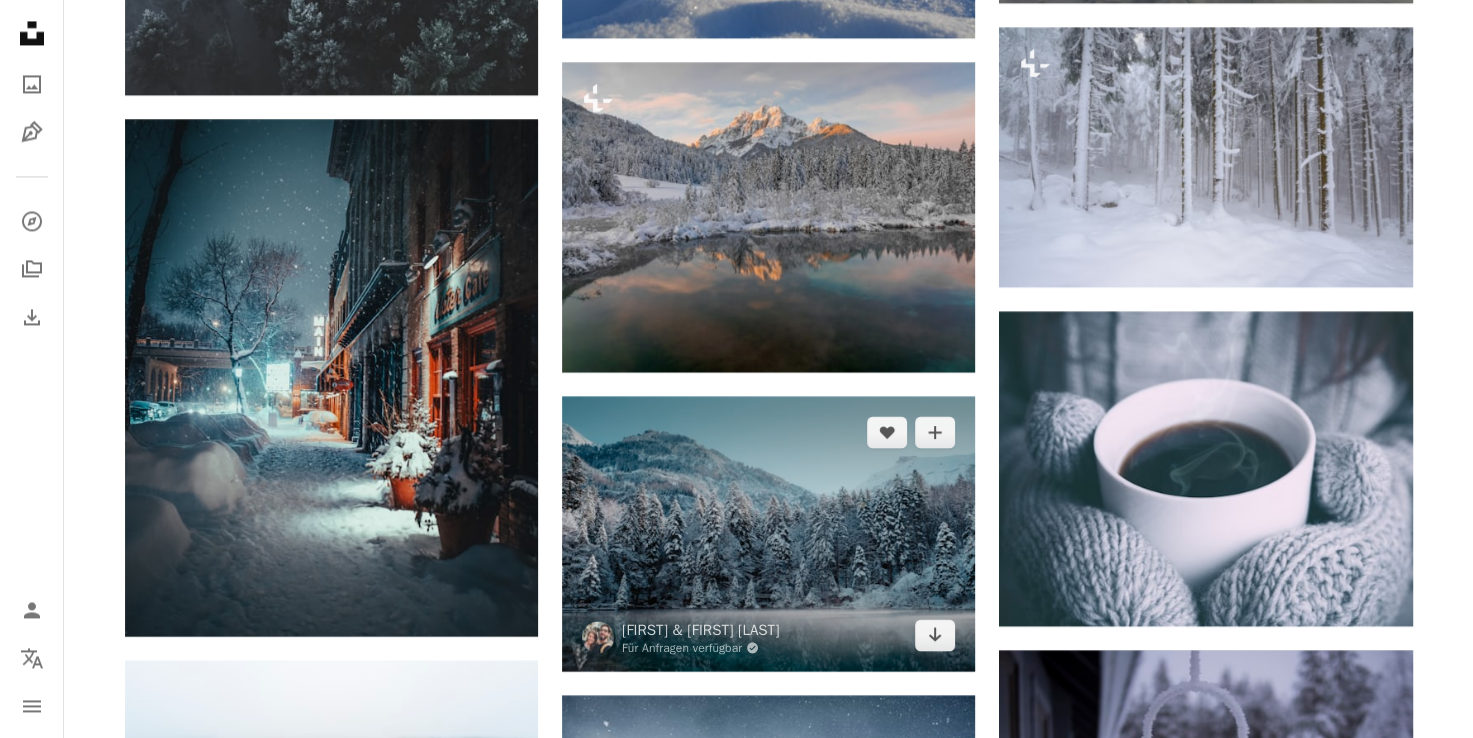 scroll, scrollTop: 3191, scrollLeft: 0, axis: vertical 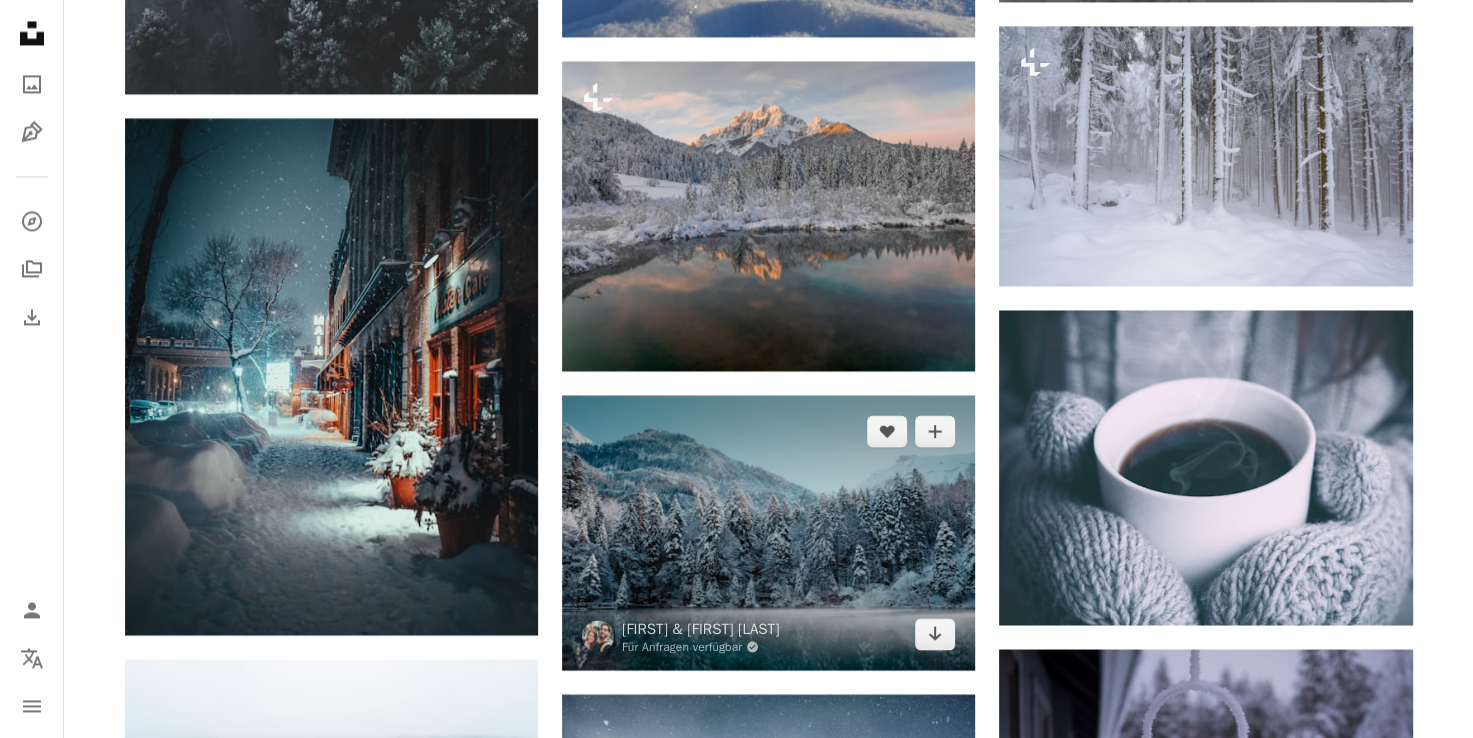 drag, startPoint x: 1335, startPoint y: 446, endPoint x: 776, endPoint y: 313, distance: 574.6042 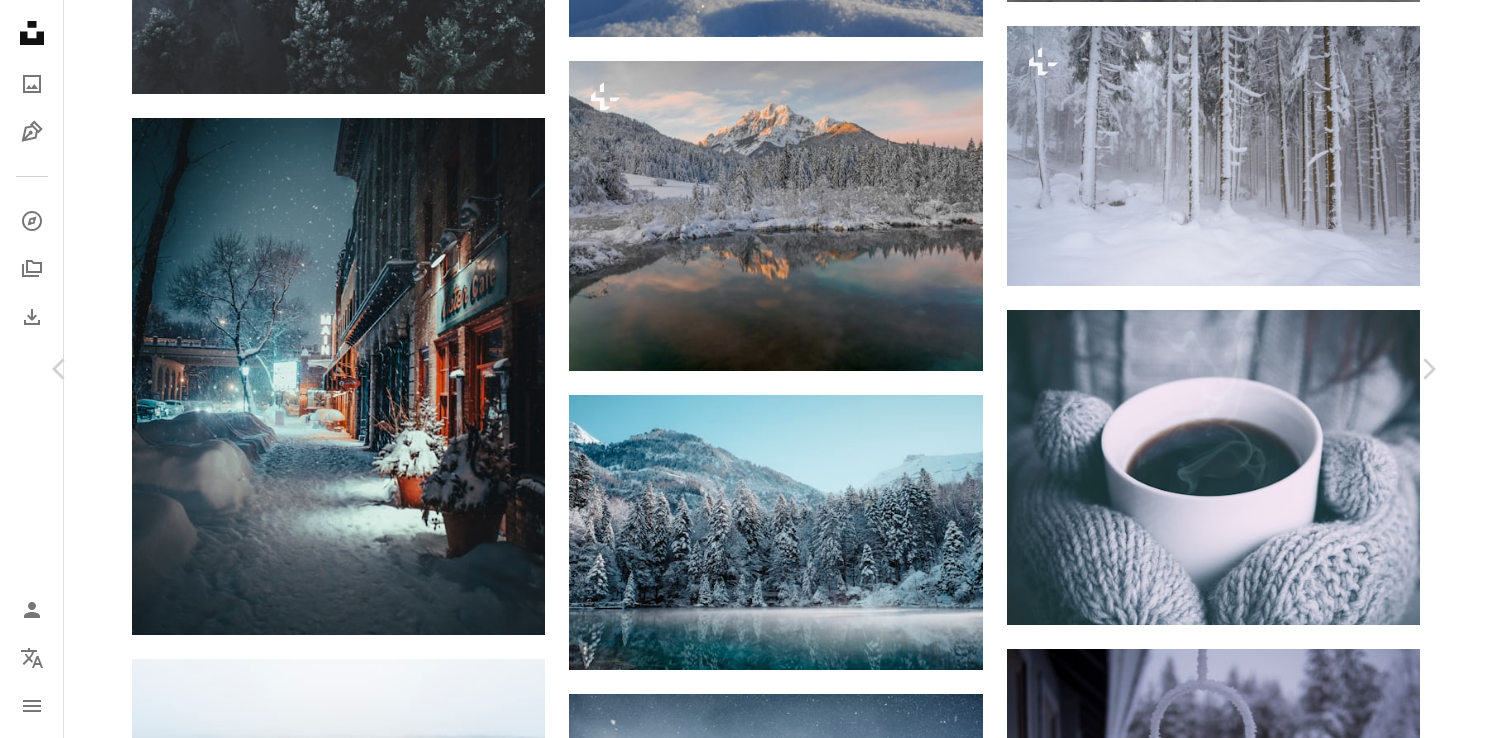 click on "An X shape" at bounding box center (20, 20) 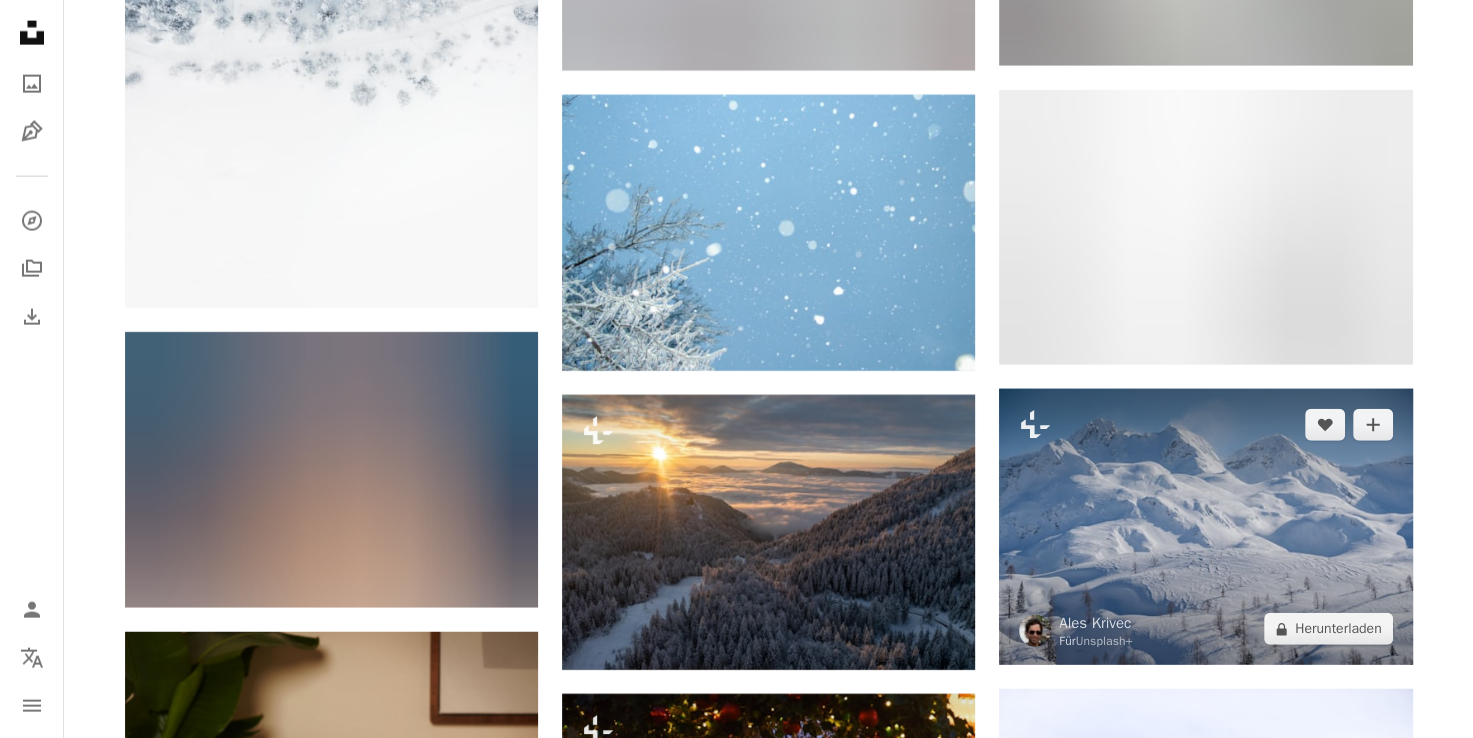 scroll, scrollTop: 4684, scrollLeft: 0, axis: vertical 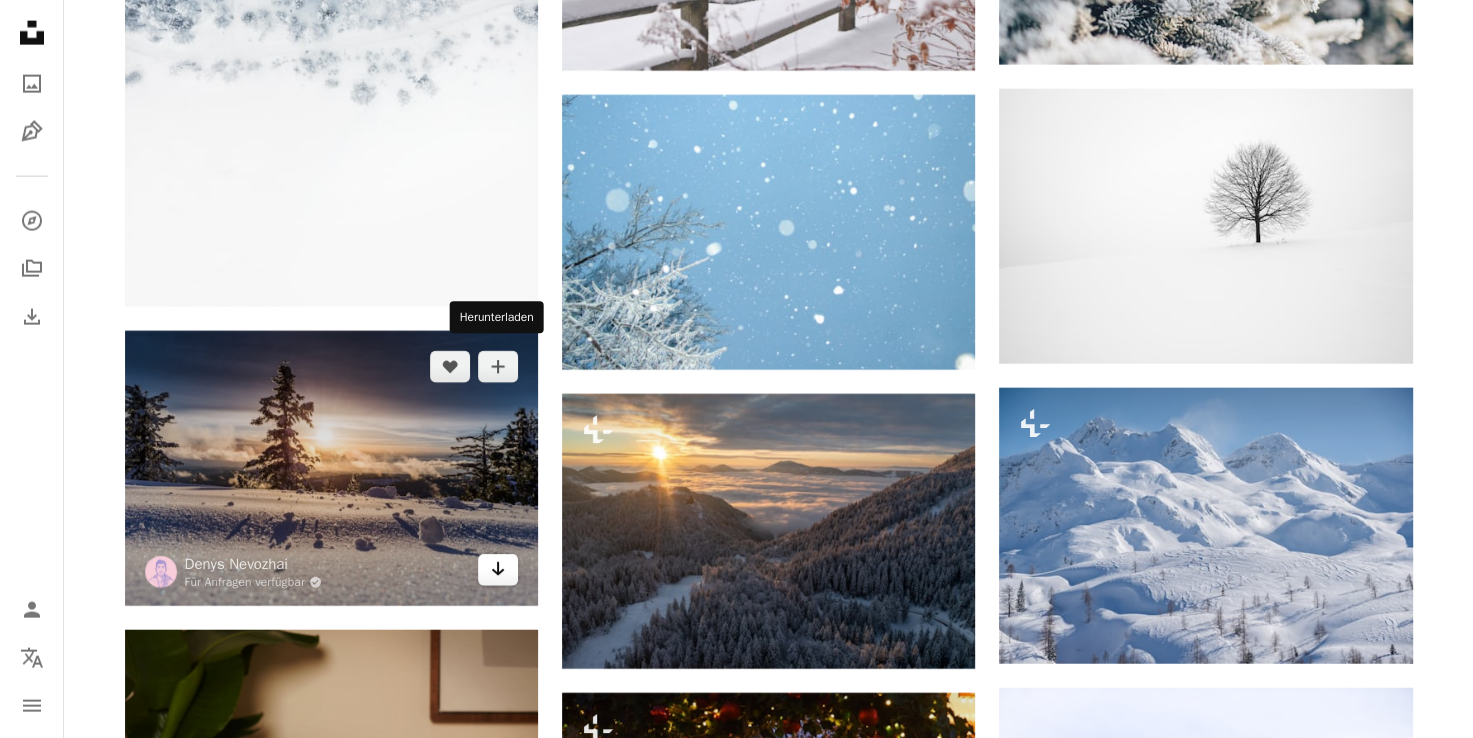 click on "Arrow pointing down" 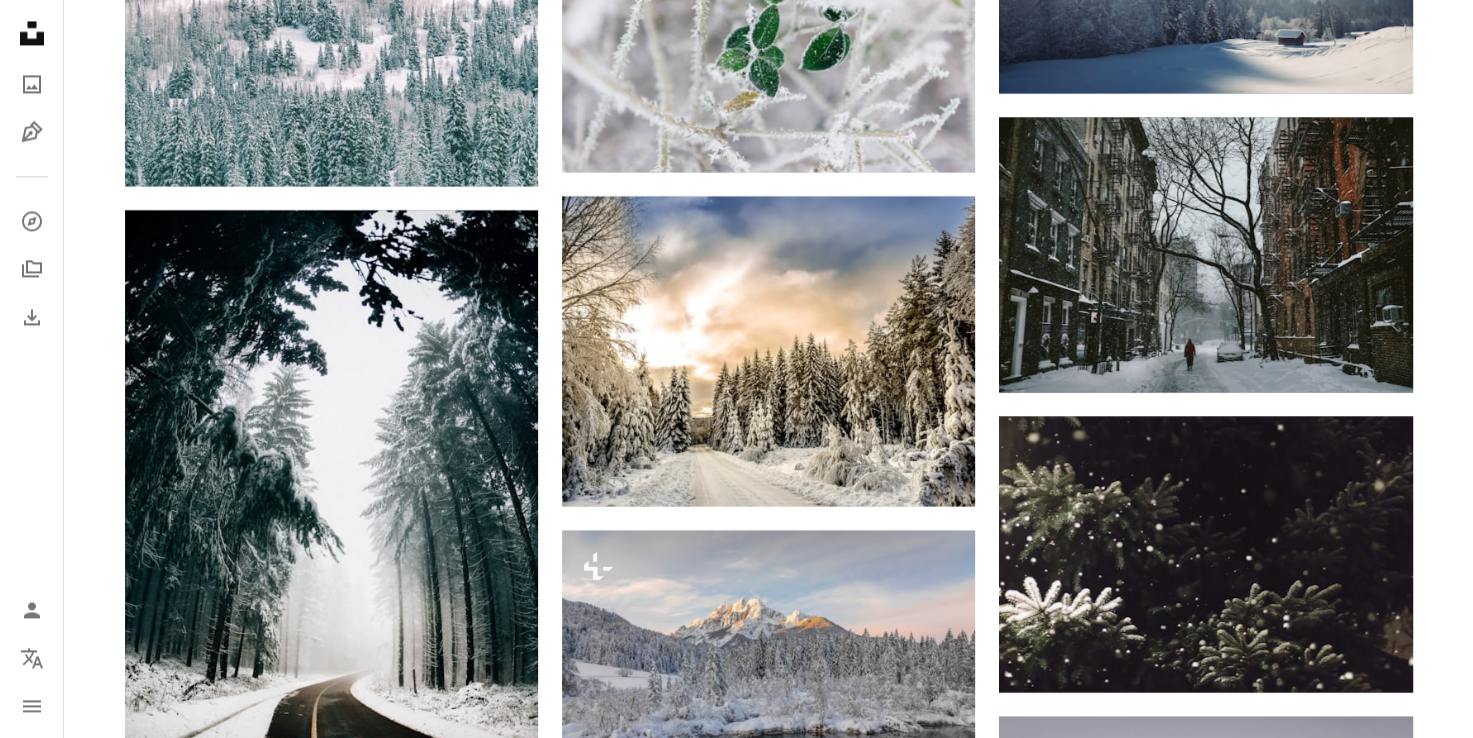 scroll, scrollTop: 10403, scrollLeft: 0, axis: vertical 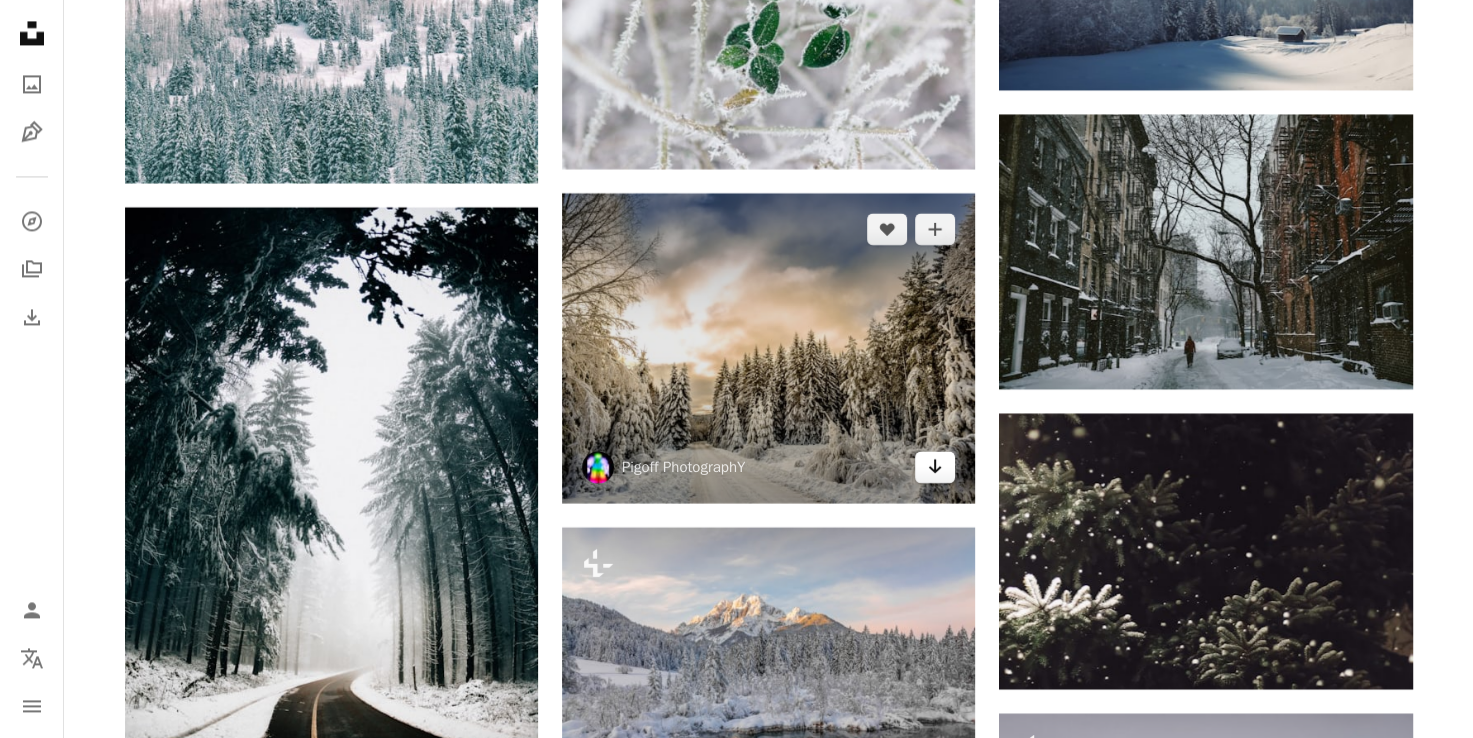 click on "Arrow pointing down" at bounding box center (935, 467) 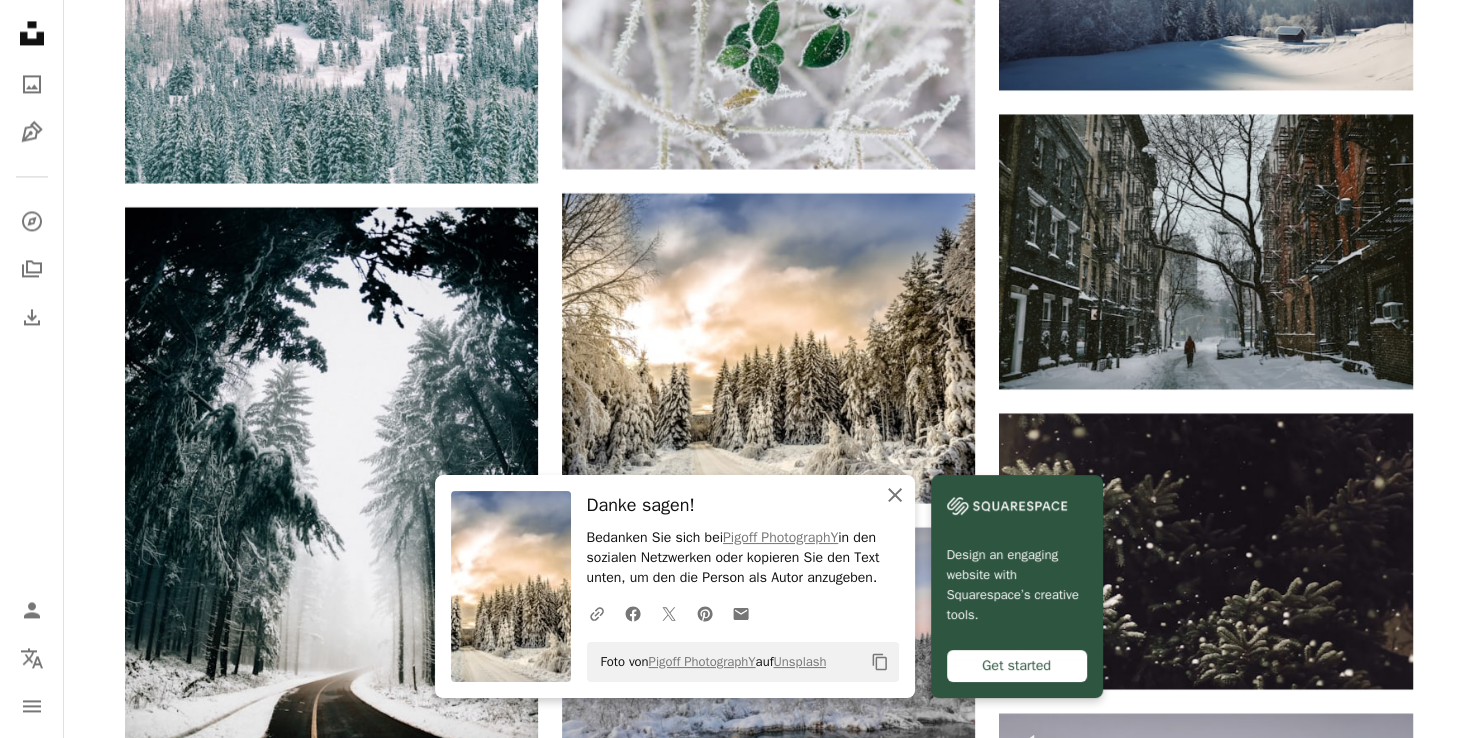 click 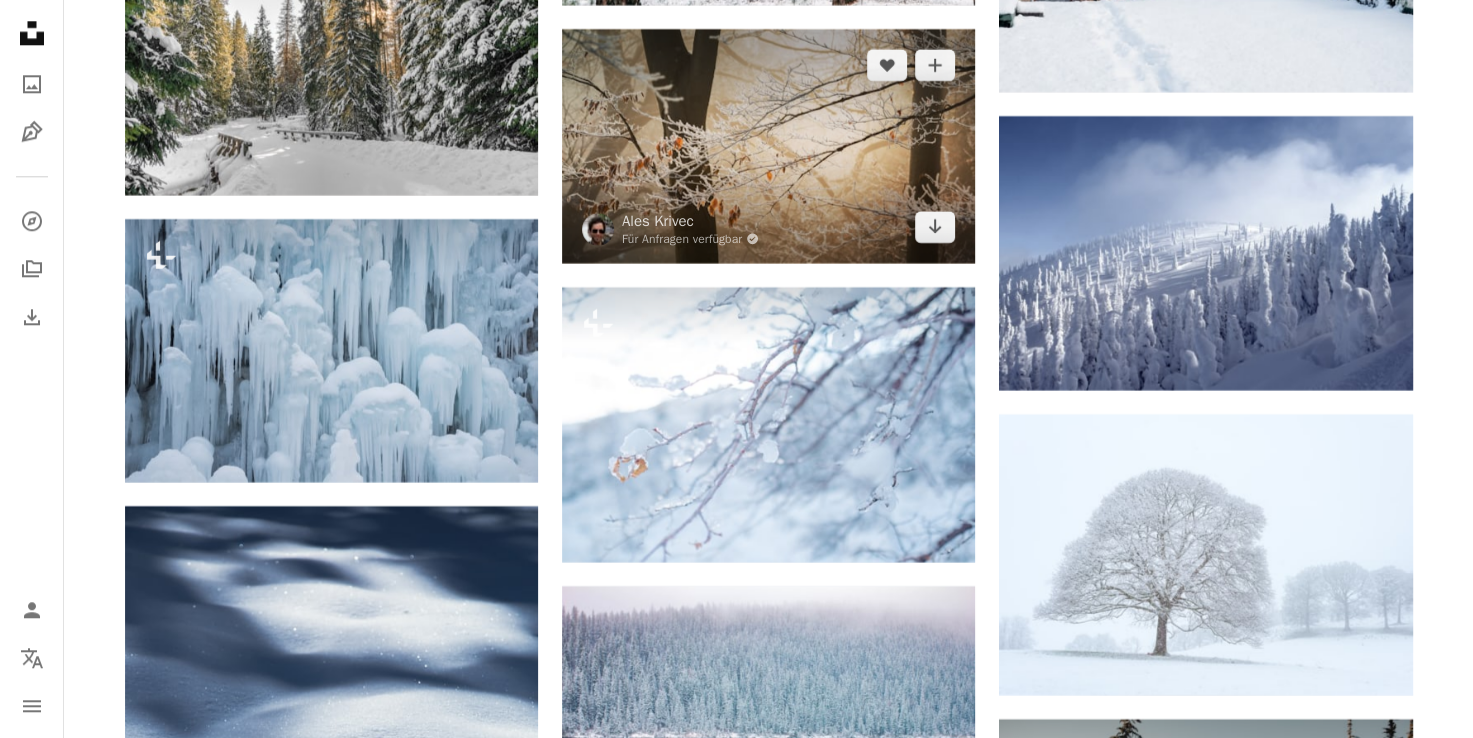 scroll, scrollTop: 24257, scrollLeft: 0, axis: vertical 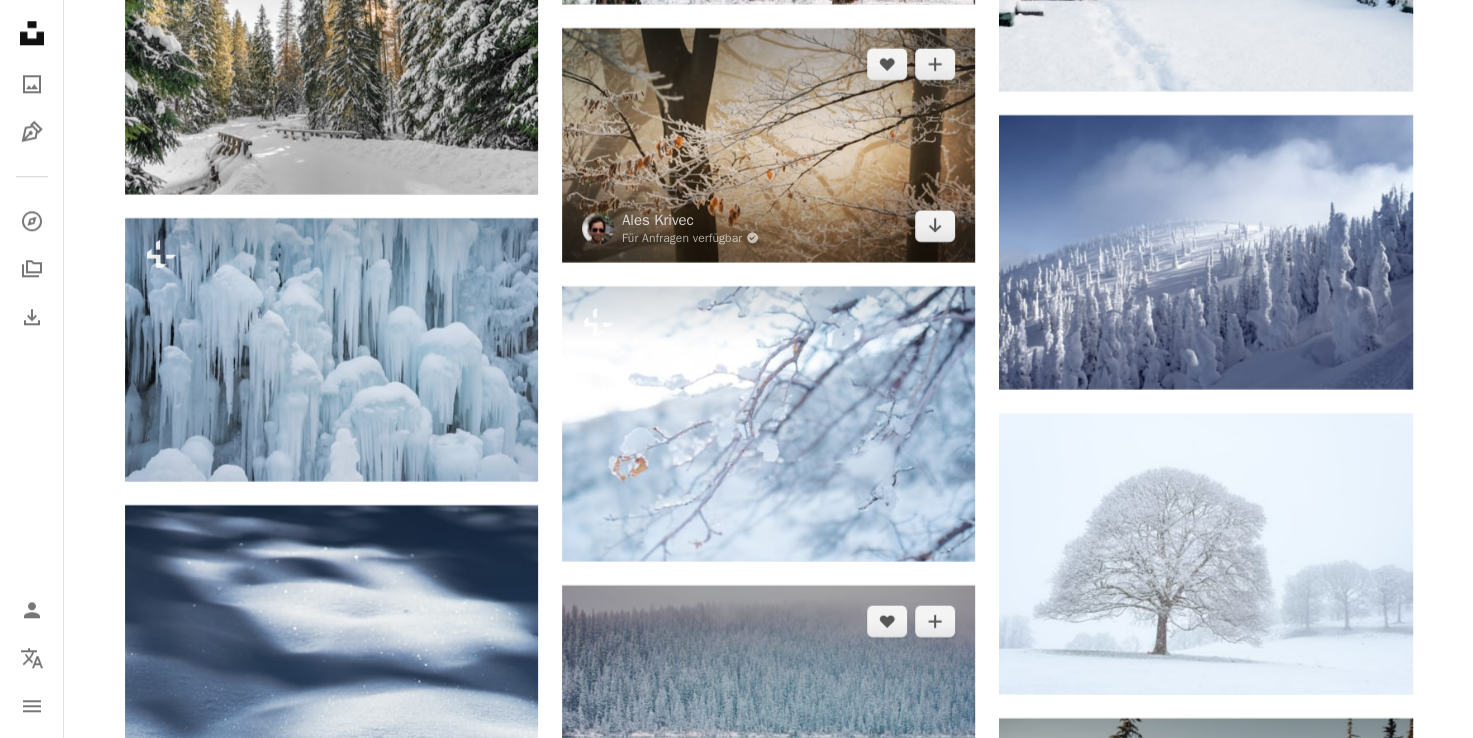 click at bounding box center [768, 722] 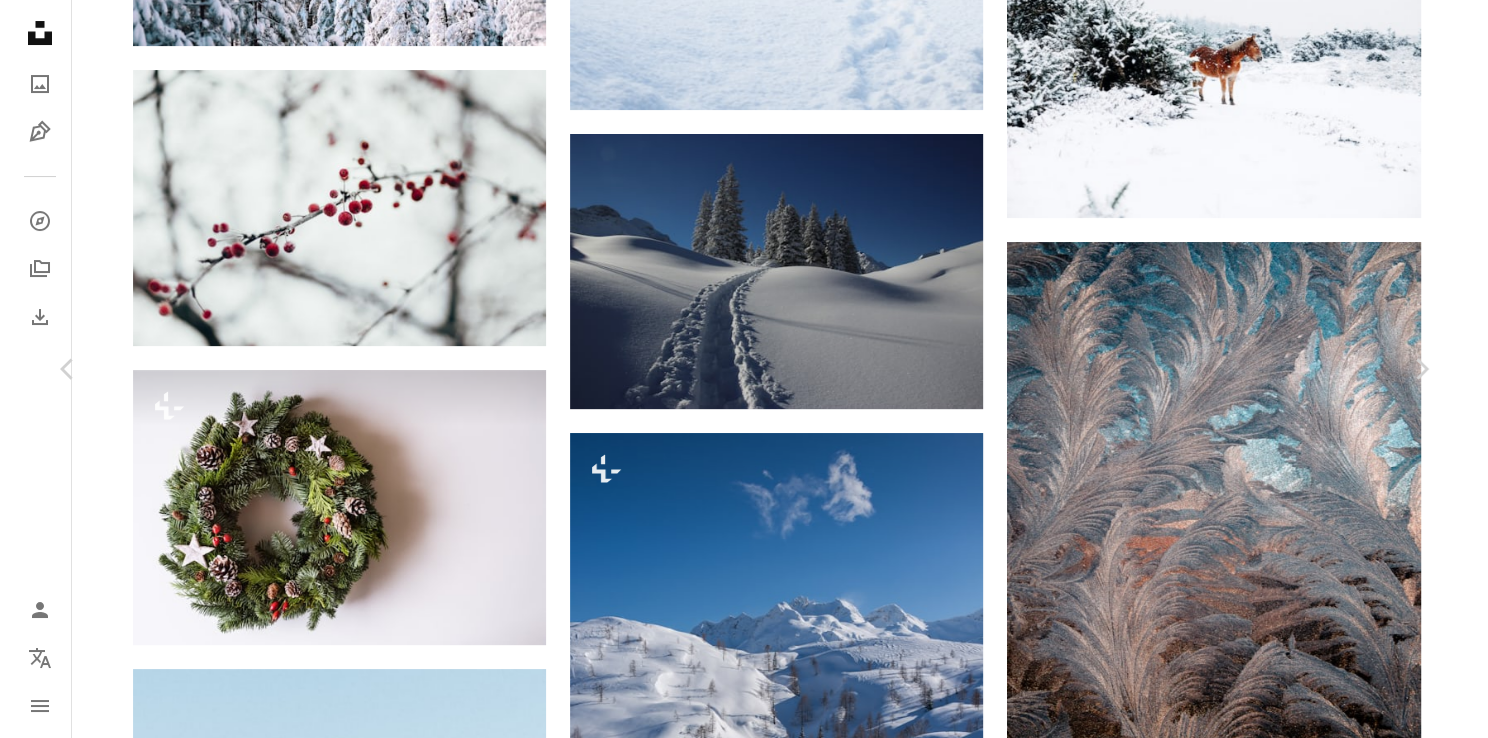 scroll, scrollTop: 13259, scrollLeft: 0, axis: vertical 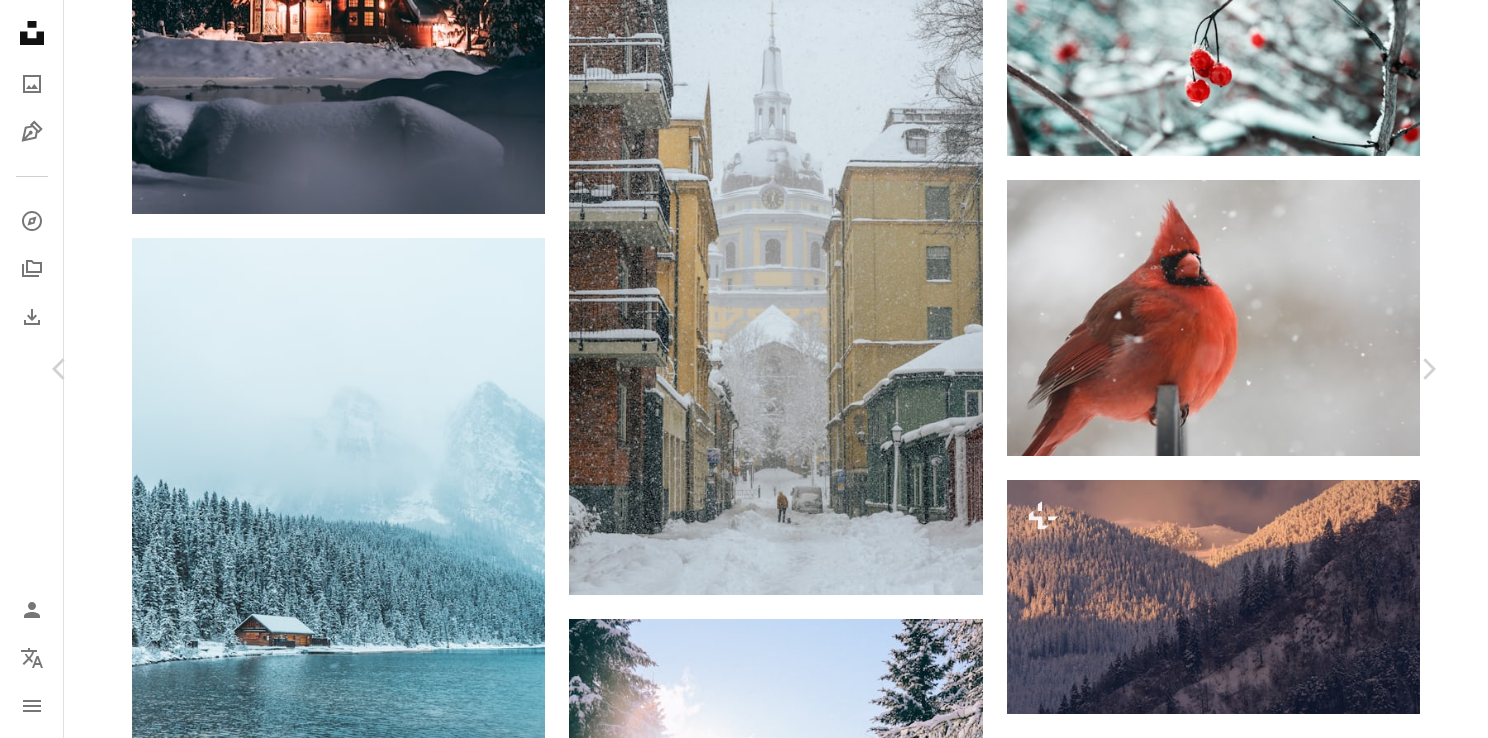 click on "An X shape" at bounding box center (20, 20) 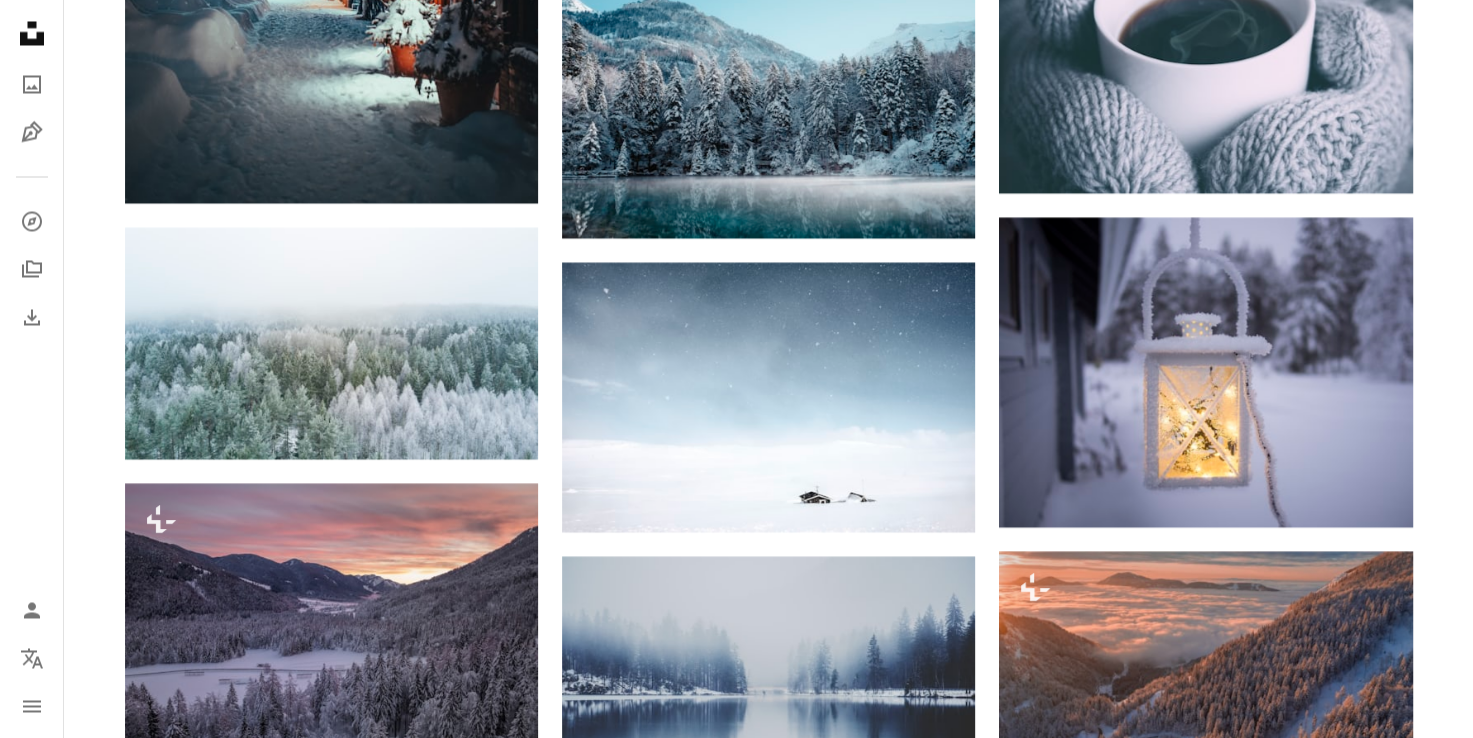 scroll, scrollTop: 0, scrollLeft: 0, axis: both 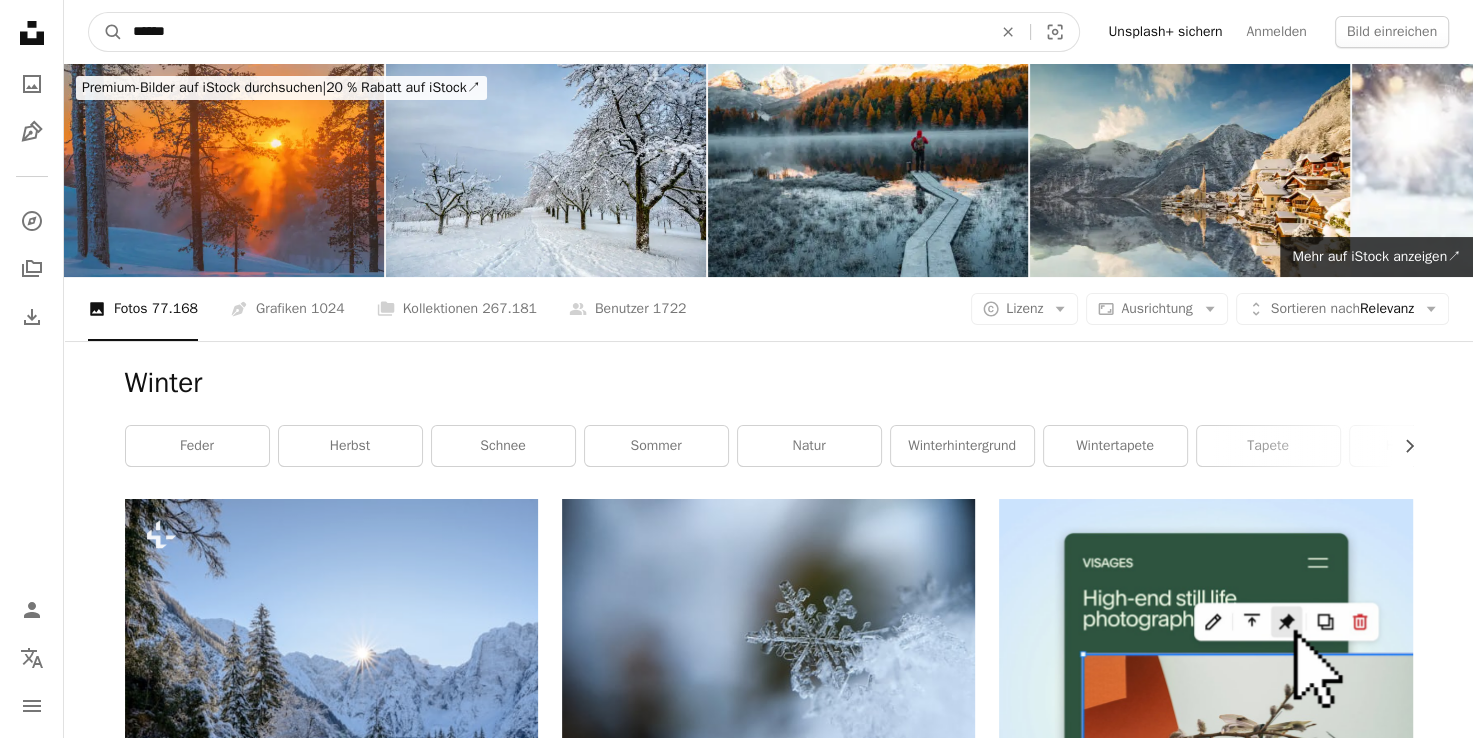 click on "******" at bounding box center [554, 32] 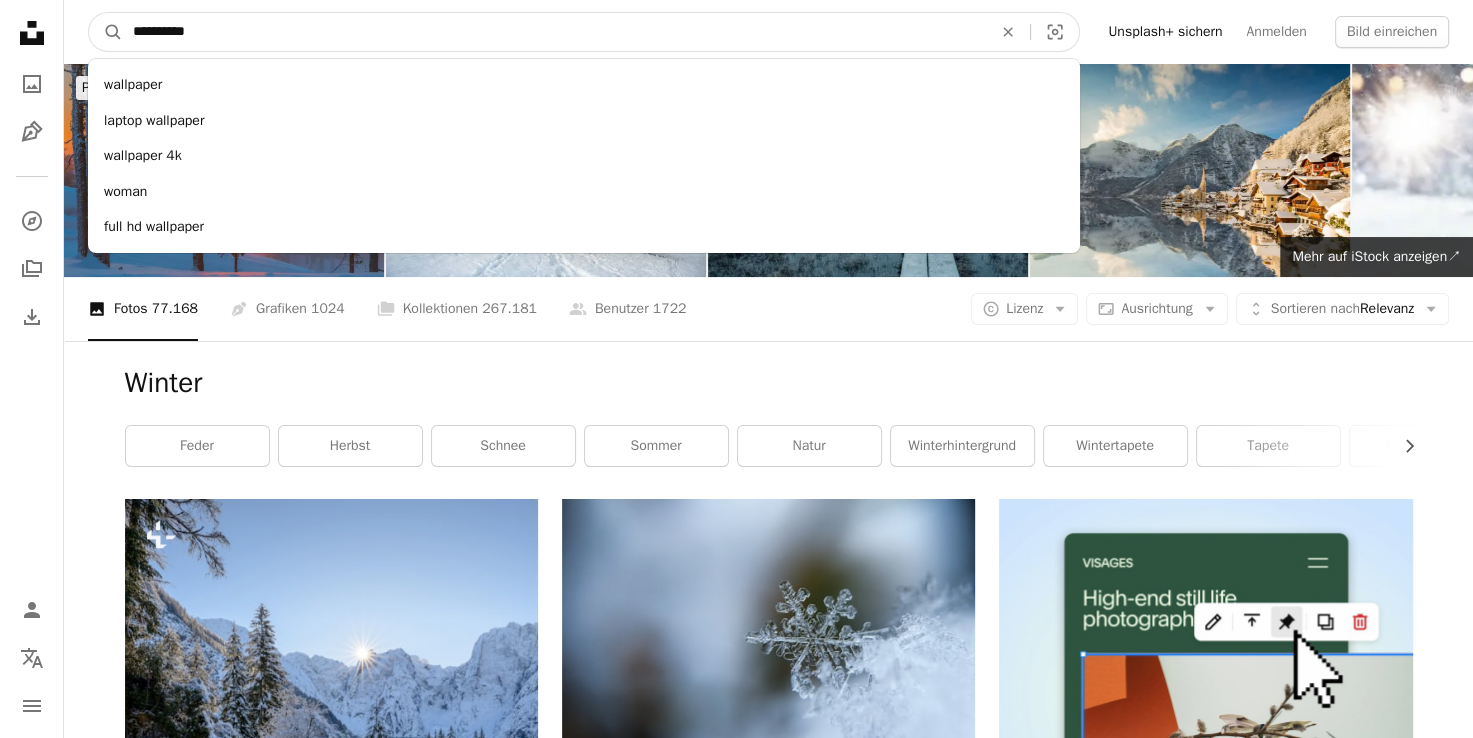 type on "**********" 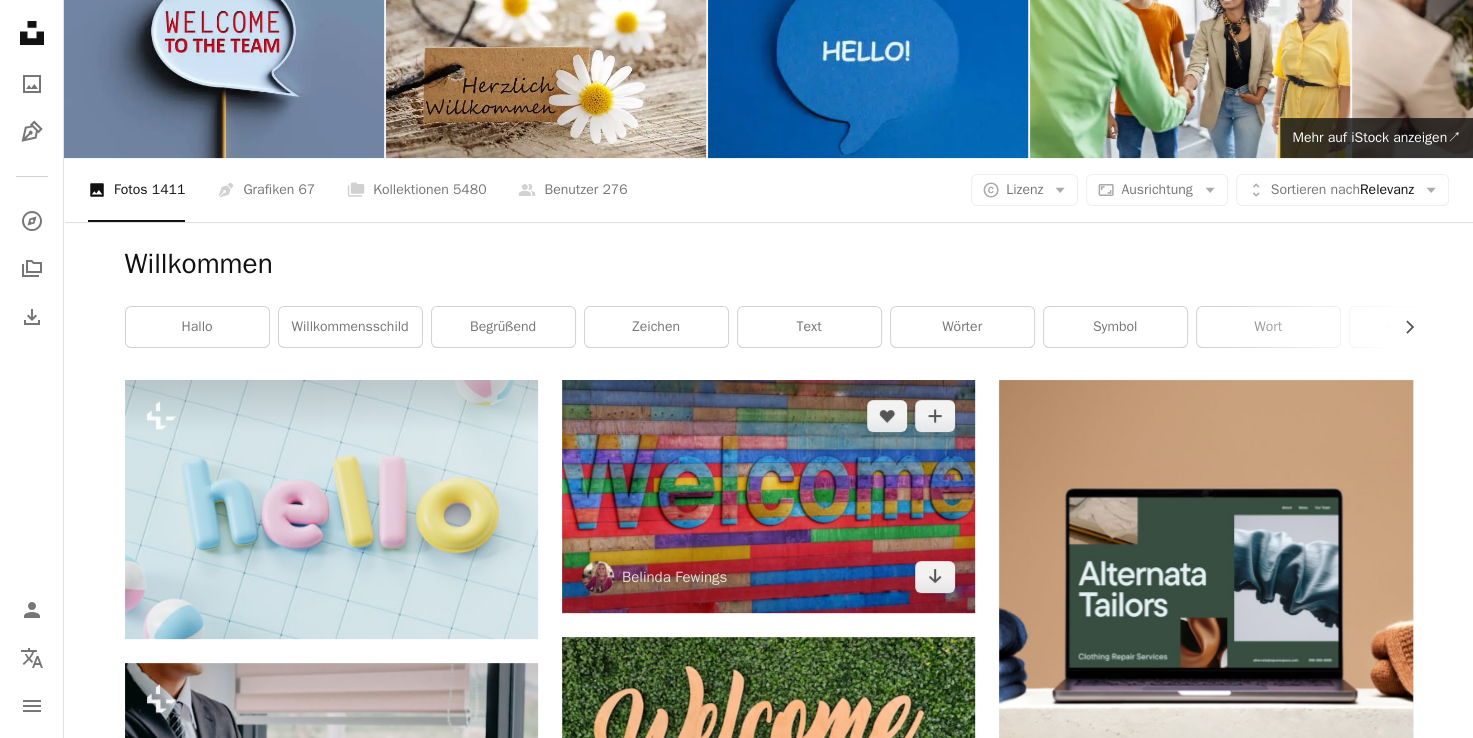 scroll, scrollTop: 120, scrollLeft: 0, axis: vertical 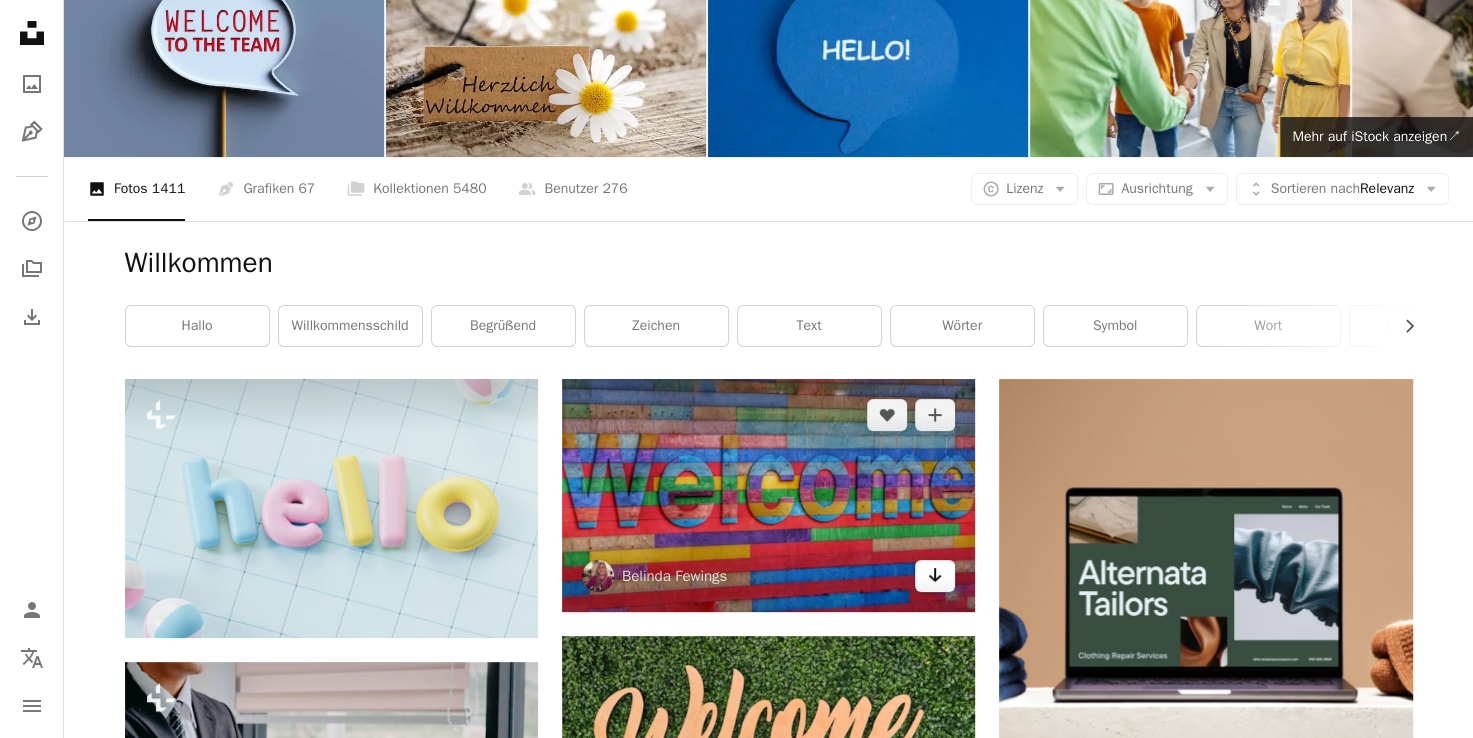 click 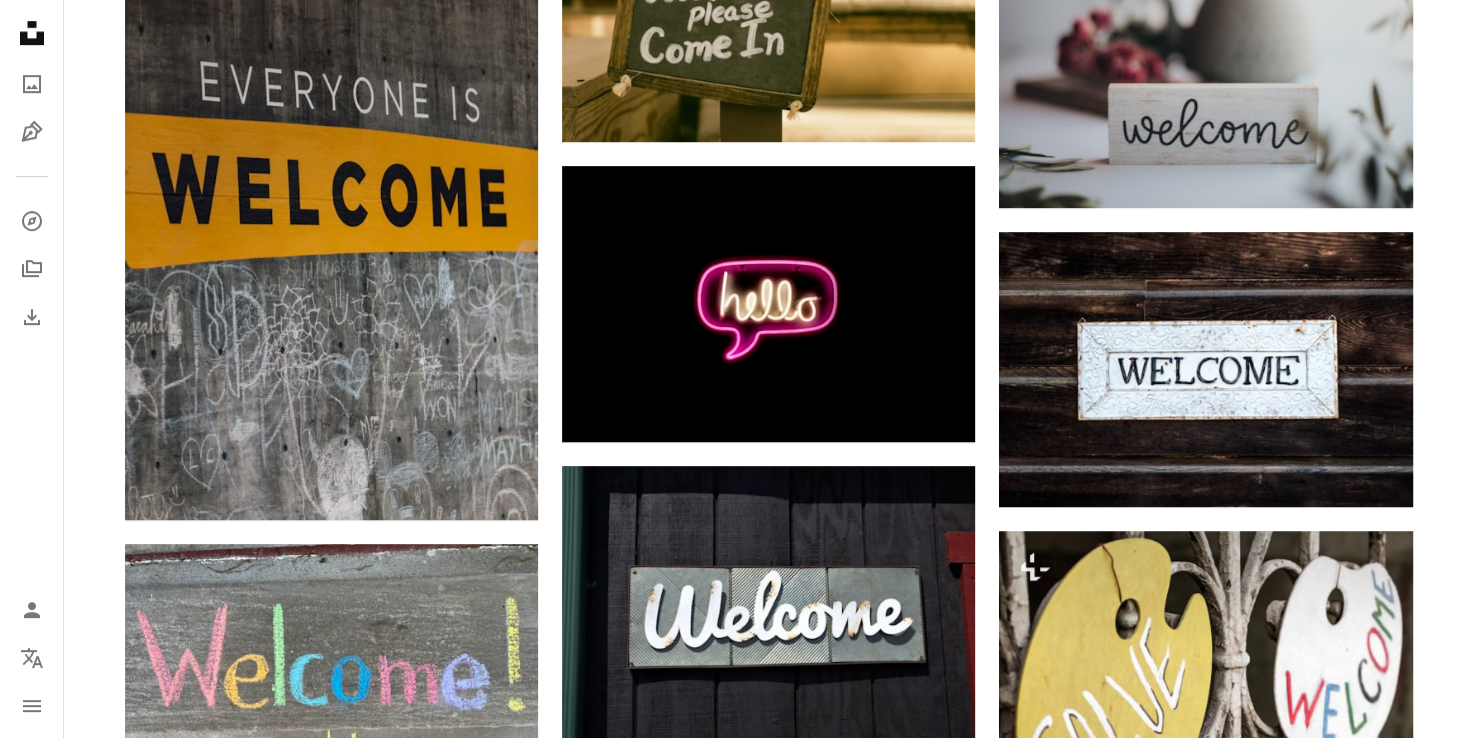 scroll, scrollTop: 1336, scrollLeft: 0, axis: vertical 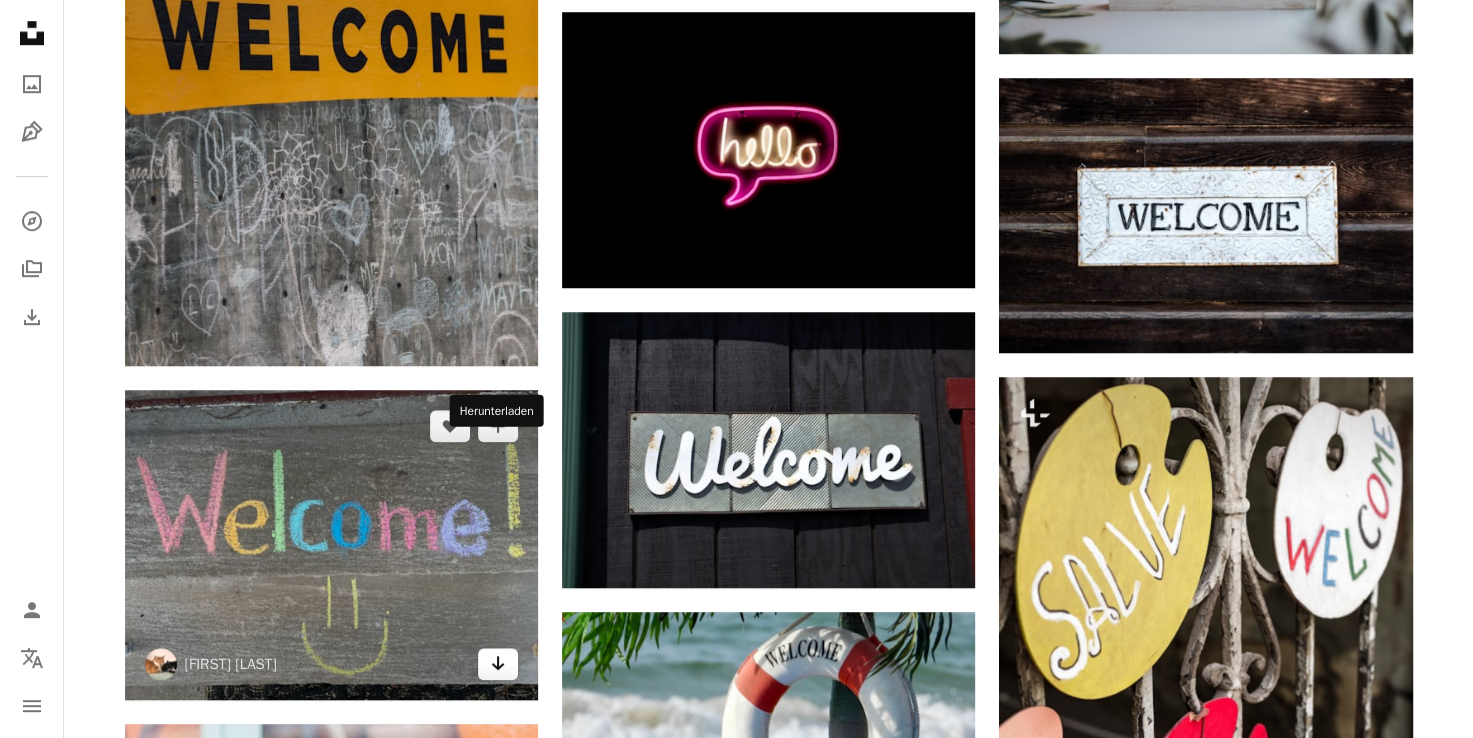 click on "Arrow pointing down" at bounding box center [498, 664] 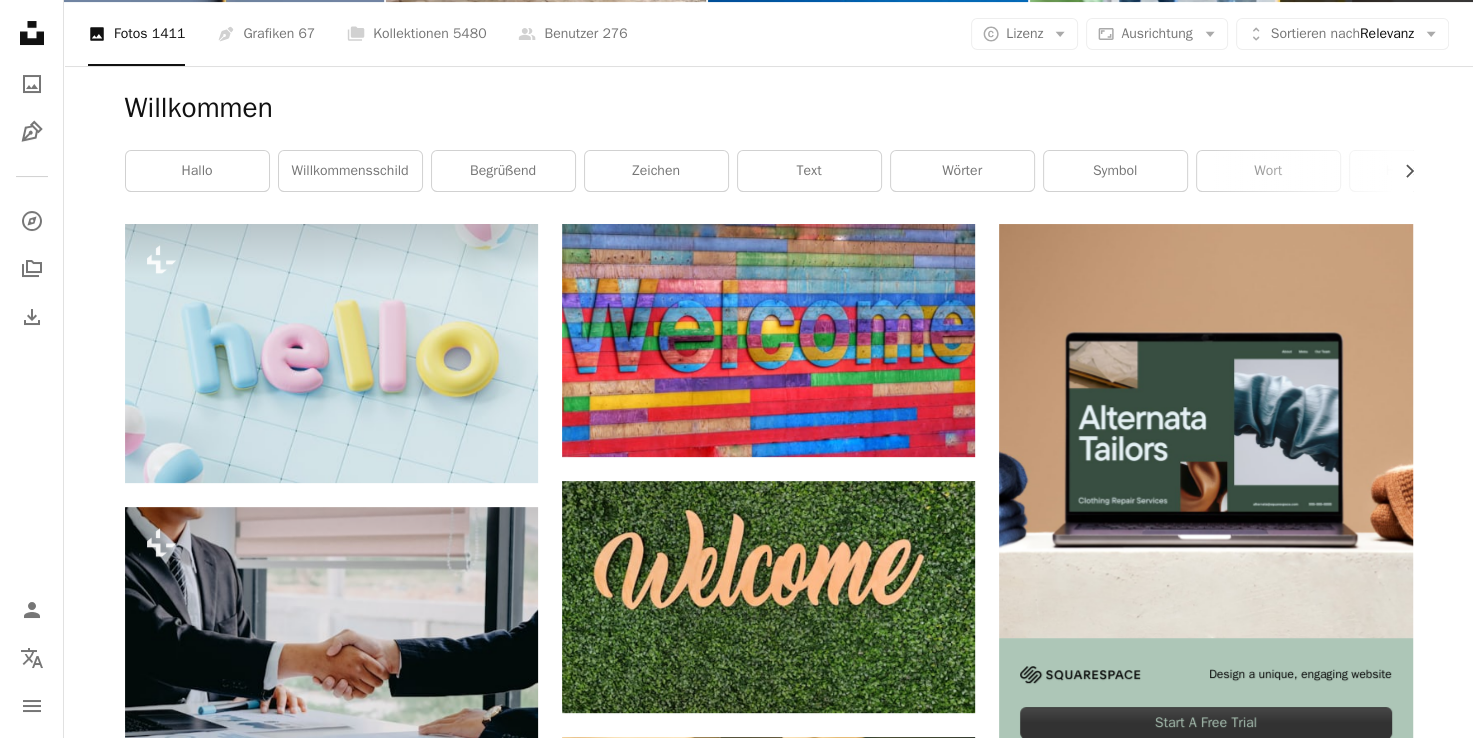 scroll, scrollTop: 278, scrollLeft: 0, axis: vertical 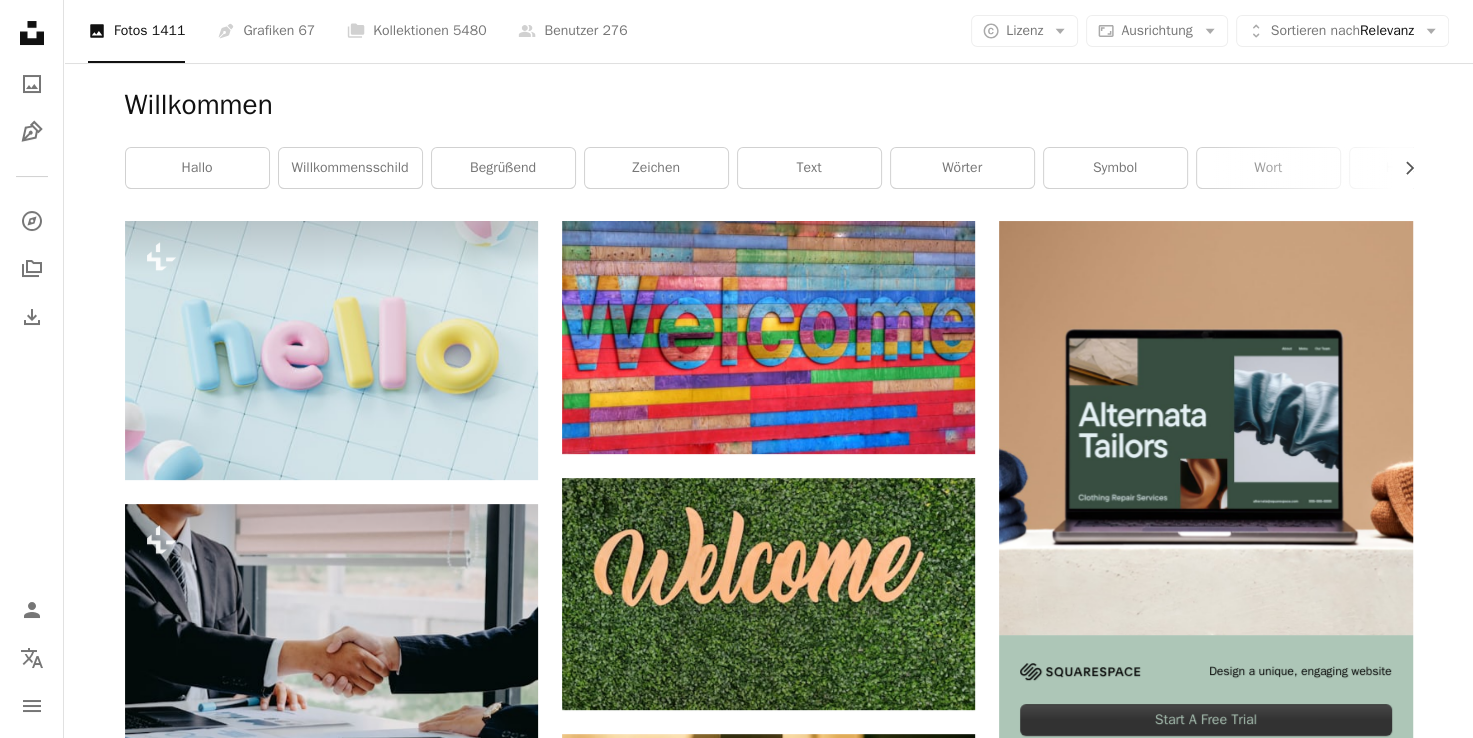 click at bounding box center [1205, 946] 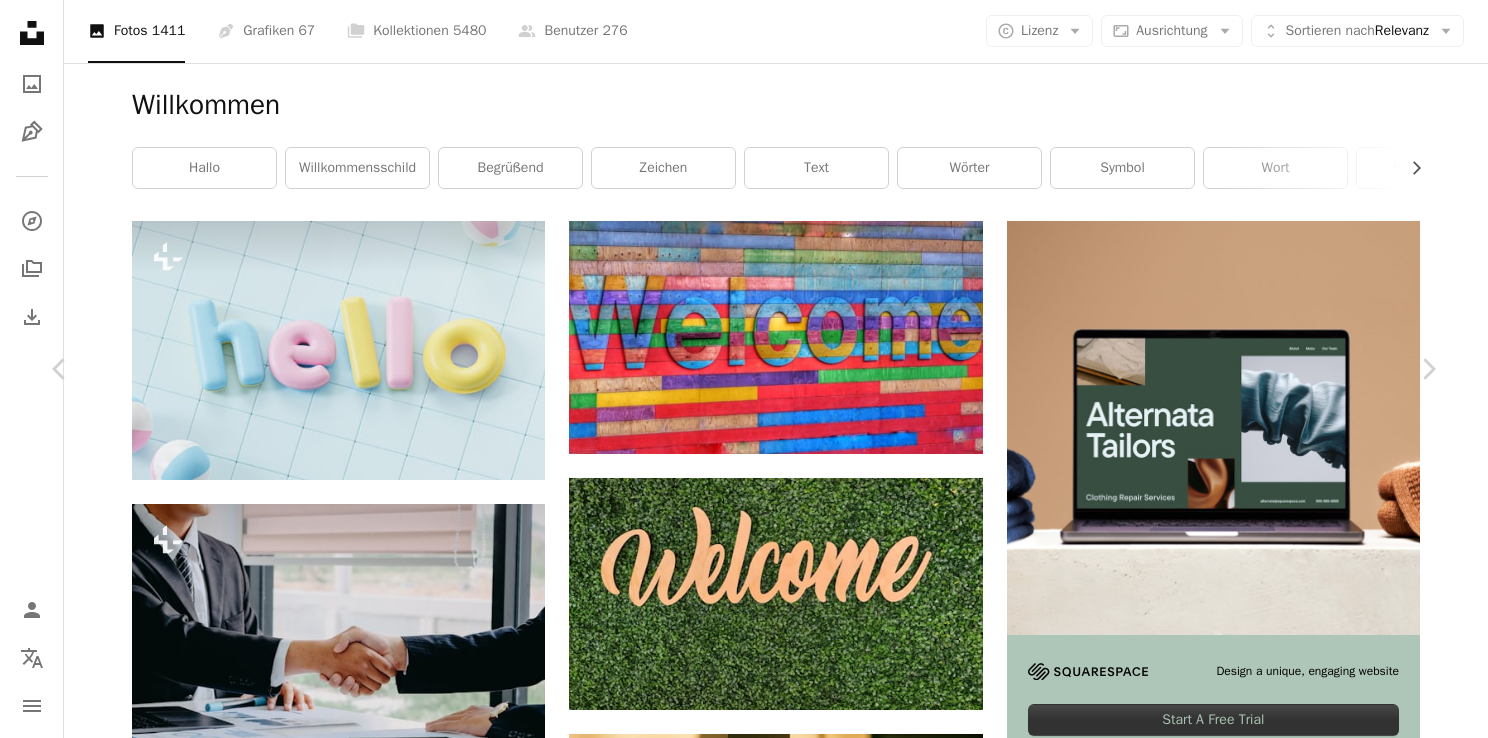 click on "Kostenlos herunterladen" at bounding box center (1207, 11151) 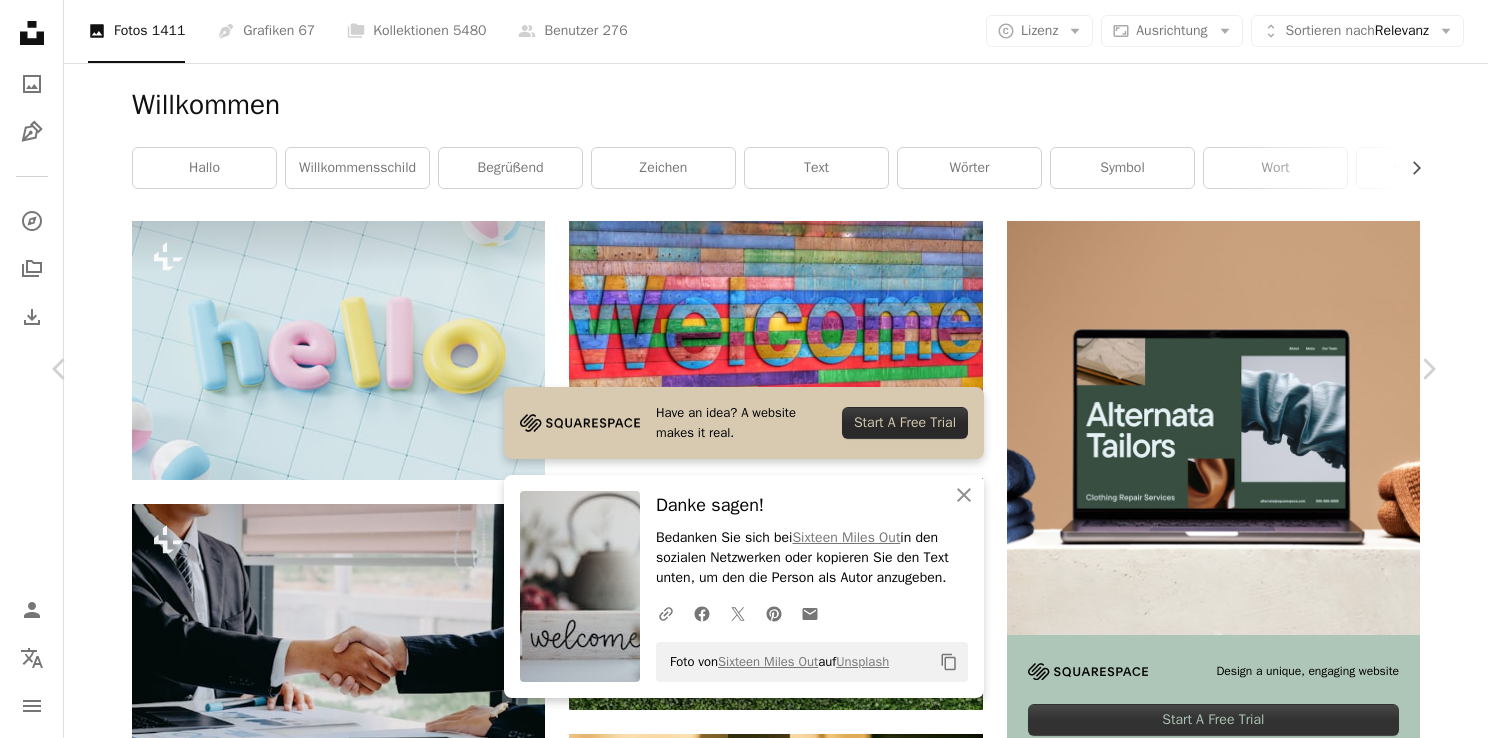 click on "An X shape" at bounding box center [20, 20] 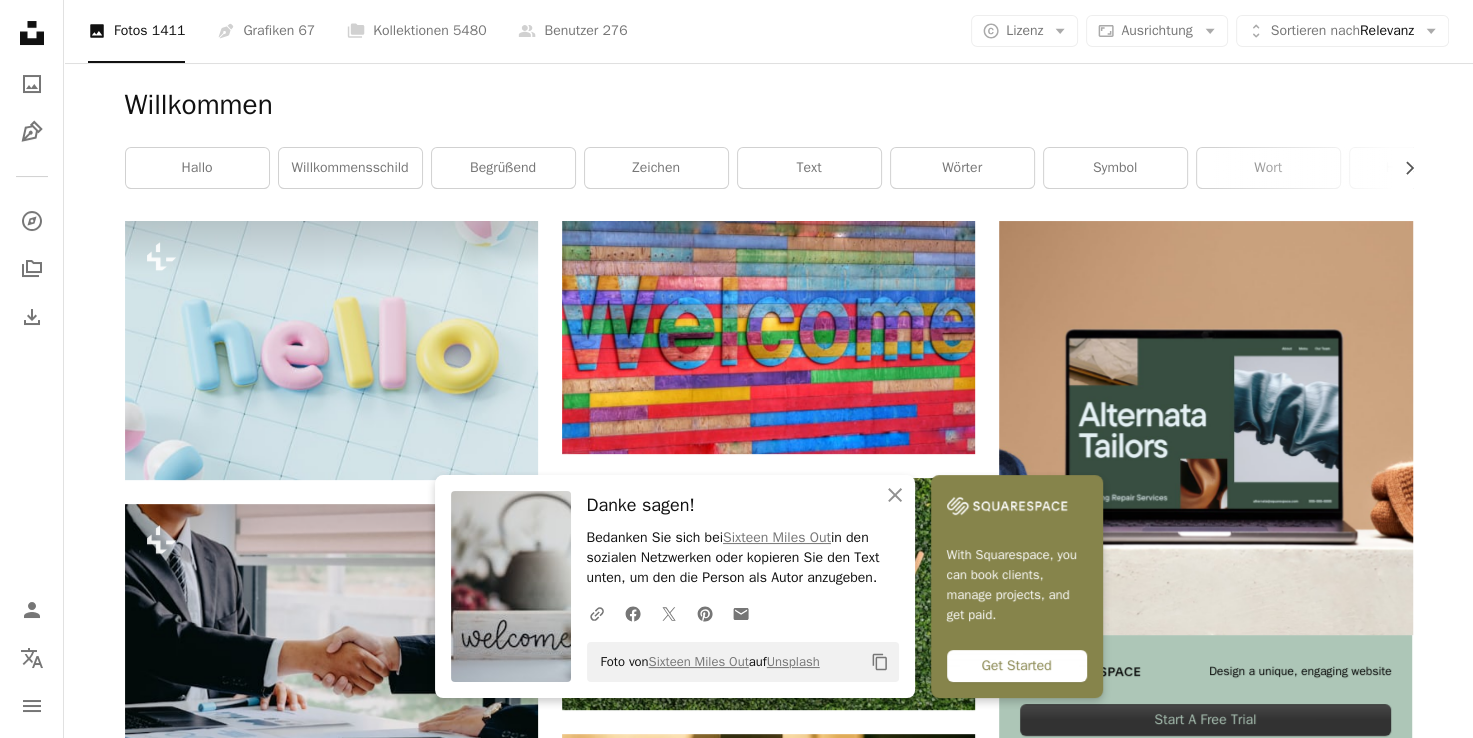 scroll, scrollTop: 0, scrollLeft: 0, axis: both 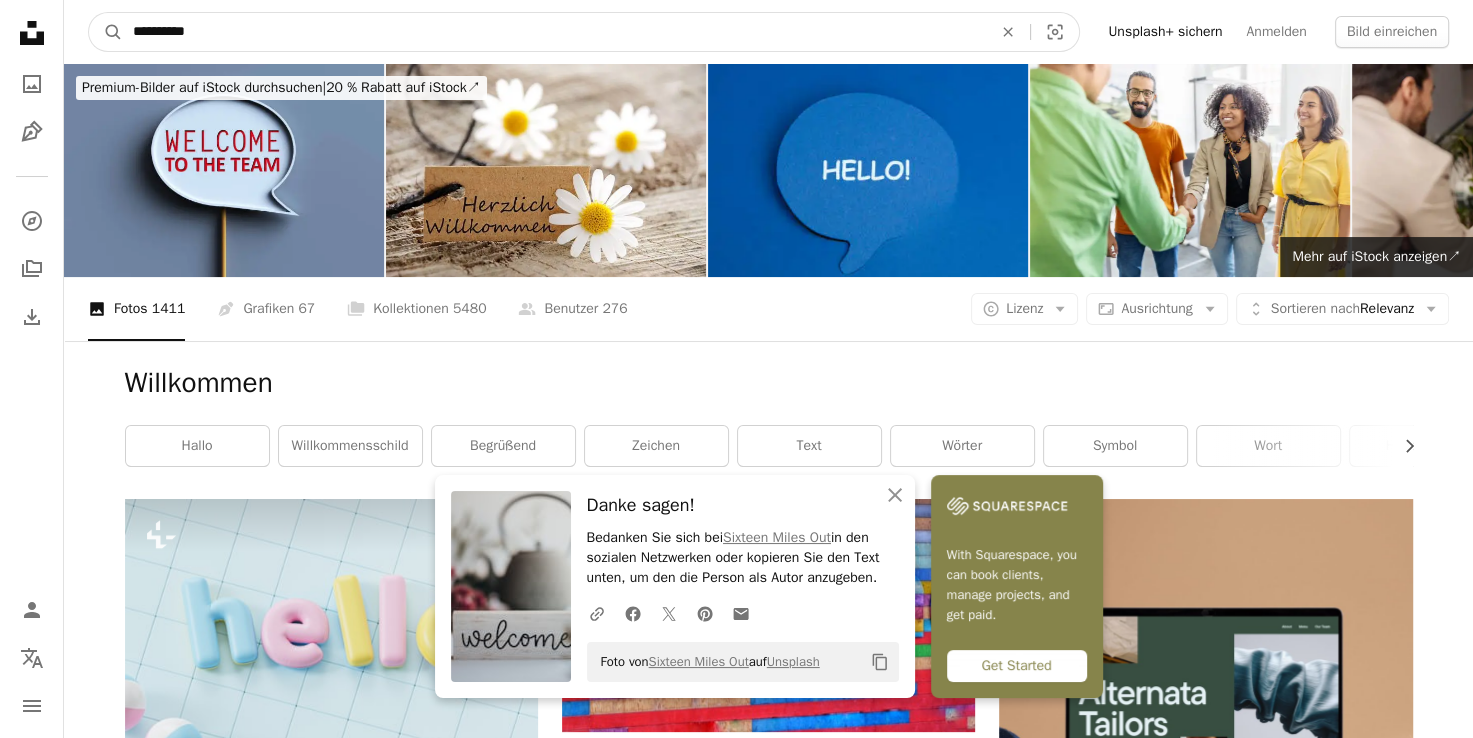 click on "**********" at bounding box center [554, 32] 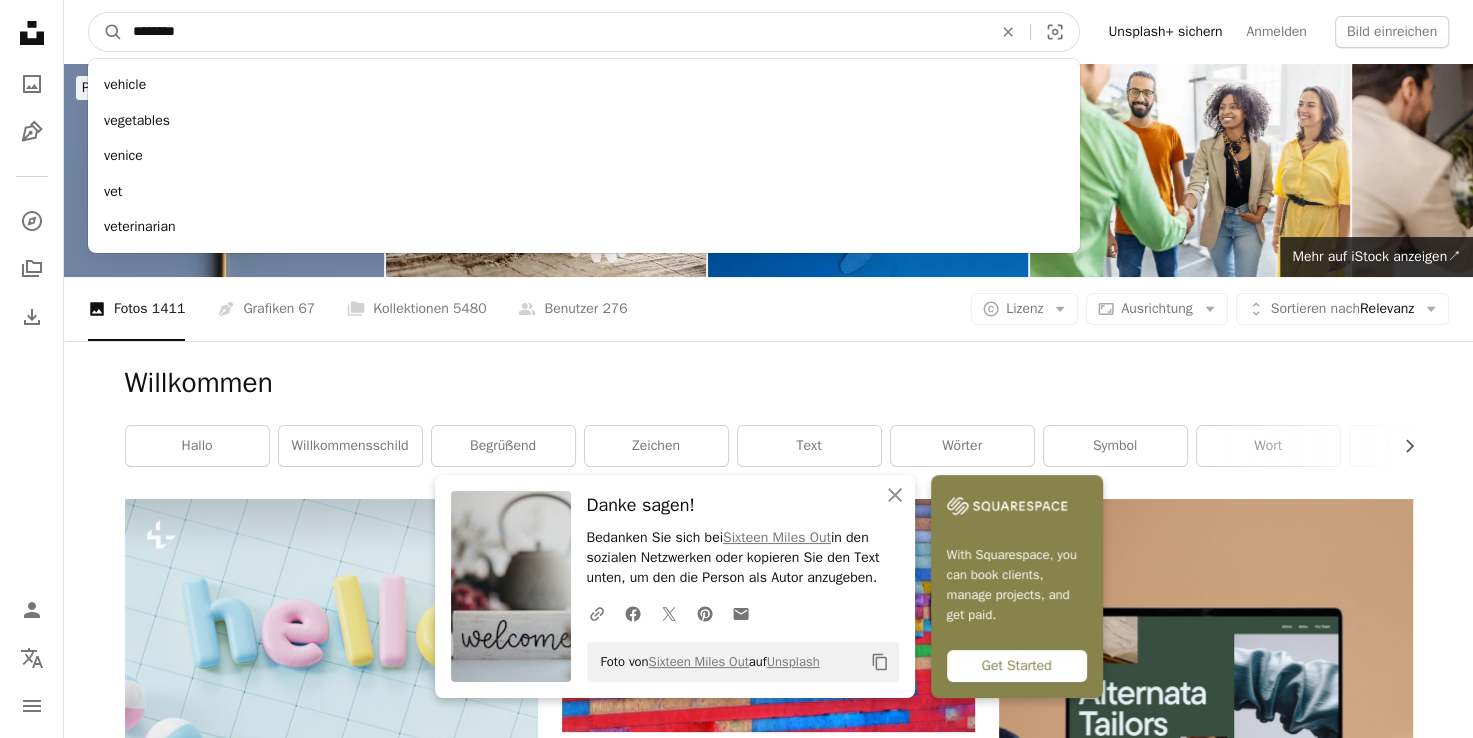 type on "********" 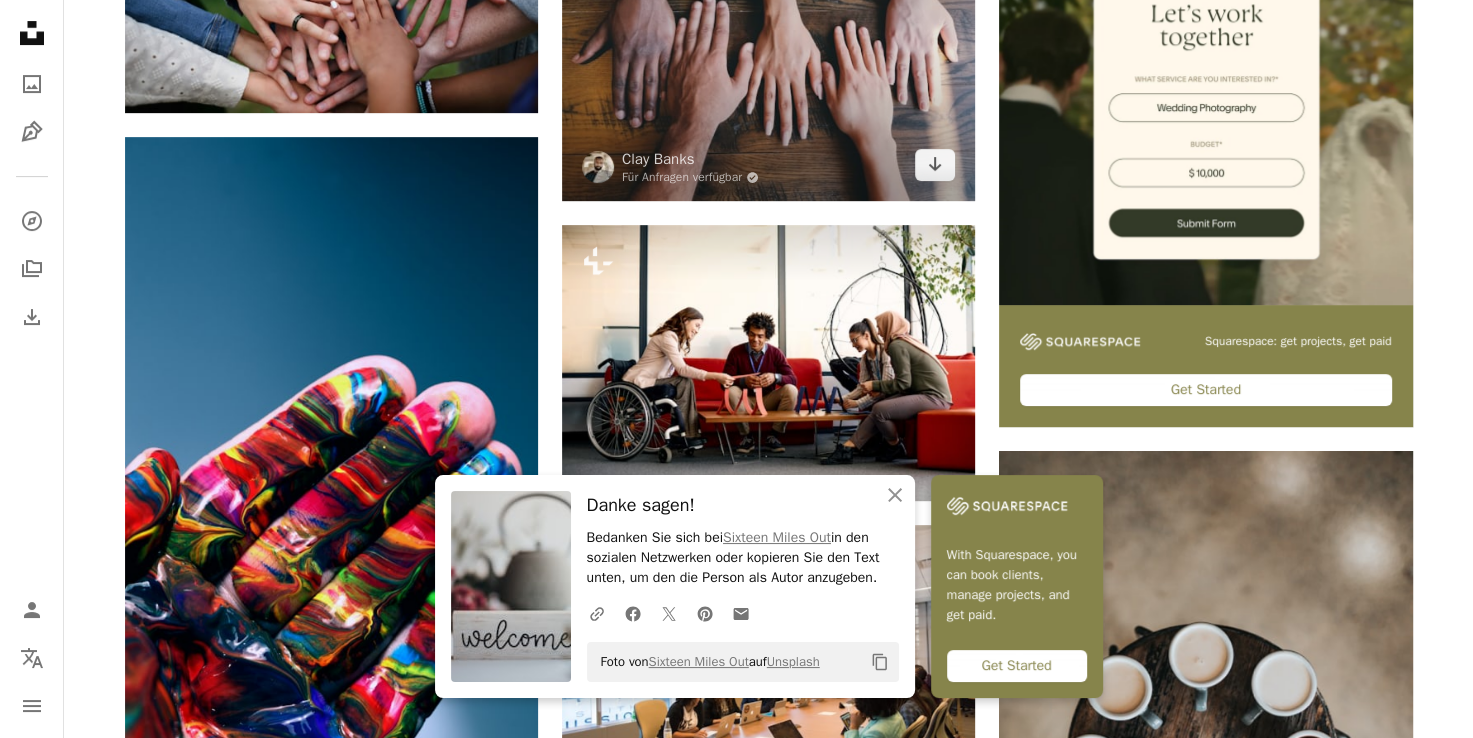 scroll, scrollTop: 611, scrollLeft: 0, axis: vertical 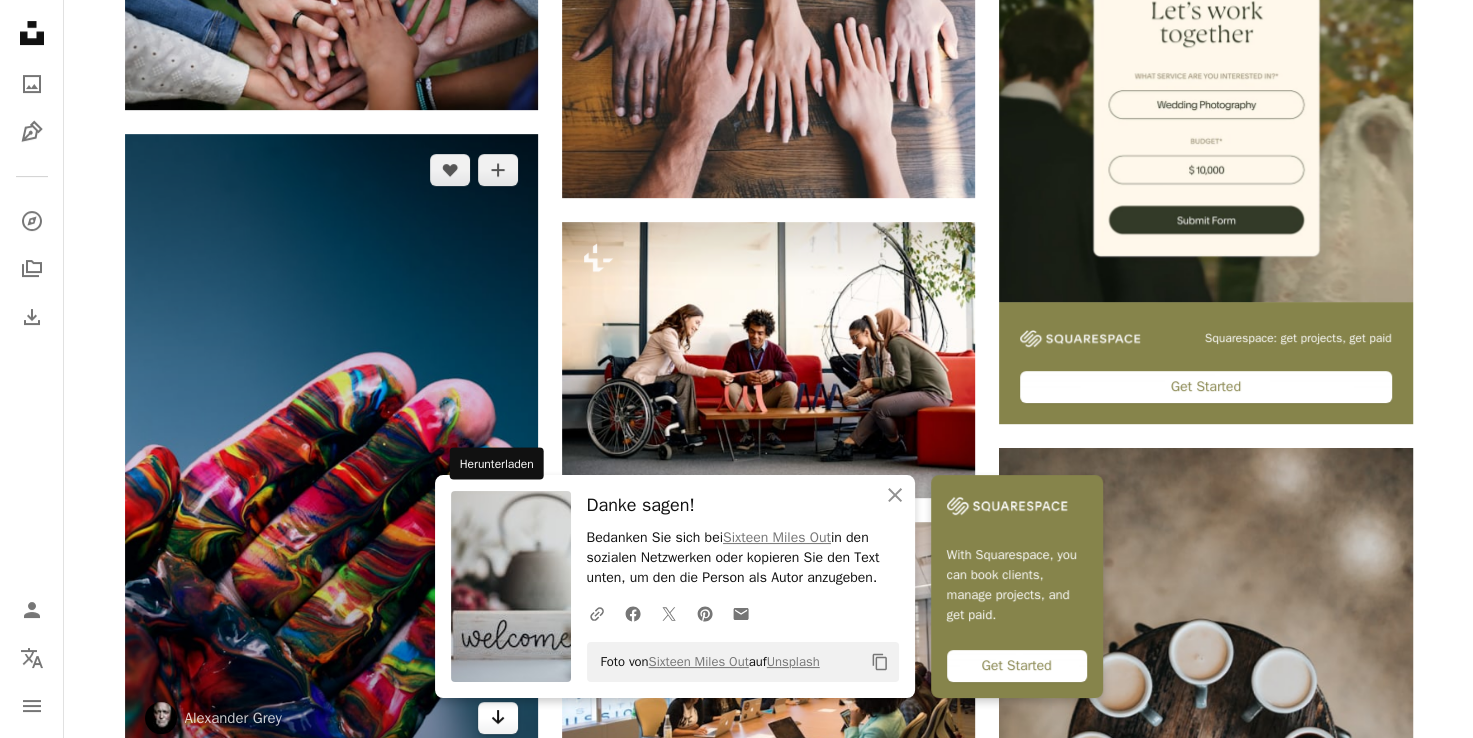 click on "Arrow pointing down" at bounding box center (498, 718) 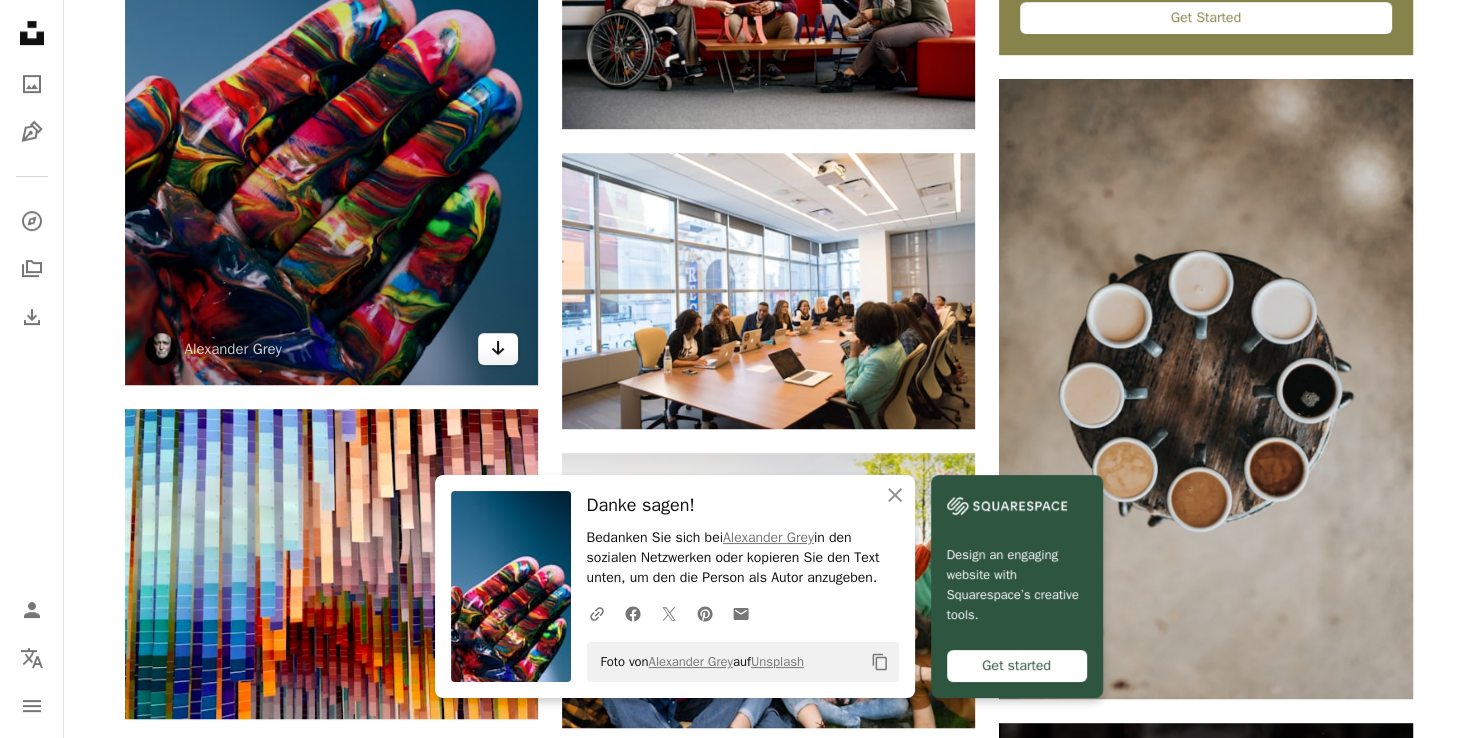 scroll, scrollTop: 996, scrollLeft: 0, axis: vertical 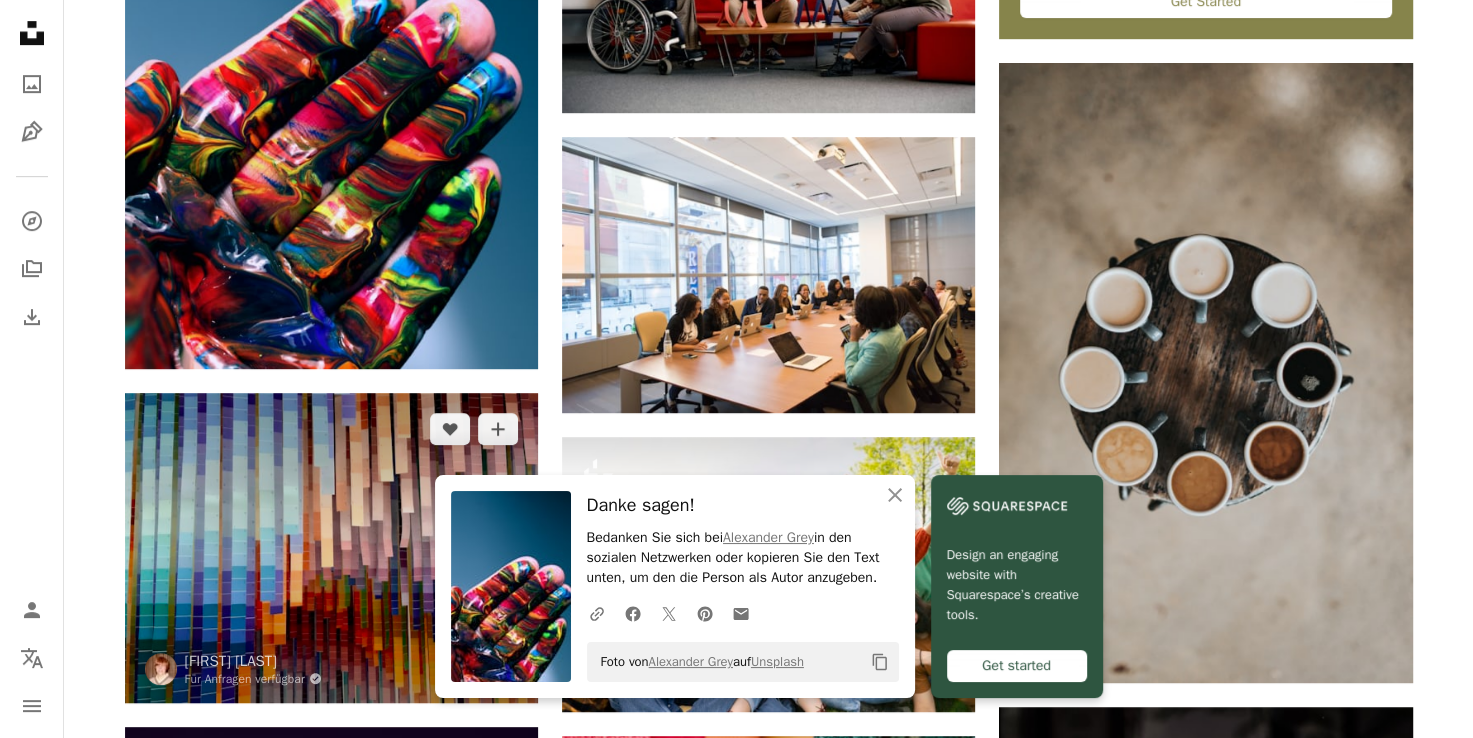 click 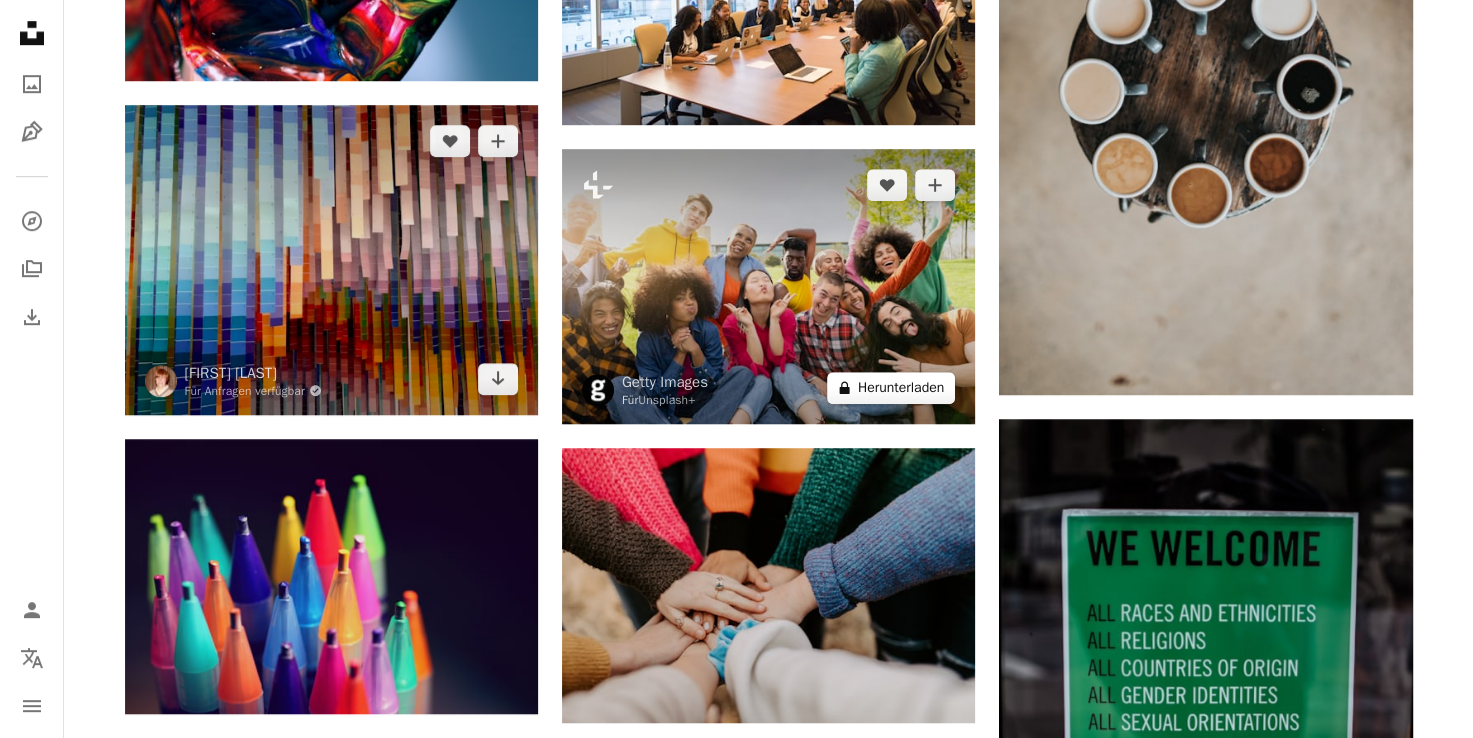 scroll, scrollTop: 1399, scrollLeft: 0, axis: vertical 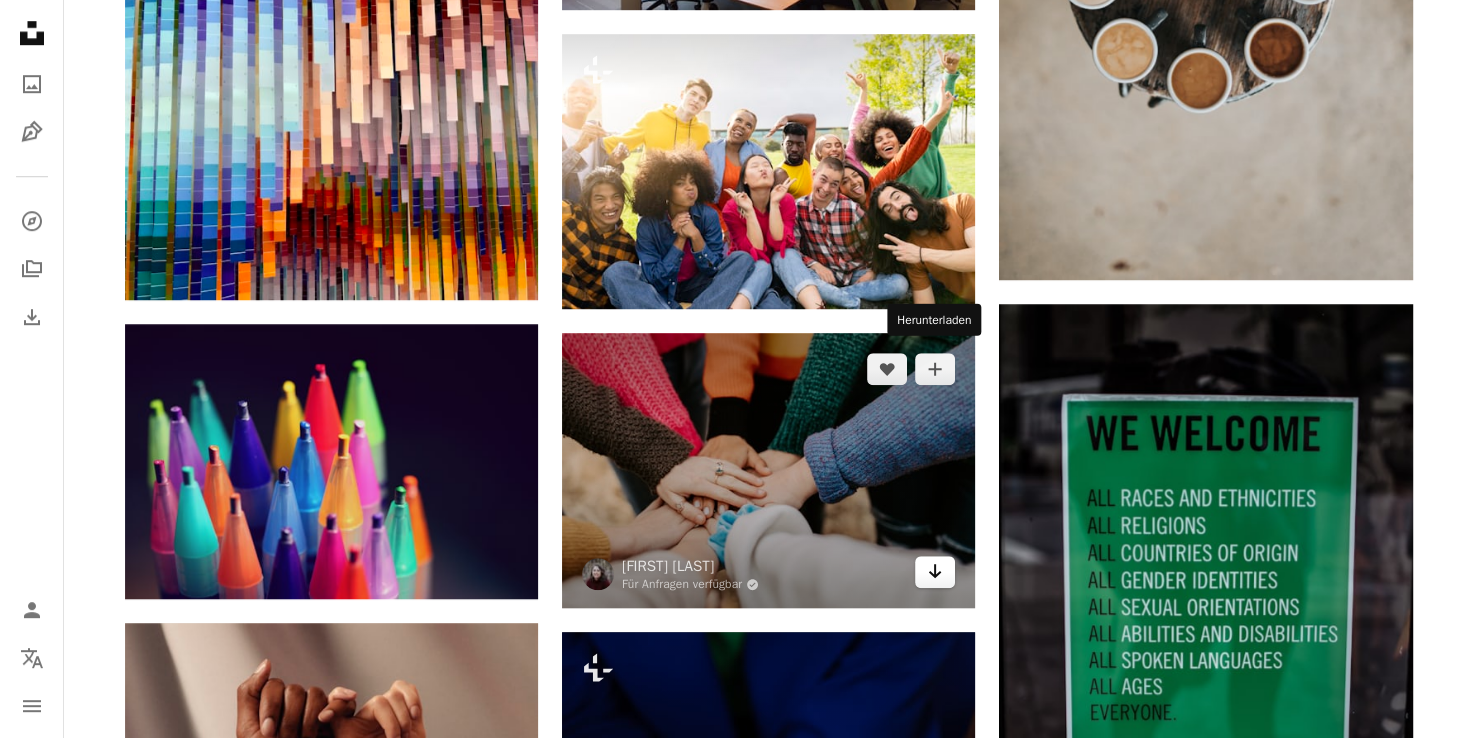 click on "Arrow pointing down" 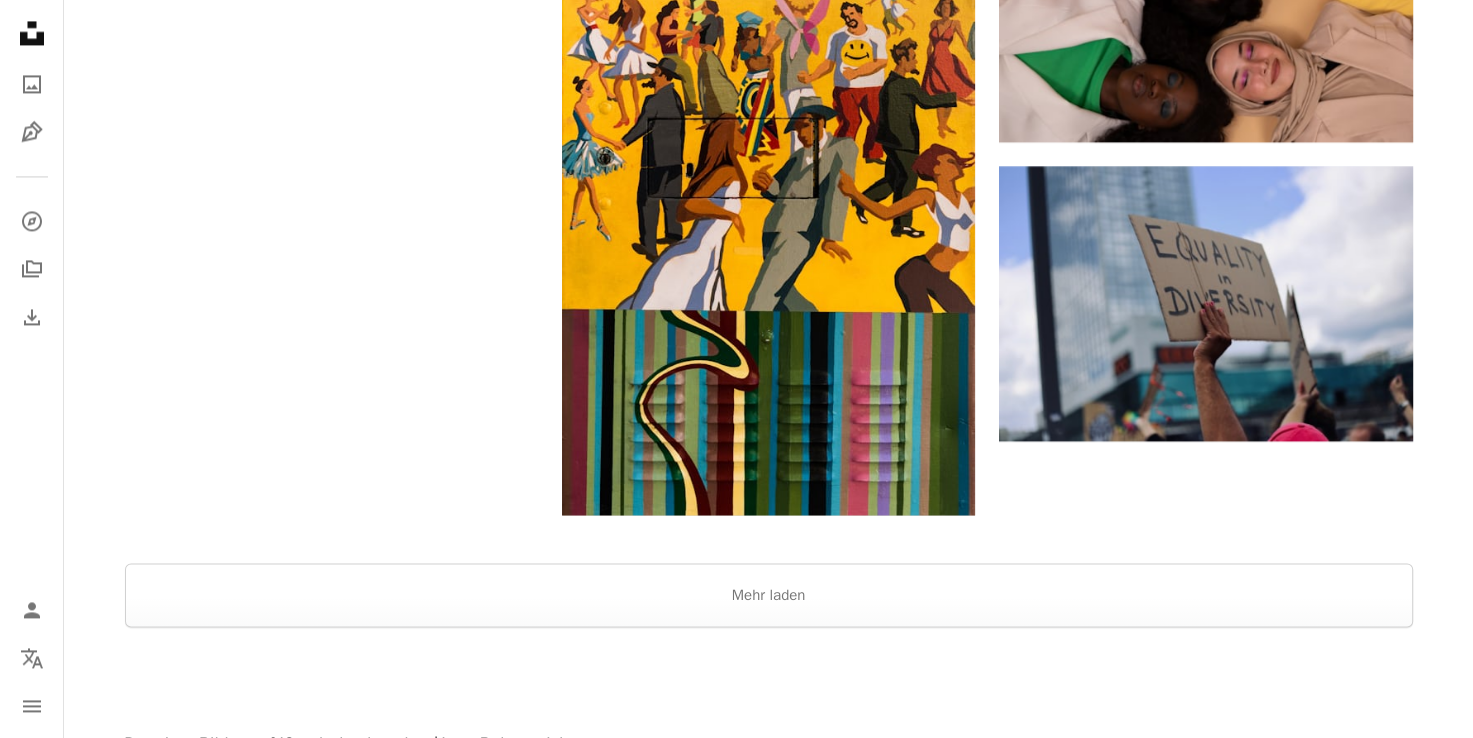 scroll, scrollTop: 3092, scrollLeft: 0, axis: vertical 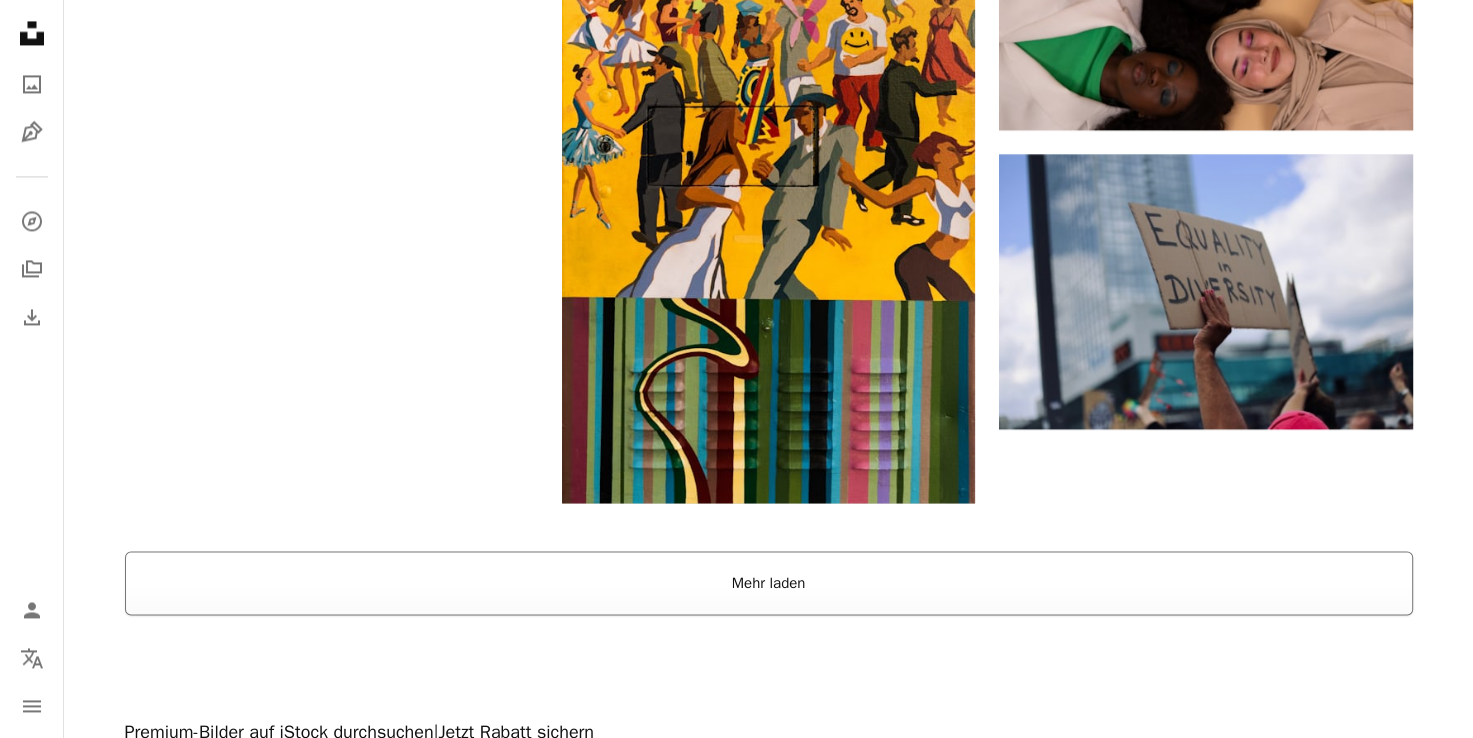 click on "Mehr laden" at bounding box center (769, 583) 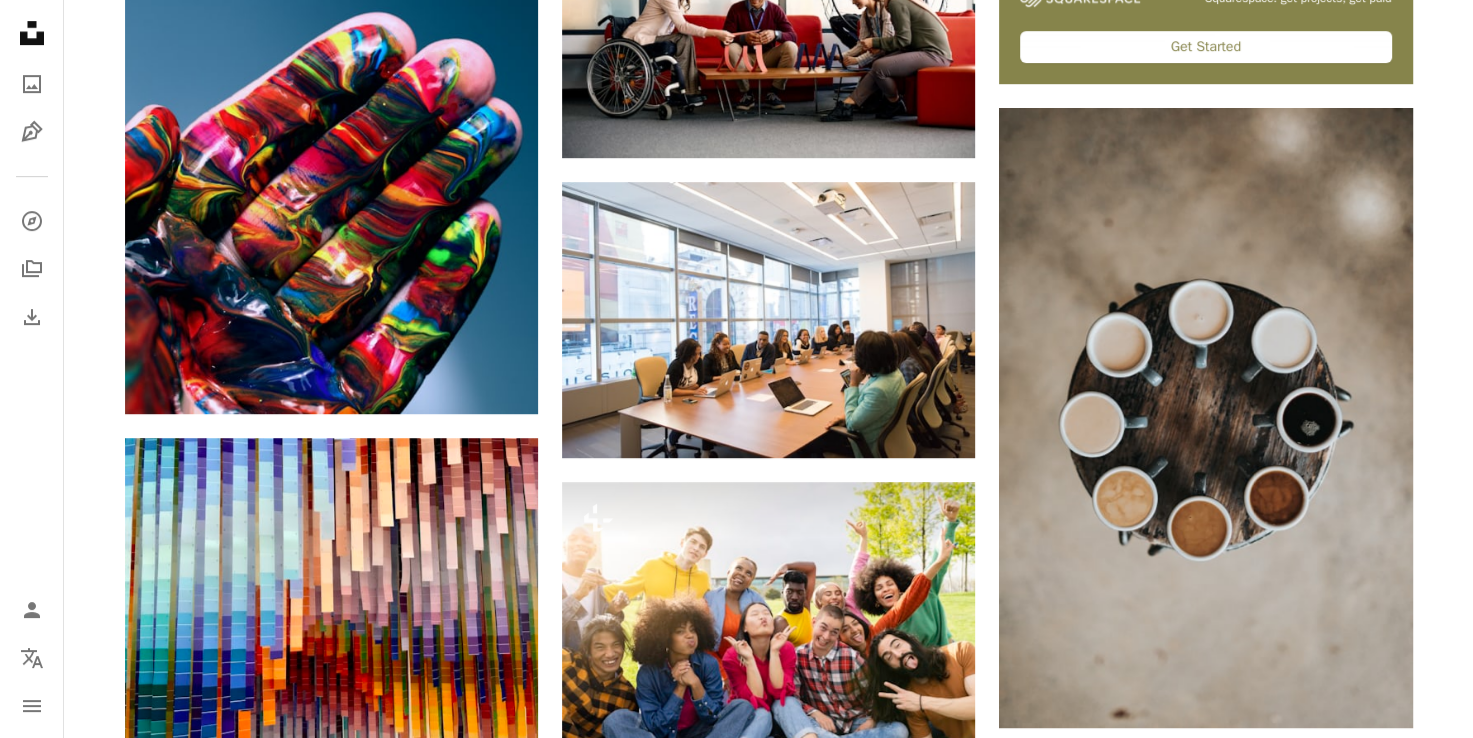 scroll, scrollTop: 0, scrollLeft: 0, axis: both 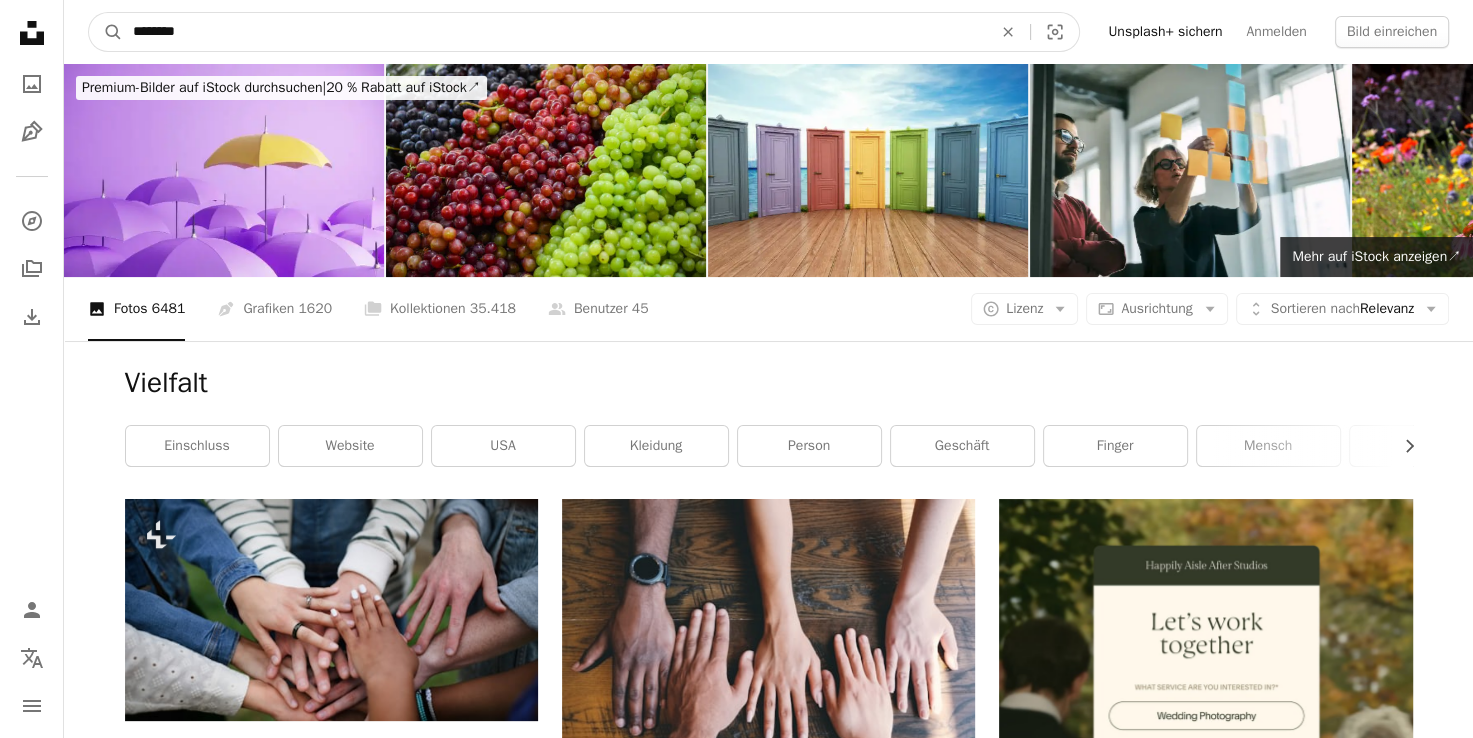 click on "********" at bounding box center [554, 32] 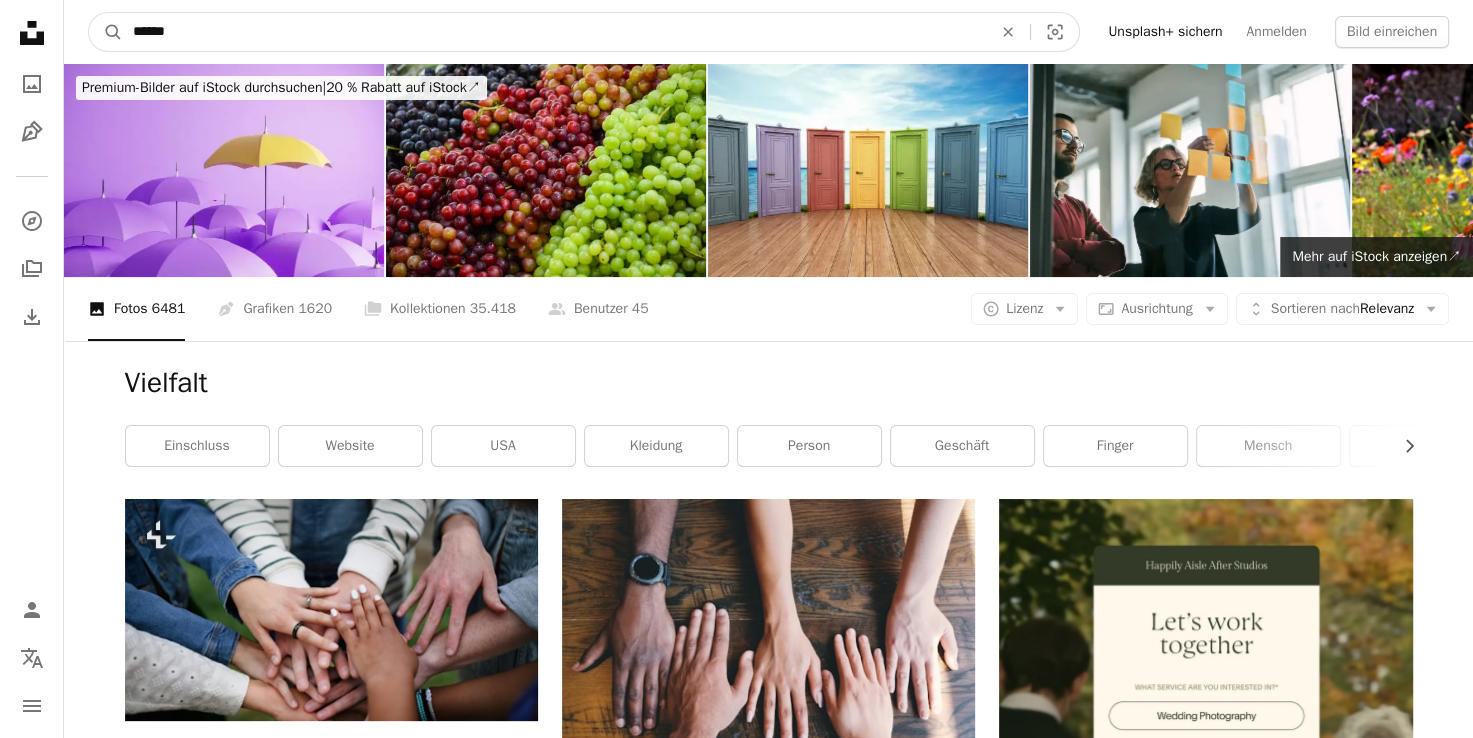 type on "******" 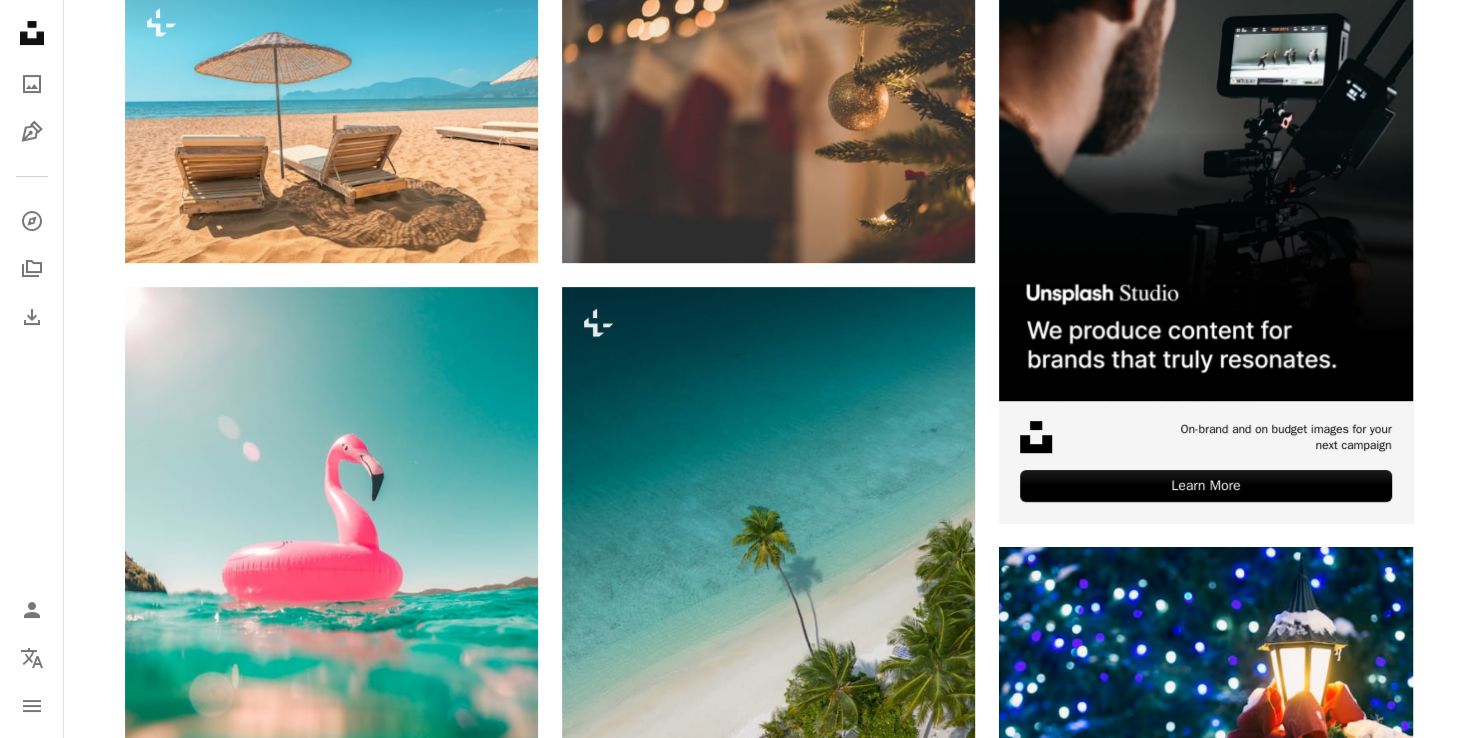 scroll, scrollTop: 520, scrollLeft: 0, axis: vertical 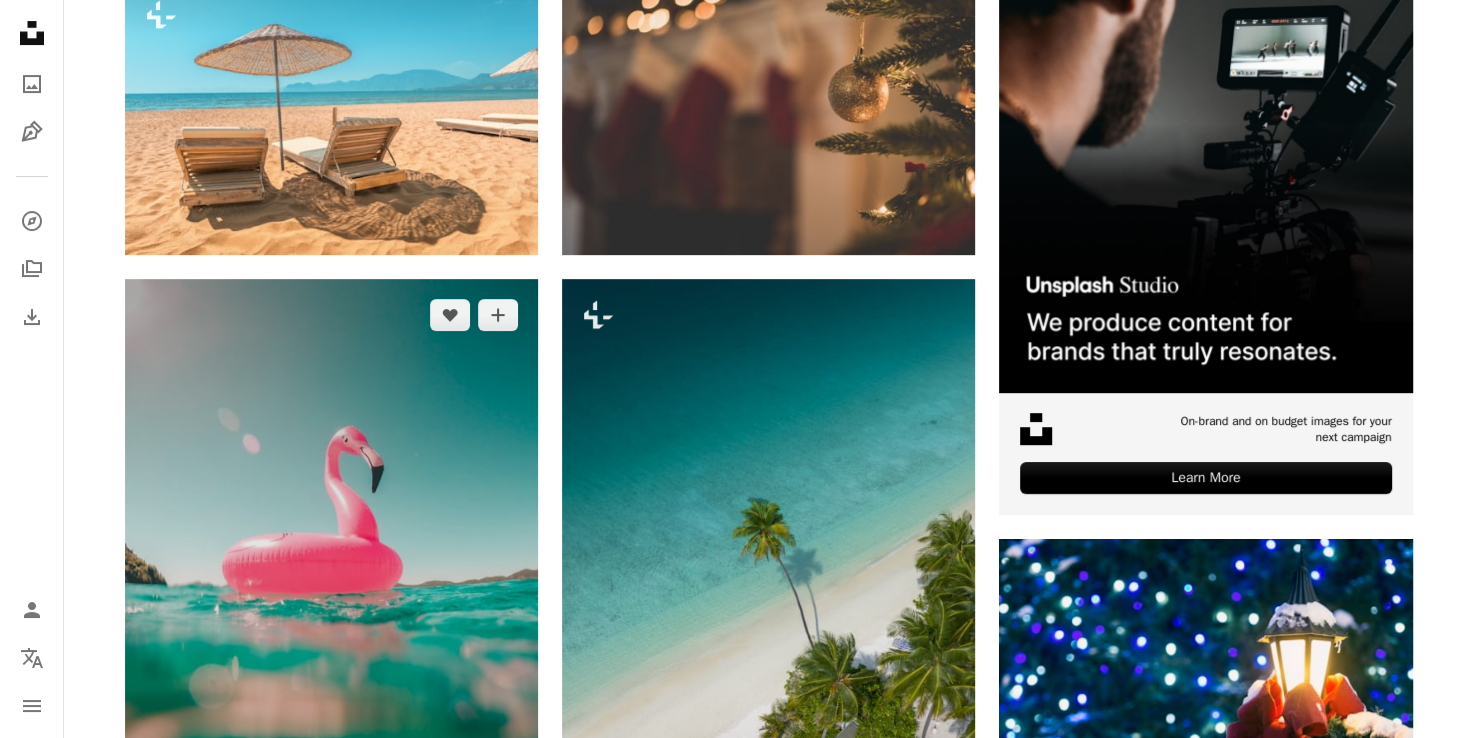 click 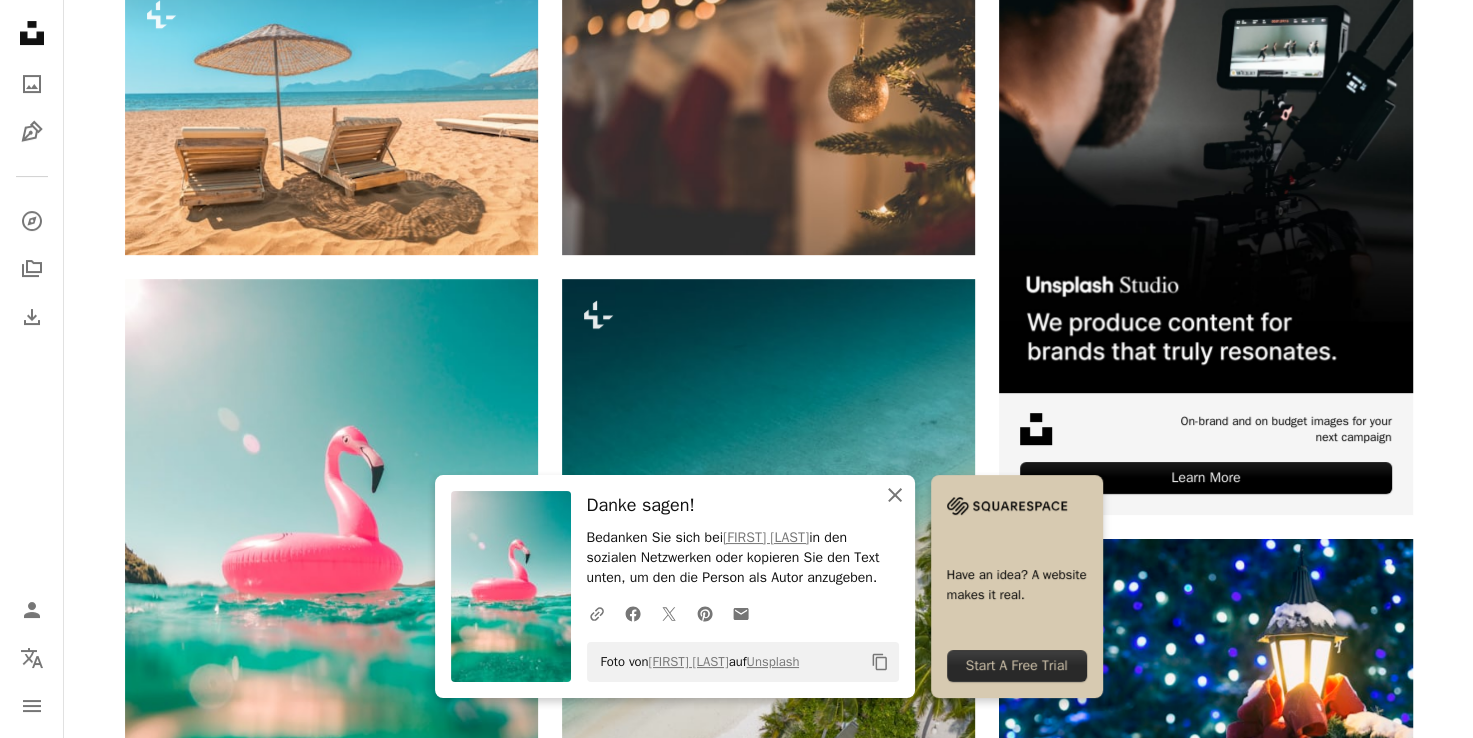 click on "An X shape" 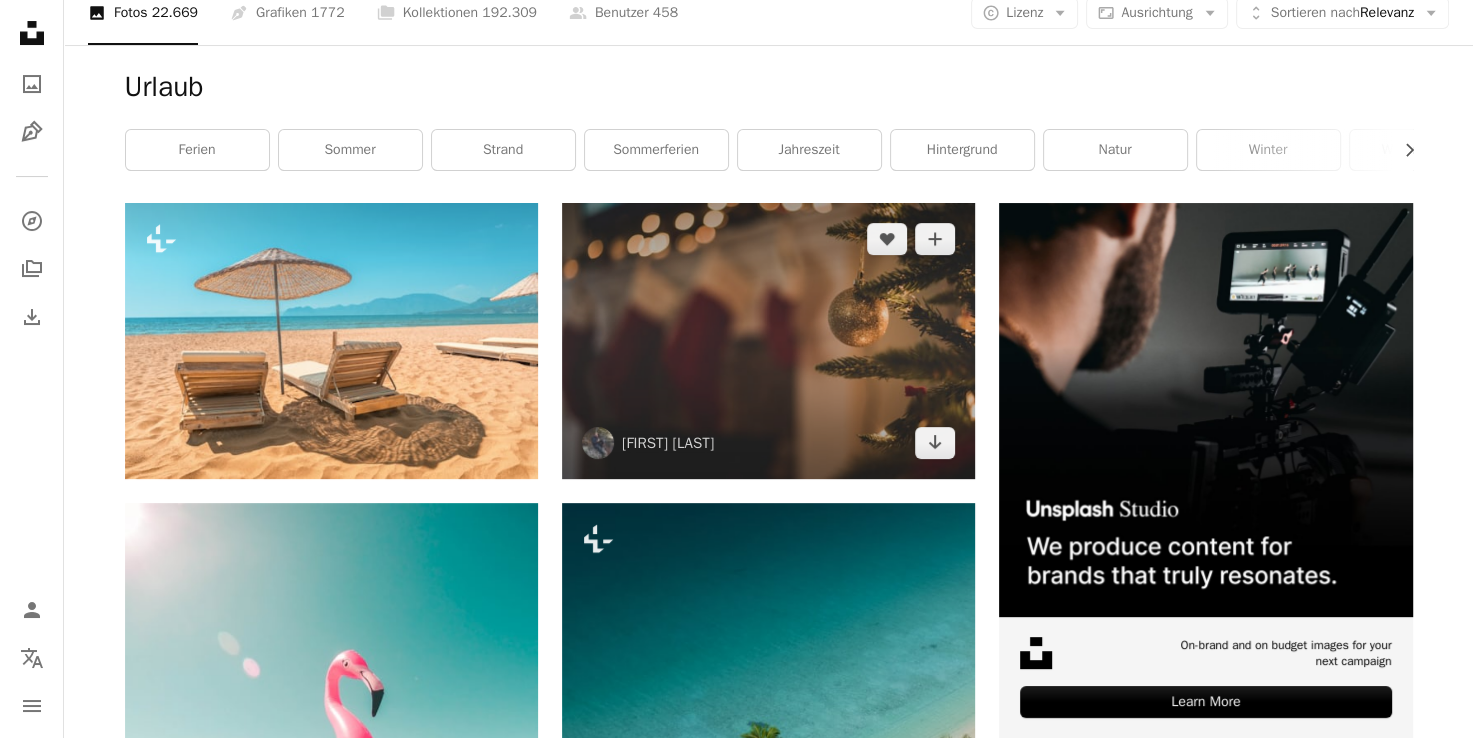 scroll, scrollTop: 0, scrollLeft: 0, axis: both 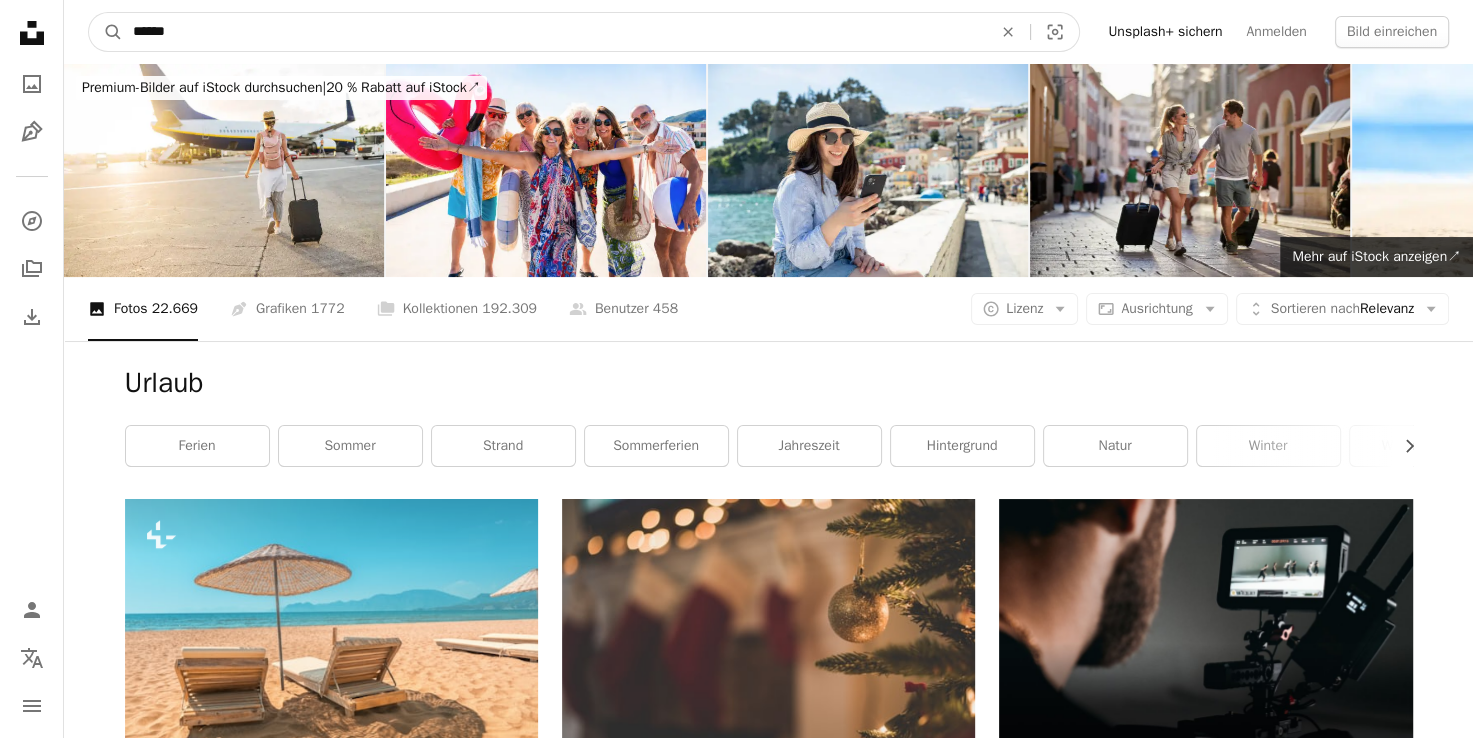 click on "******" at bounding box center (554, 32) 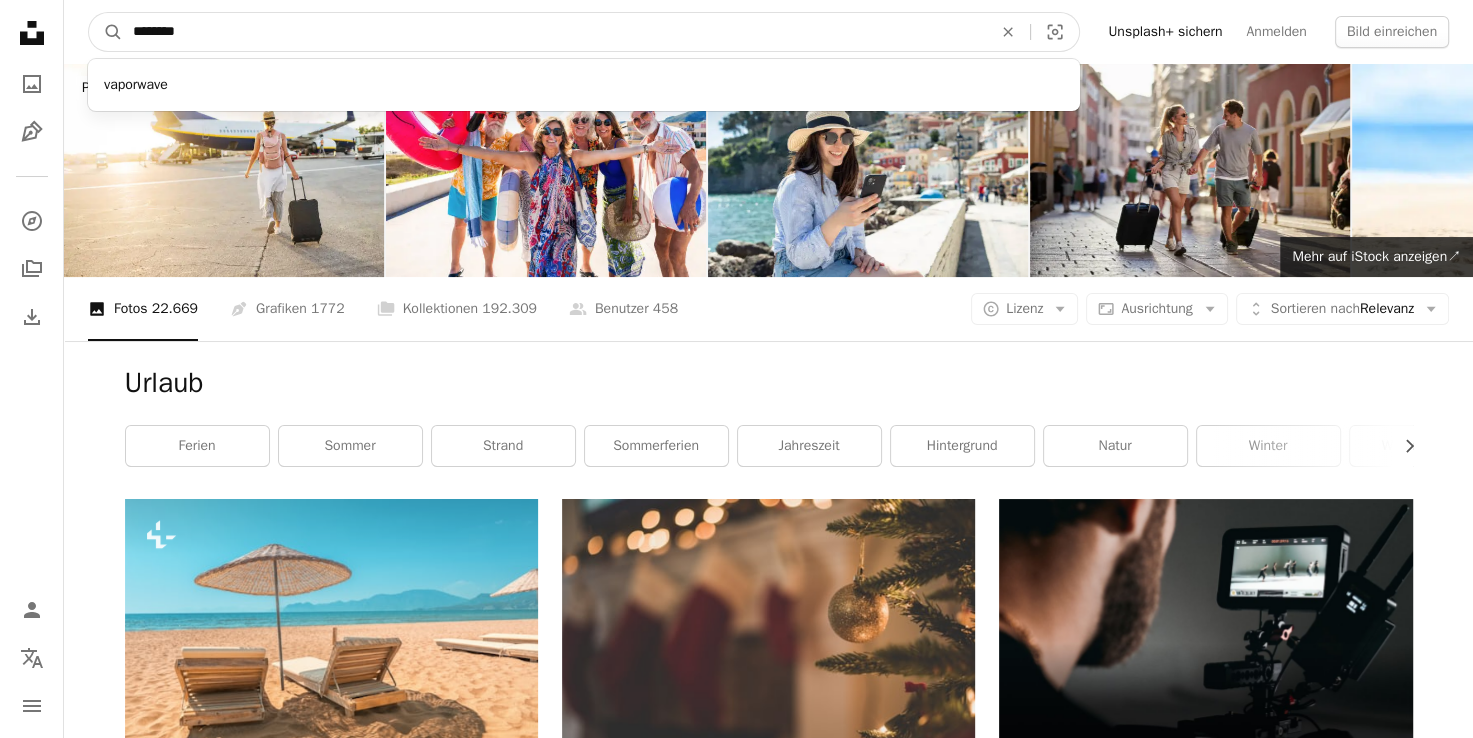 type on "********" 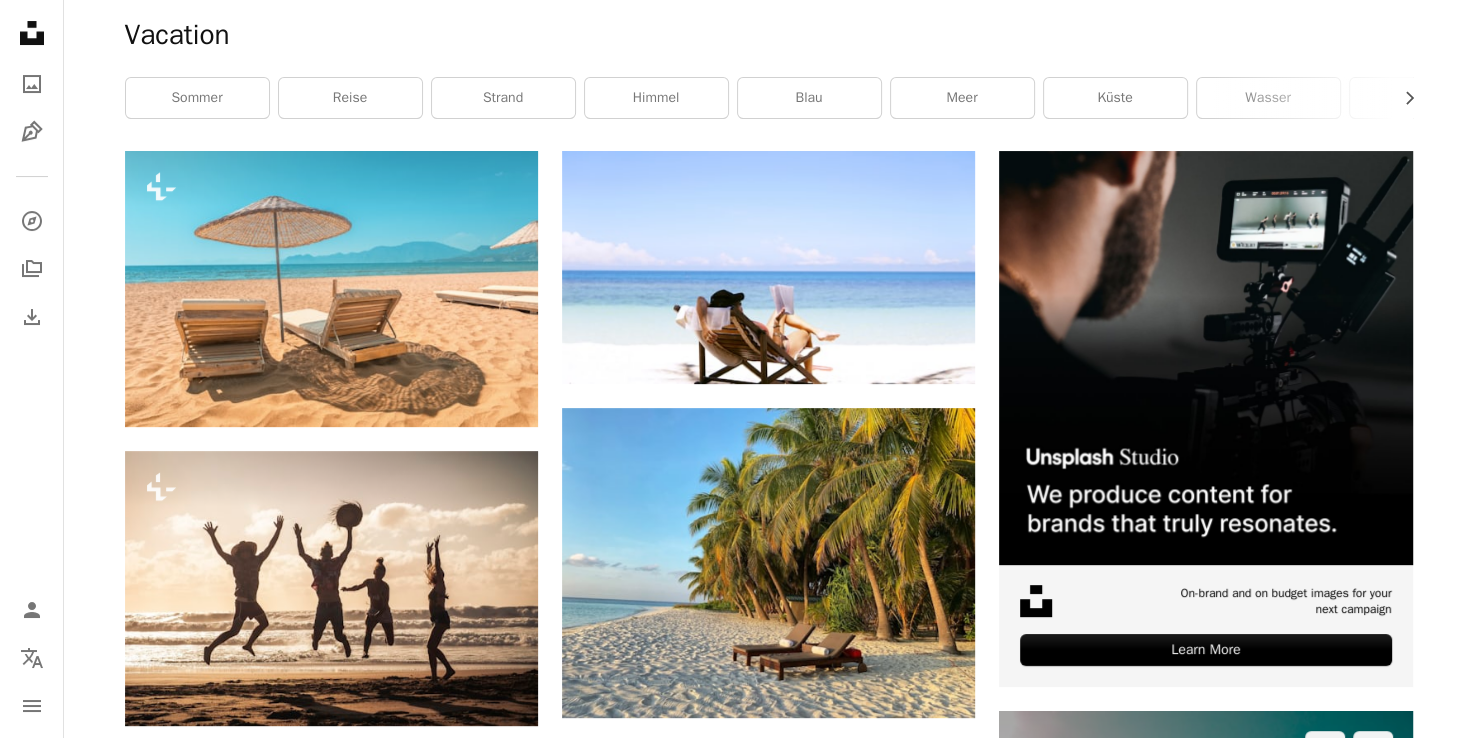 scroll, scrollTop: 356, scrollLeft: 0, axis: vertical 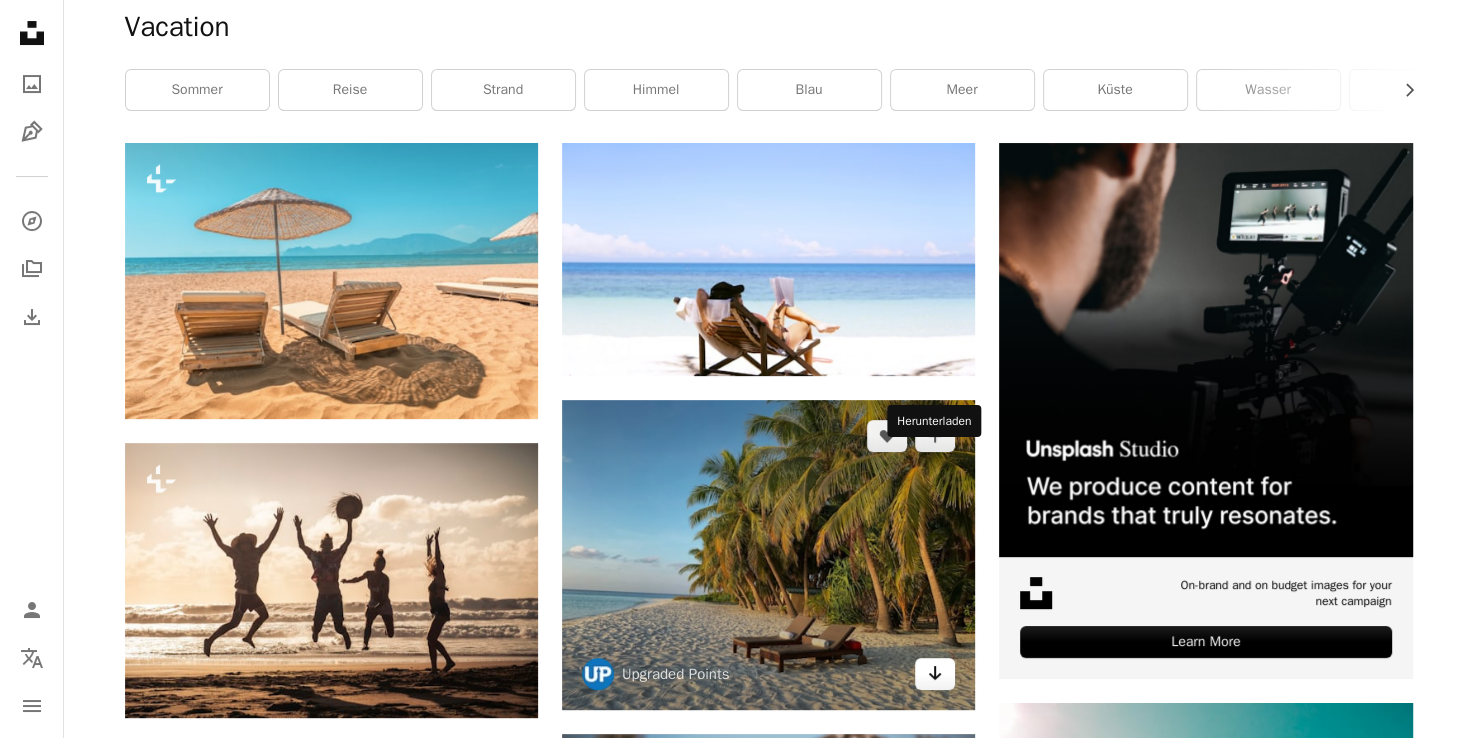 click on "Arrow pointing down" 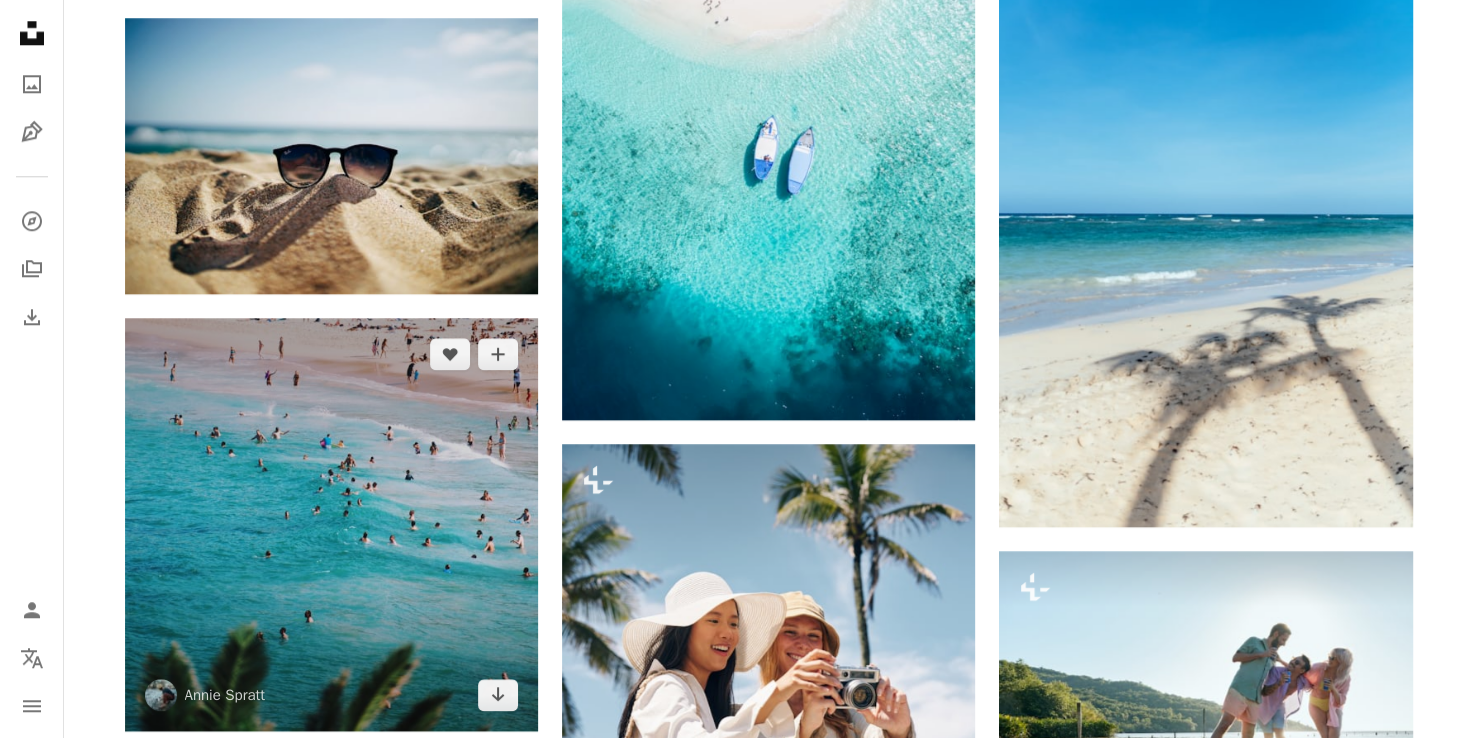 scroll, scrollTop: 2030, scrollLeft: 0, axis: vertical 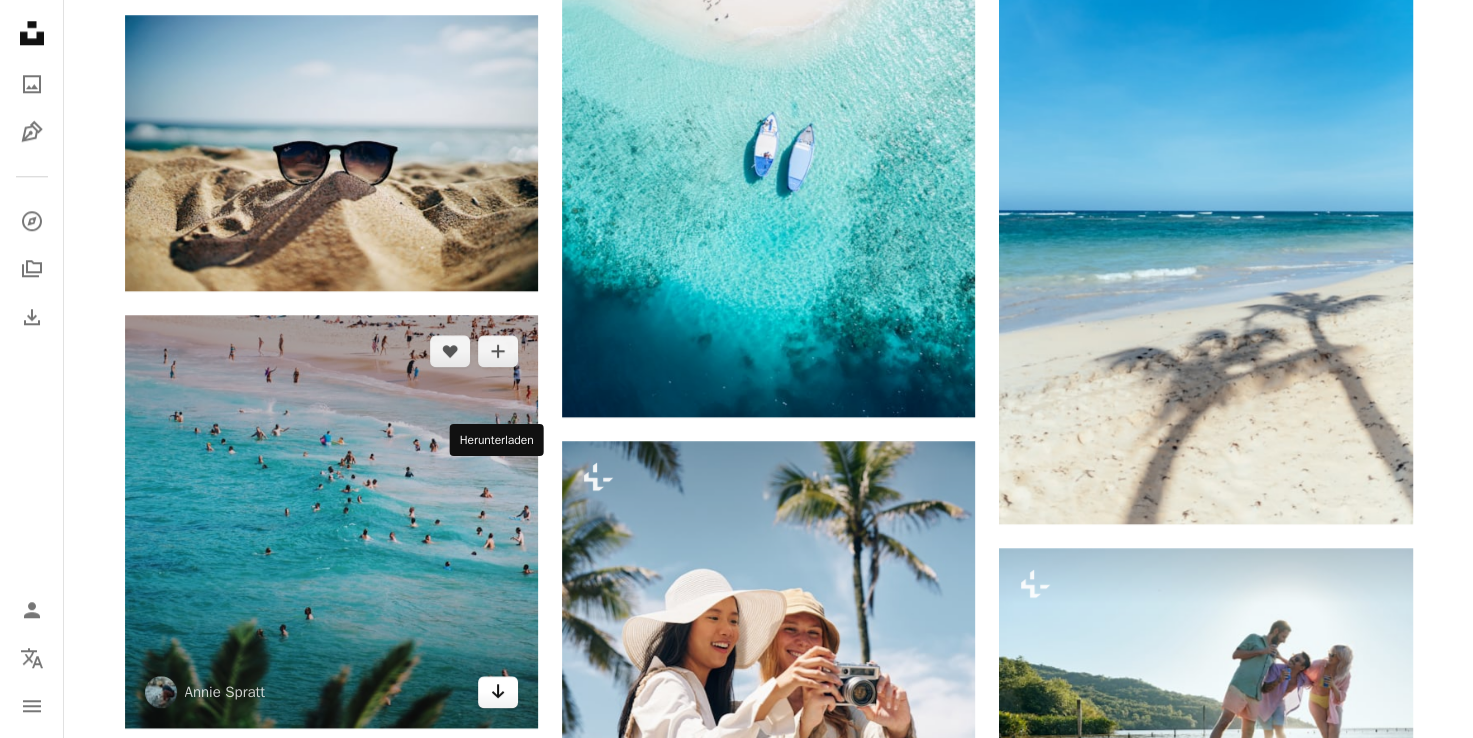 click on "Arrow pointing down" 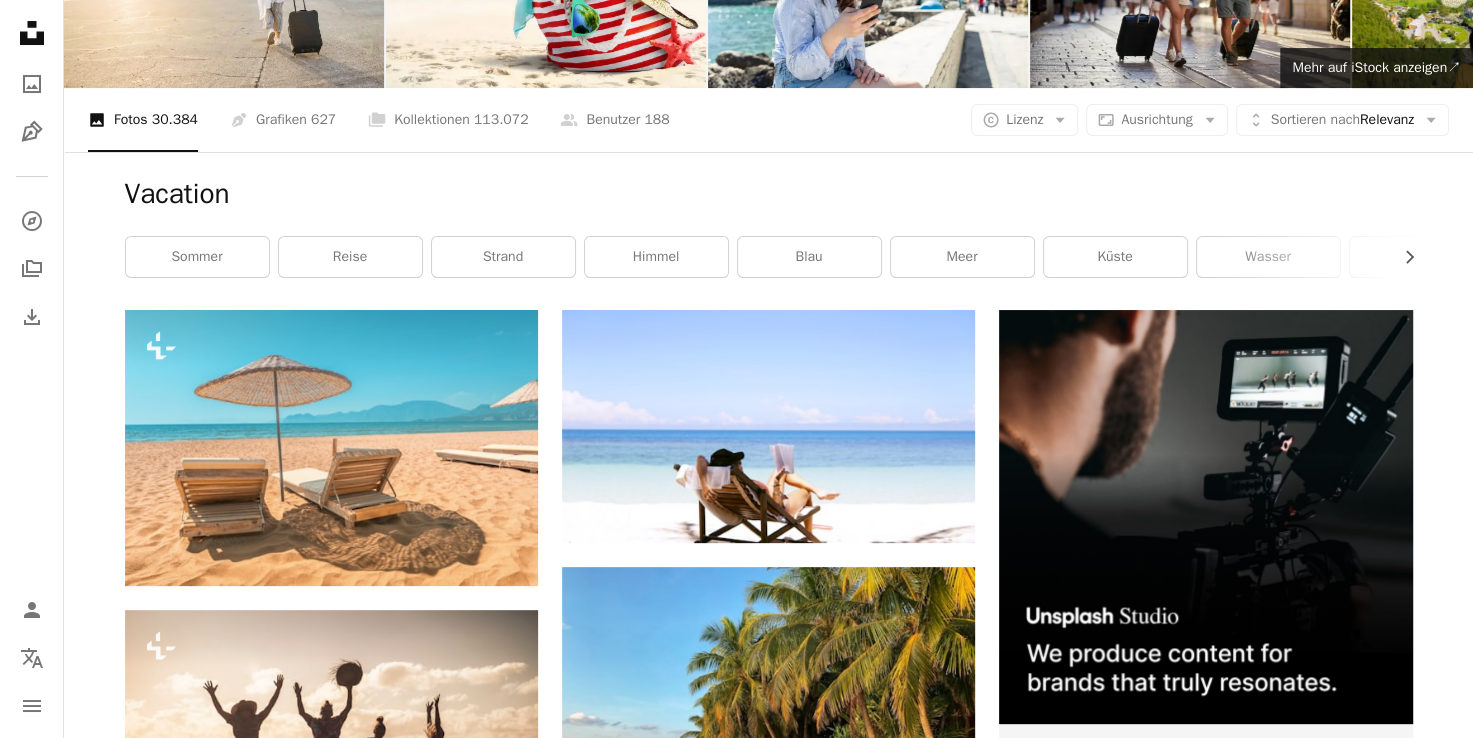 scroll, scrollTop: 0, scrollLeft: 0, axis: both 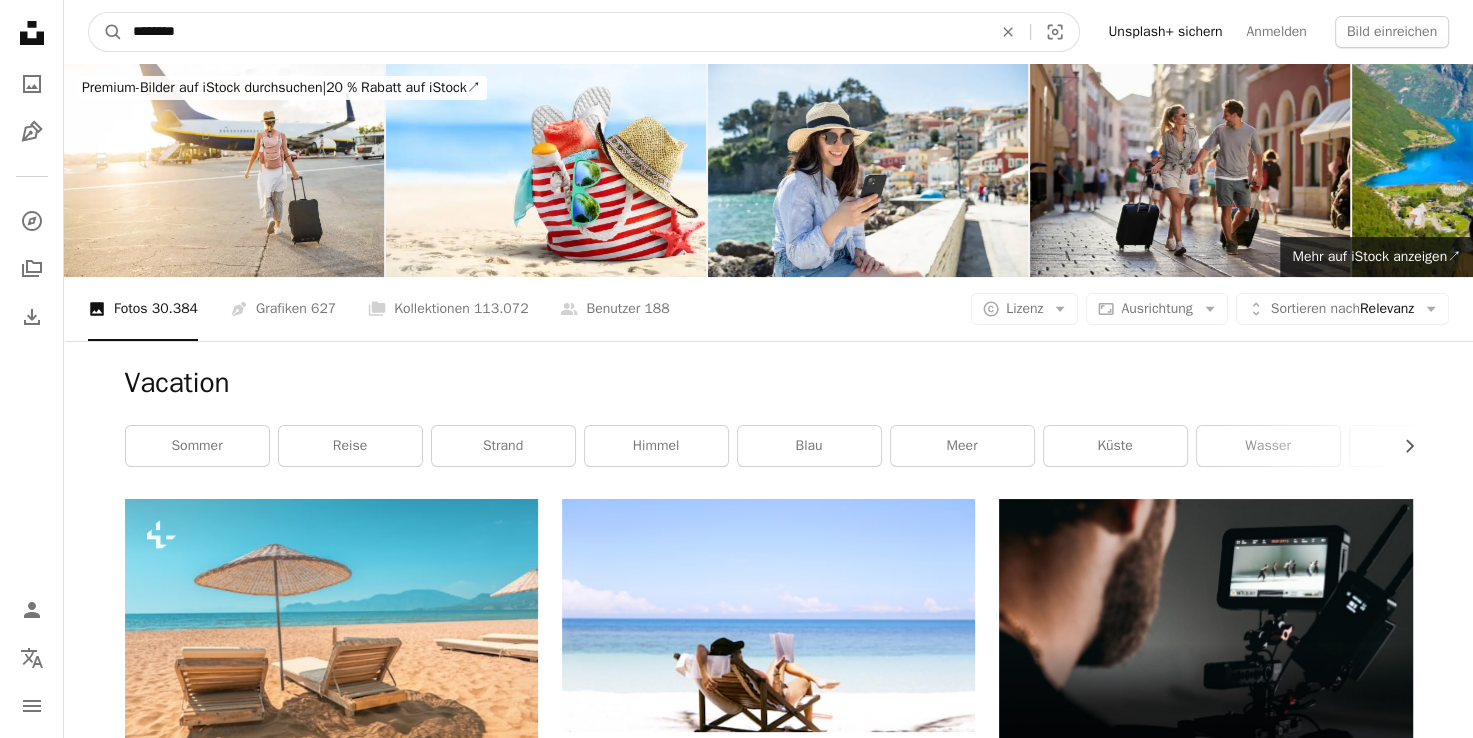 click on "********" at bounding box center (554, 32) 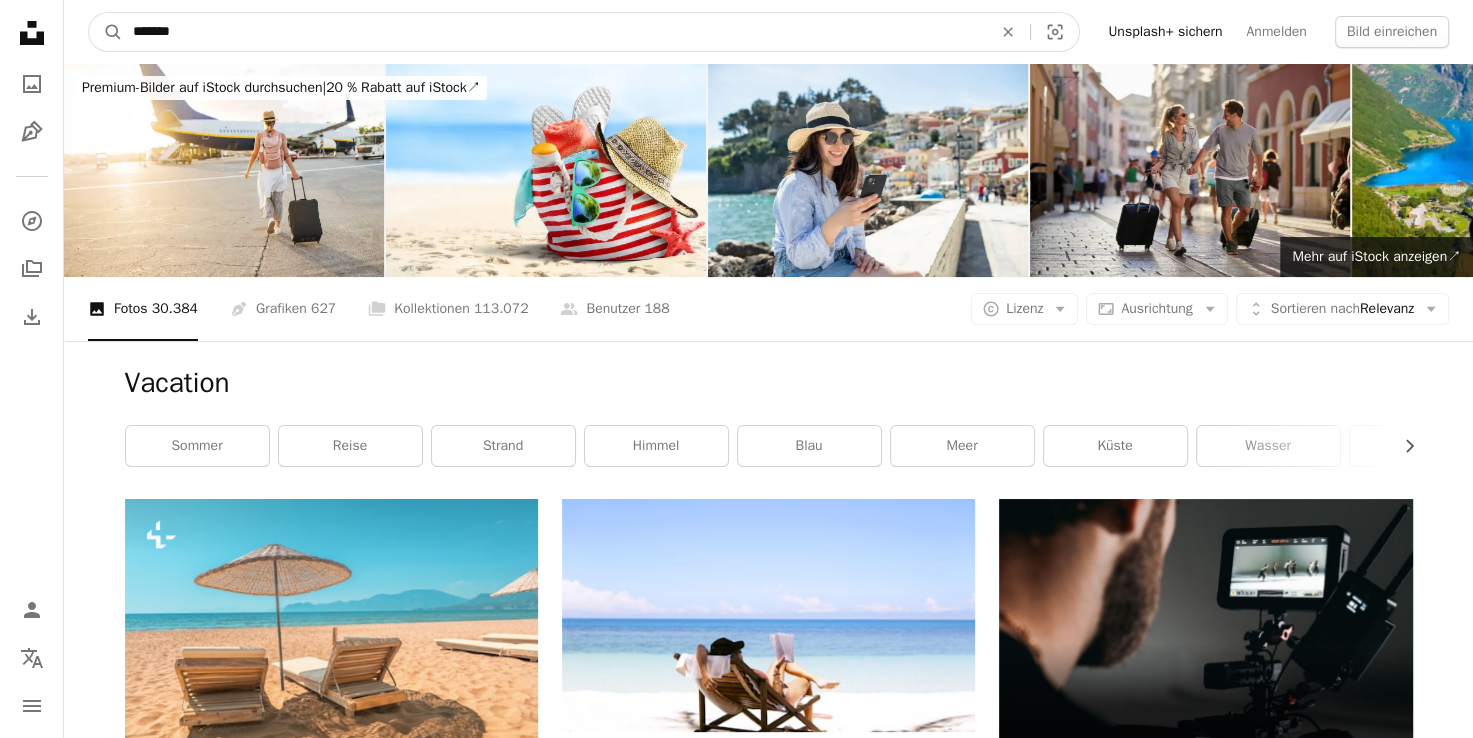 type on "*******" 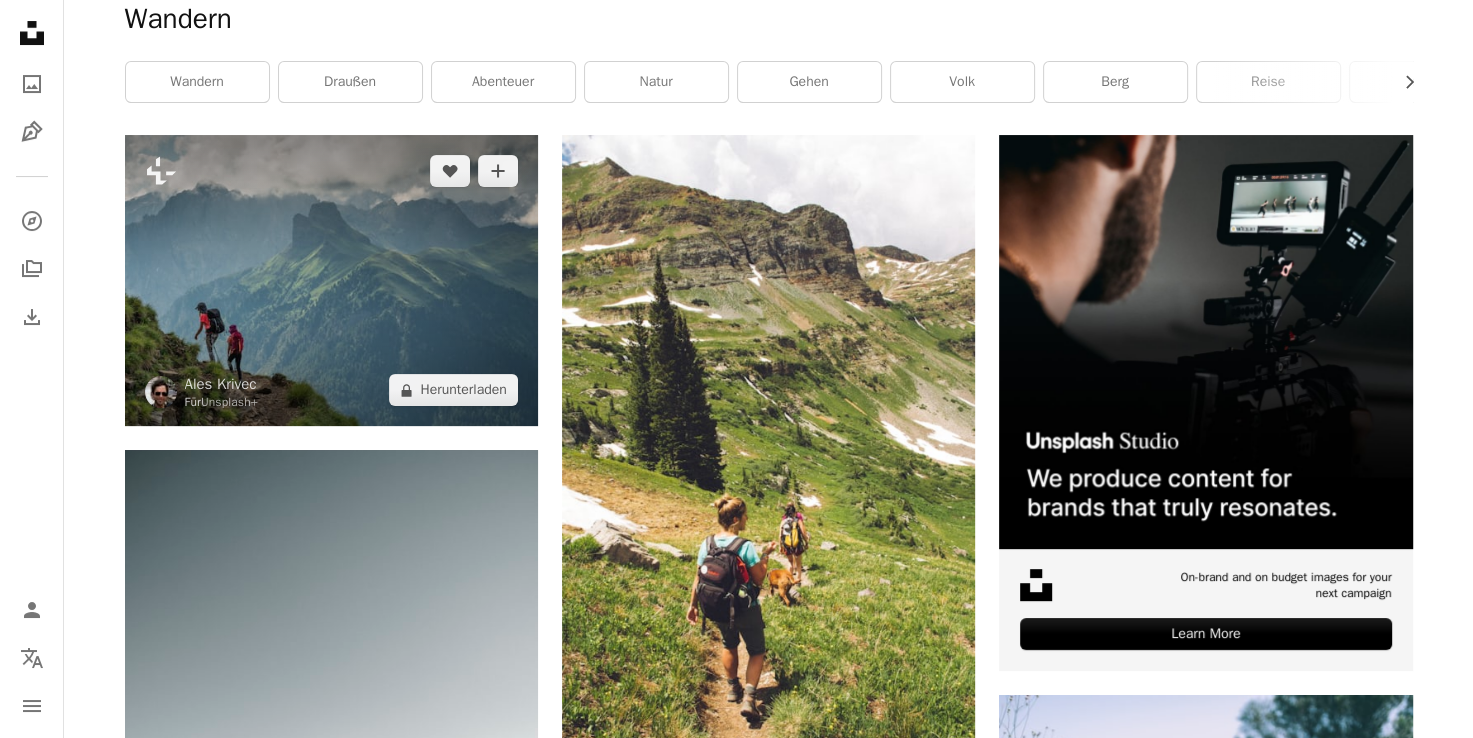 scroll, scrollTop: 0, scrollLeft: 0, axis: both 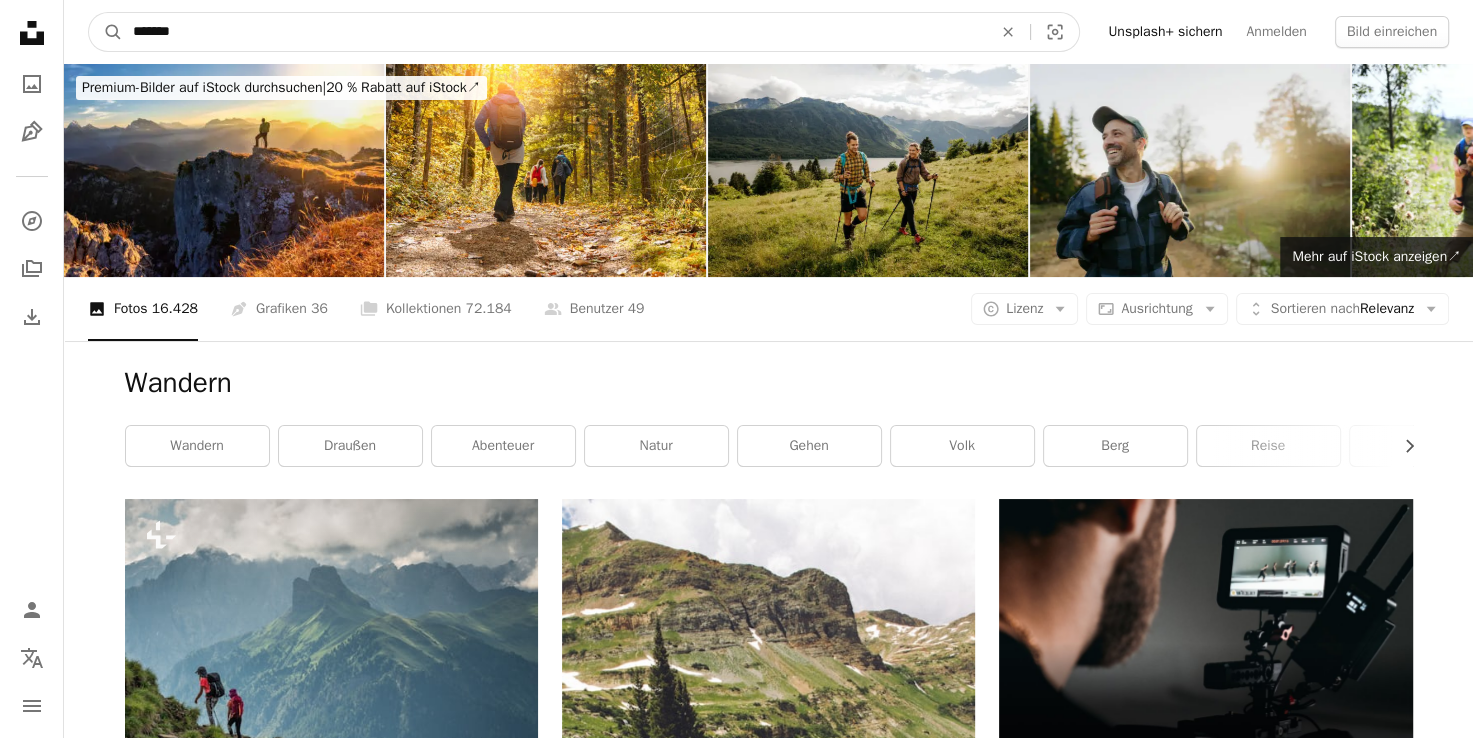 click on "*******" at bounding box center (554, 32) 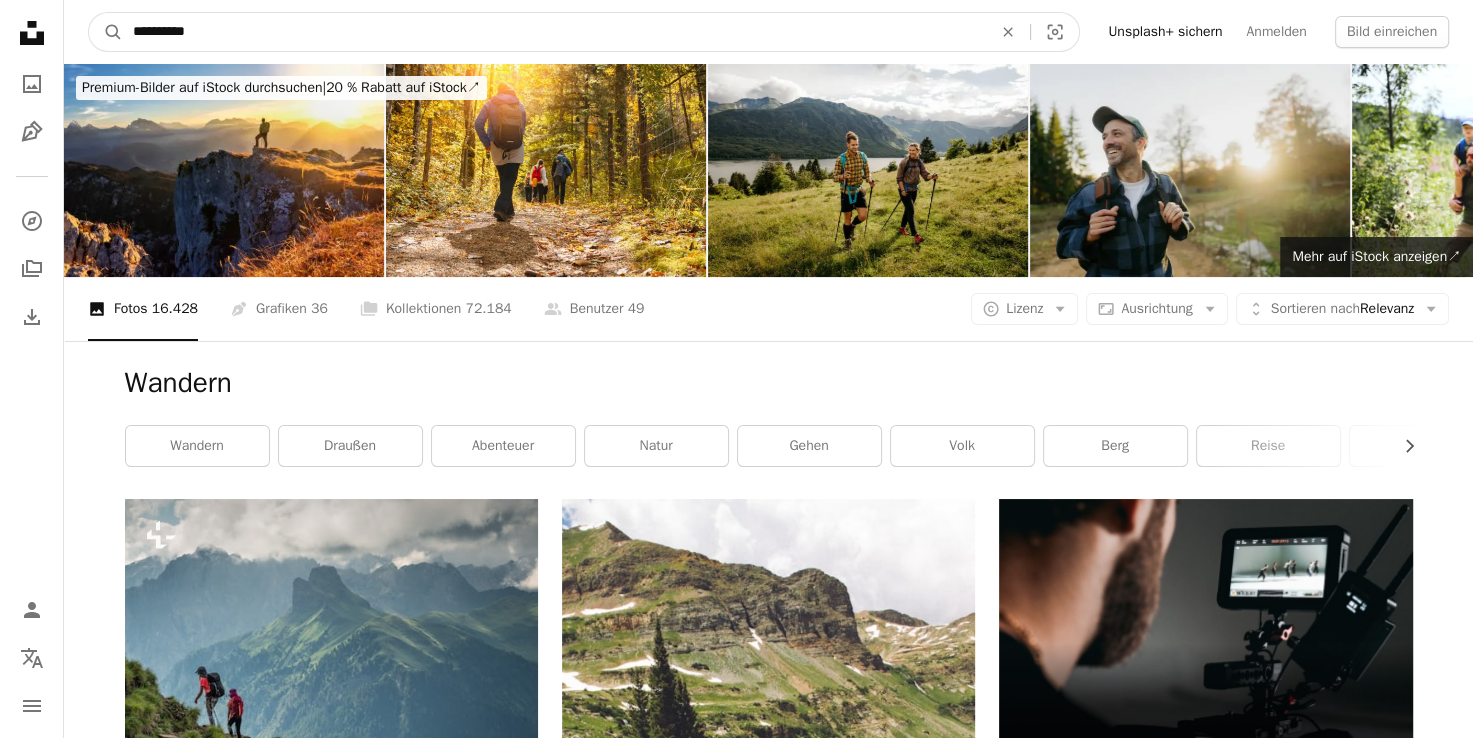 type on "**********" 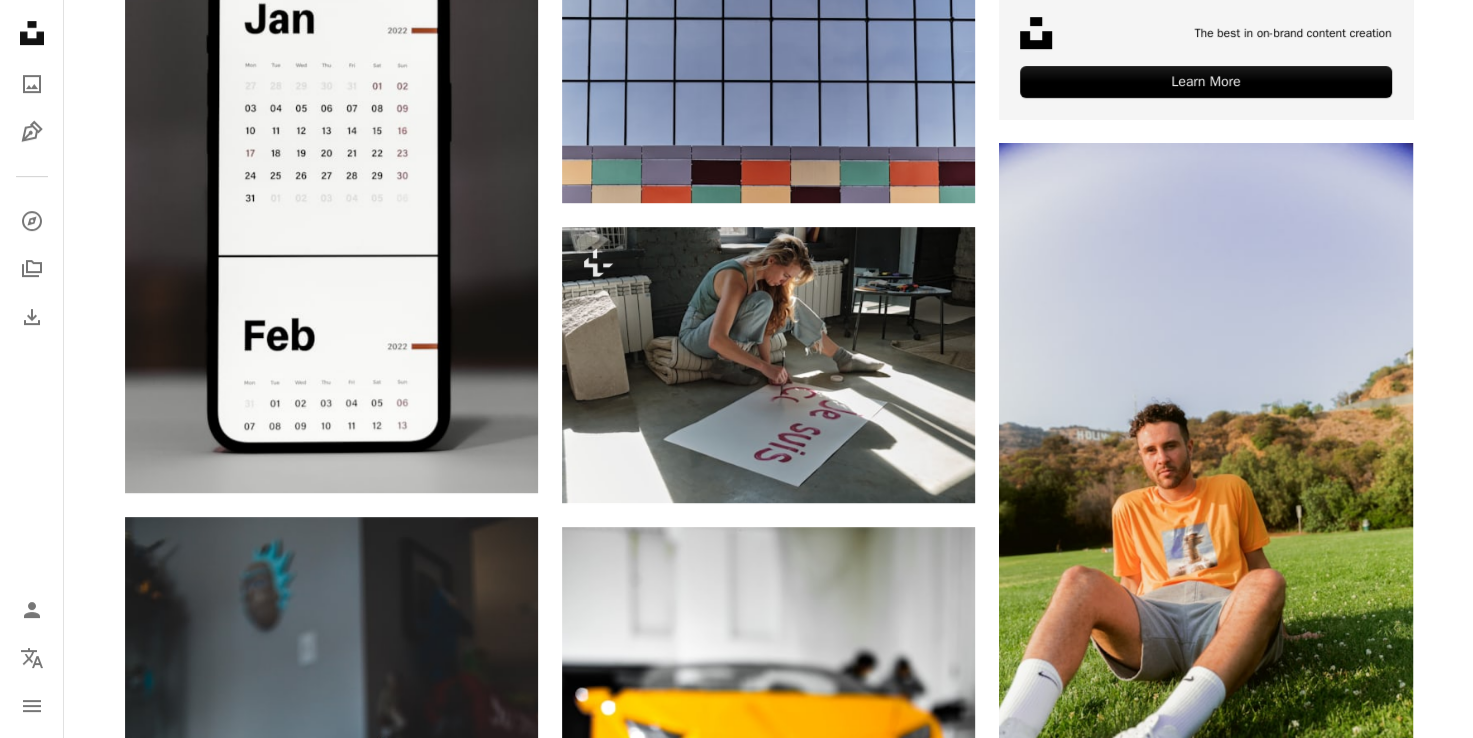 scroll, scrollTop: 0, scrollLeft: 0, axis: both 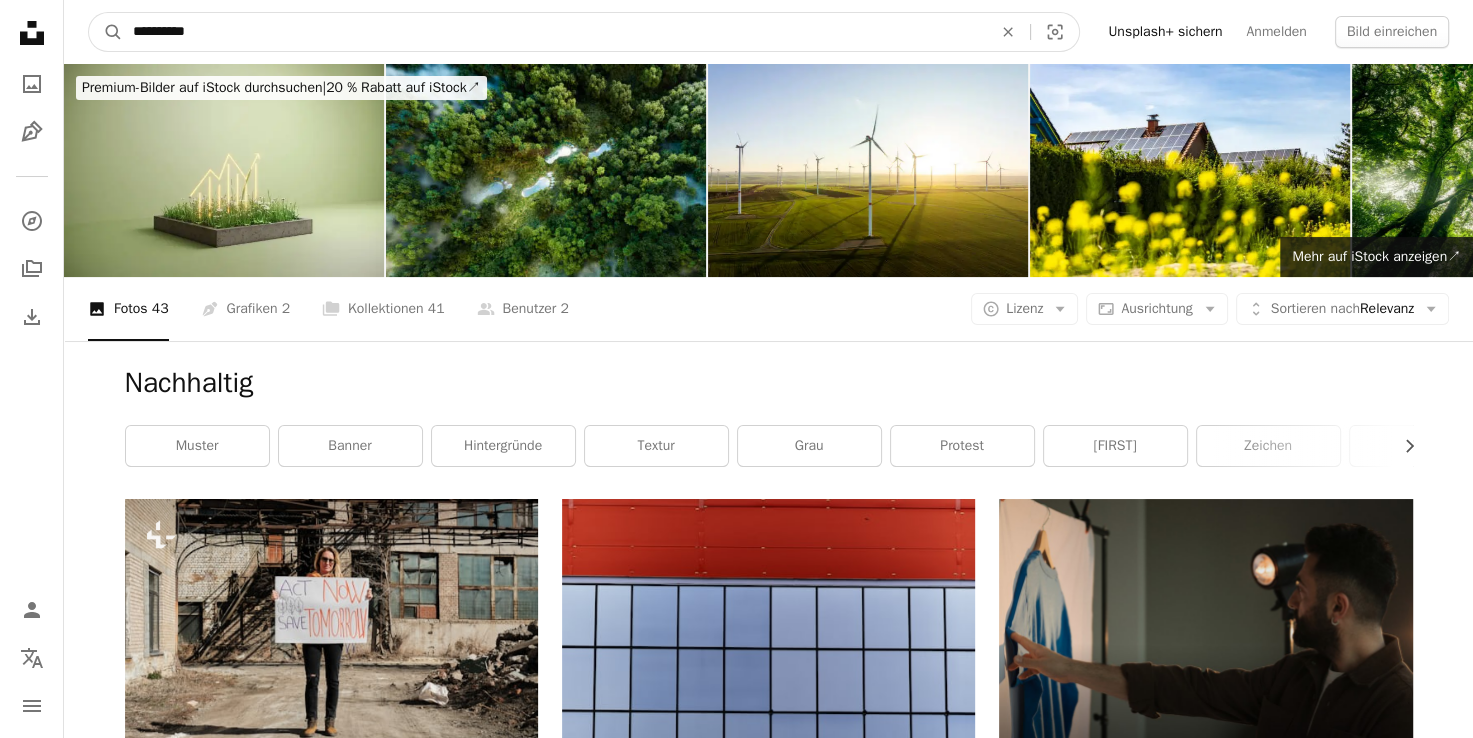 click on "**********" at bounding box center [554, 32] 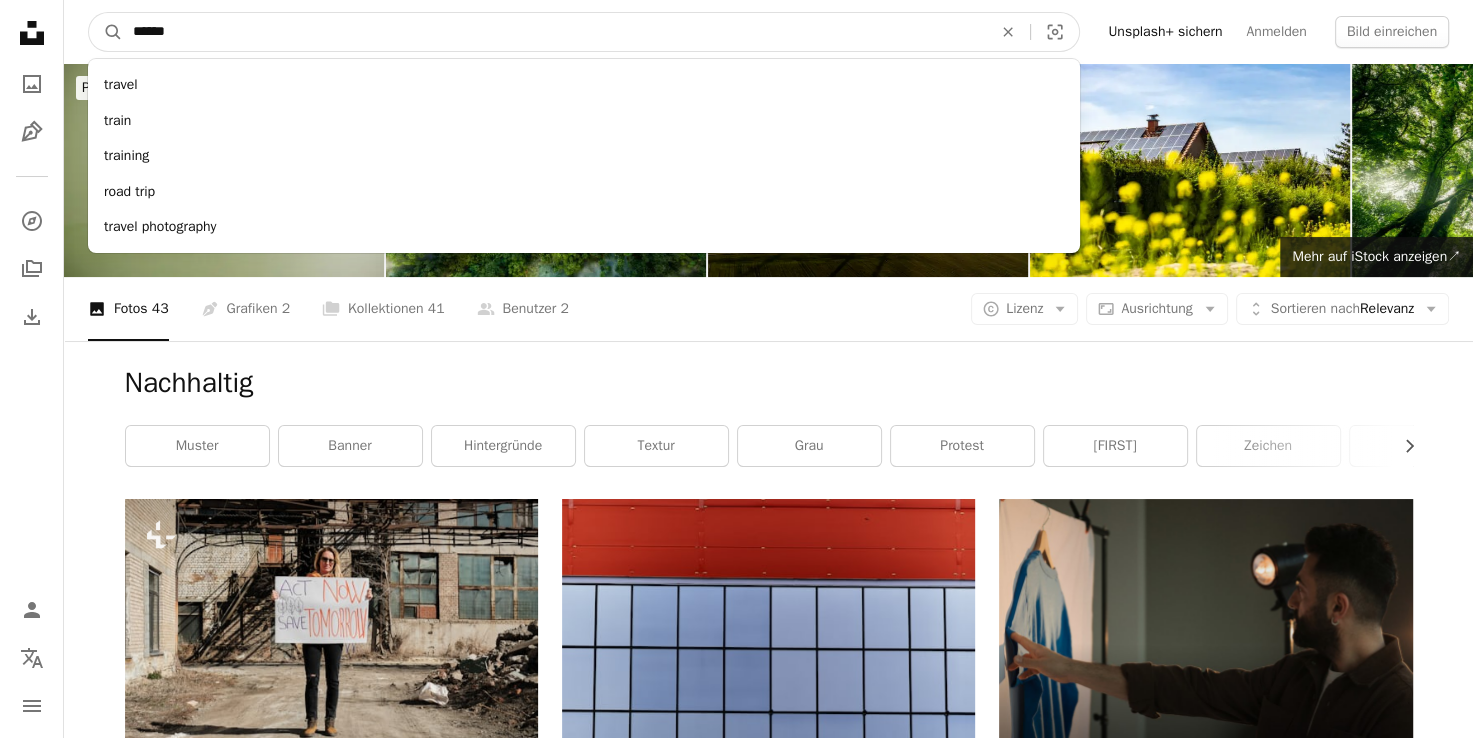 type on "******" 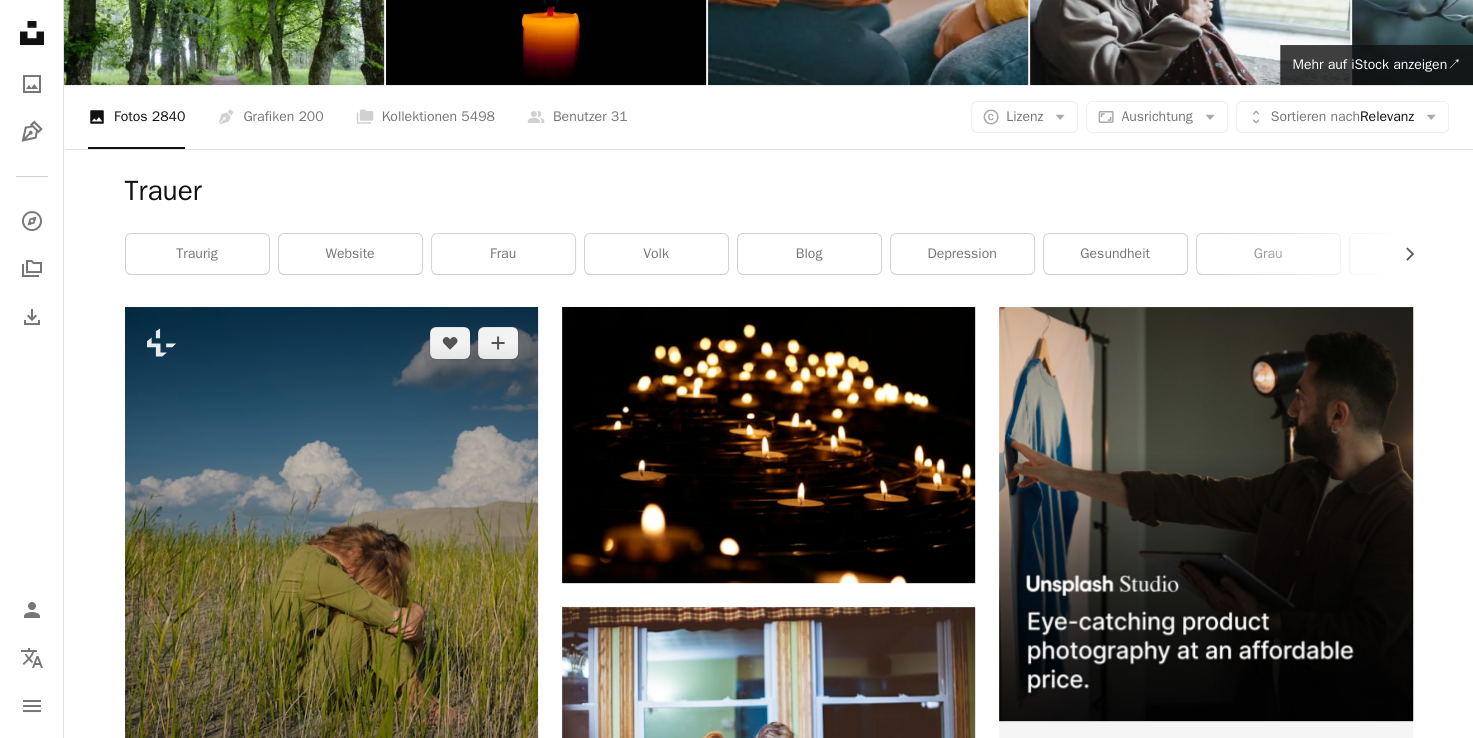 scroll, scrollTop: 278, scrollLeft: 0, axis: vertical 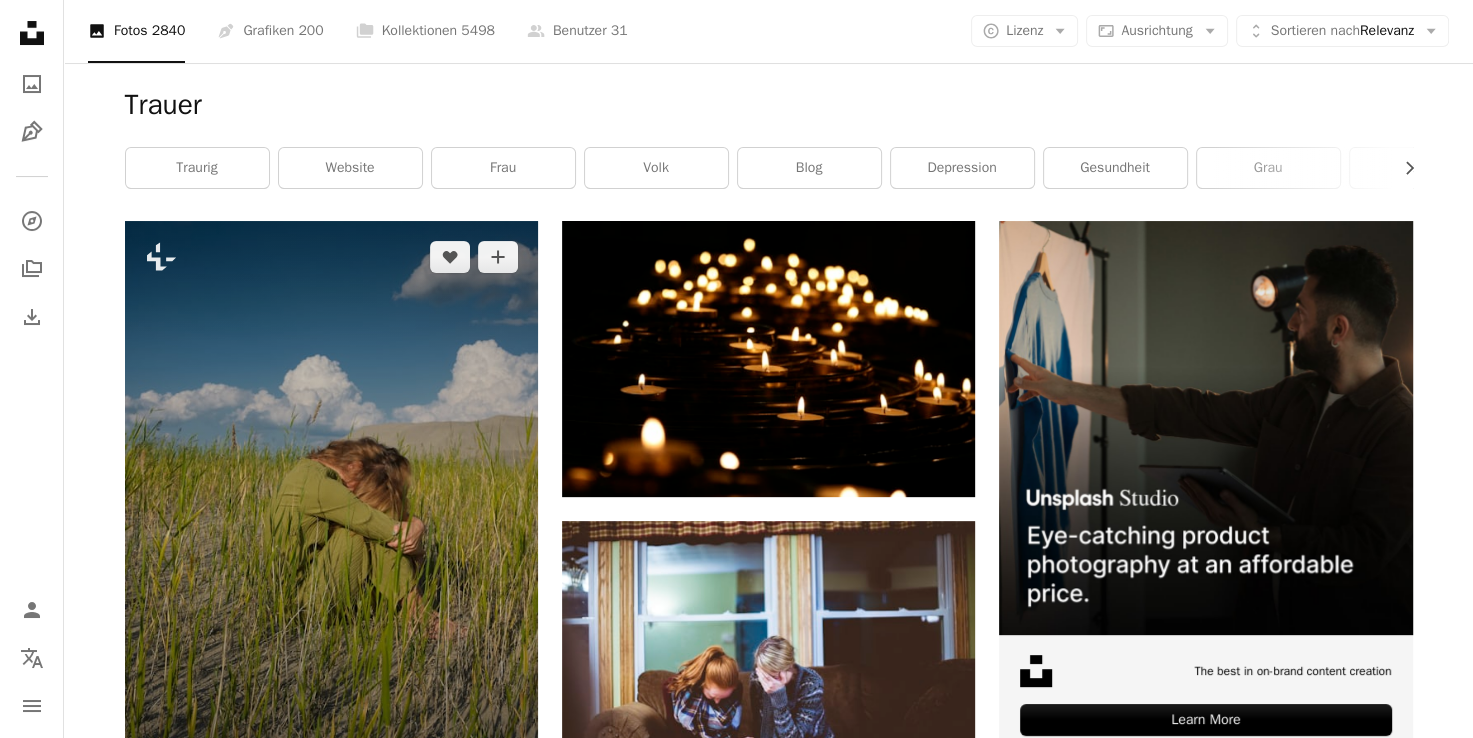 click on "A lock Herunterladen" at bounding box center [453, 805] 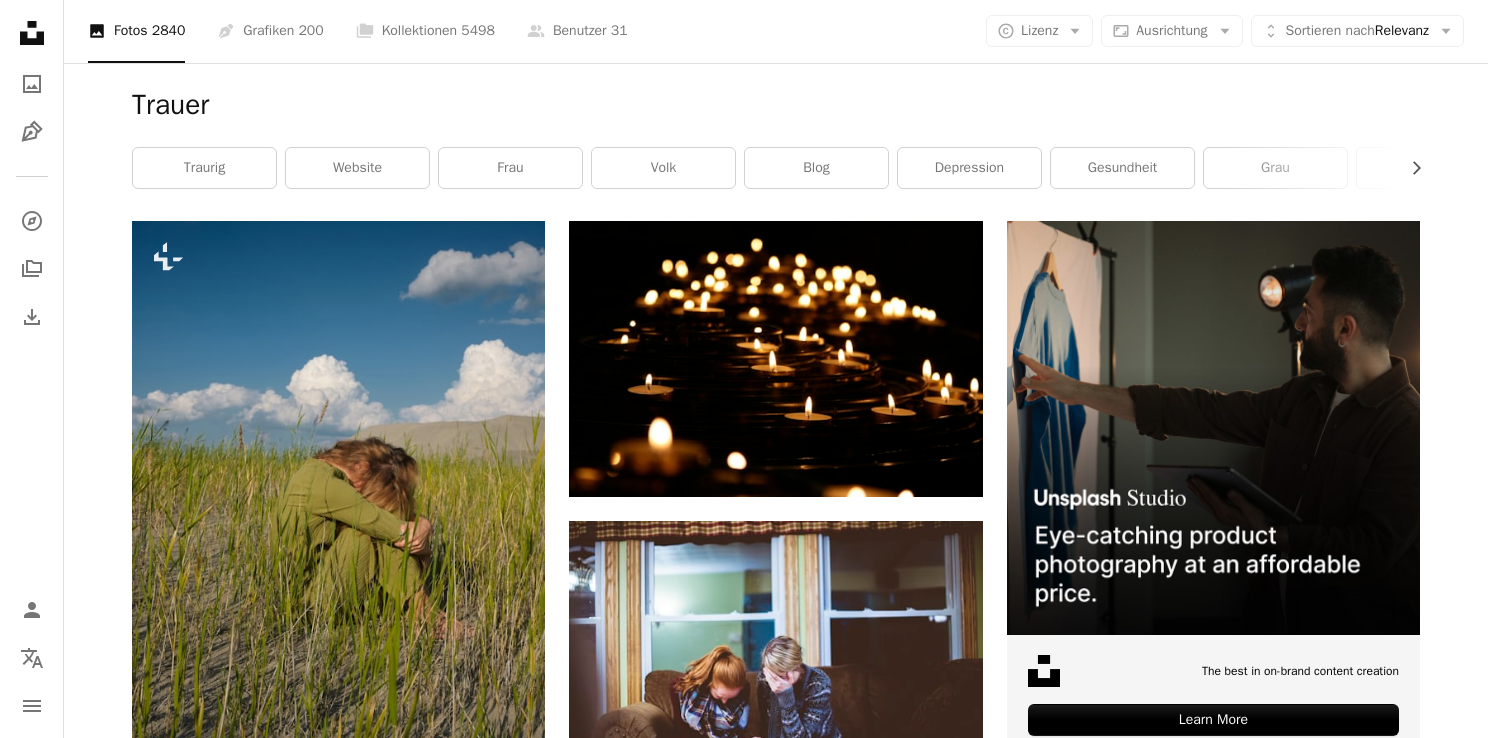 click on "An X shape Gebrauchsfertige Premium-Bilder. Profitieren Sie von unbegrenztem Zugang. A plus sign Monatlich neue Inhalte nur für Mitglieder A plus sign Beliebig viele lizenzfreie Downloads A plus sign Grafiken  Neu A plus sign Verbesserter Rechtsschutz jährlich 66 %  Rabatt monatlich 12 €   4 € EUR pro Monat * Unsplash+  sichern * Bei Zahlung pro Jahr, im Voraus in Rechnung gestellt  48 € Zuzüglich der jeweiligen MwSt. Automatische Erneuerung. Sie können jederzeit kündigen." at bounding box center [744, 4244] 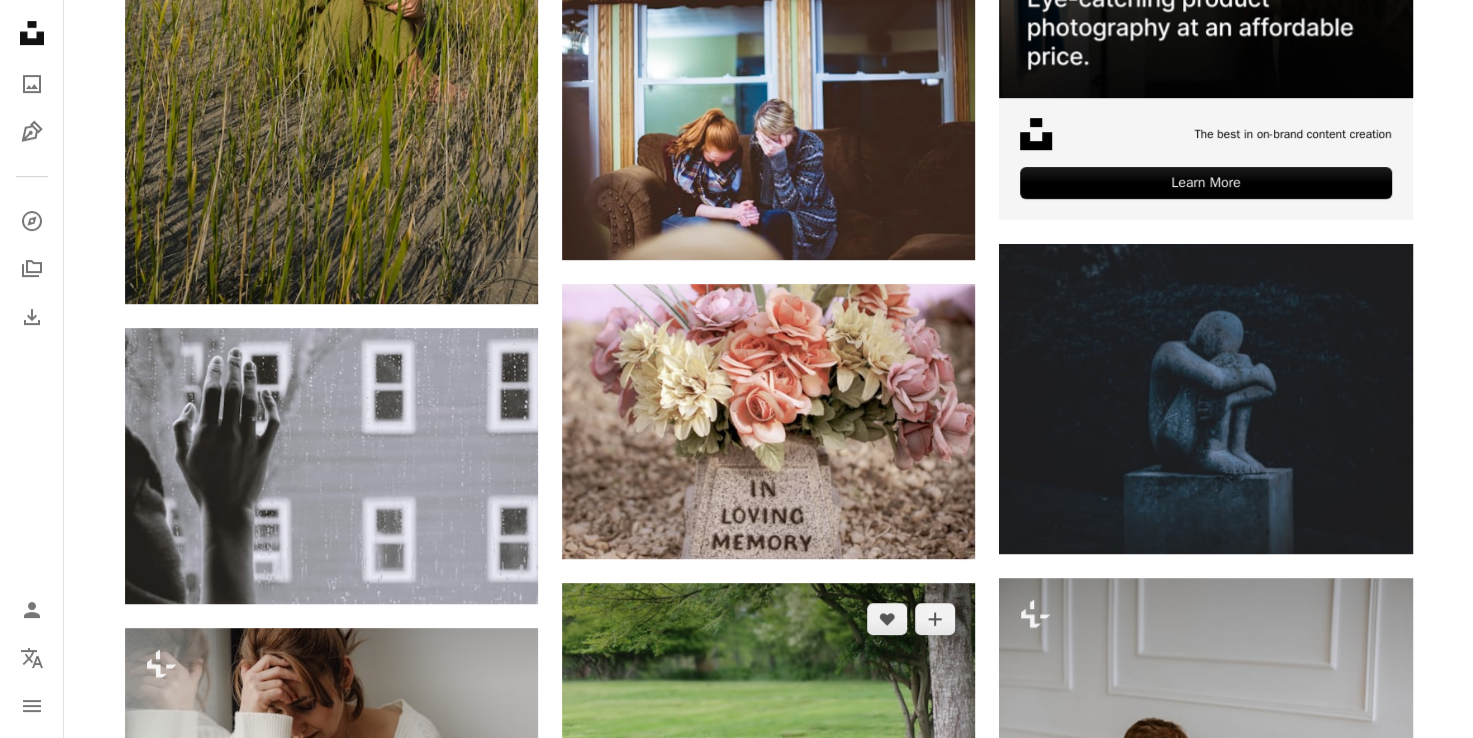 scroll, scrollTop: 828, scrollLeft: 0, axis: vertical 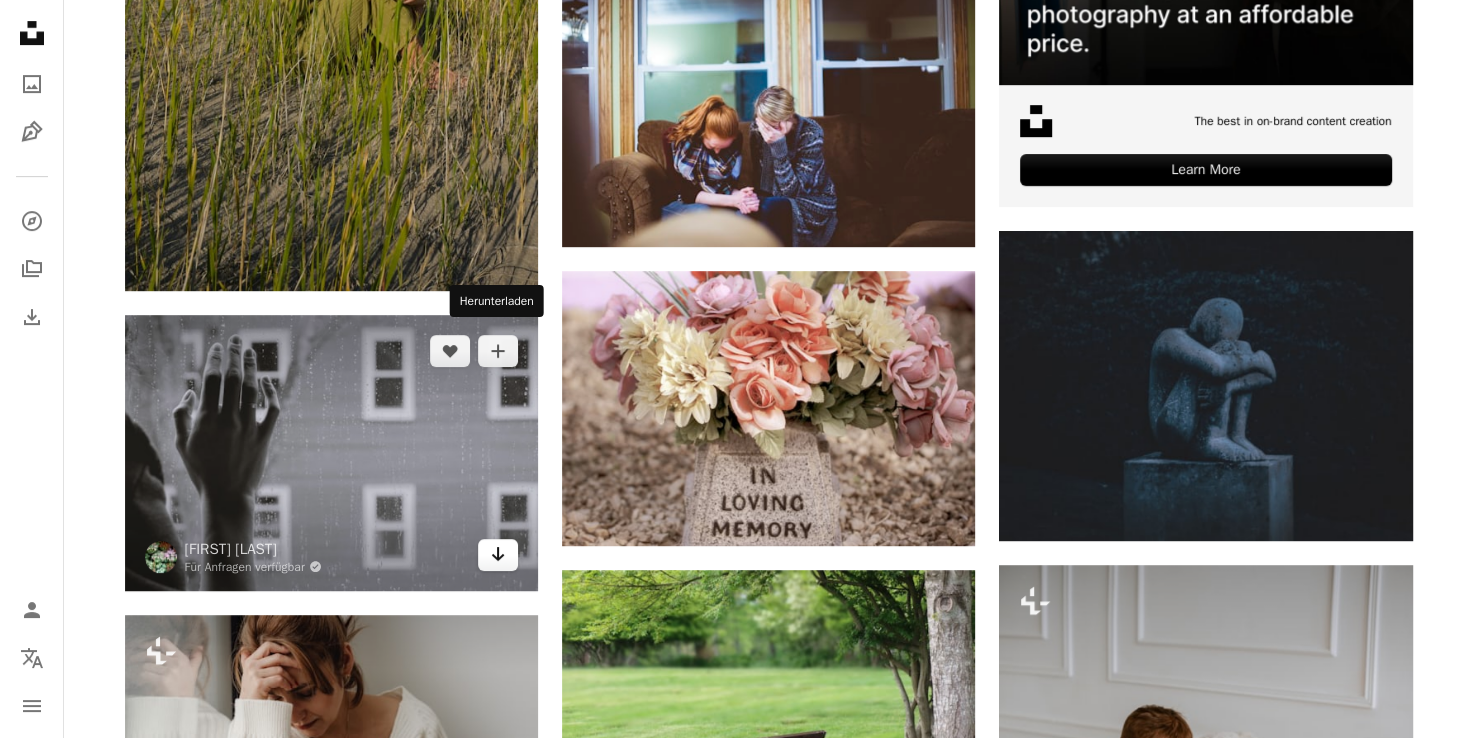 click on "Arrow pointing down" 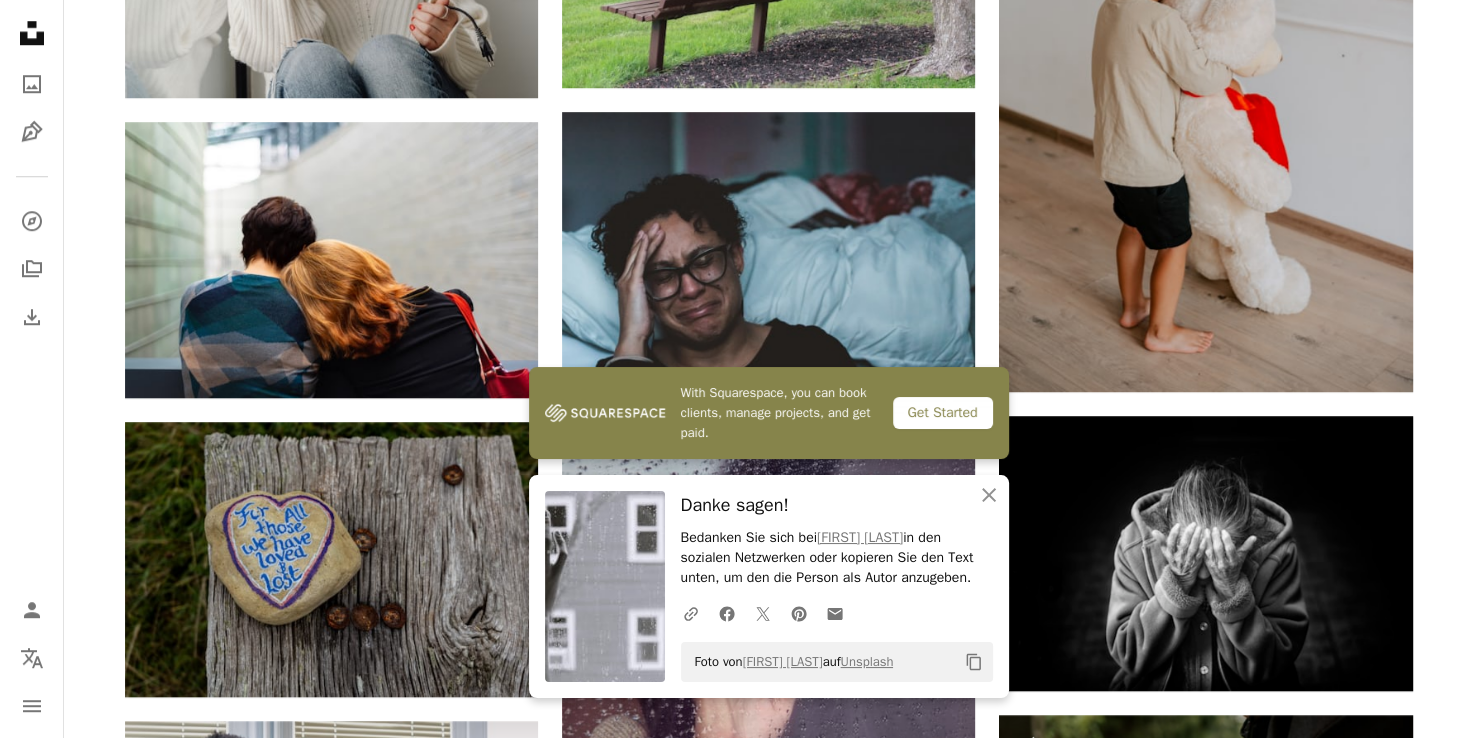 scroll, scrollTop: 1624, scrollLeft: 0, axis: vertical 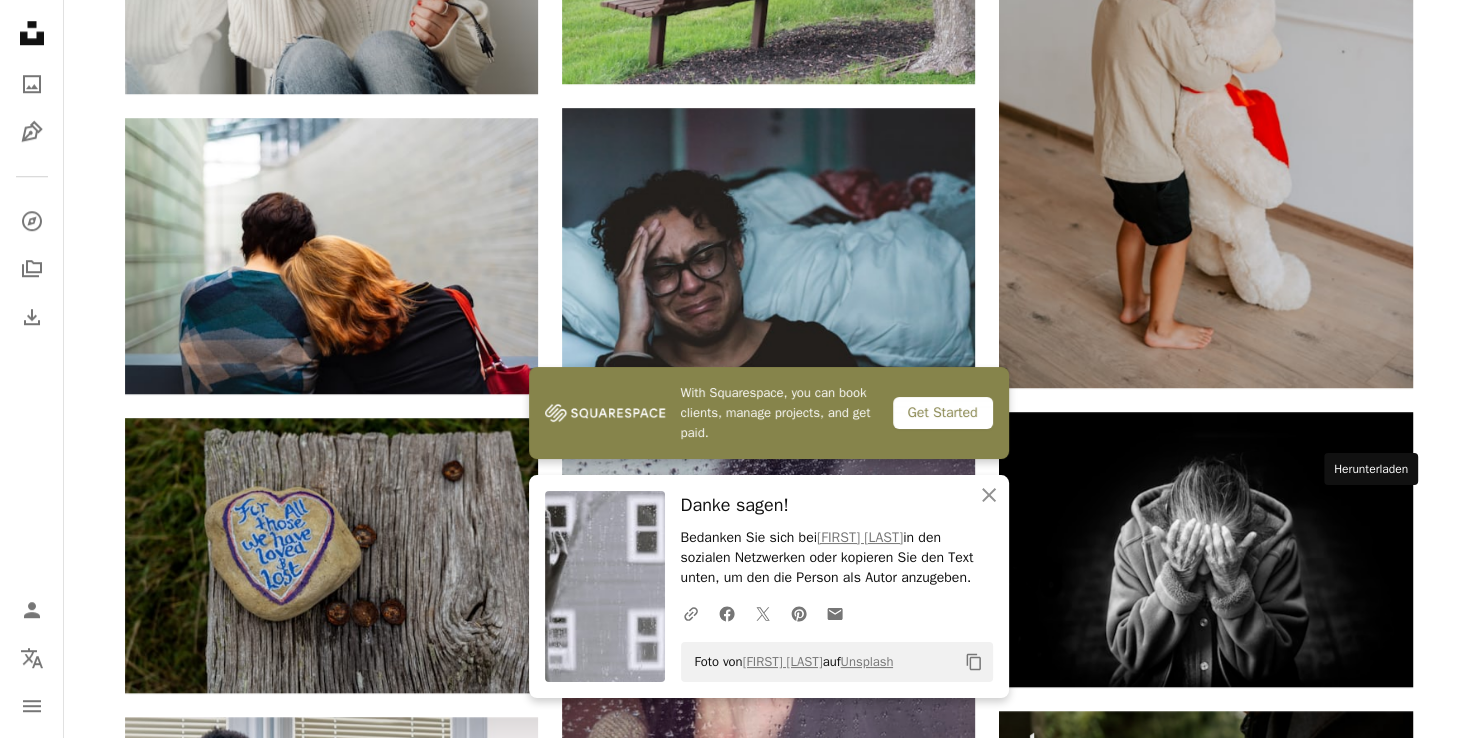 click on "Arrow pointing down" 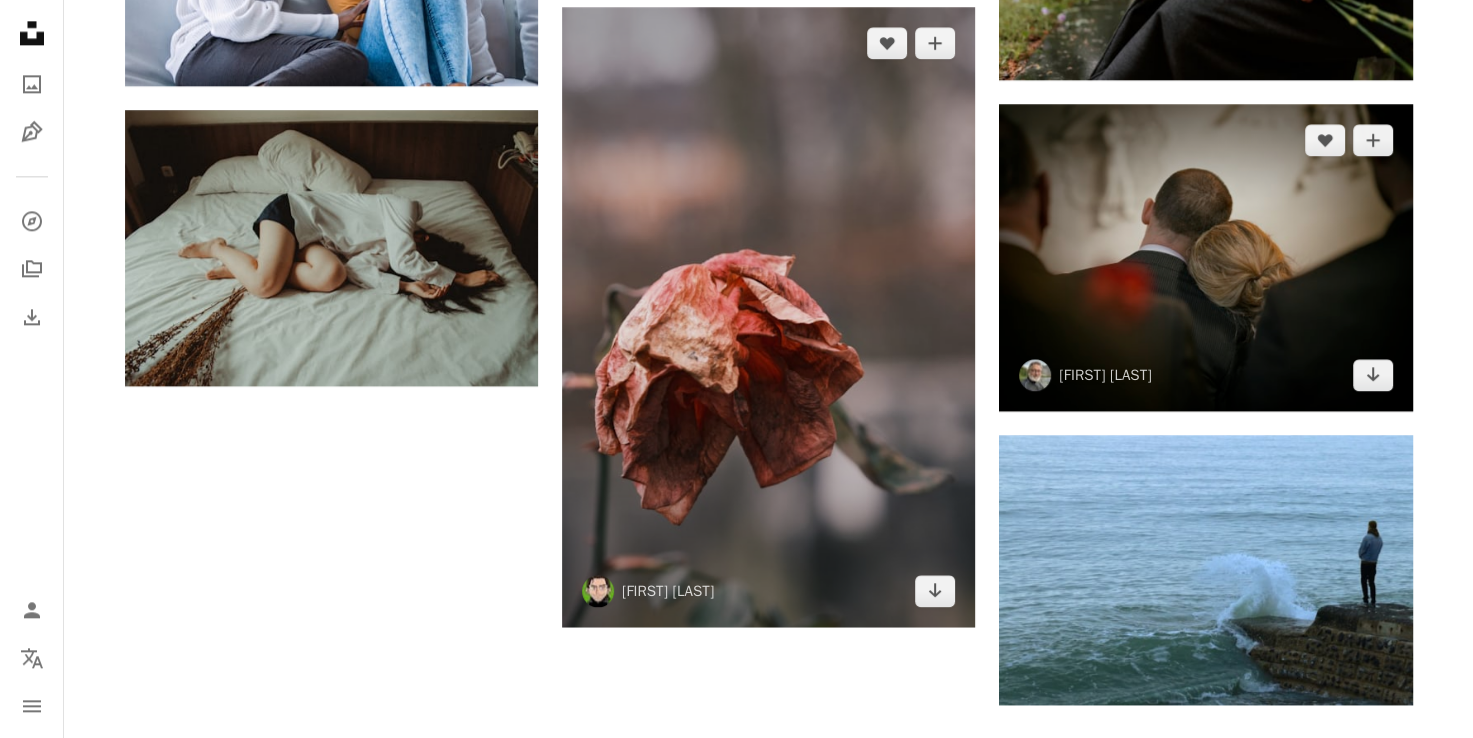 scroll, scrollTop: 2540, scrollLeft: 0, axis: vertical 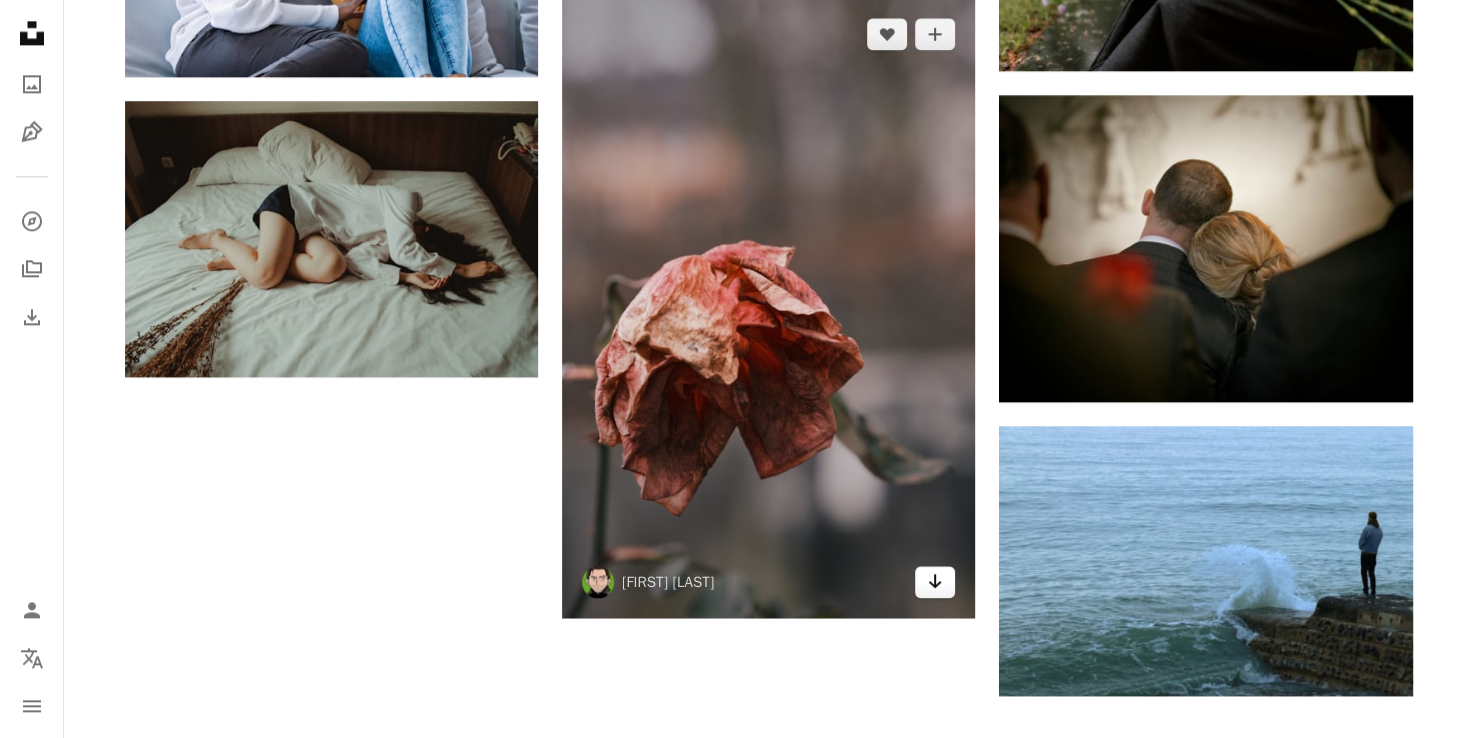 click on "Arrow pointing down" 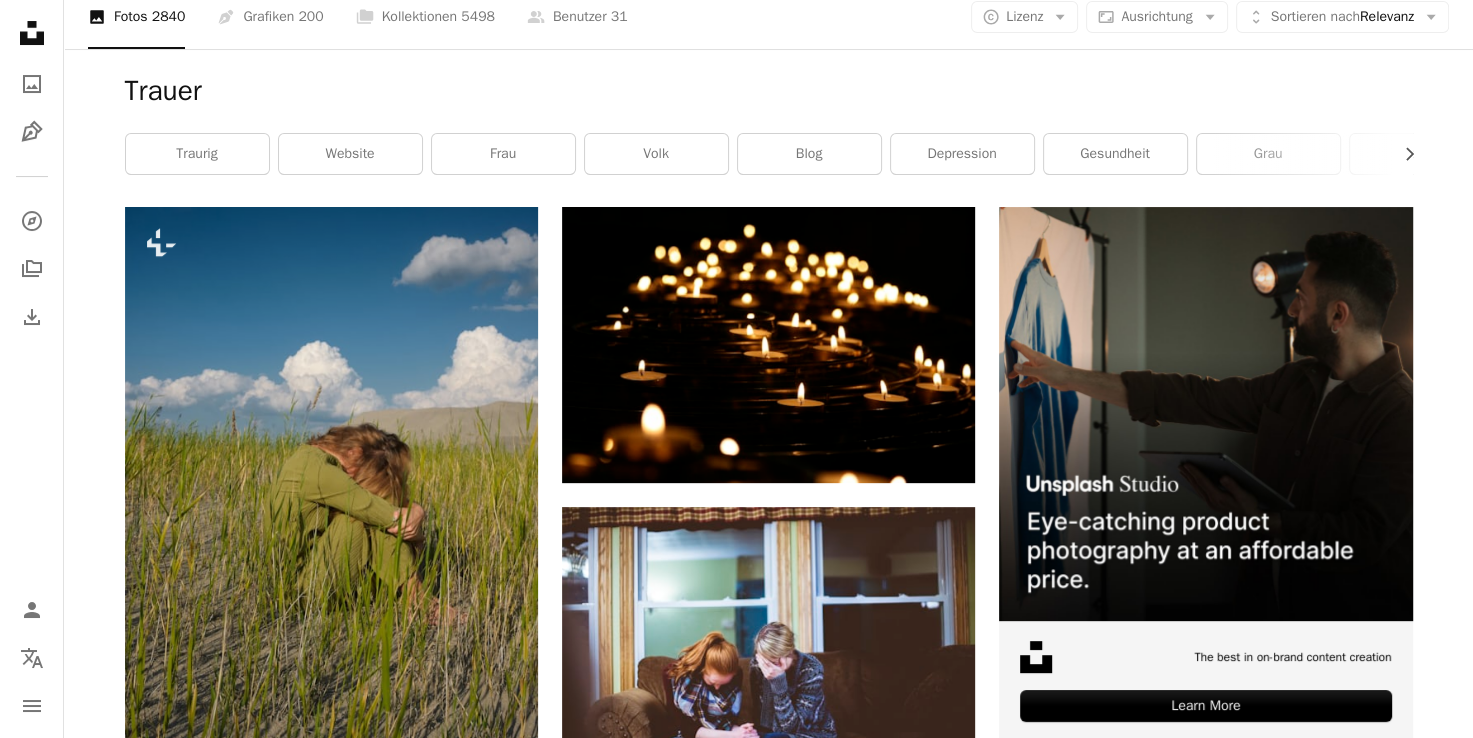 scroll, scrollTop: 0, scrollLeft: 0, axis: both 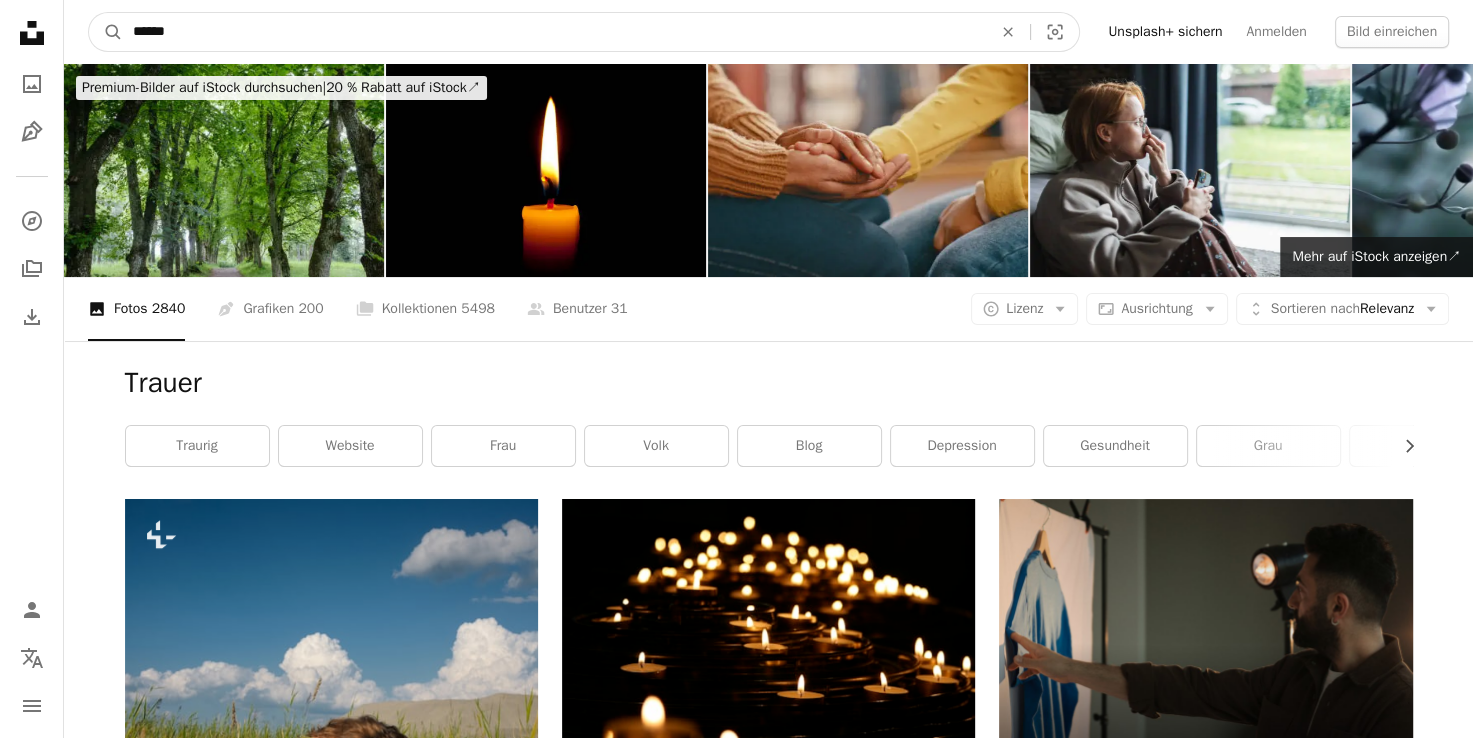 click on "******" at bounding box center (554, 32) 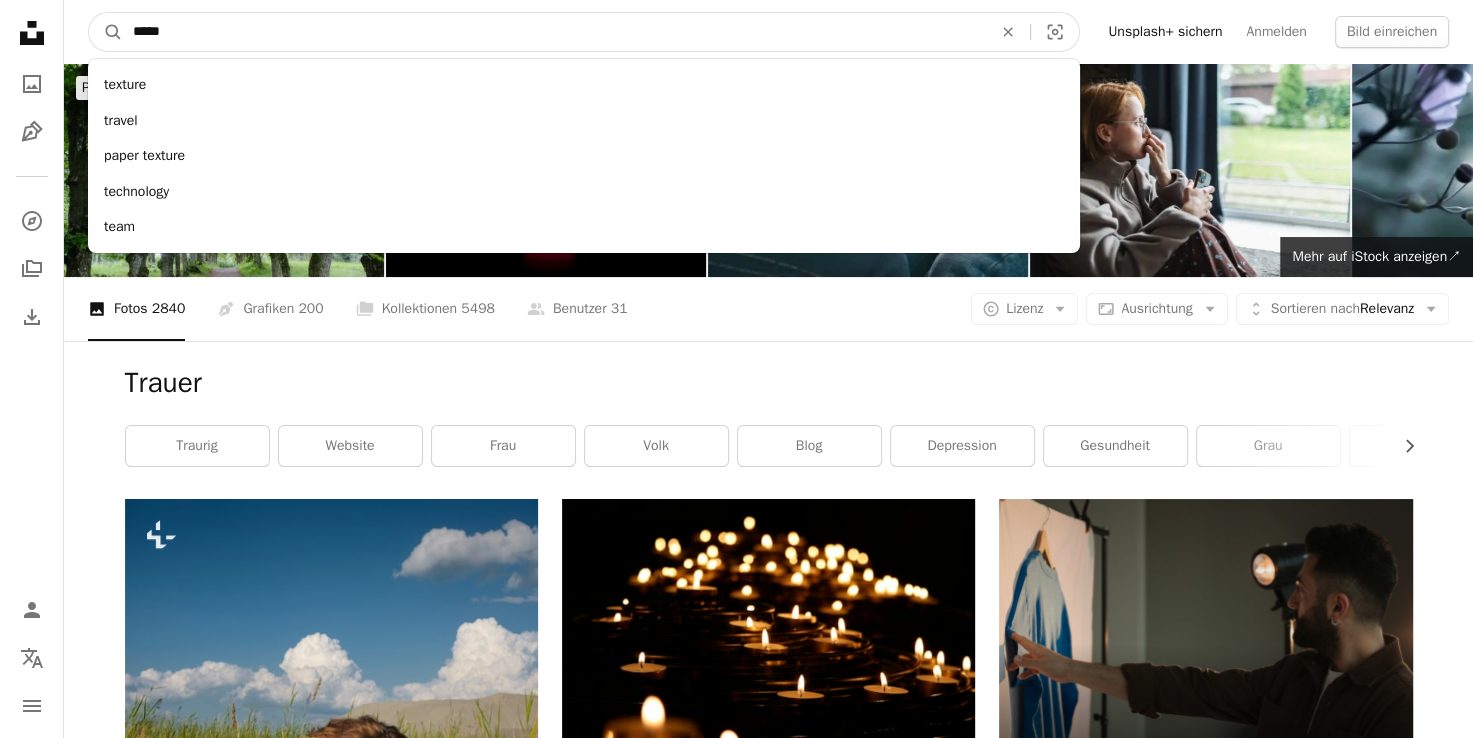 type on "*****" 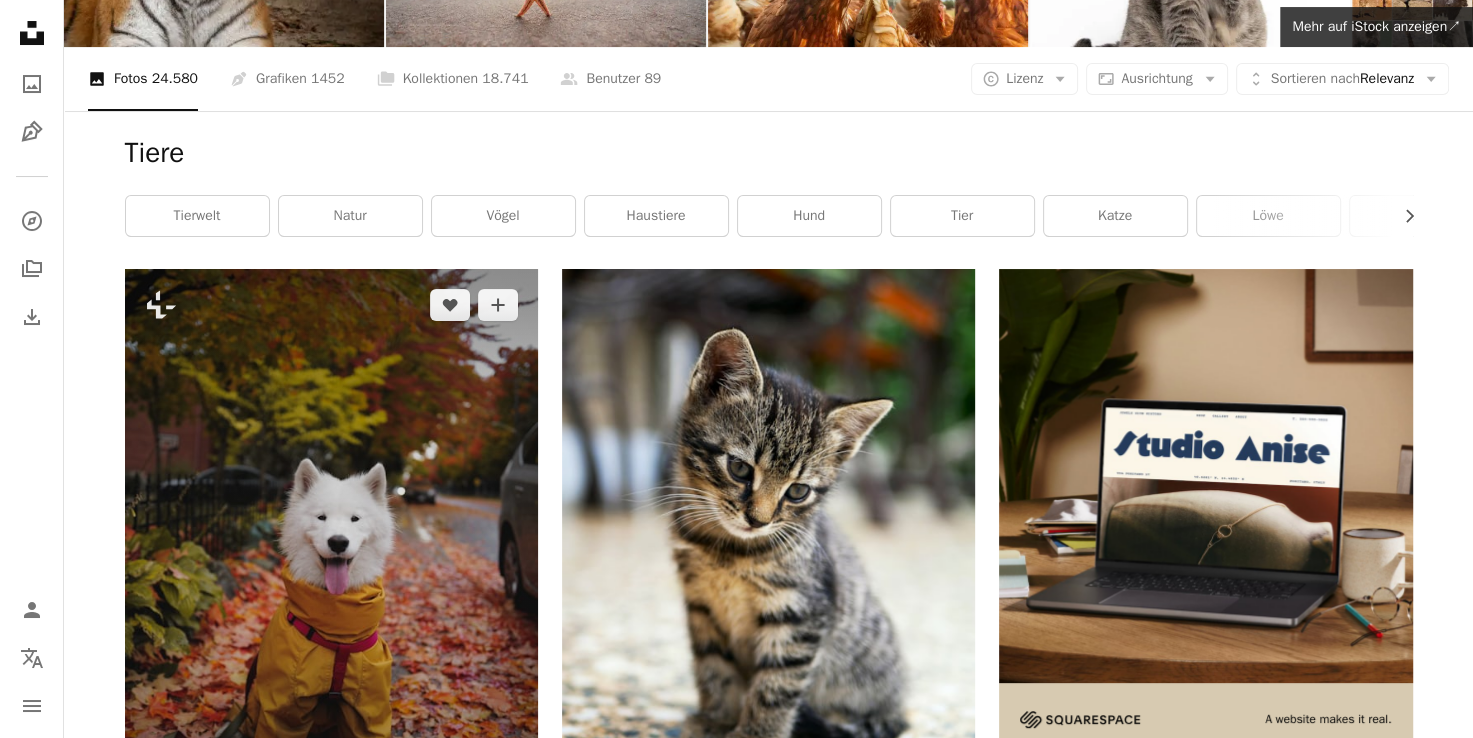 scroll, scrollTop: 244, scrollLeft: 0, axis: vertical 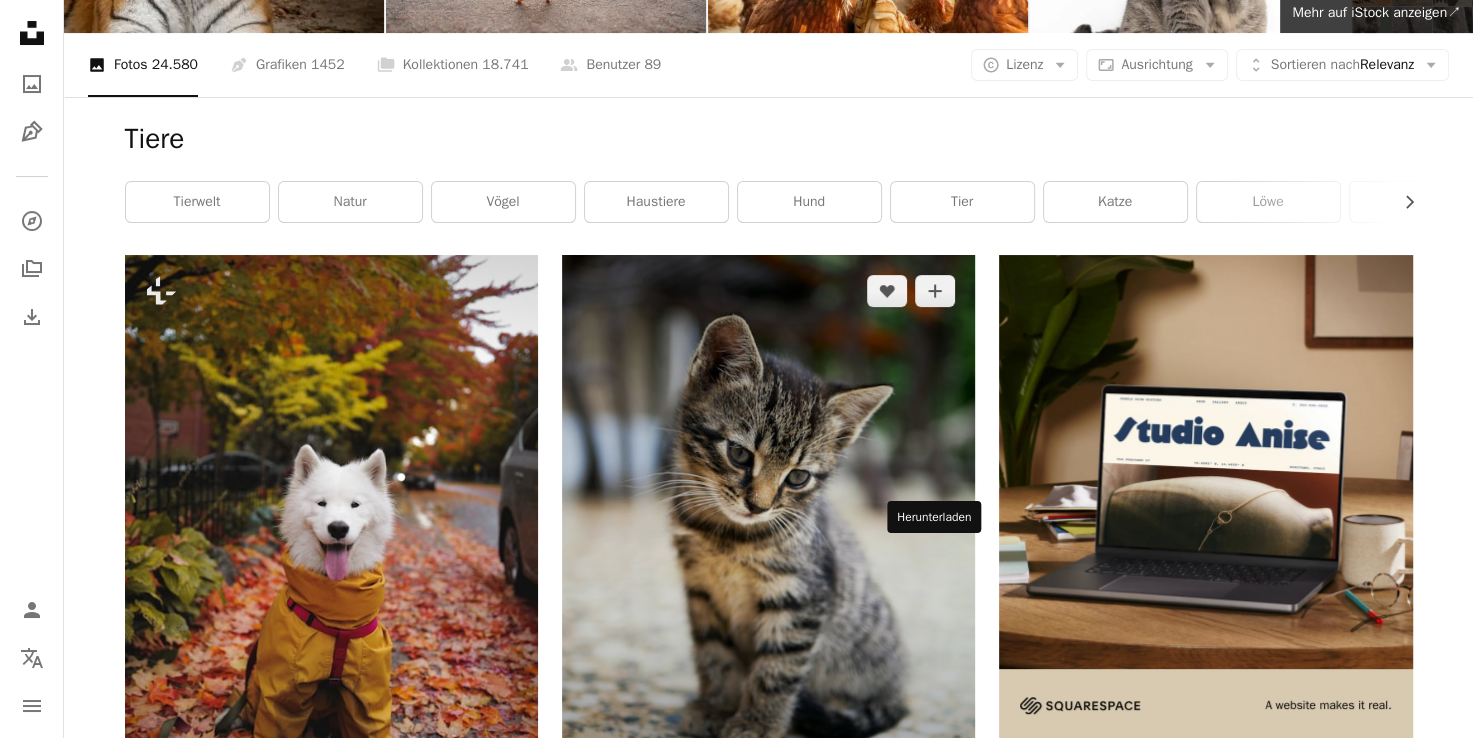 click on "Arrow pointing down" 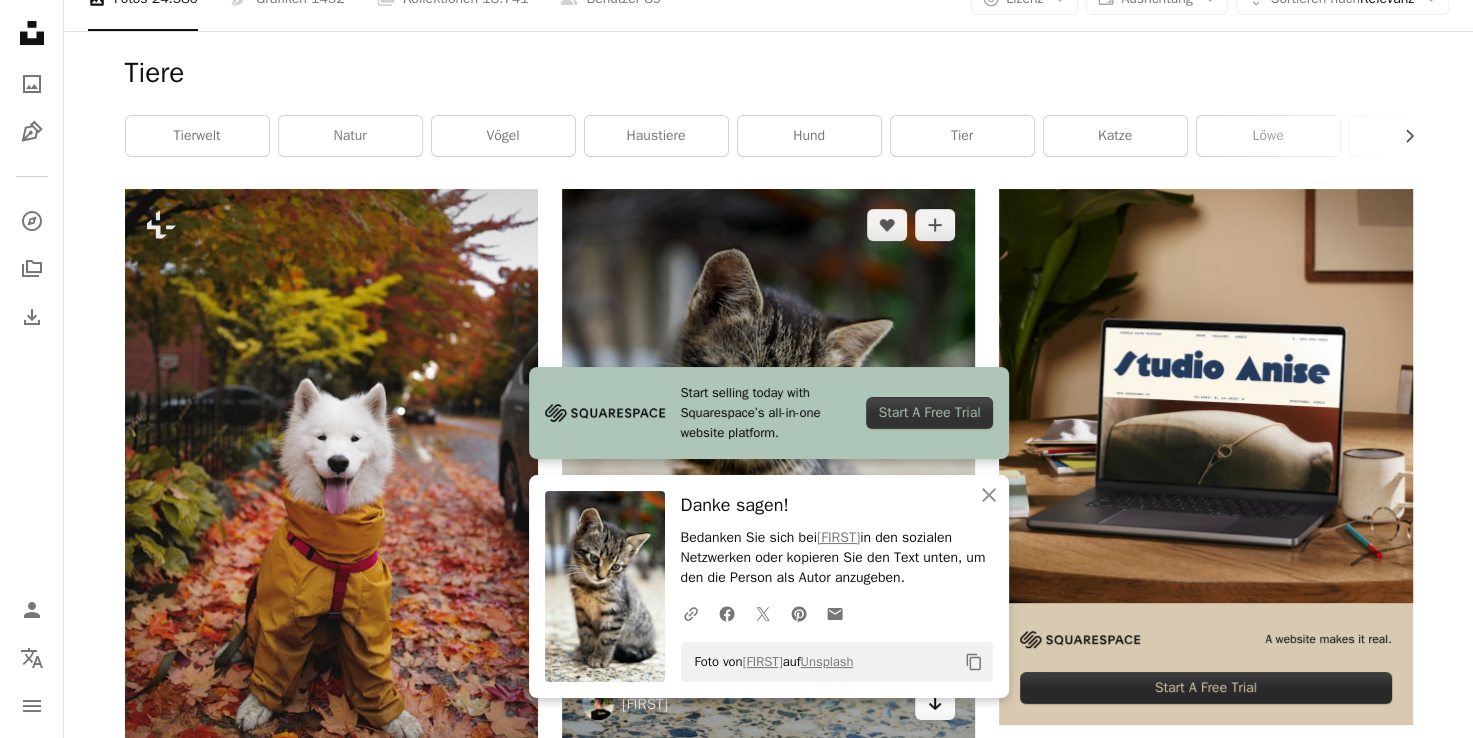 scroll, scrollTop: 312, scrollLeft: 0, axis: vertical 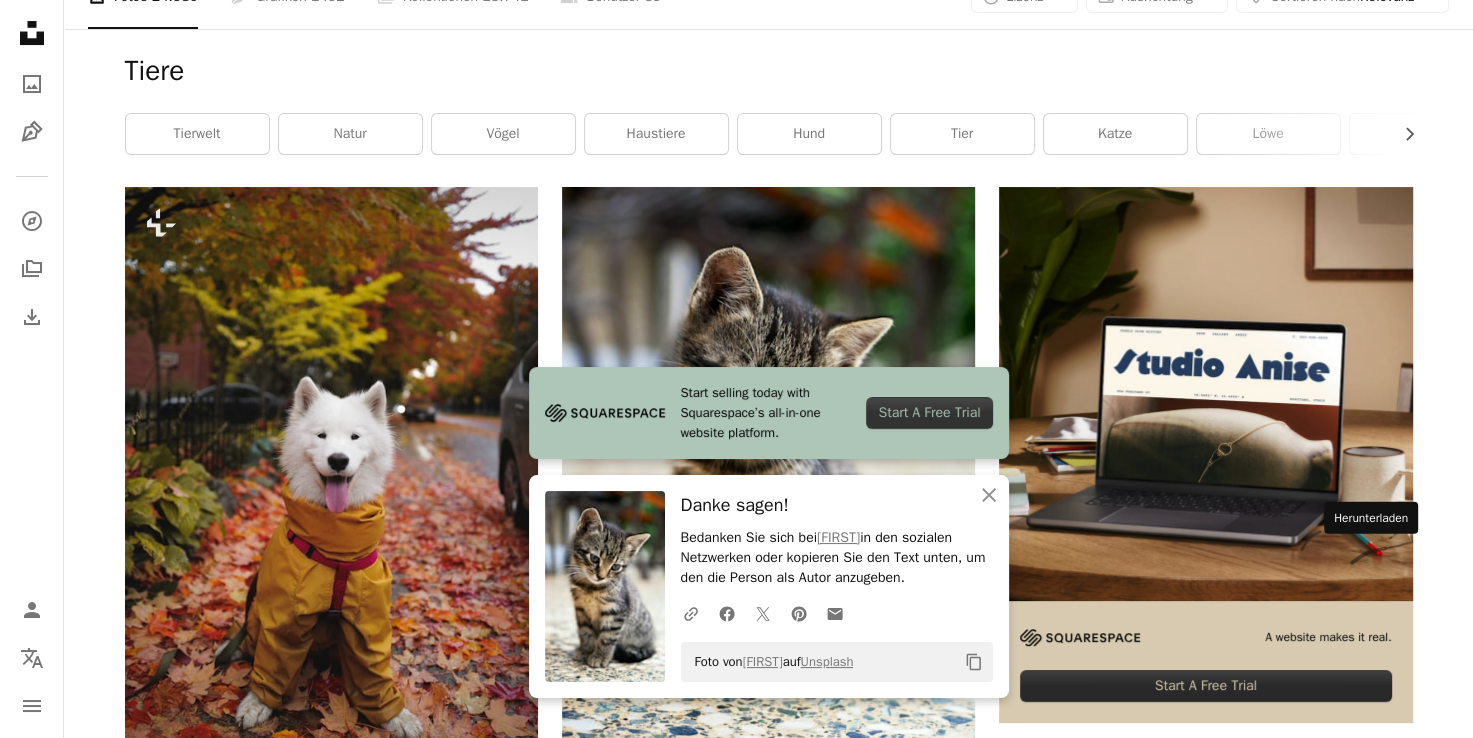 click on "Arrow pointing down" 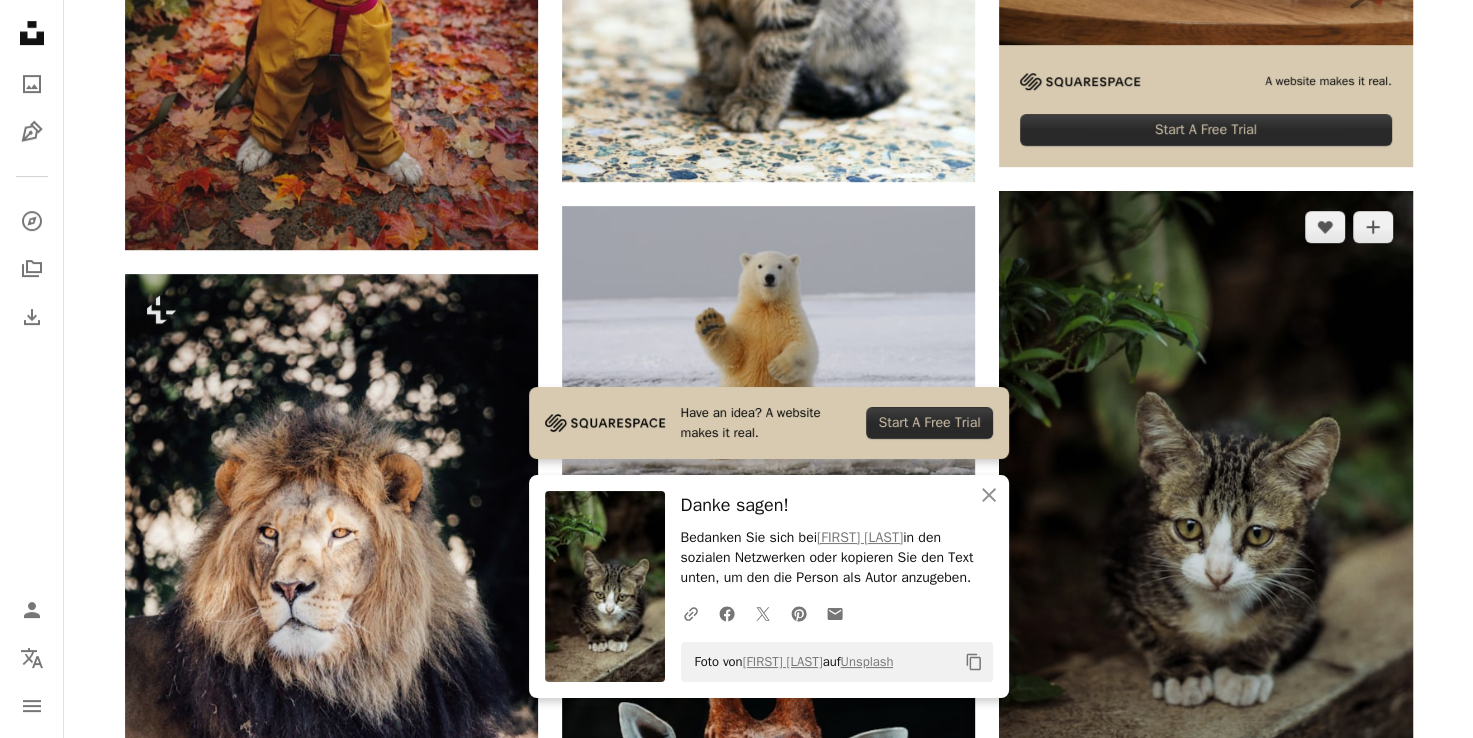 scroll, scrollTop: 955, scrollLeft: 0, axis: vertical 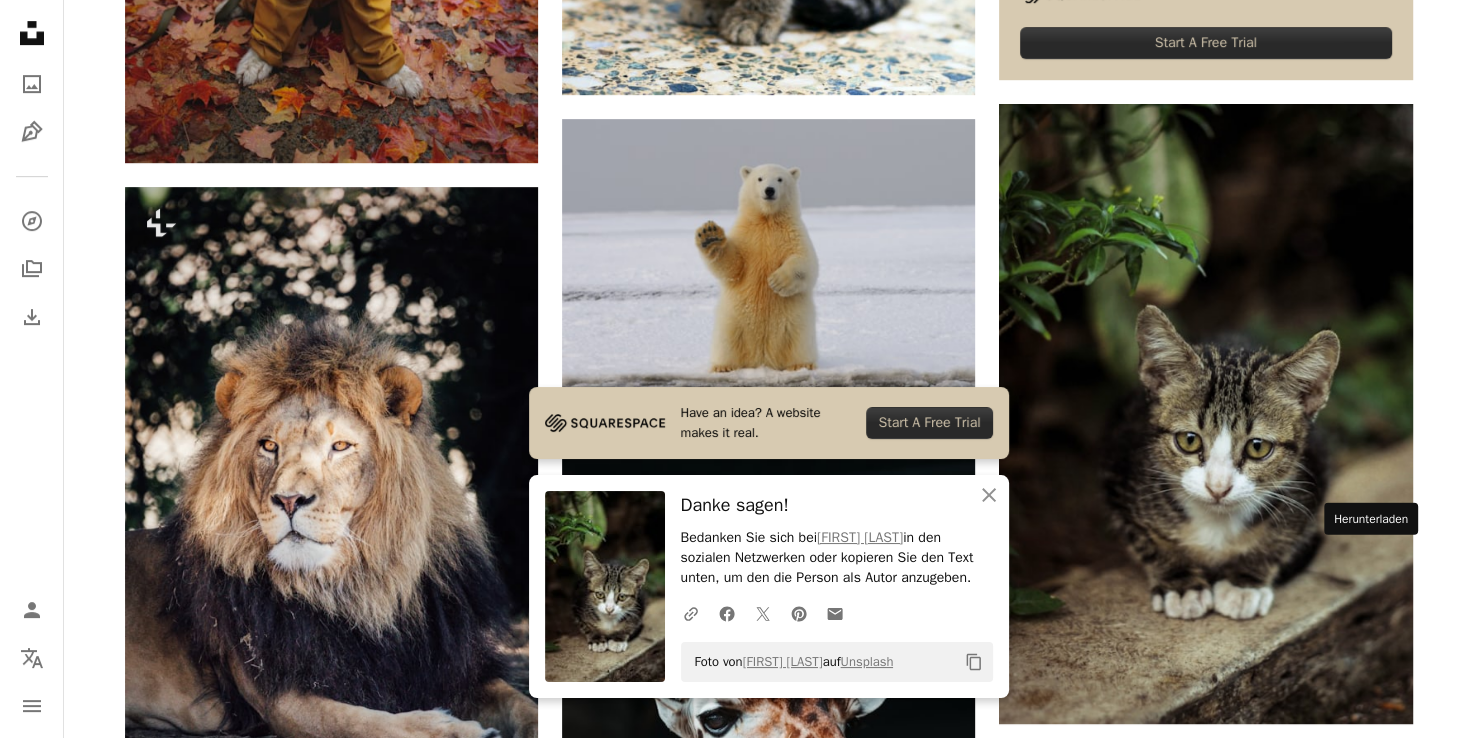click on "Arrow pointing down" 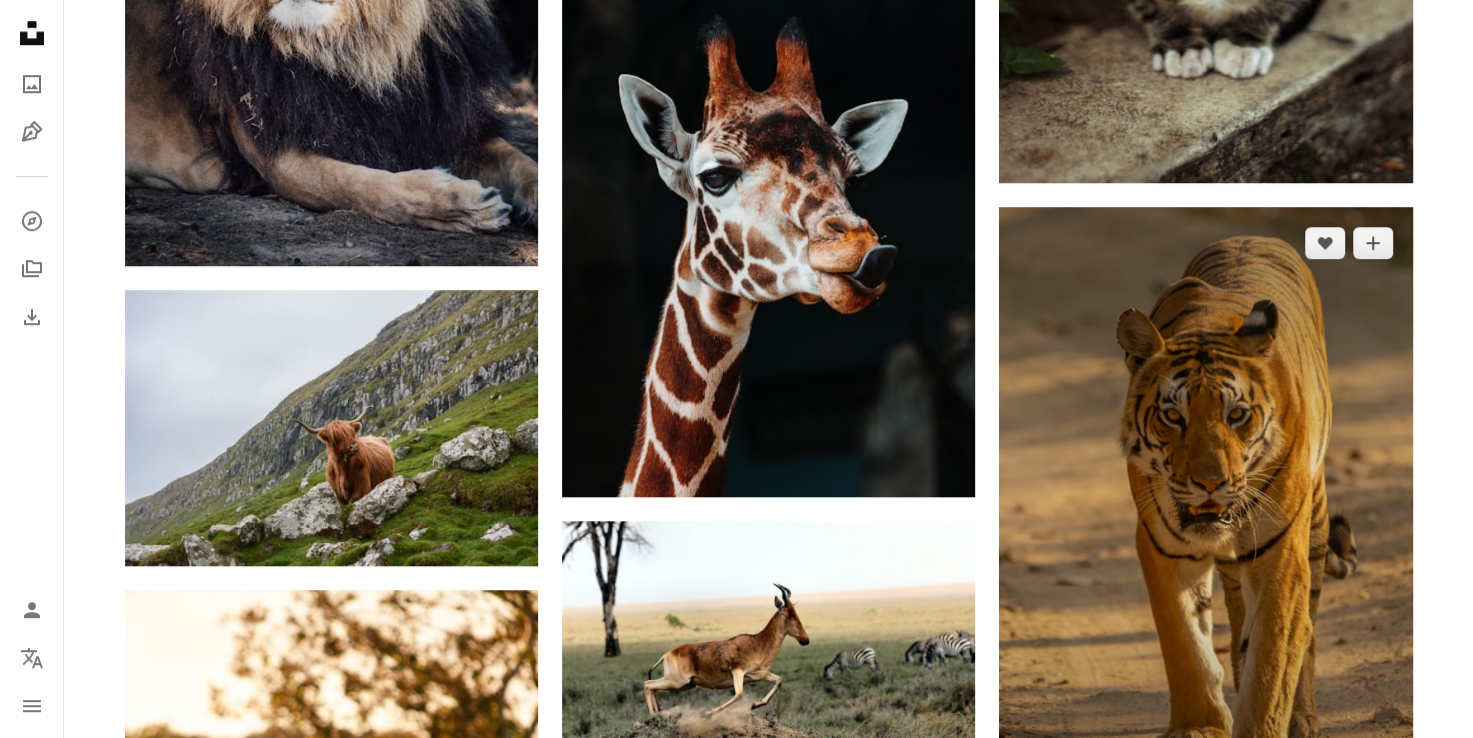scroll, scrollTop: 1500, scrollLeft: 0, axis: vertical 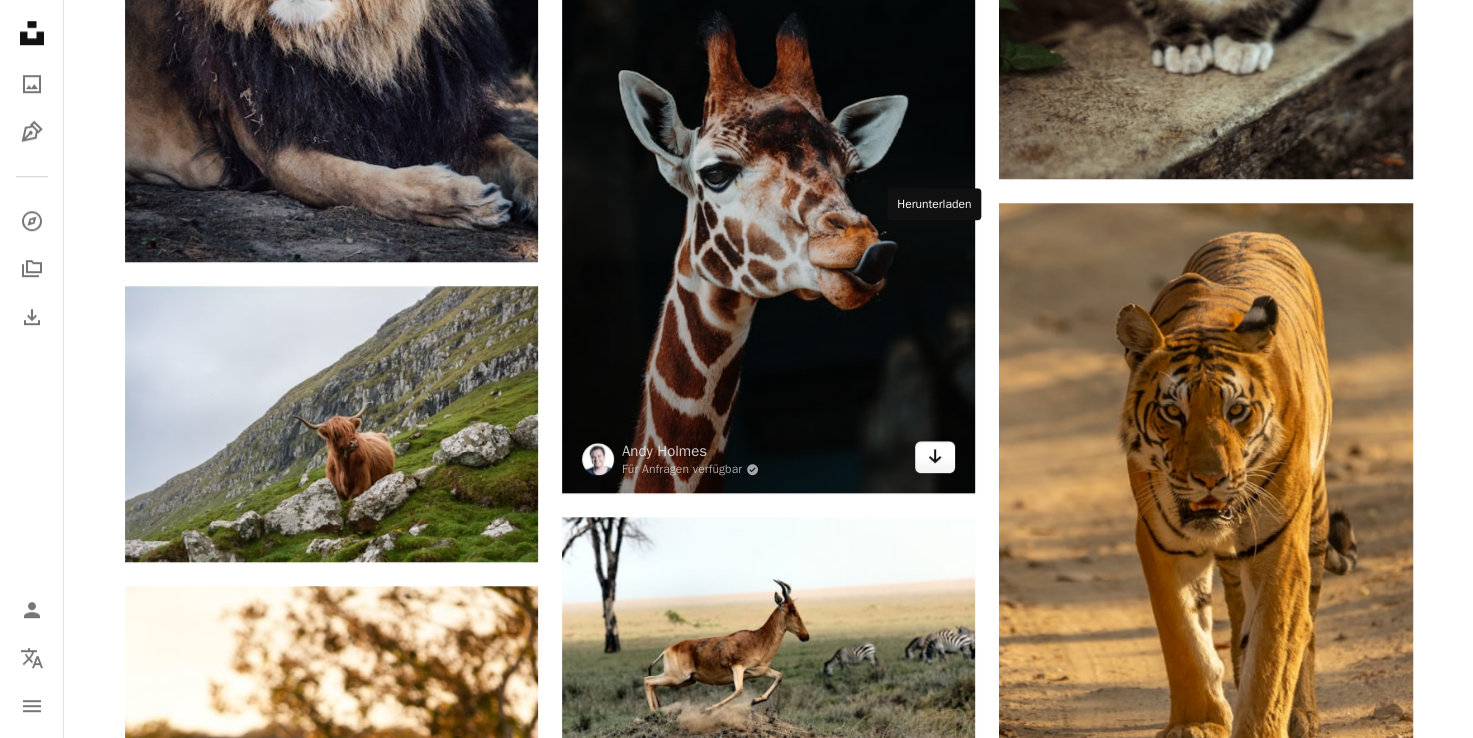 click on "Arrow pointing down" 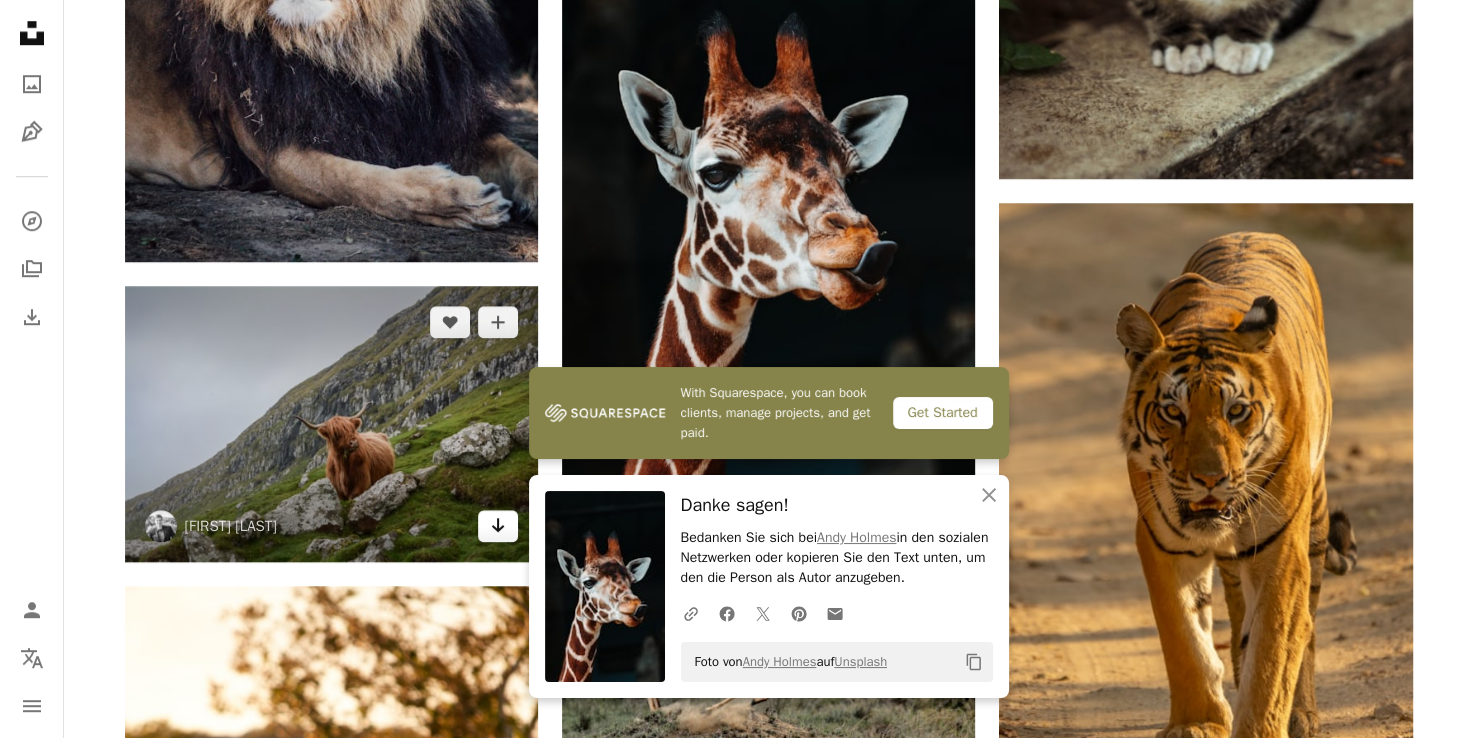 click 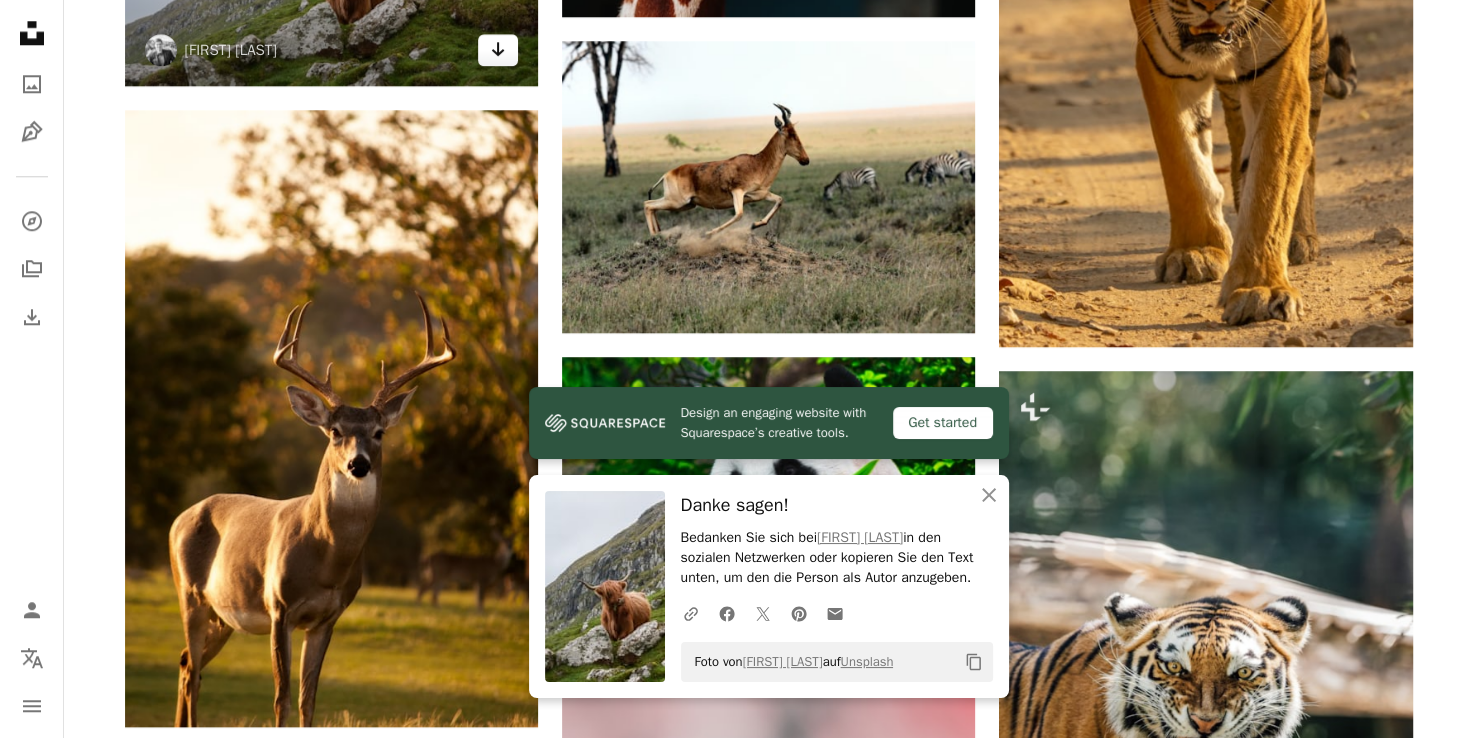 scroll, scrollTop: 1978, scrollLeft: 0, axis: vertical 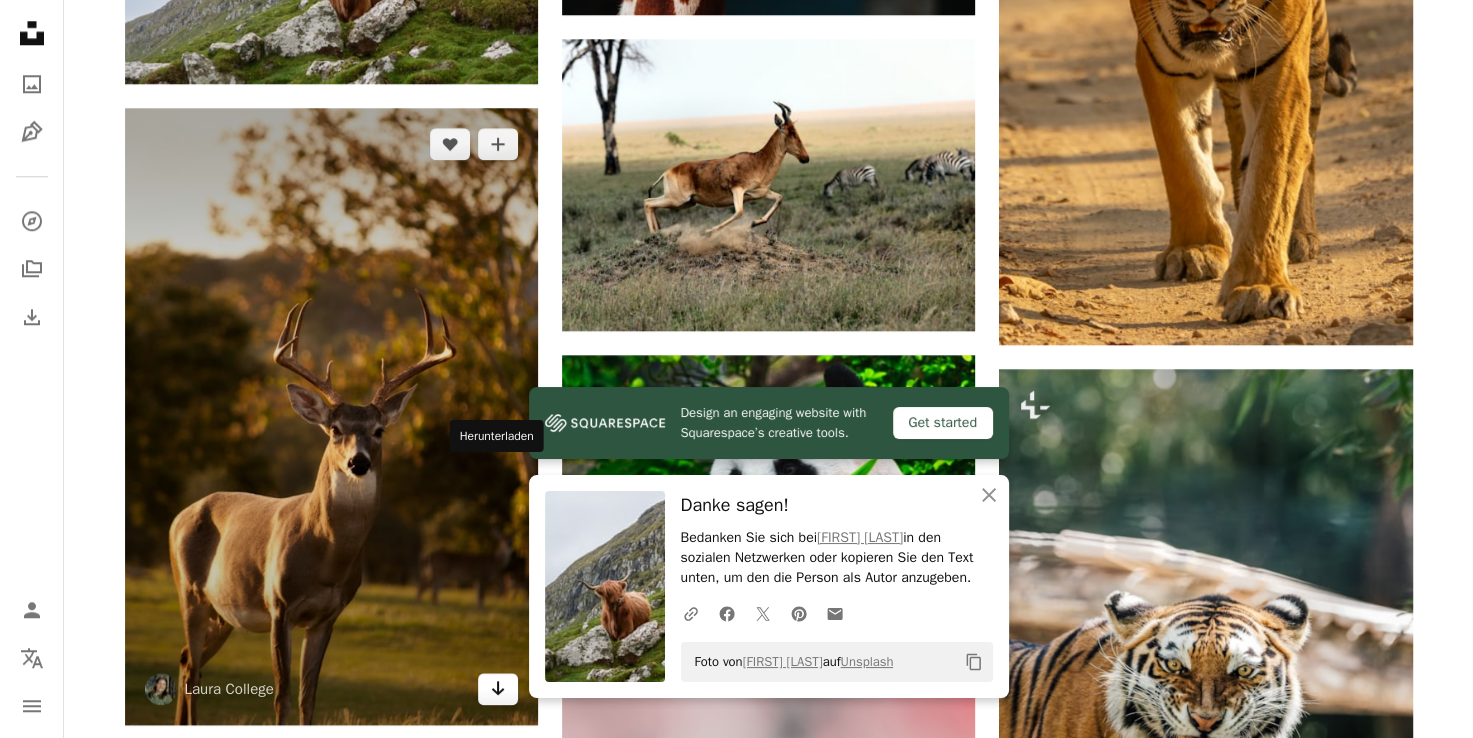click on "Arrow pointing down" 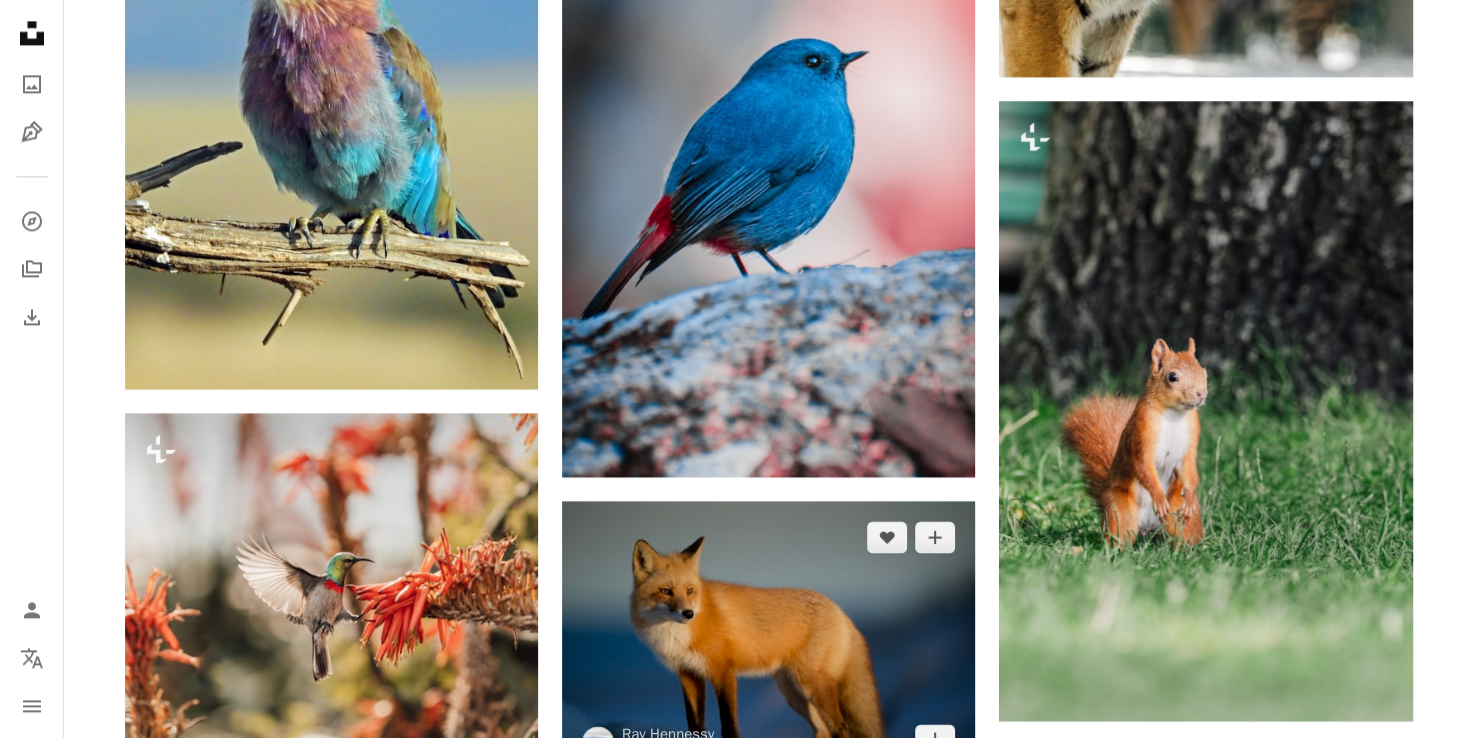 scroll, scrollTop: 2892, scrollLeft: 0, axis: vertical 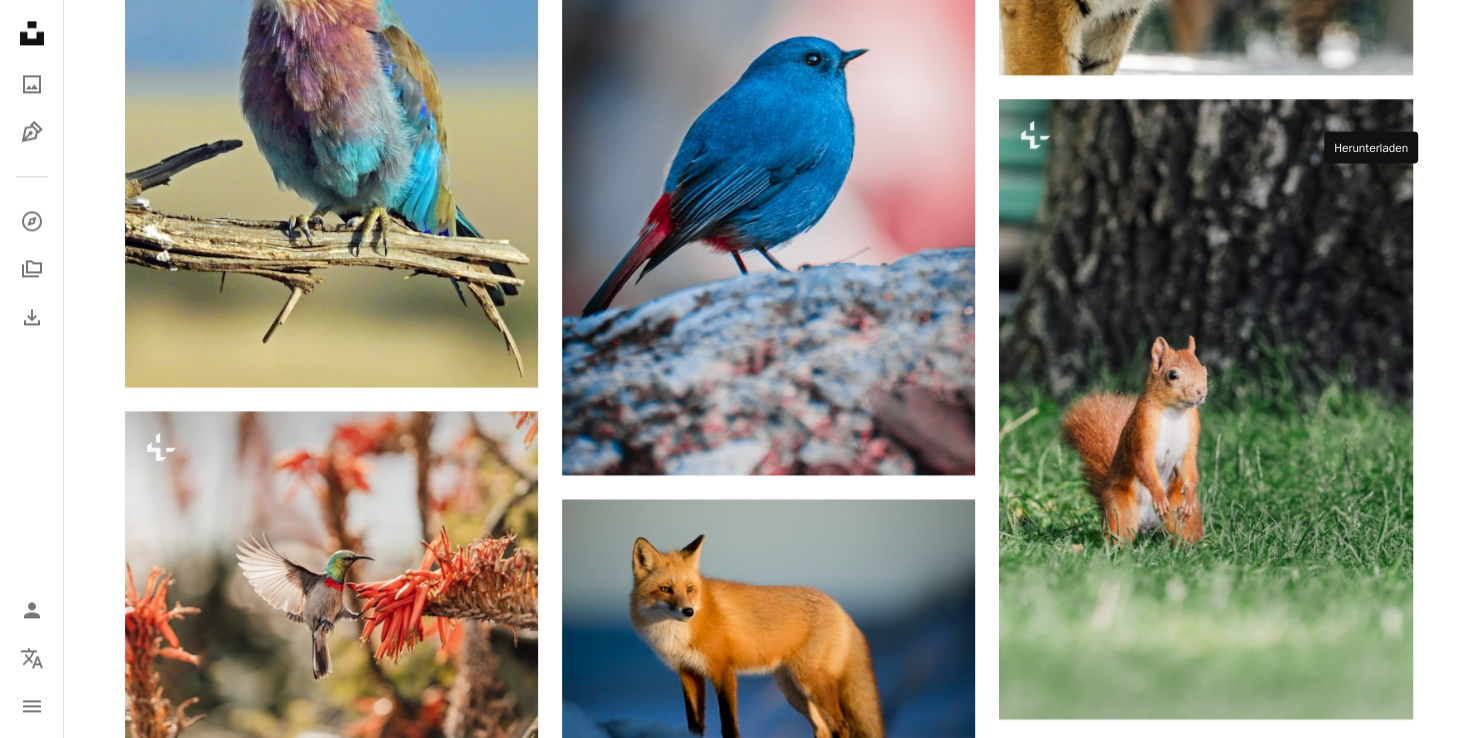 click on "Arrow pointing down" at bounding box center (1373, 961) 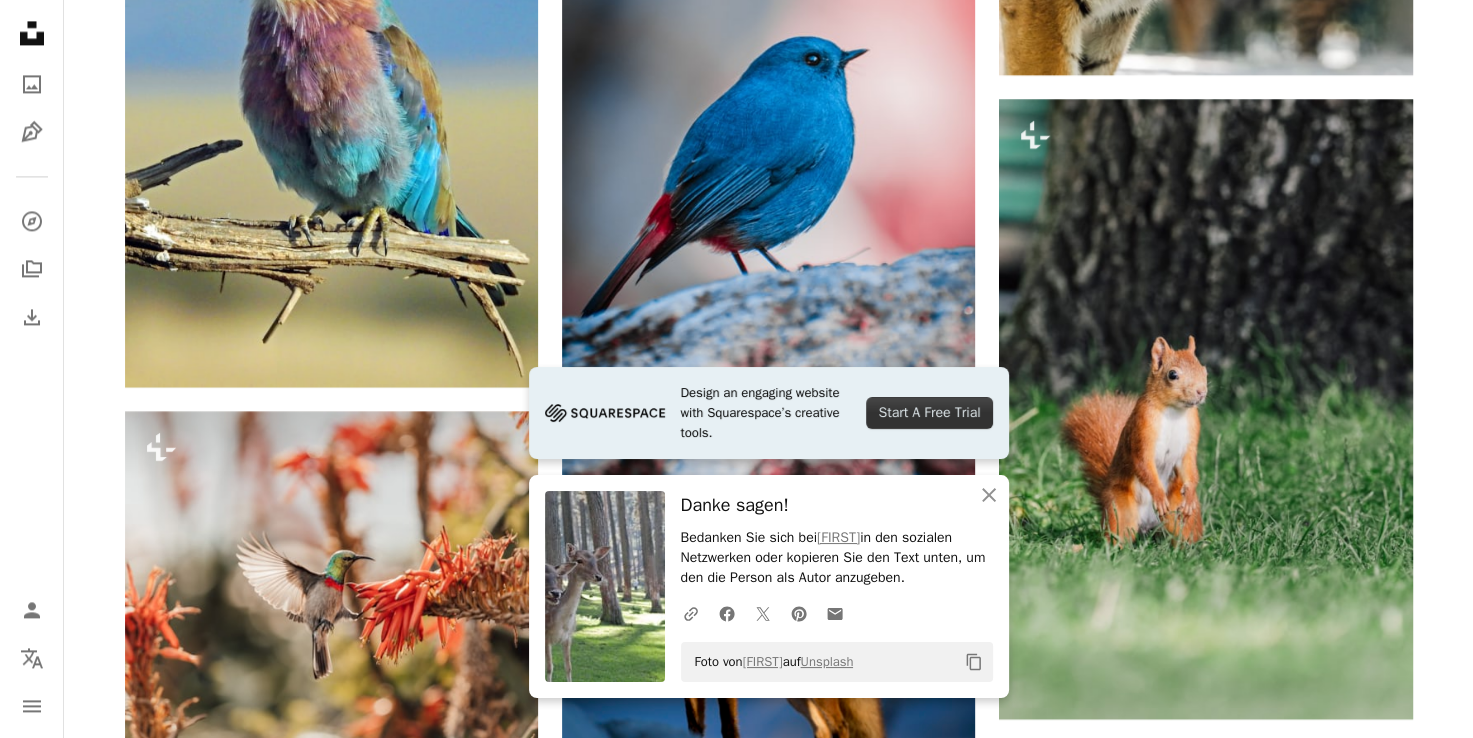 scroll, scrollTop: 2892, scrollLeft: 0, axis: vertical 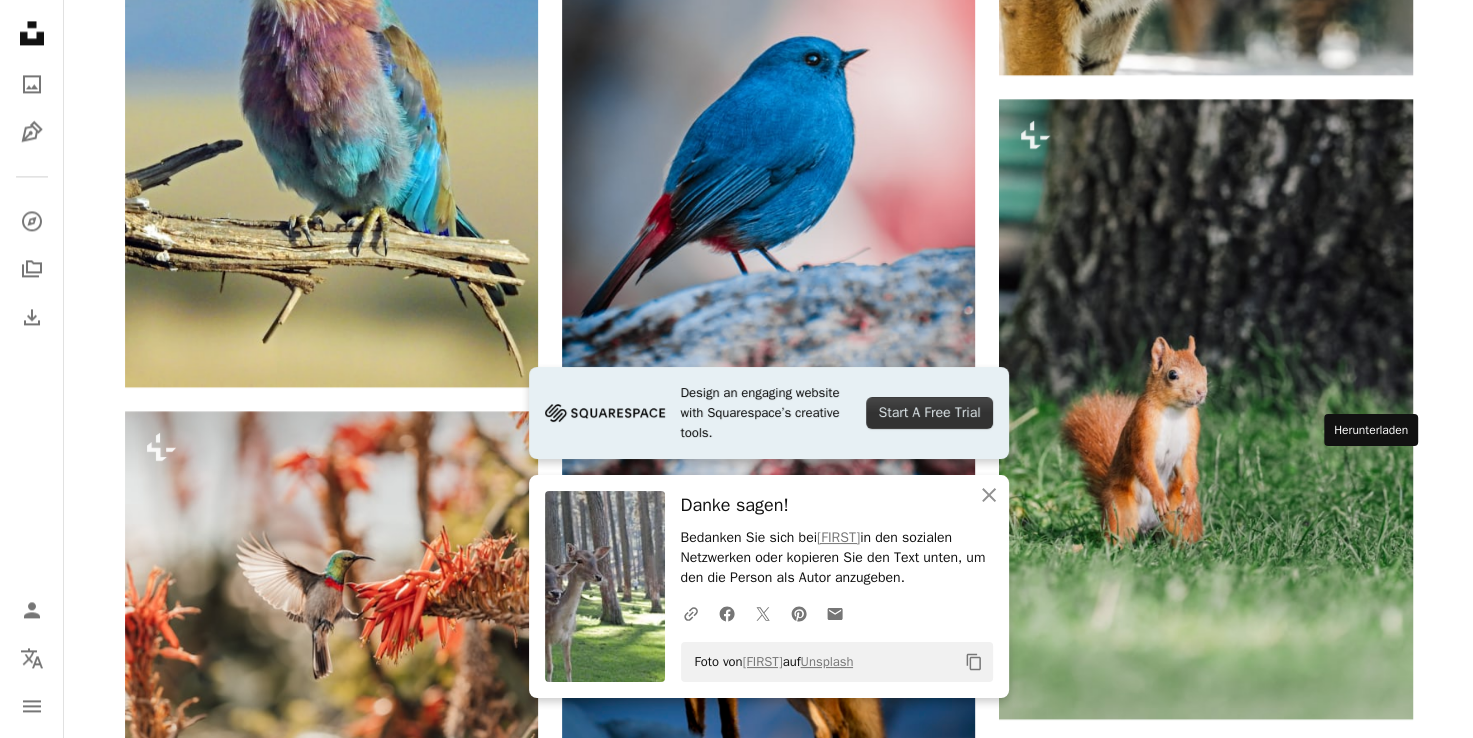 click on "Arrow pointing down" at bounding box center (1373, 1243) 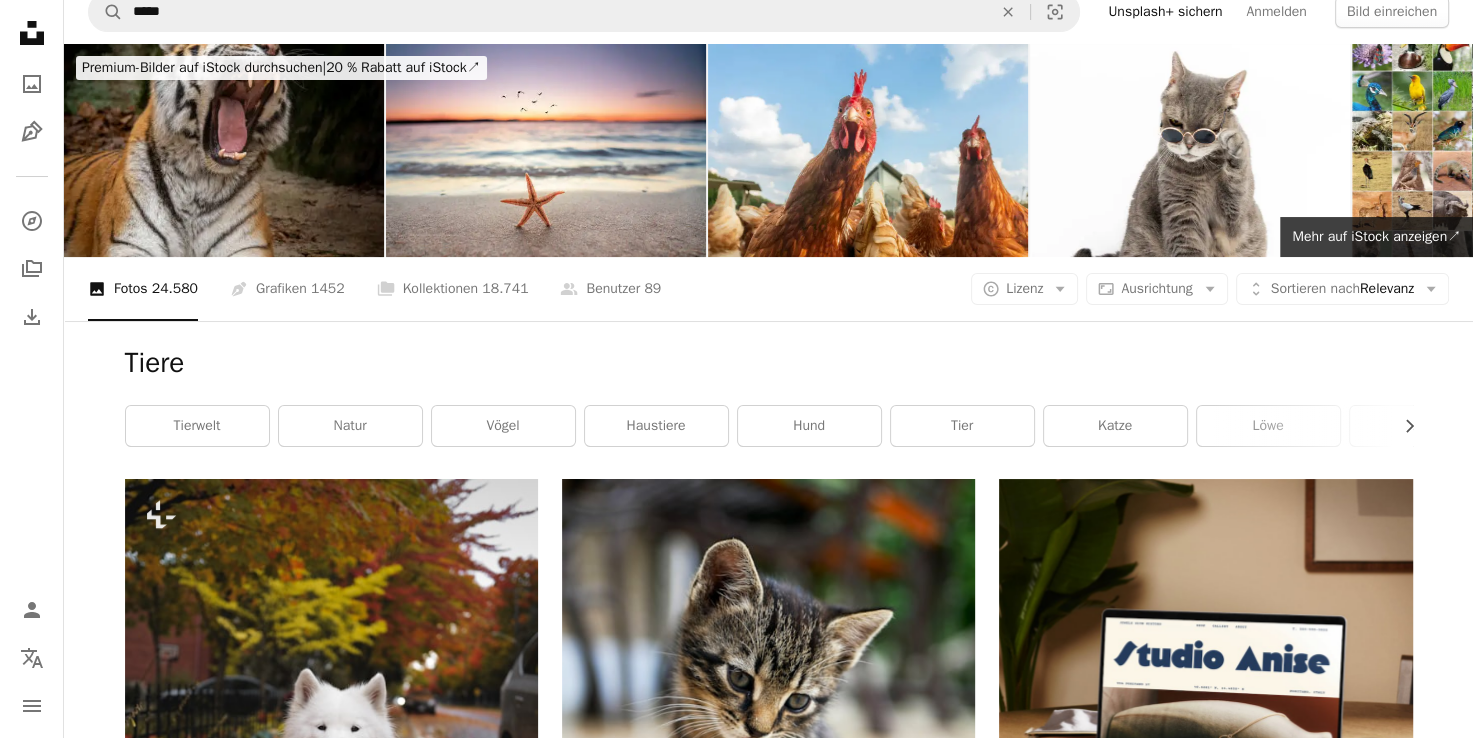 scroll, scrollTop: 0, scrollLeft: 0, axis: both 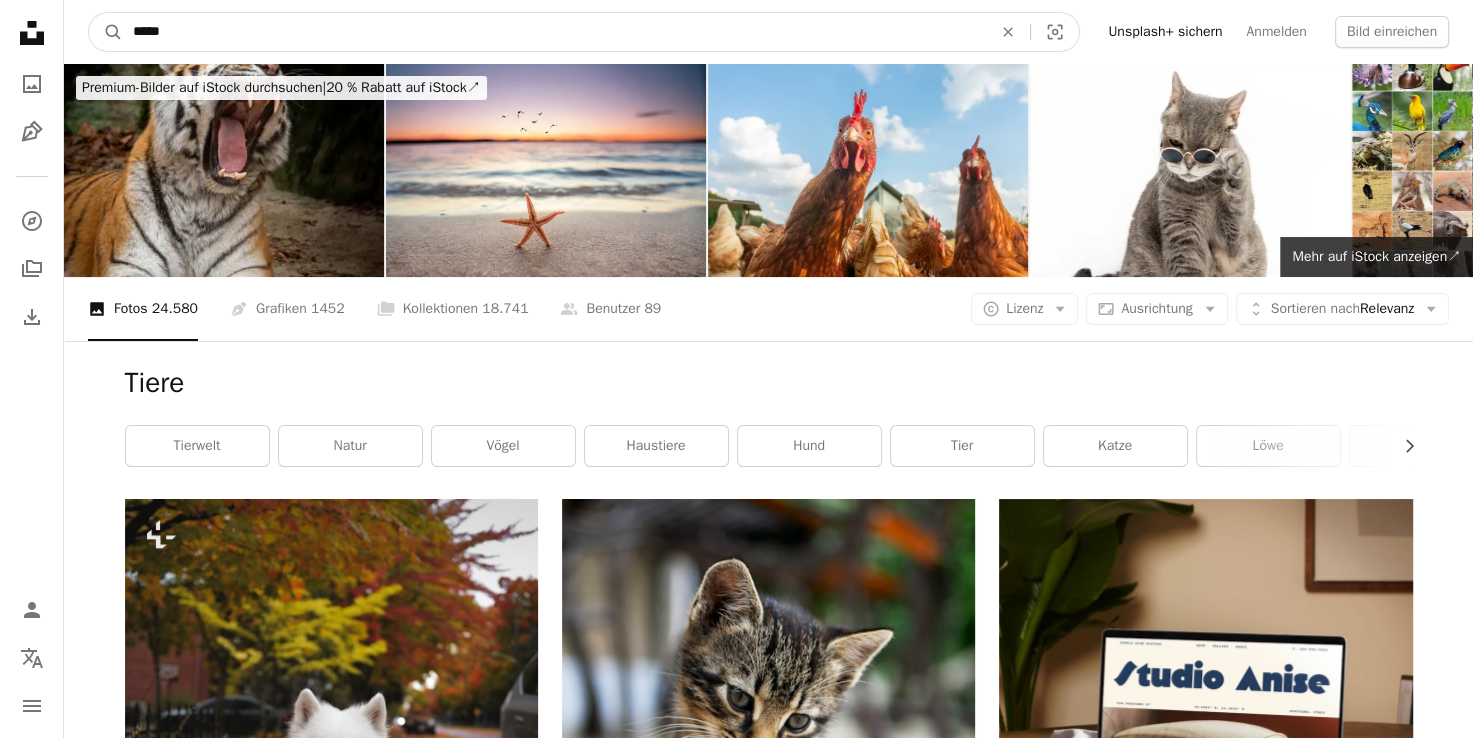 click on "*****" at bounding box center (554, 32) 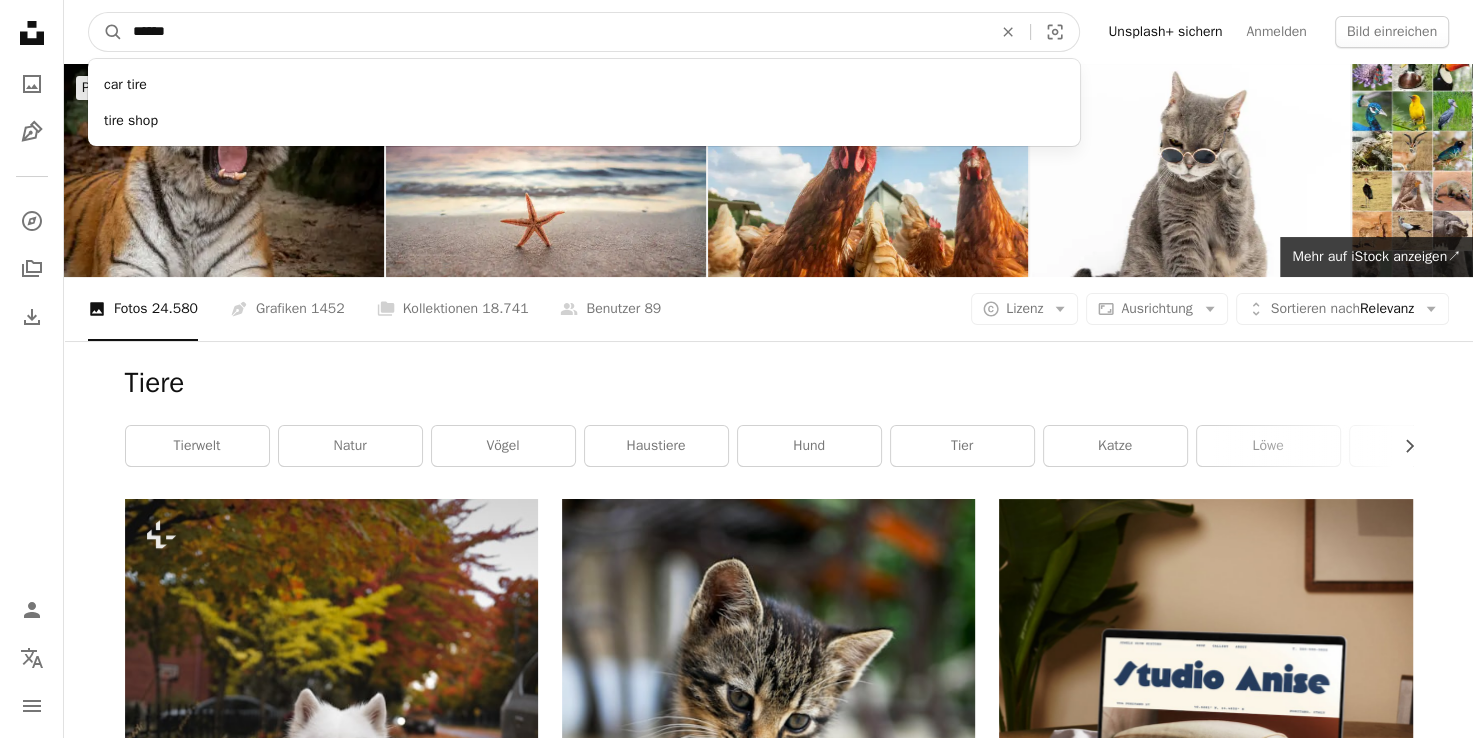 type on "******" 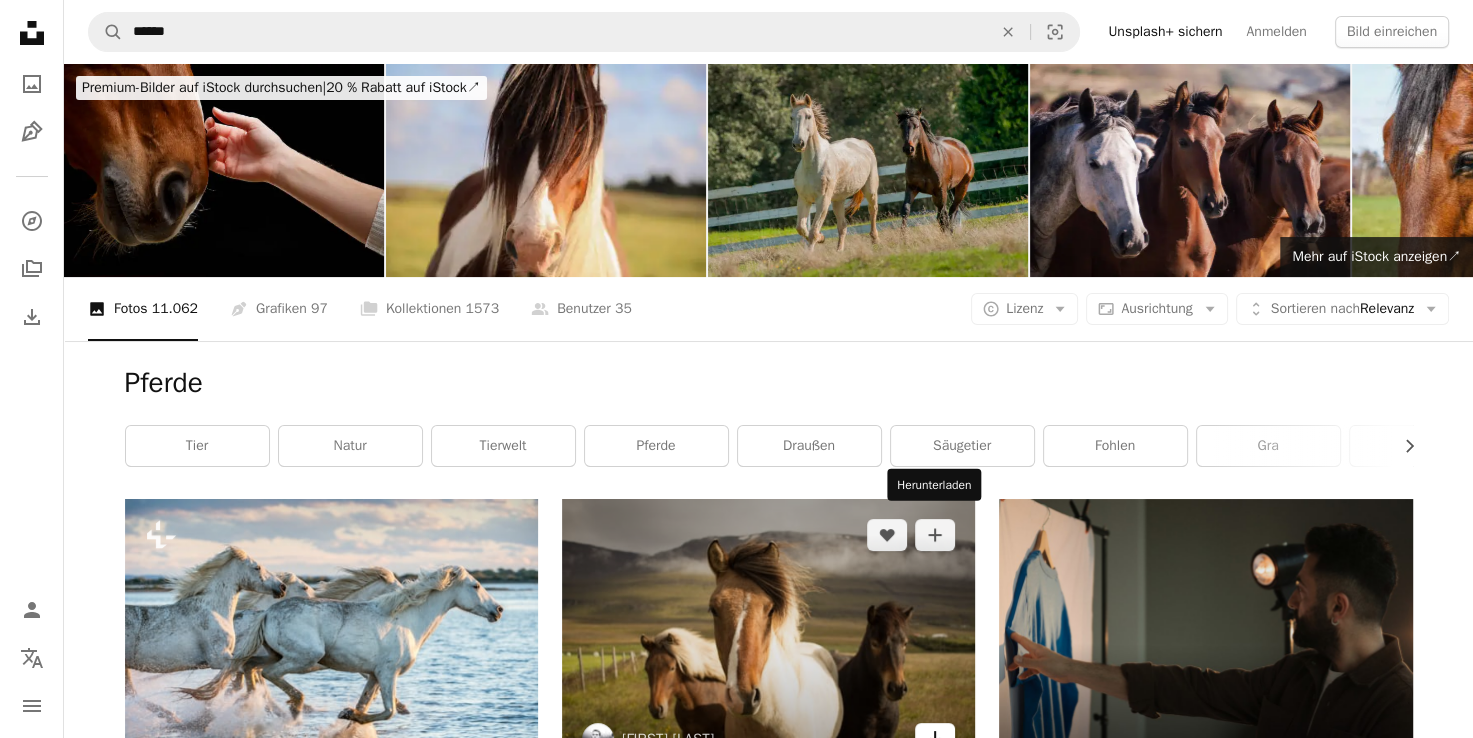 click on "Arrow pointing down" at bounding box center [935, 739] 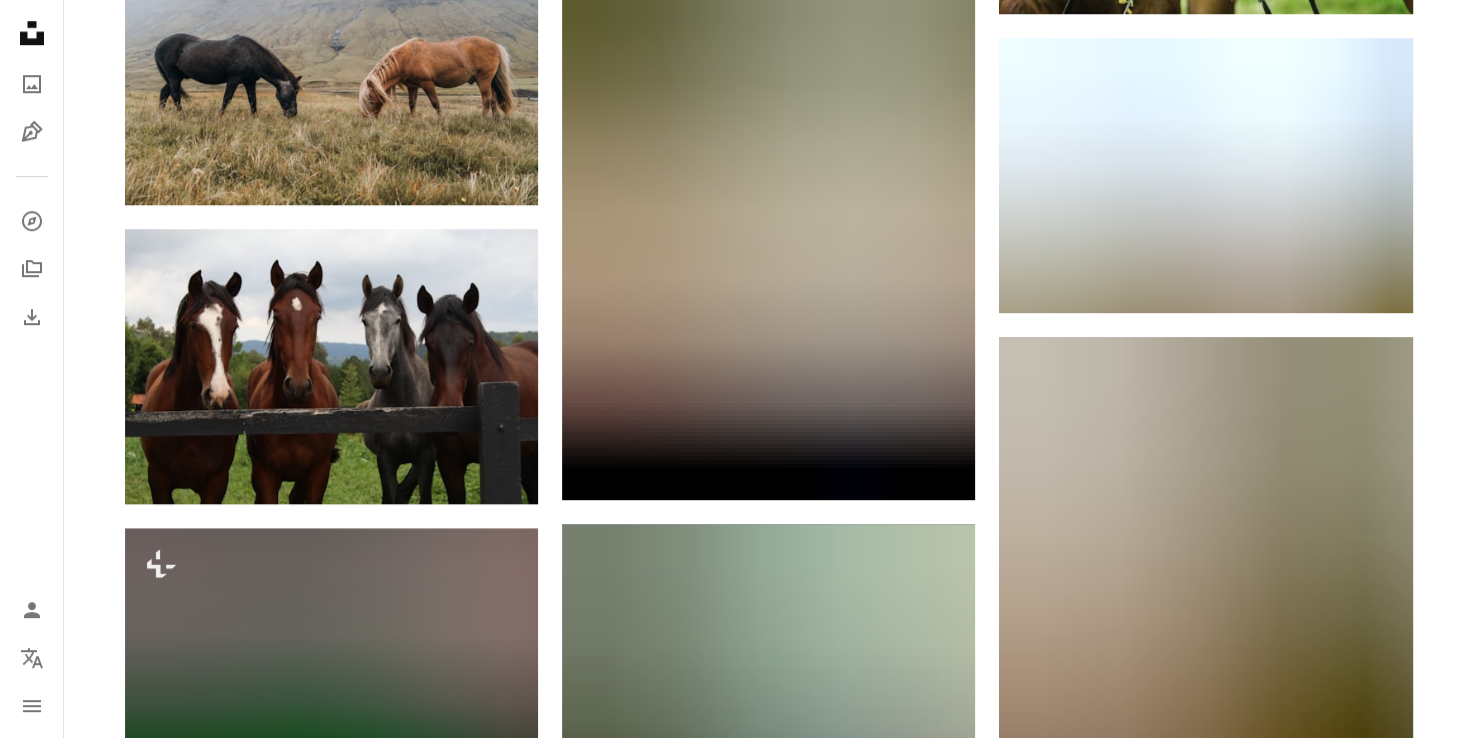 scroll, scrollTop: 1460, scrollLeft: 0, axis: vertical 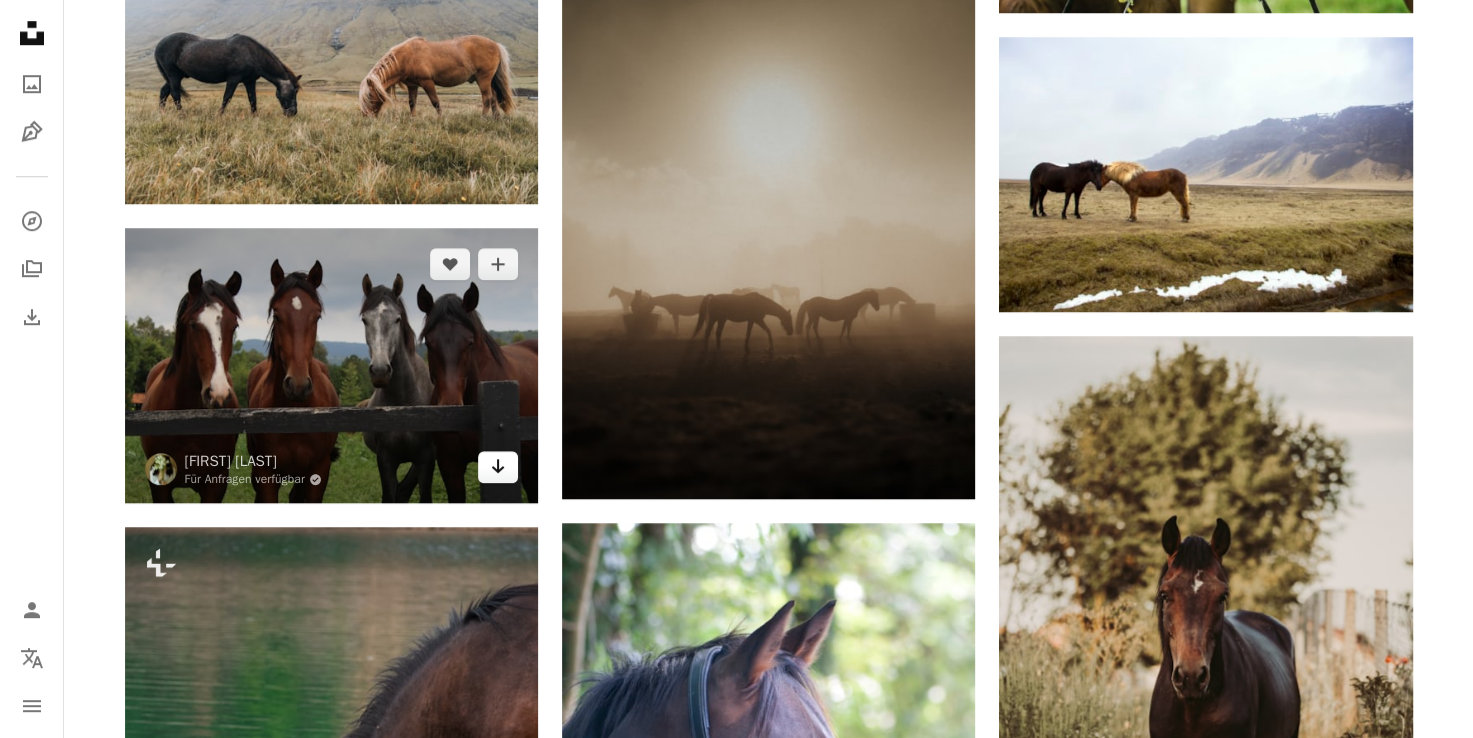click on "Arrow pointing down" 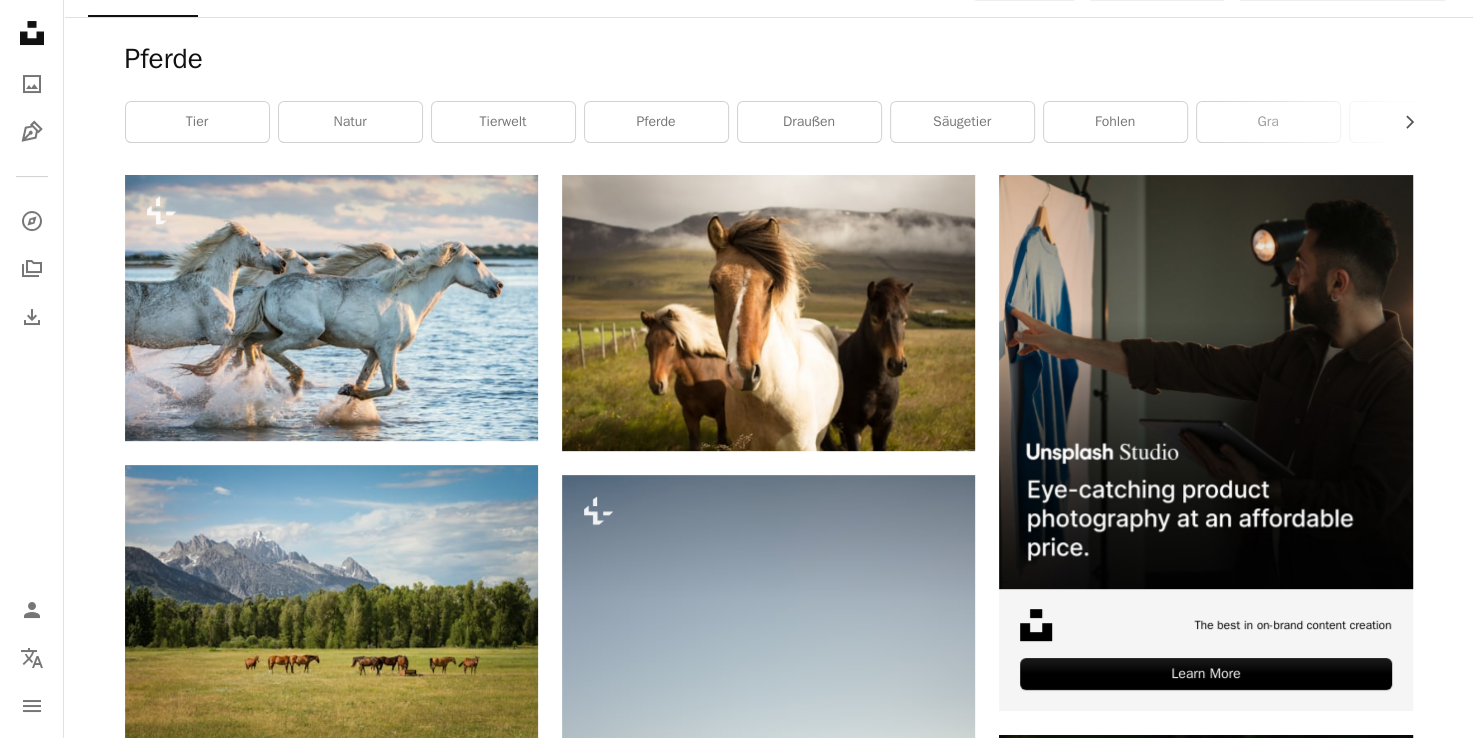 scroll, scrollTop: 0, scrollLeft: 0, axis: both 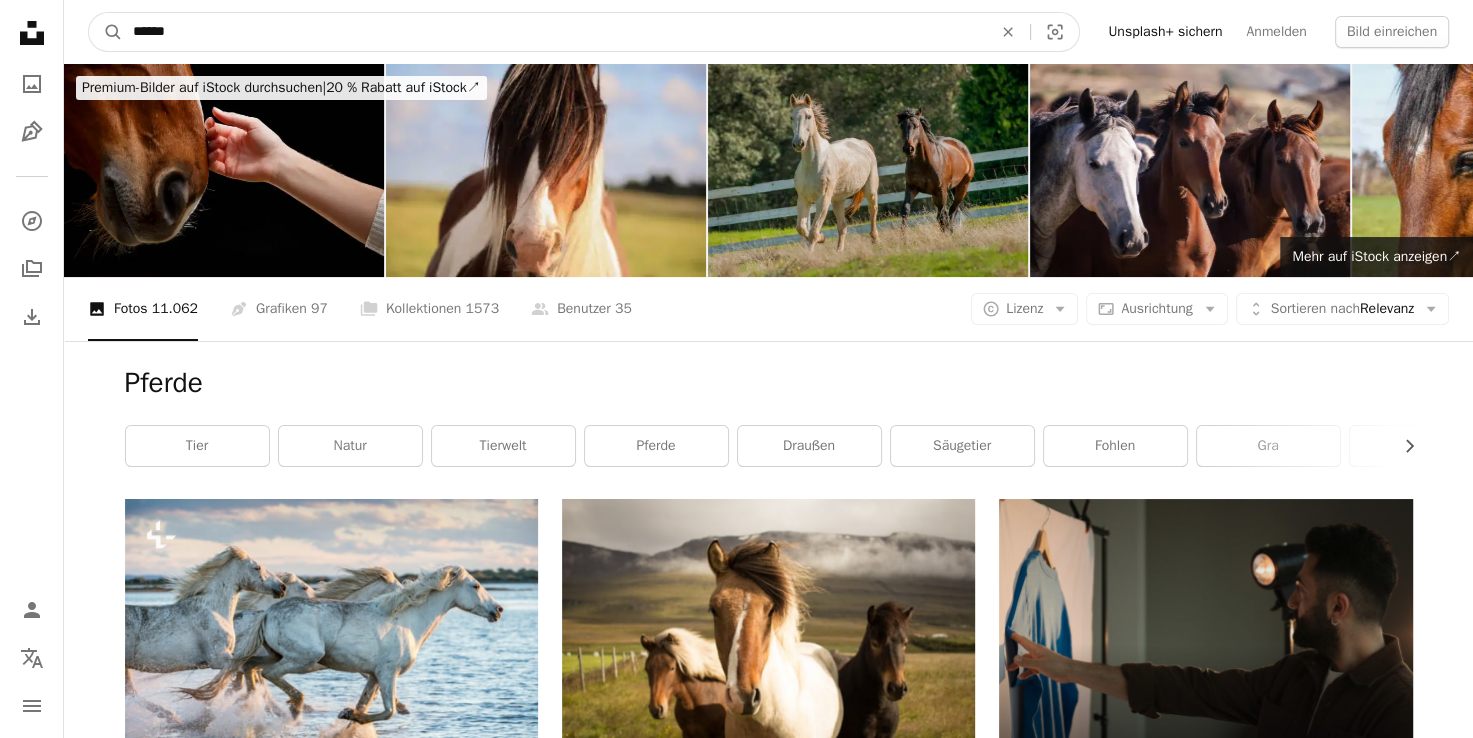 click on "******" at bounding box center (554, 32) 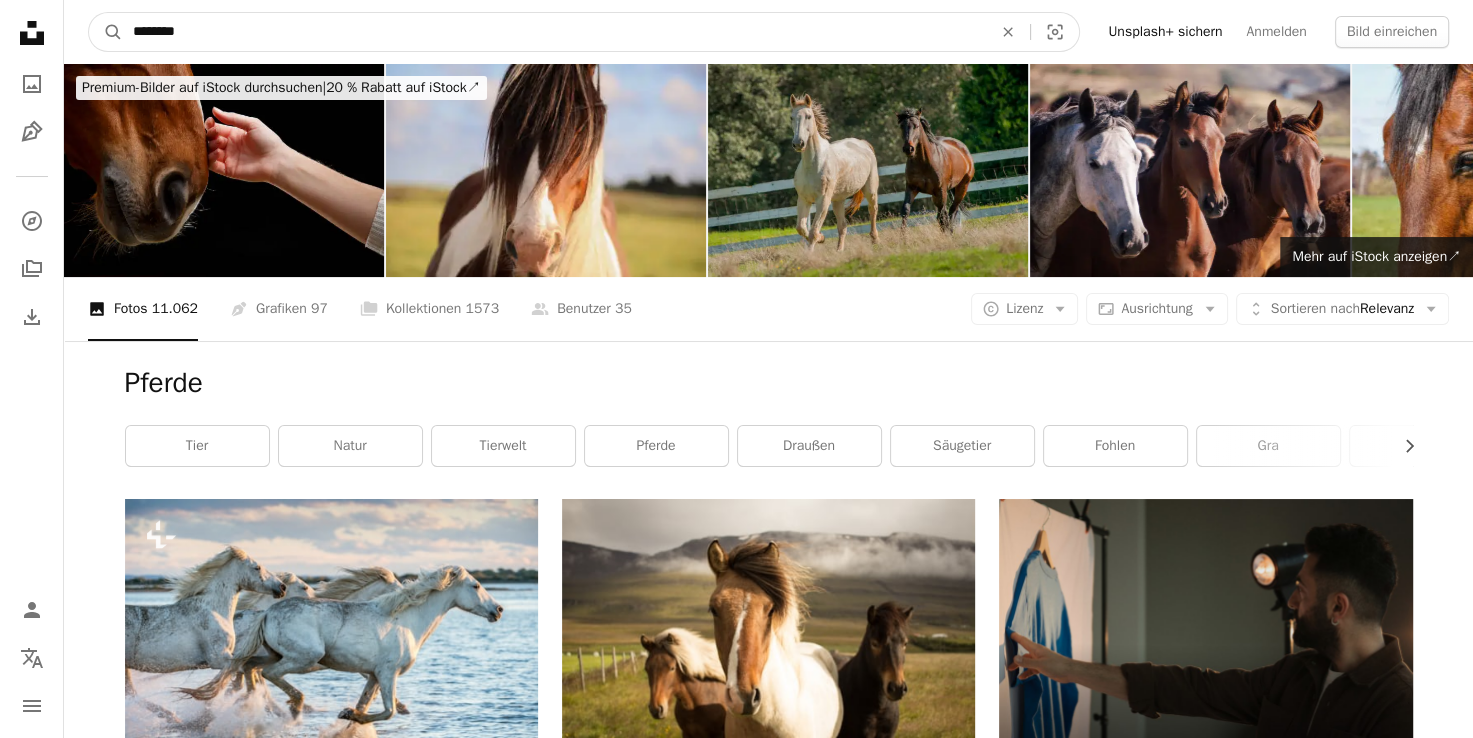 type on "********" 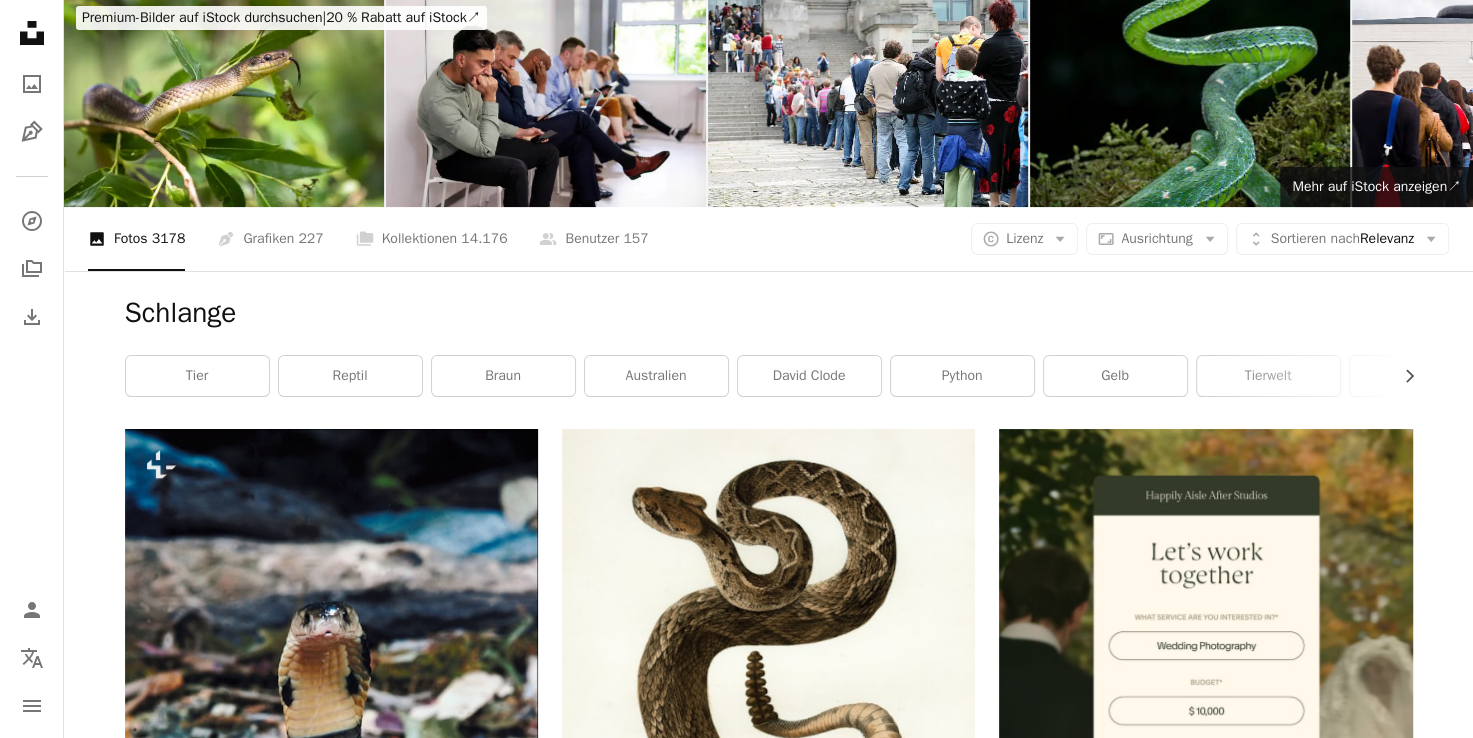 scroll, scrollTop: 0, scrollLeft: 0, axis: both 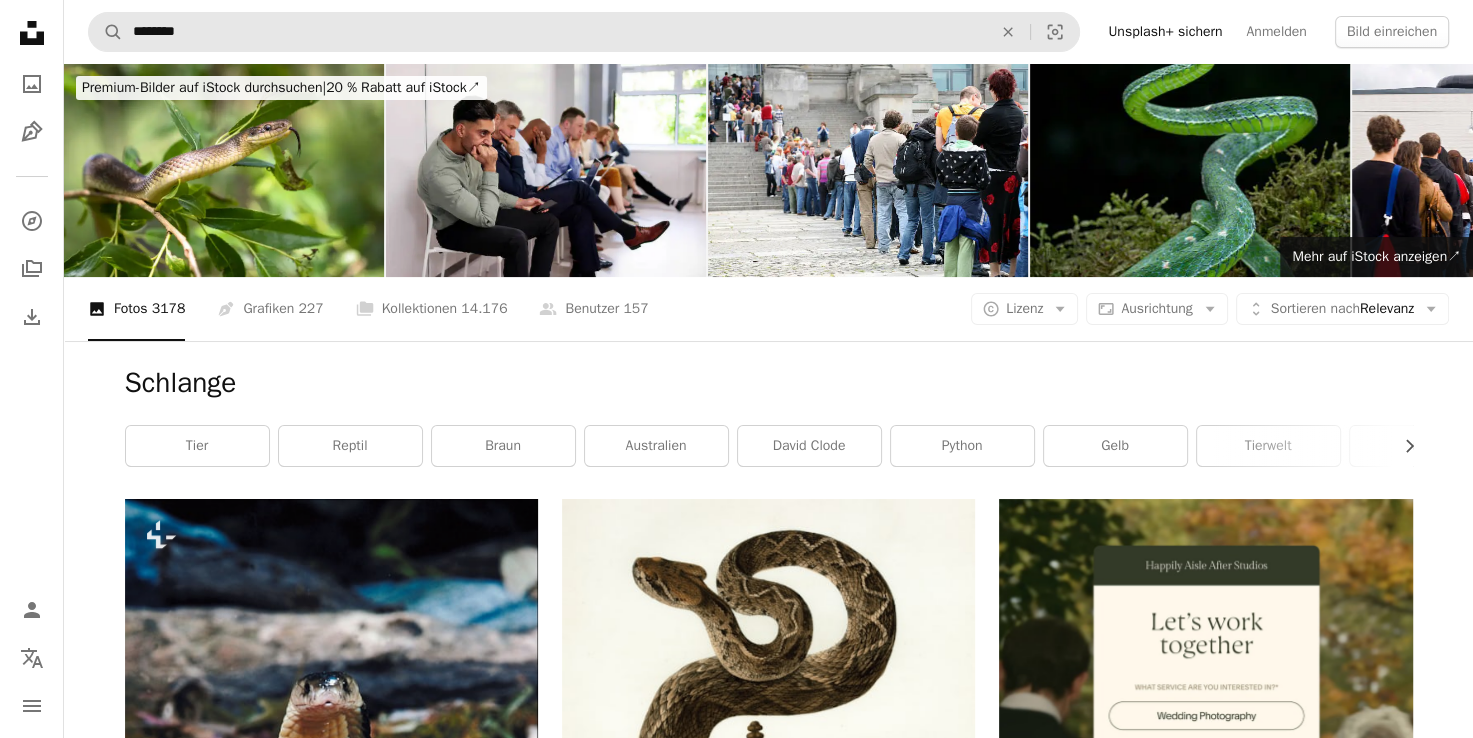 click on "A magnifying glass ******** An X shape Visual search" at bounding box center [584, 32] 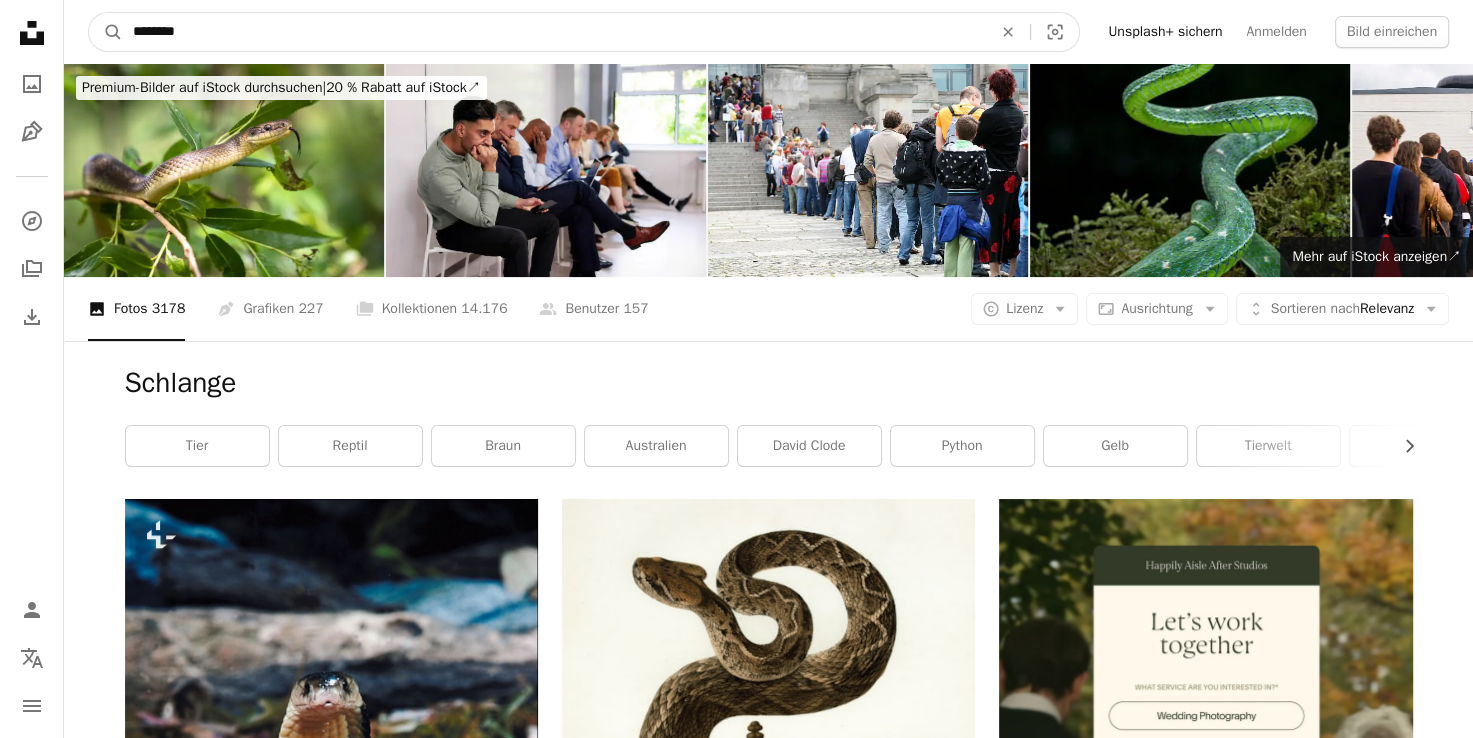 click on "********" at bounding box center (554, 32) 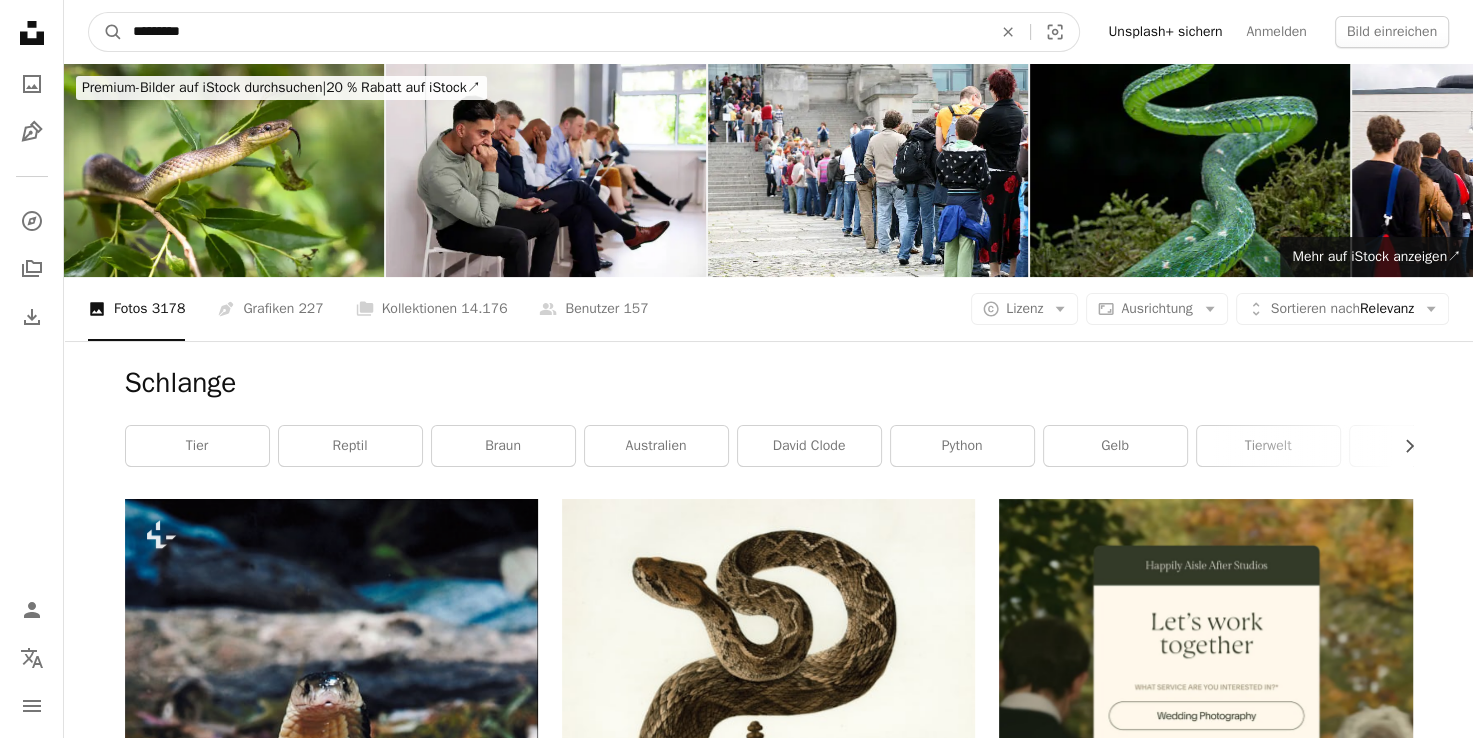 click on "A magnifying glass" at bounding box center (106, 32) 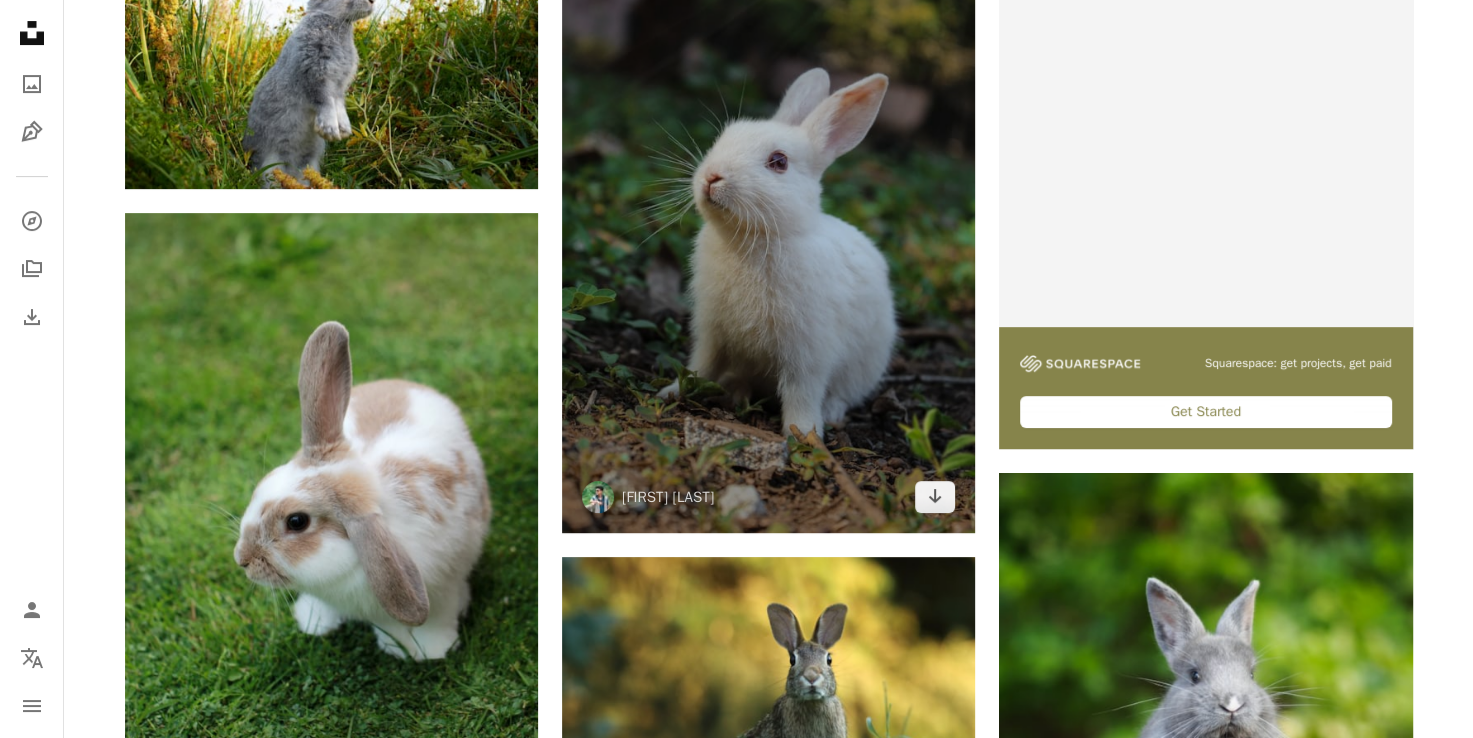 scroll, scrollTop: 590, scrollLeft: 0, axis: vertical 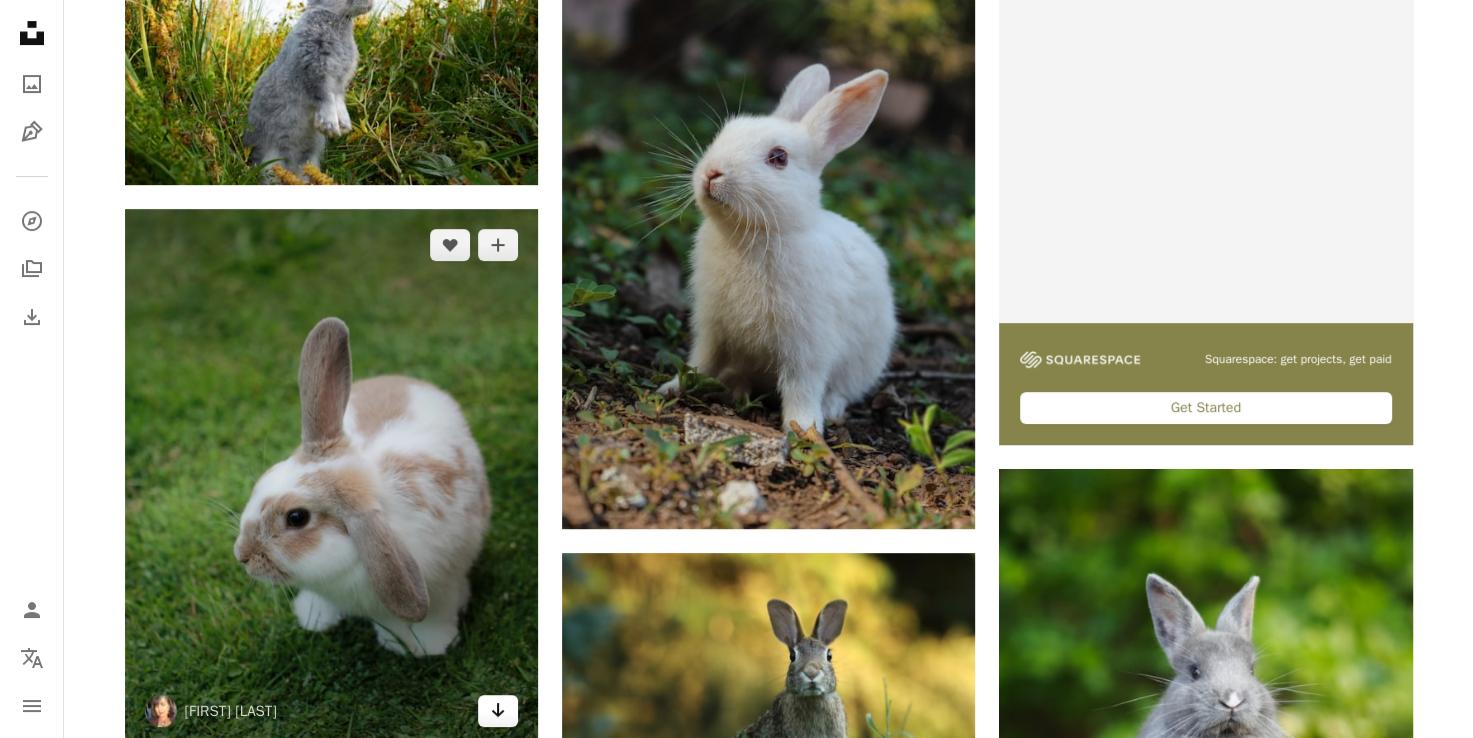 click on "Arrow pointing down" at bounding box center [498, 711] 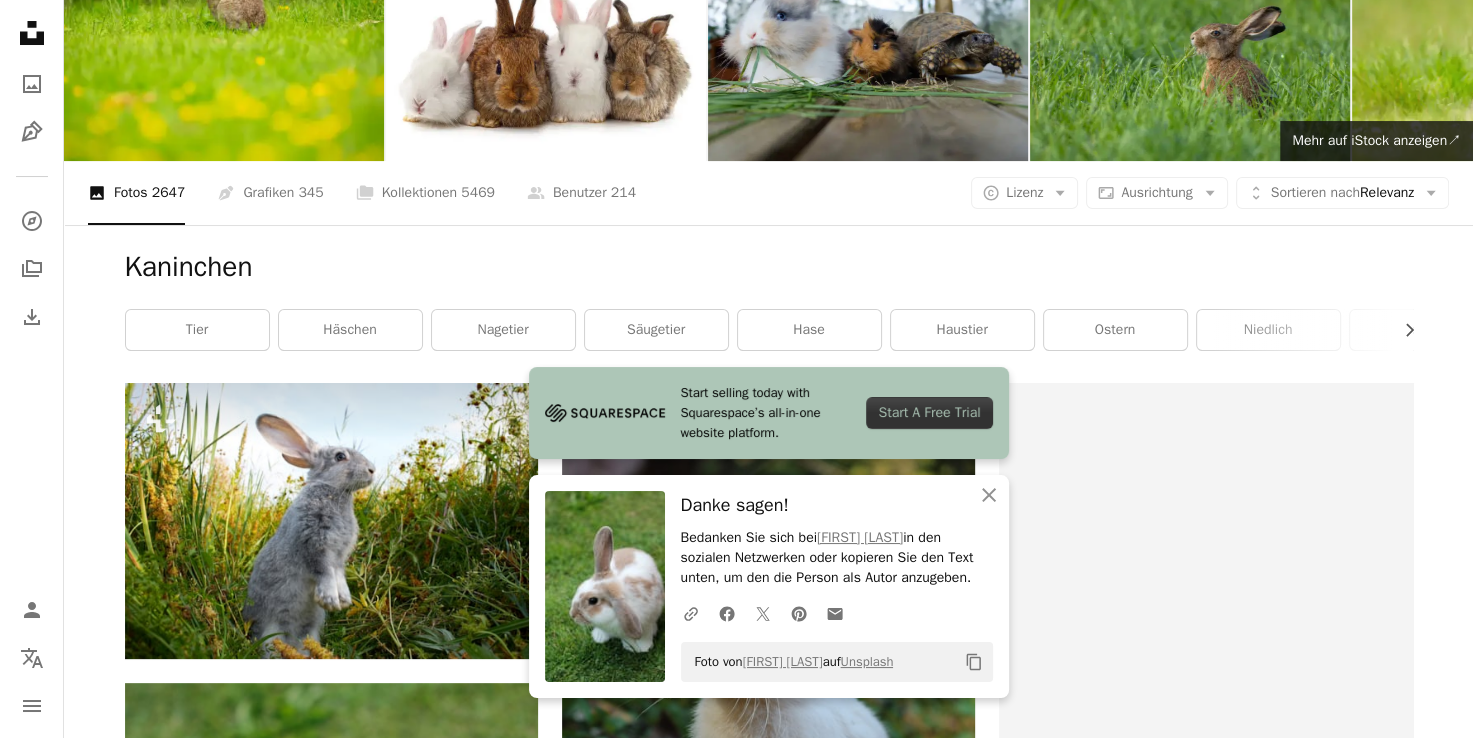 scroll, scrollTop: 0, scrollLeft: 0, axis: both 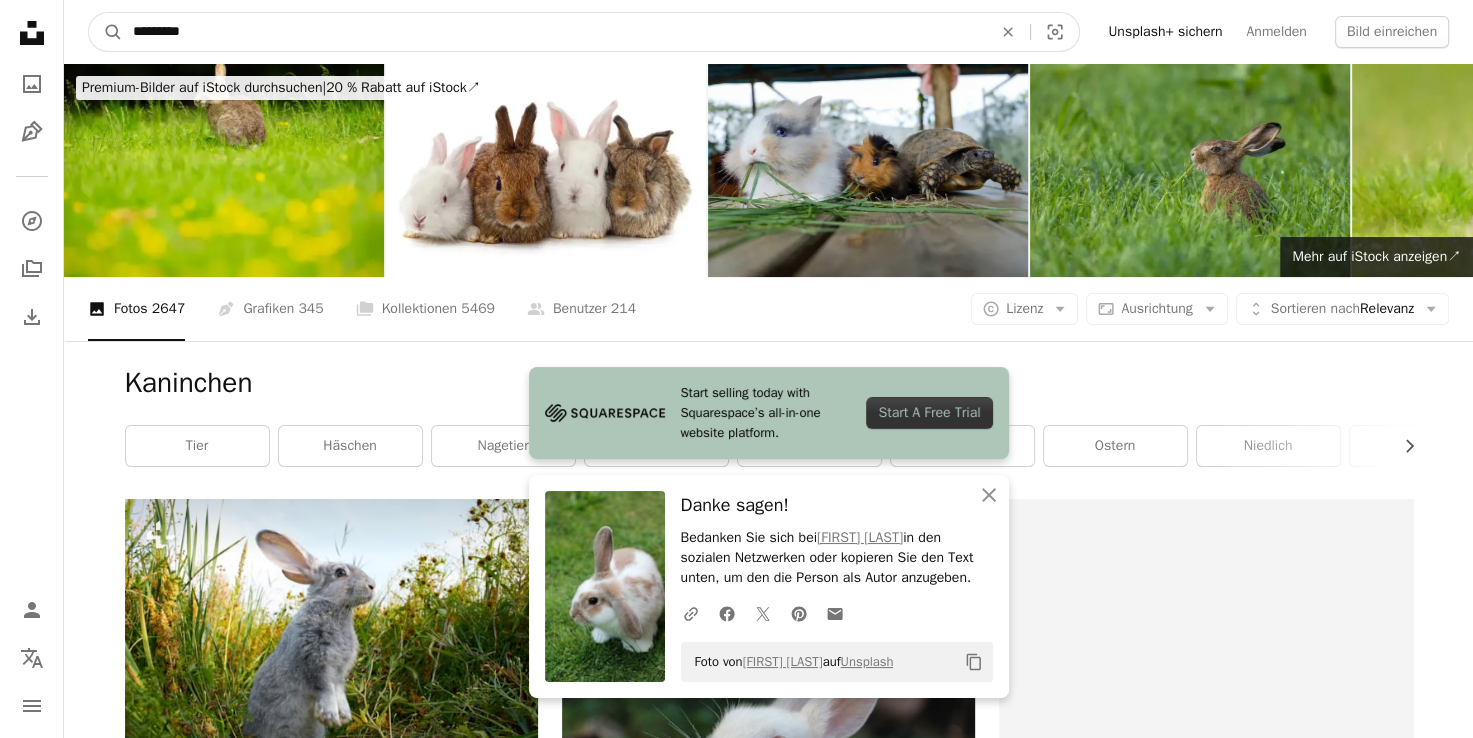 click on "*********" at bounding box center (554, 32) 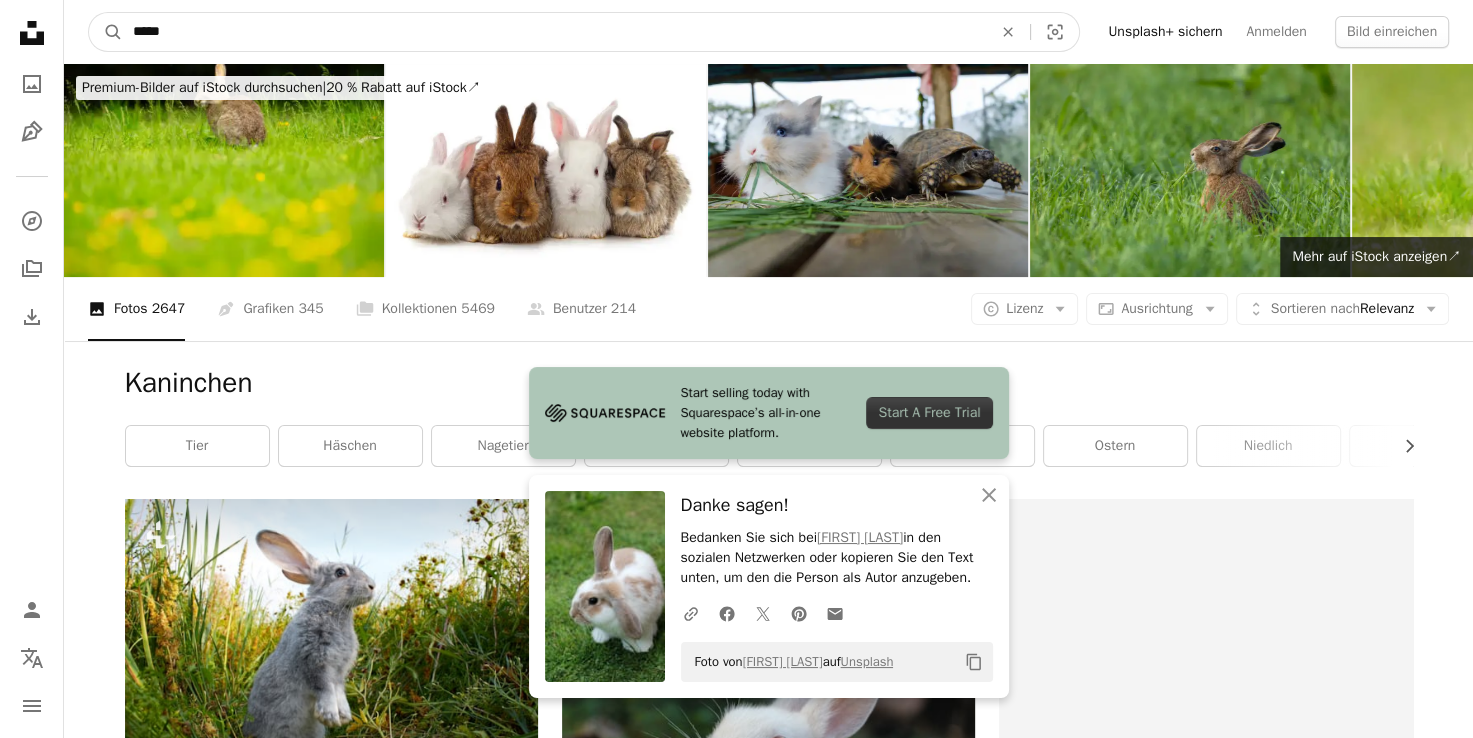 type on "*****" 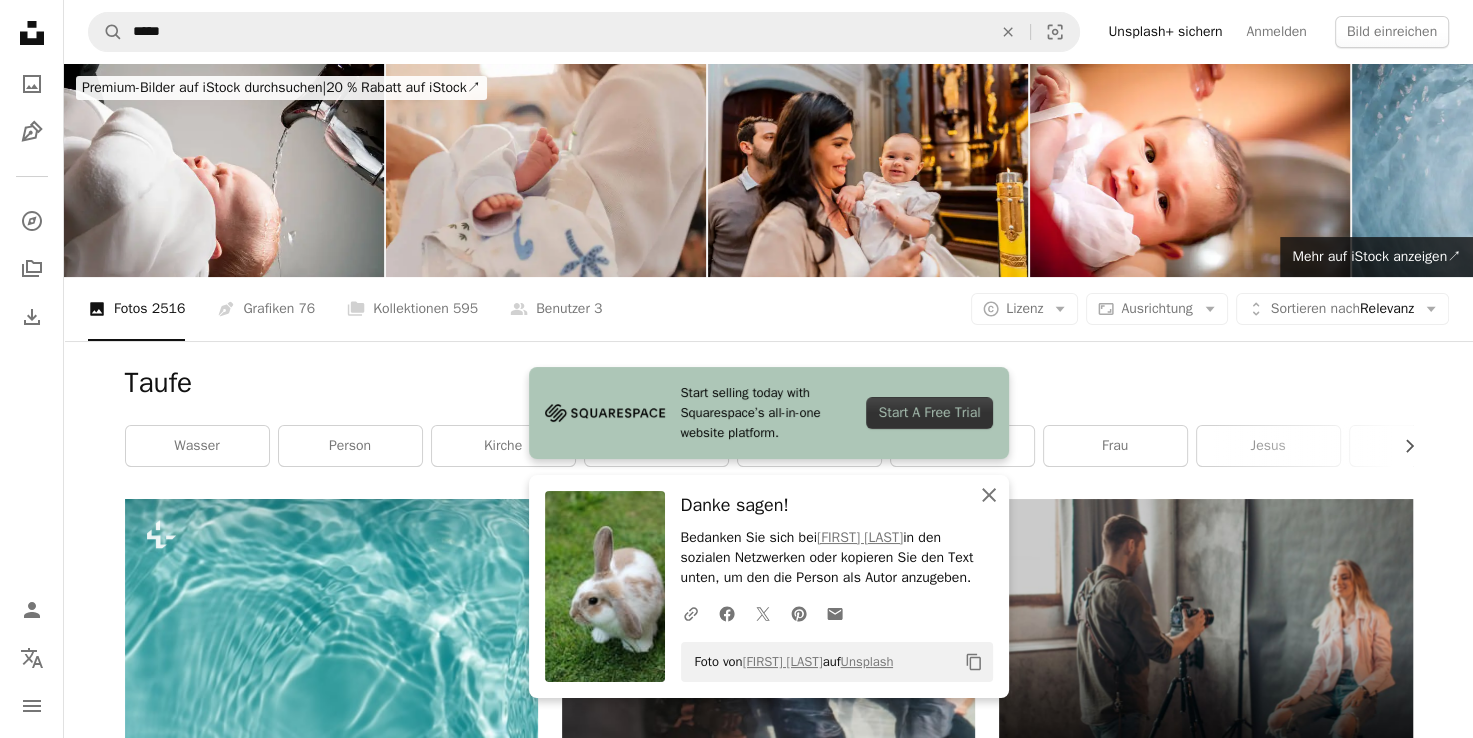 click 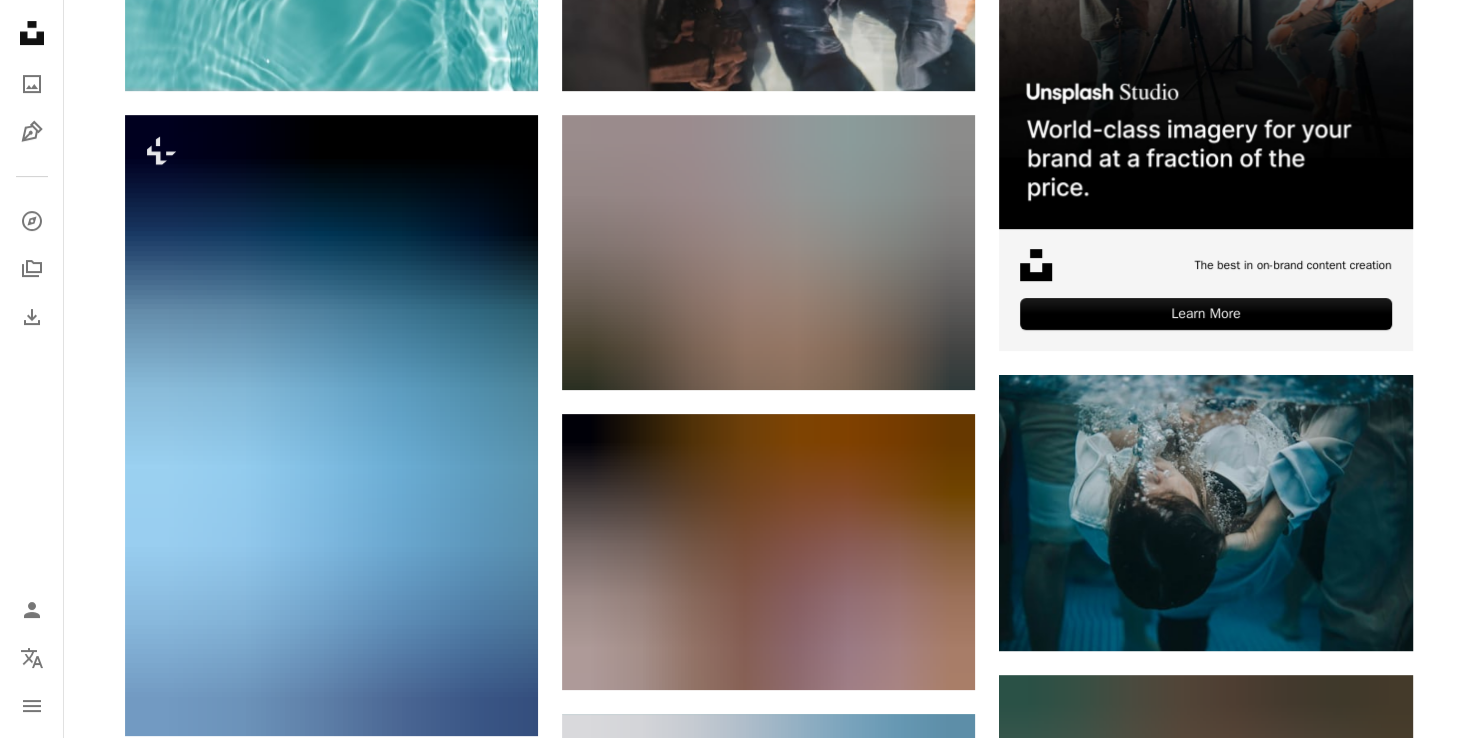 scroll, scrollTop: 690, scrollLeft: 0, axis: vertical 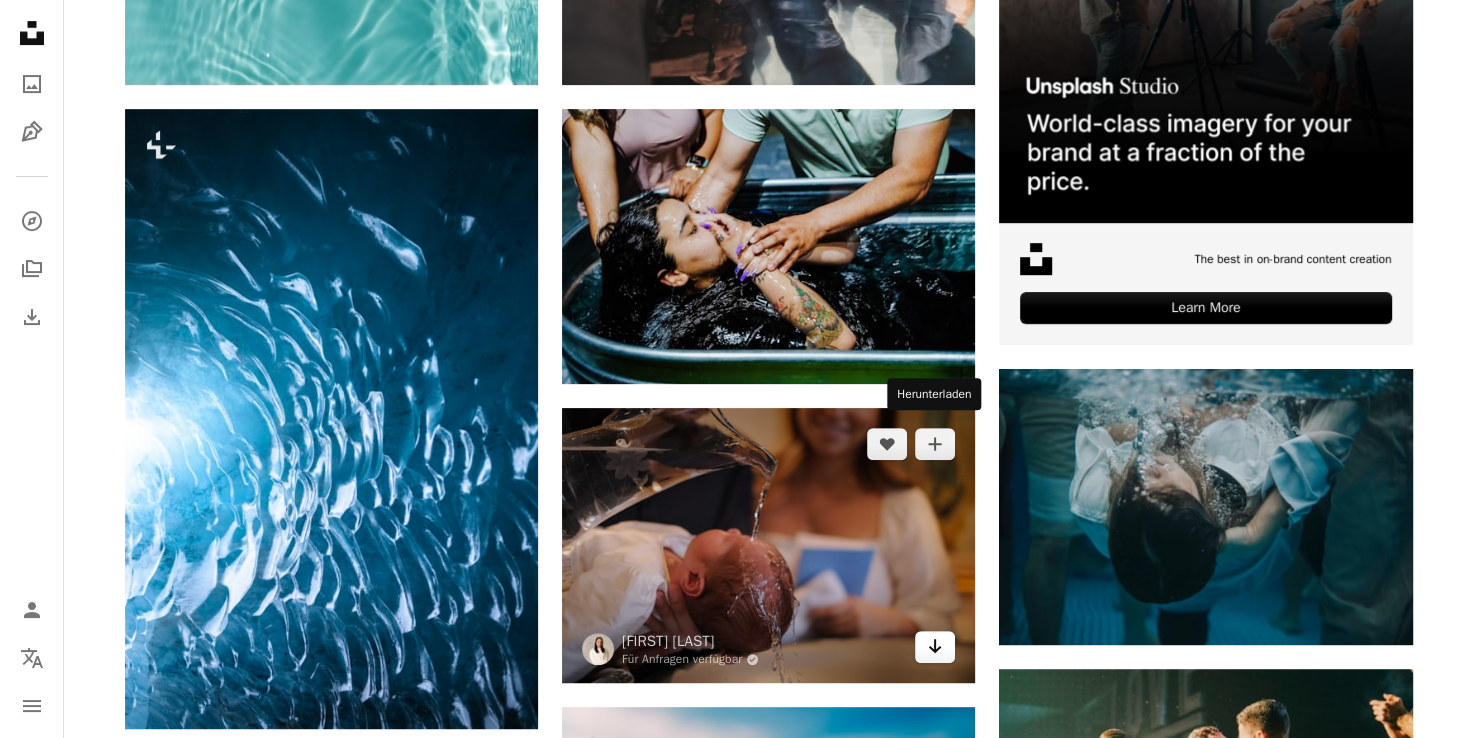 click on "Arrow pointing down" 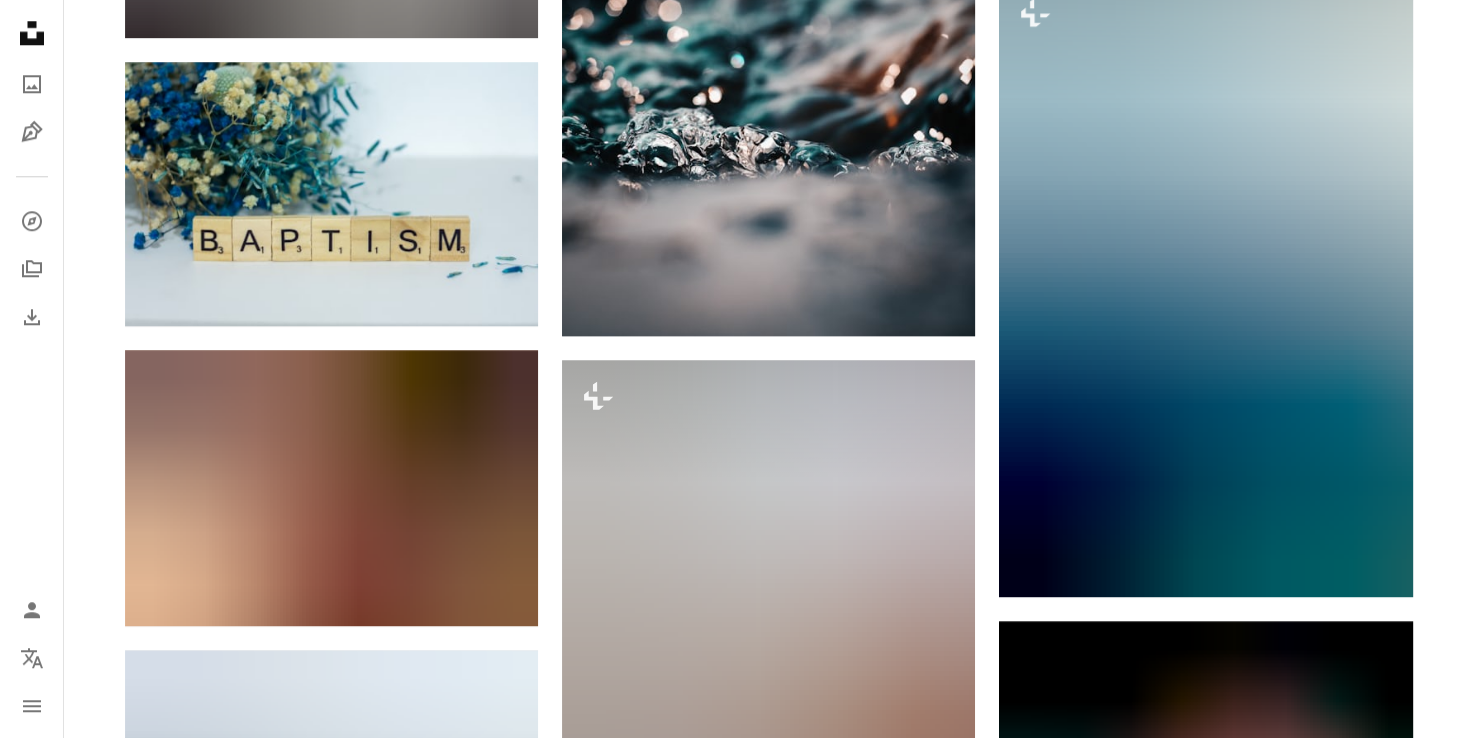 scroll, scrollTop: 1988, scrollLeft: 0, axis: vertical 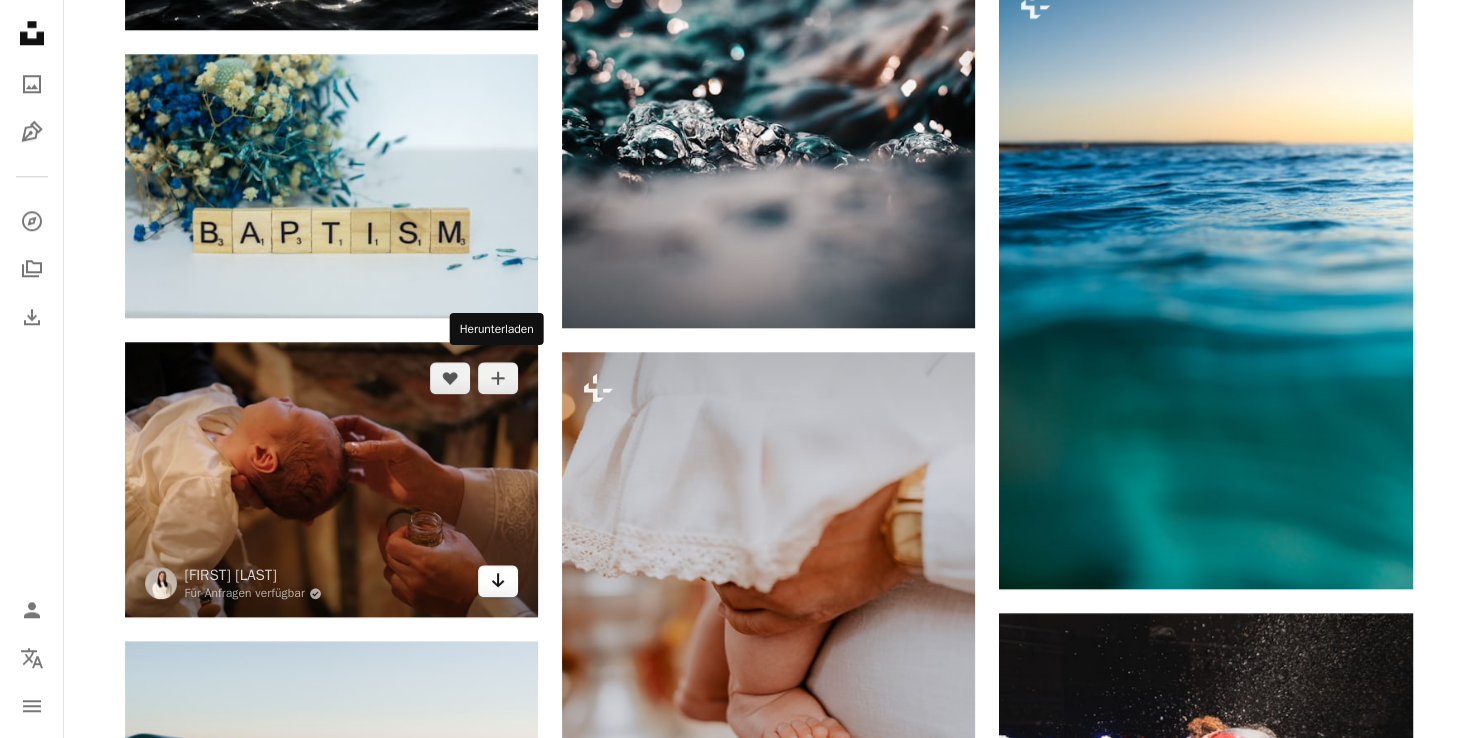 click 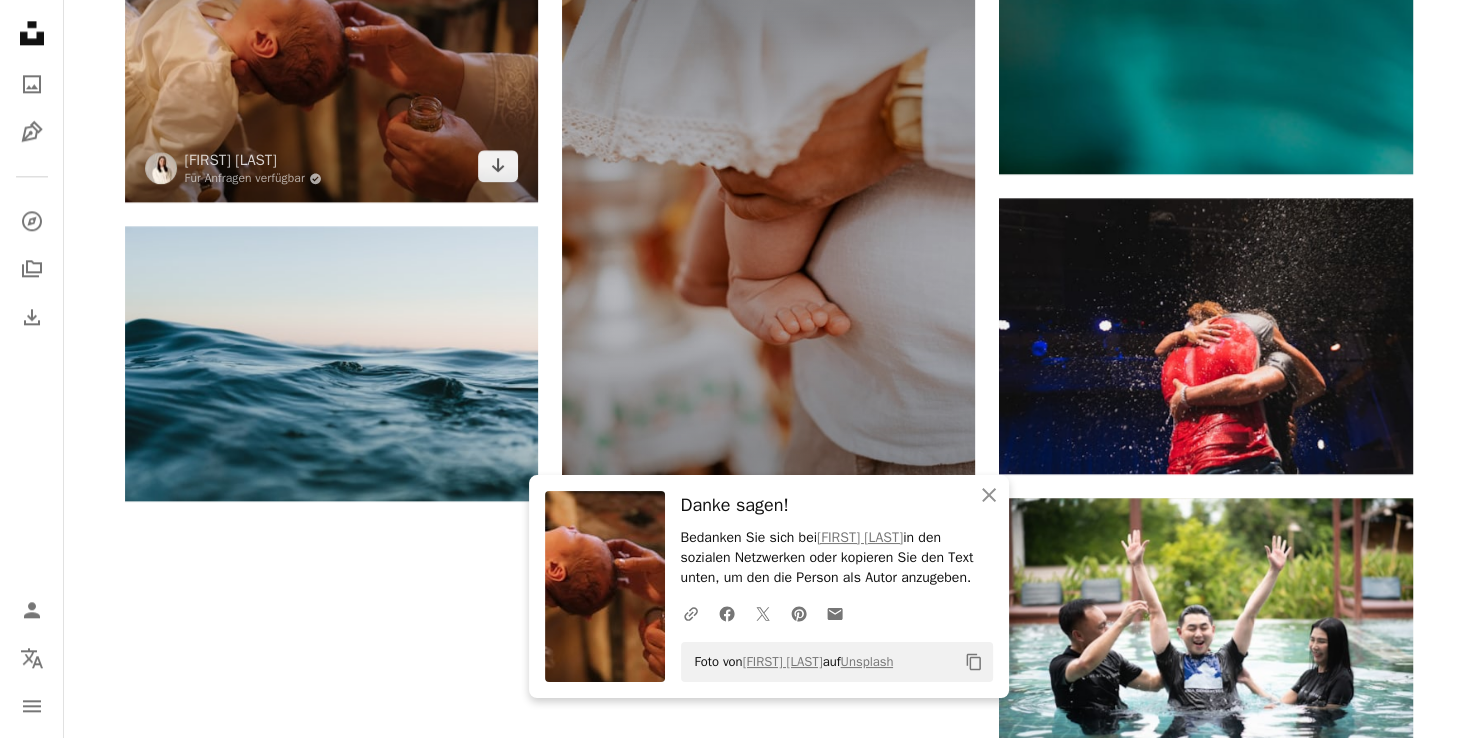 scroll, scrollTop: 2410, scrollLeft: 0, axis: vertical 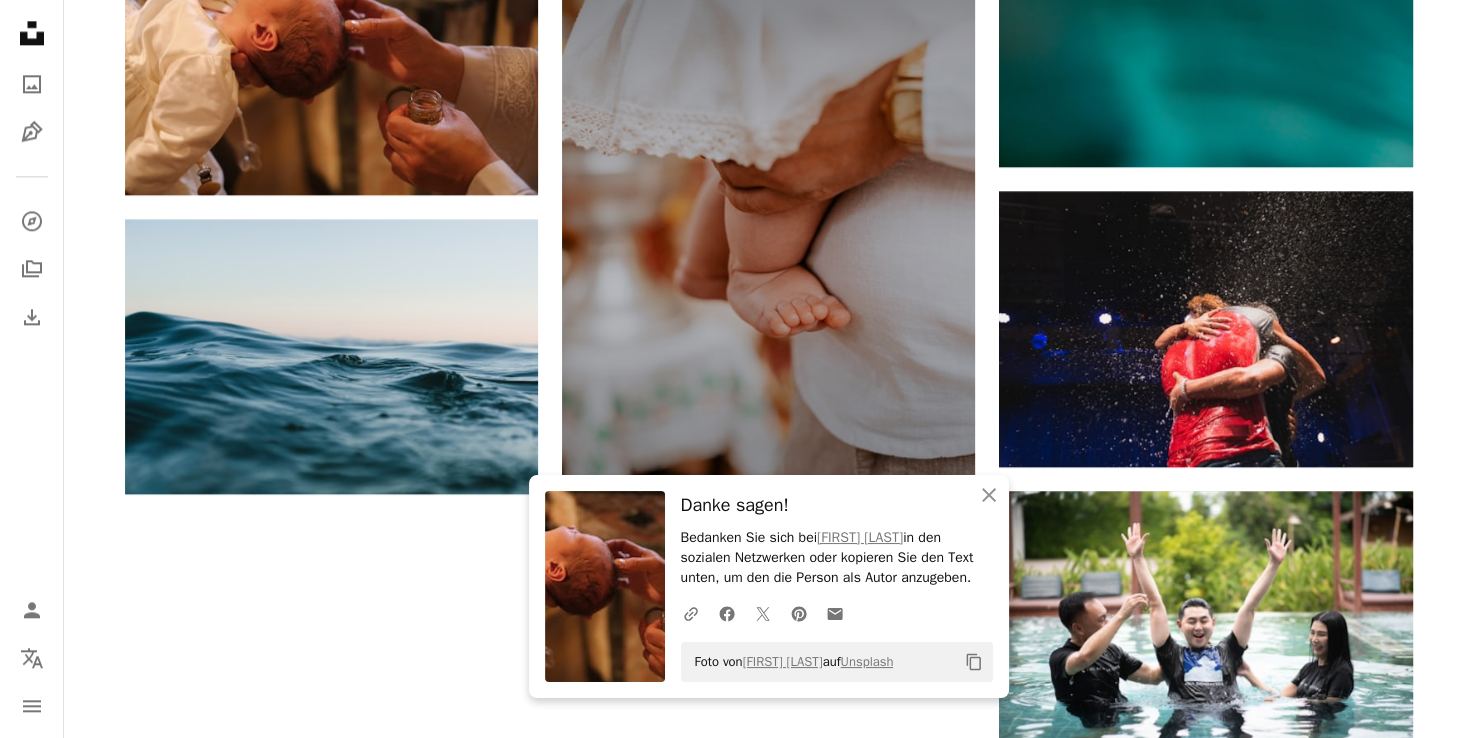 click on "A lock Herunterladen" at bounding box center [891, 514] 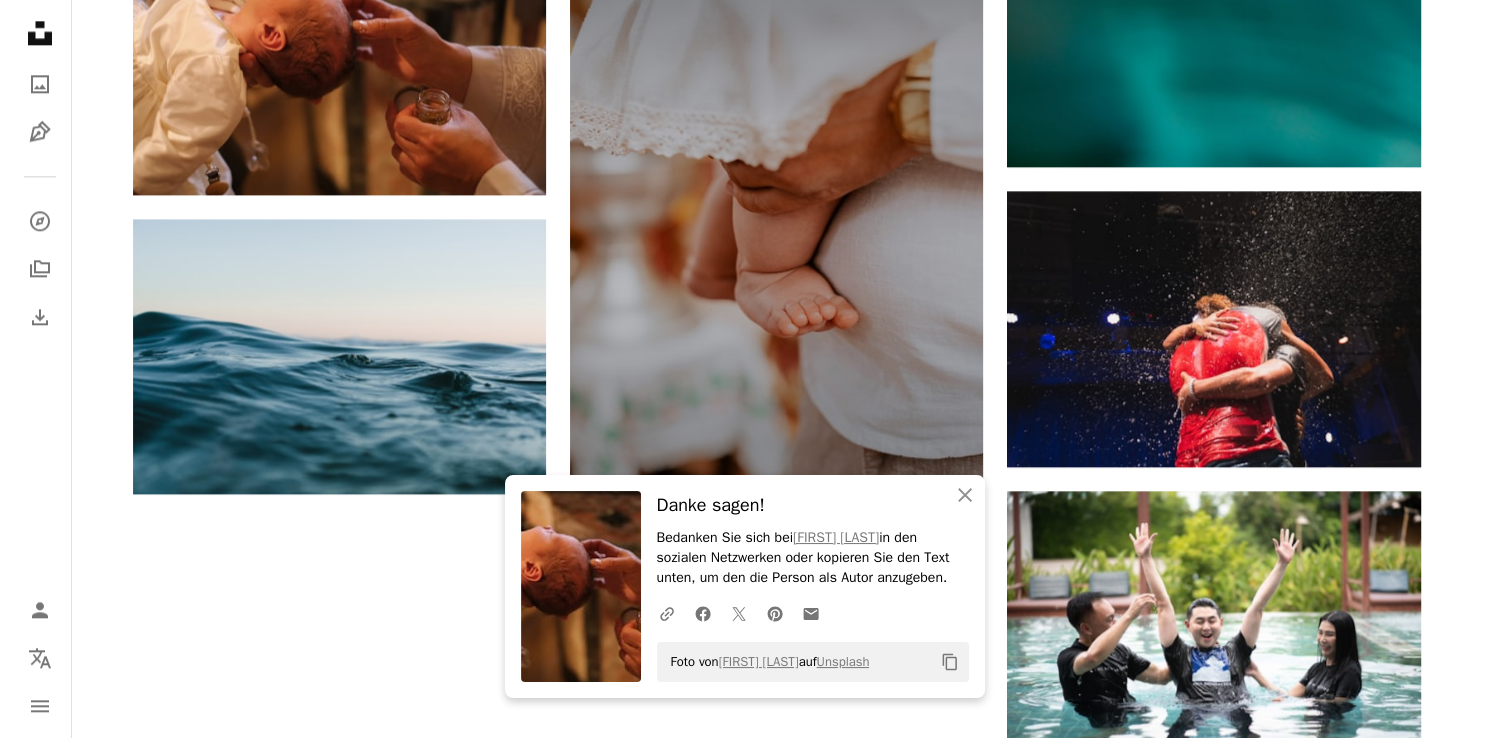 scroll, scrollTop: 2512, scrollLeft: 0, axis: vertical 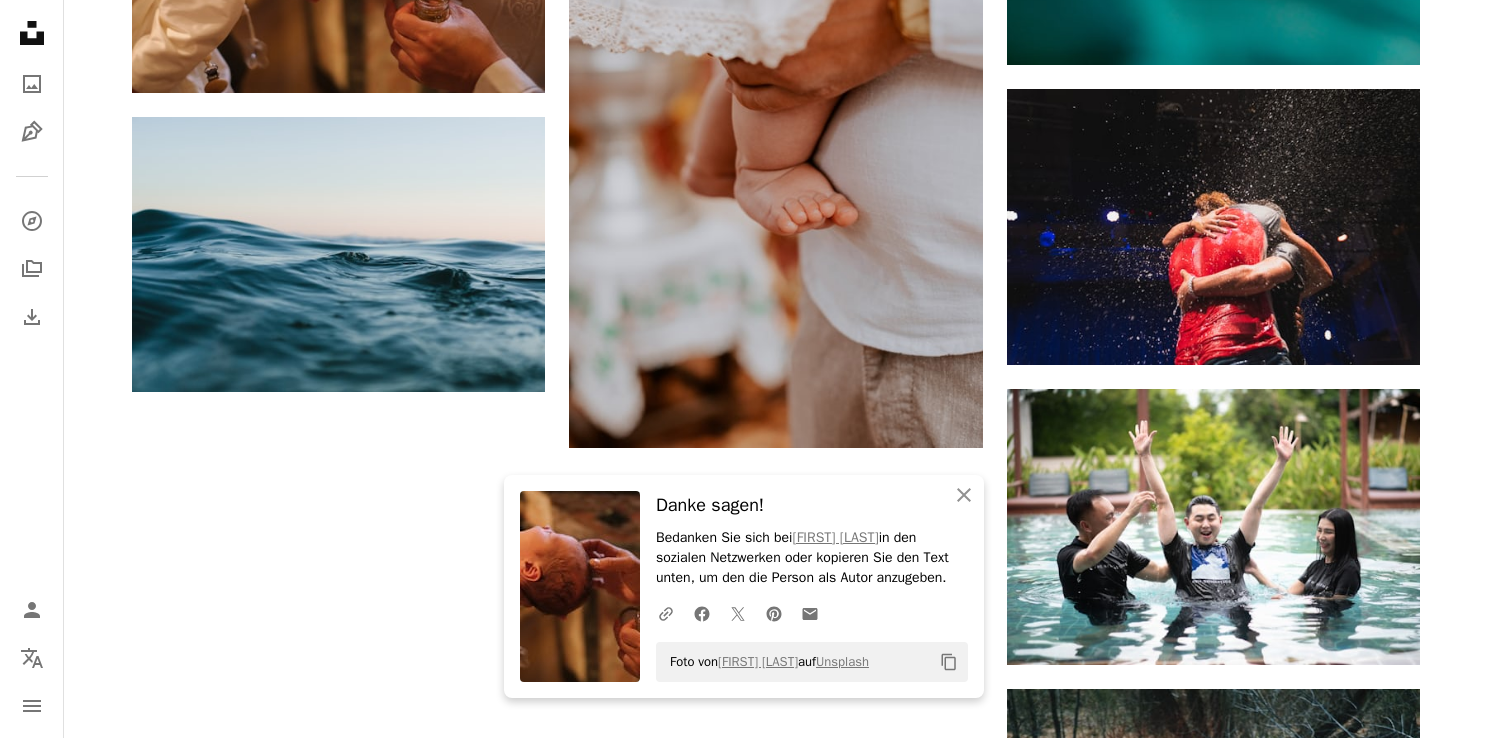click on "An X shape An X shape Schließen Danke sagen! Bedanken Sie sich bei [FIRST] [LAST] in den sozialen Netzwerken oder kopieren Sie den Text unten, um den die Person als Autor anzugeben. A URL sharing icon (chains) Facebook icon X (formerly Twitter) icon Pinterest icon An envelope Foto von [FIRST] [LAST] auf Unsplash
Copy content Gebrauchsfertige Premium-Bilder. Profitieren Sie von unbegrenztem Zugang. A plus sign Monatlich neue Inhalte nur für Mitglieder A plus sign Grafiken Neu A plus sign Verbesserter Rechtsschutz jährlich 66 % Rabatt monatlich 12 € 4 € EUR pro Monat * Unsplash+ sichern * Bei Zahlung pro Jahr, im Voraus in Rechnung gestellt 48 € Zuzüglich der jeweiligen MwSt. Automatische Erneuerung. Sie können jederzeit kündigen." at bounding box center (744, 2593) 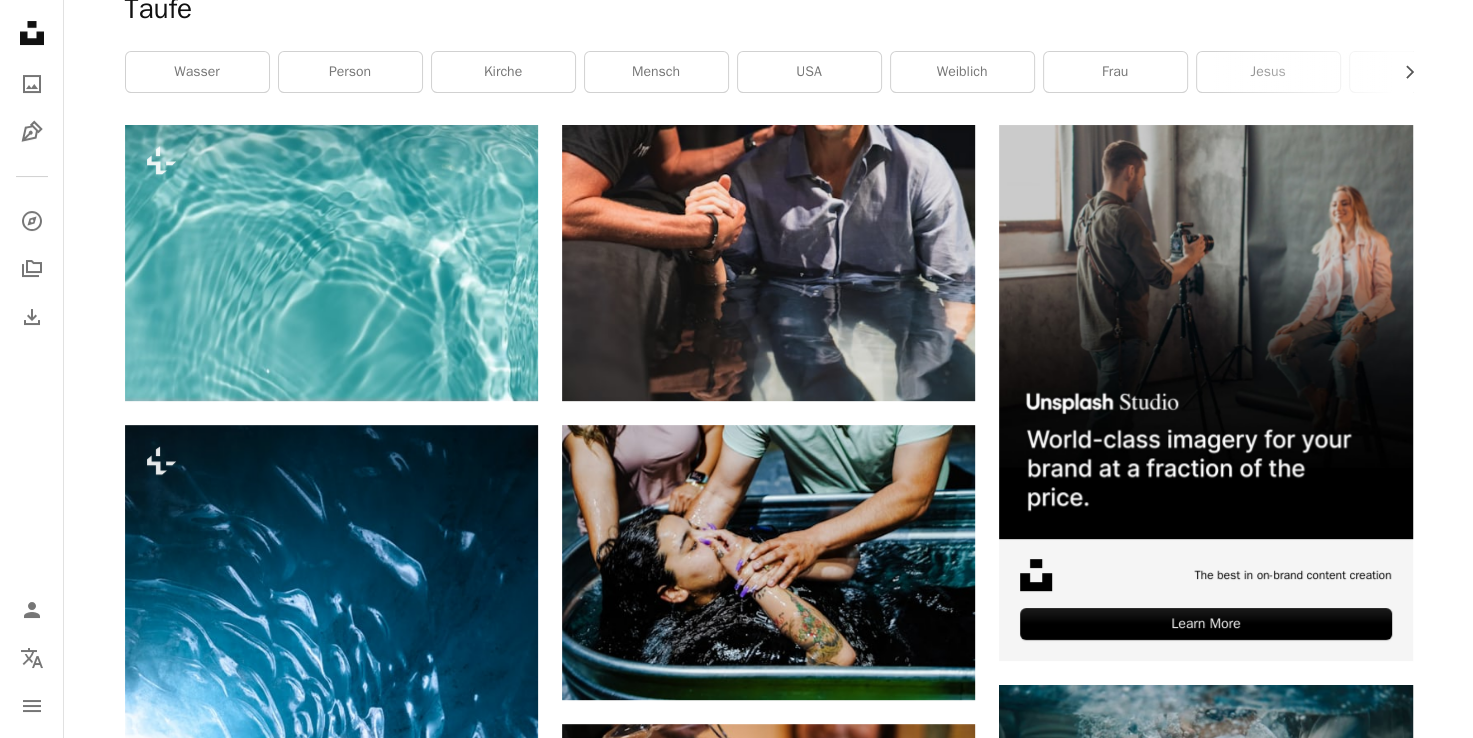 scroll, scrollTop: 0, scrollLeft: 0, axis: both 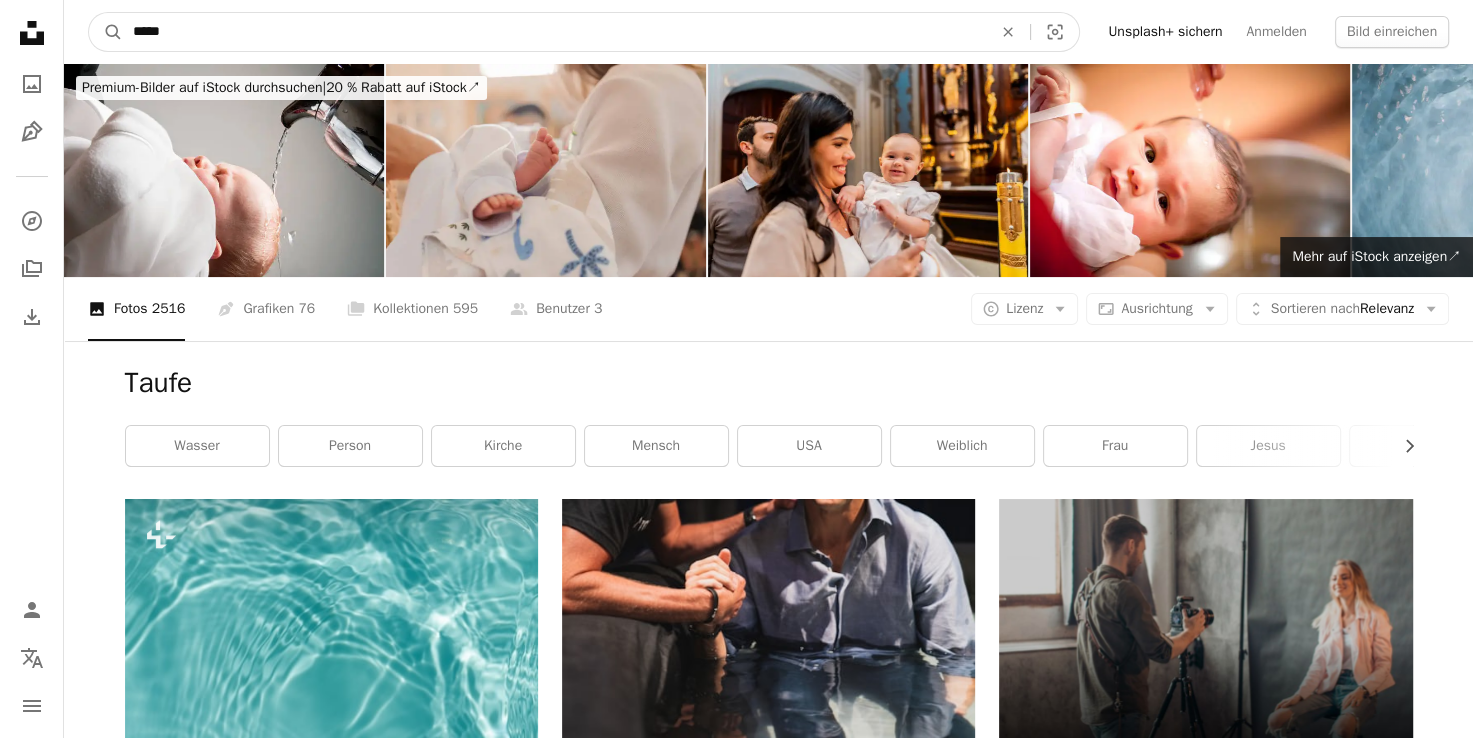click on "*****" at bounding box center (554, 32) 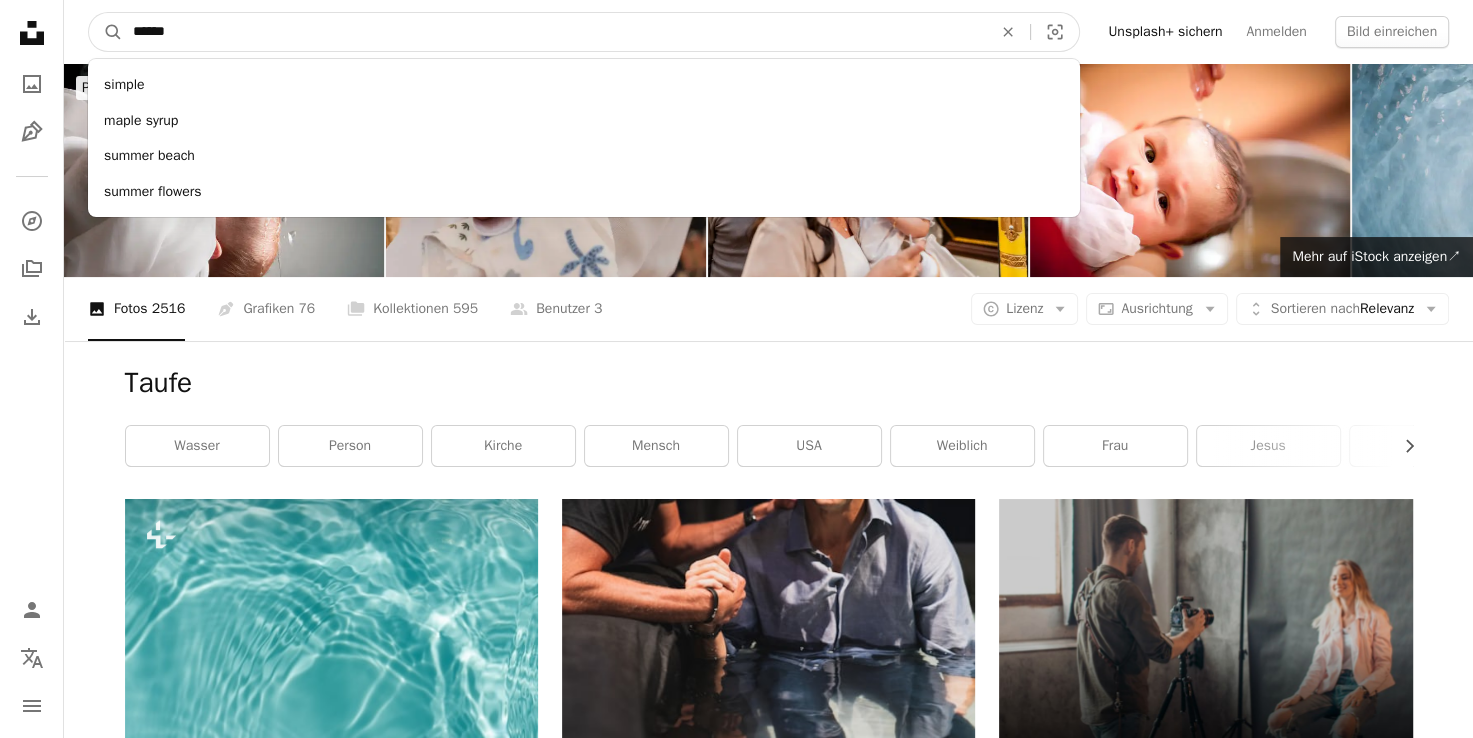 type on "*******" 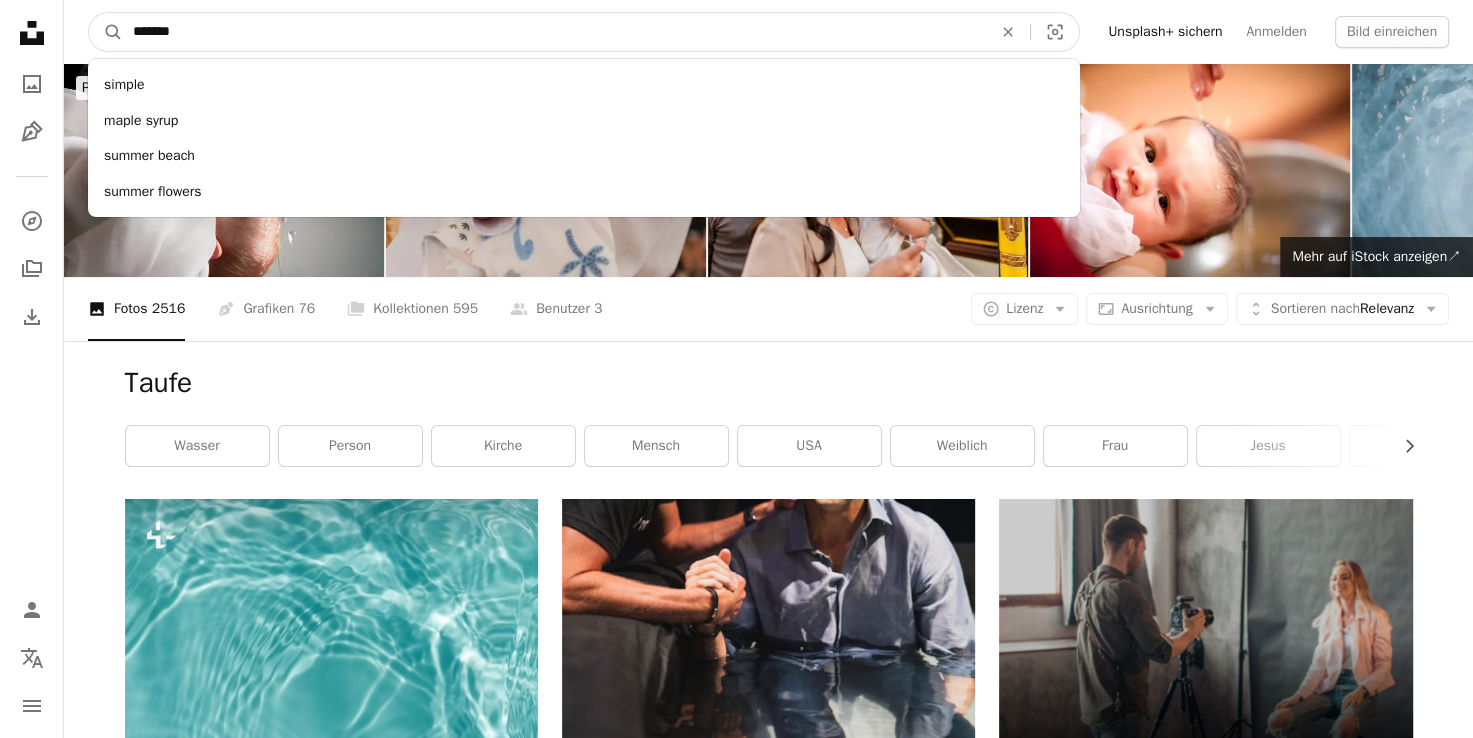click on "A magnifying glass" at bounding box center (106, 32) 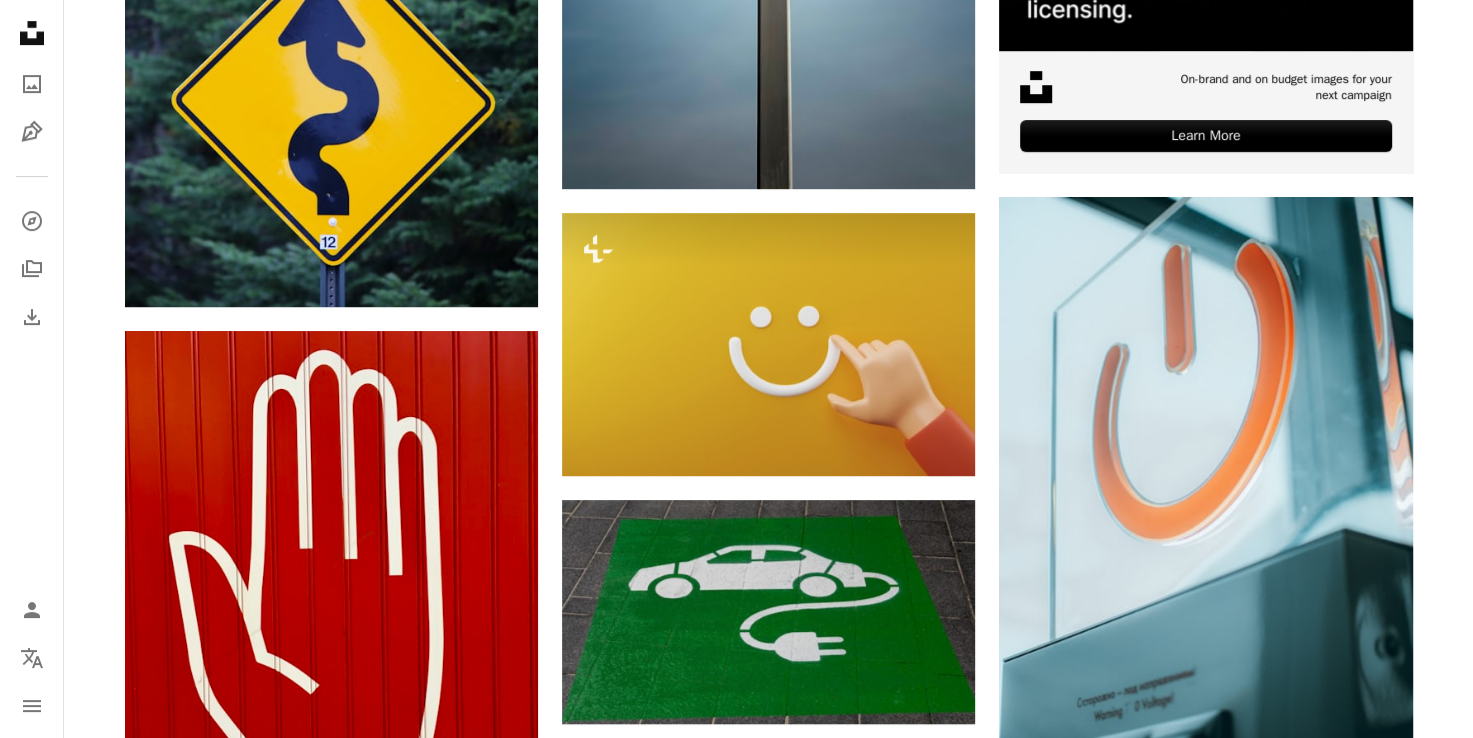 scroll, scrollTop: 863, scrollLeft: 0, axis: vertical 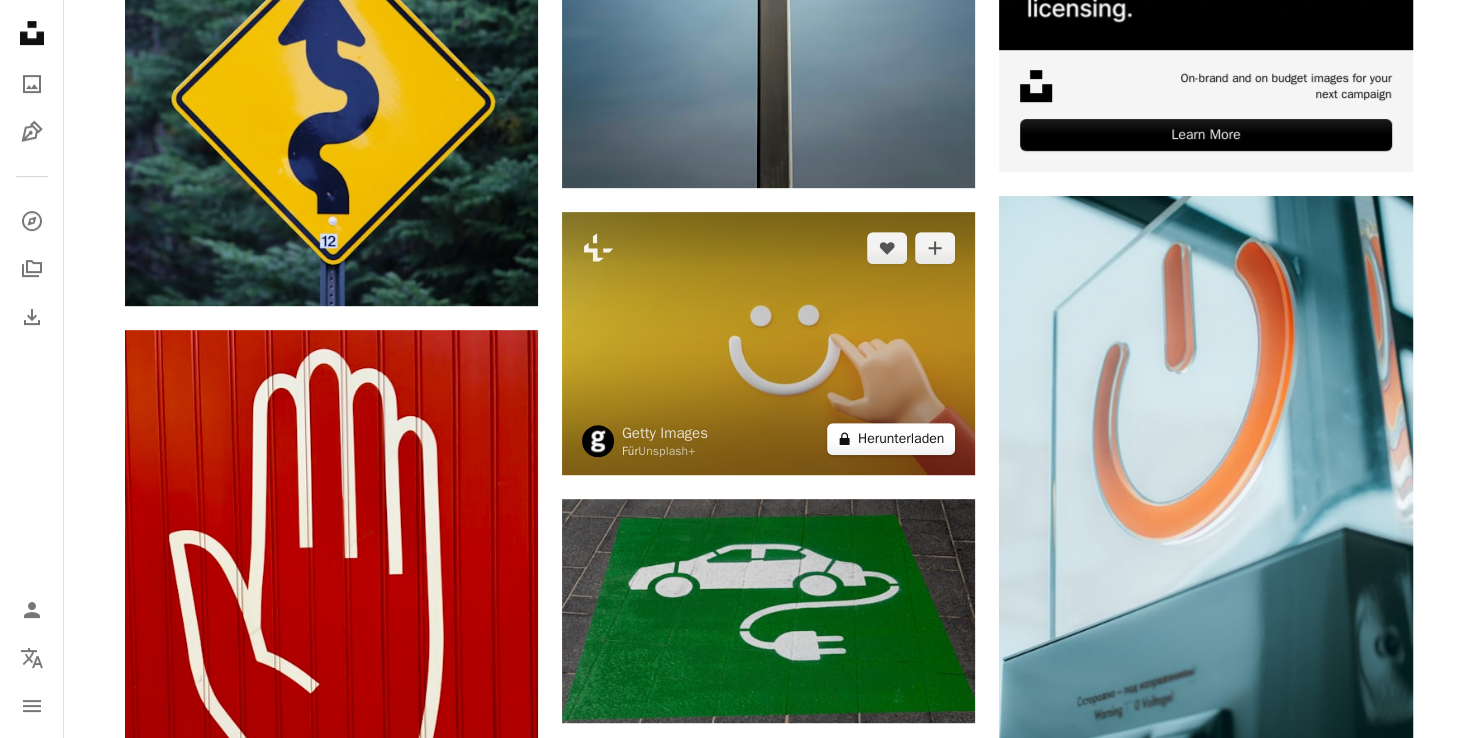 click on "A lock Herunterladen" at bounding box center (891, 439) 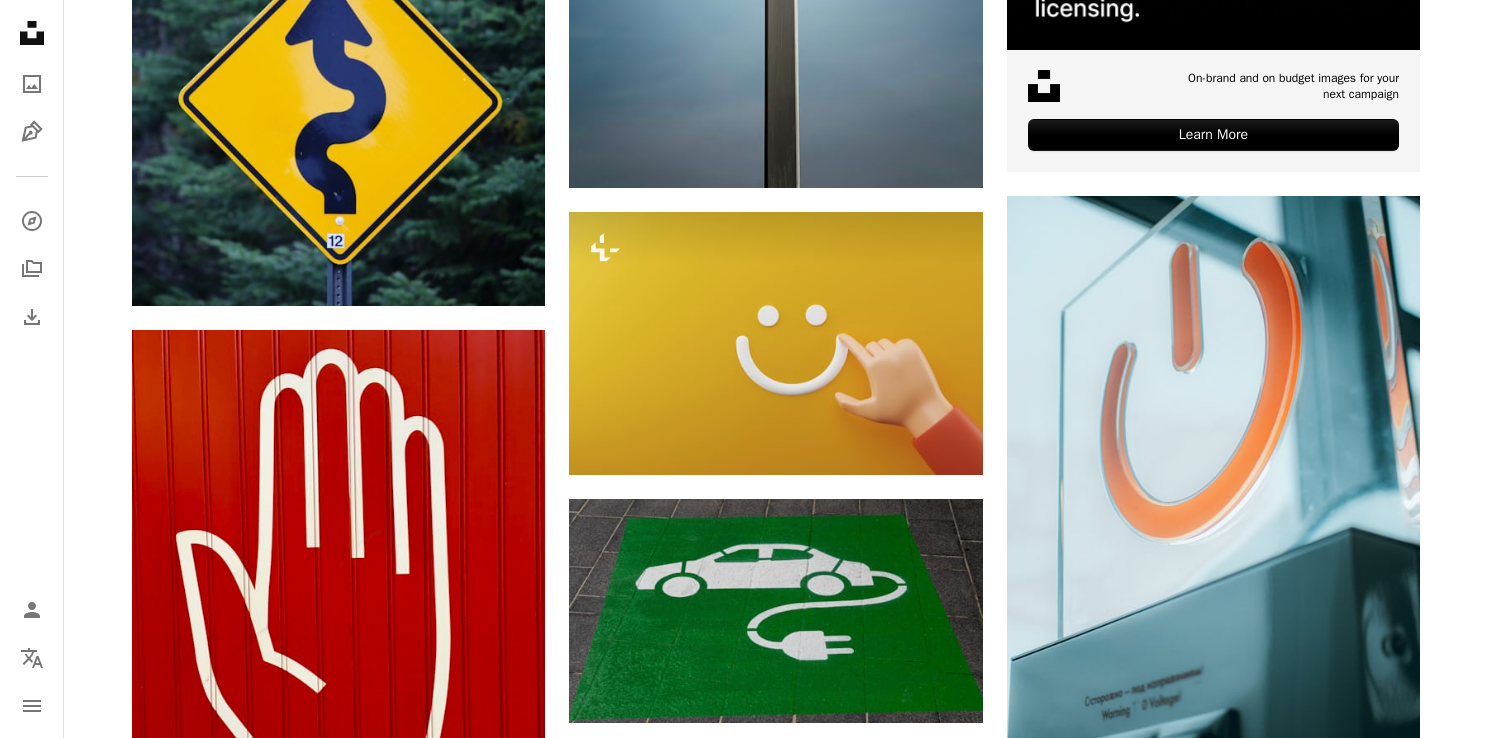 click on "An X shape Gebrauchsfertige Premium-Bilder. Profitieren Sie von unbegrenztem Zugang. A plus sign Monatlich neue Inhalte nur für Mitglieder A plus sign Beliebig viele lizenzfreie Downloads A plus sign Grafiken  Neu A plus sign Verbesserter Rechtsschutz jährlich 66 %  Rabatt monatlich 12 €   4 € EUR pro Monat * Unsplash+  sichern * Bei Zahlung pro Jahr, im Voraus in Rechnung gestellt  48 € Zuzüglich der jeweiligen MwSt. Automatische Erneuerung. Sie können jederzeit kündigen." at bounding box center [744, 4563] 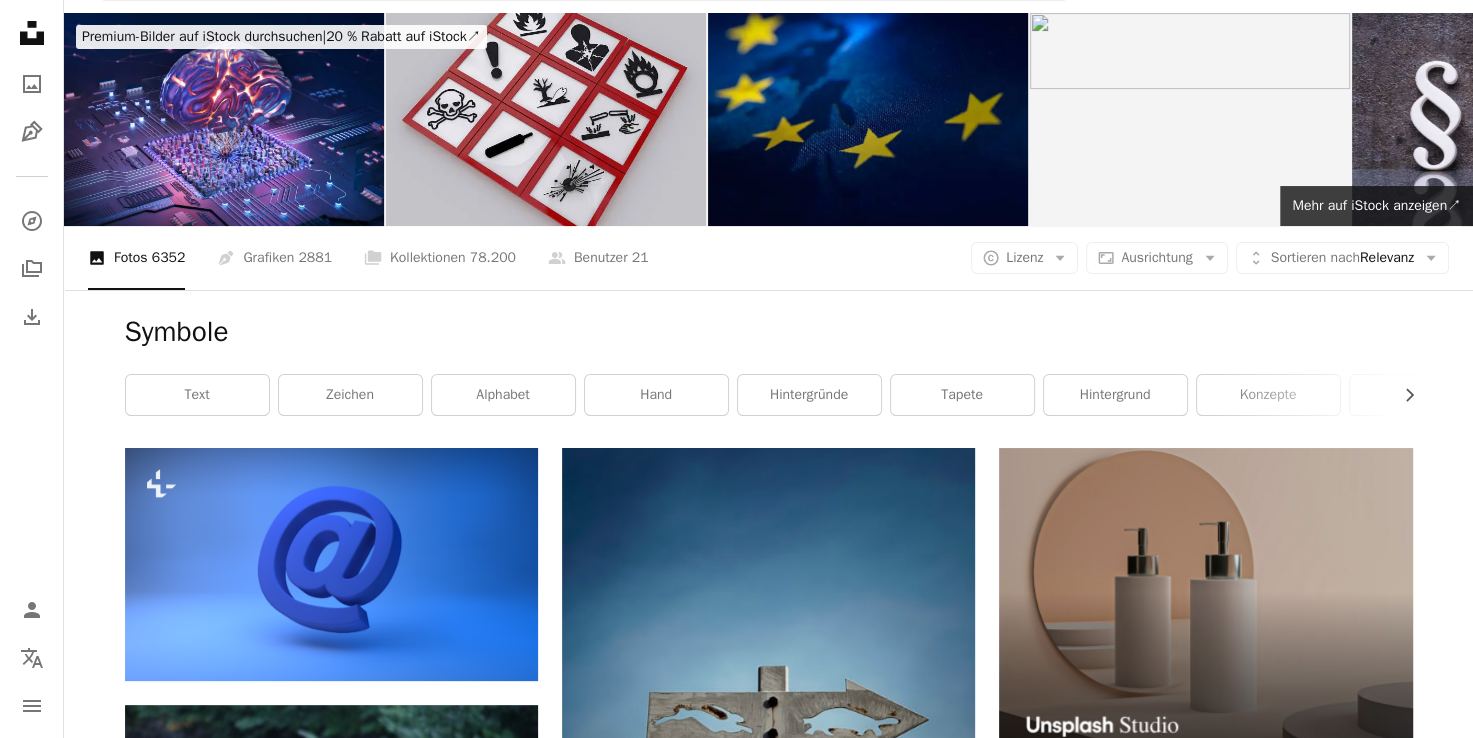 scroll, scrollTop: 0, scrollLeft: 0, axis: both 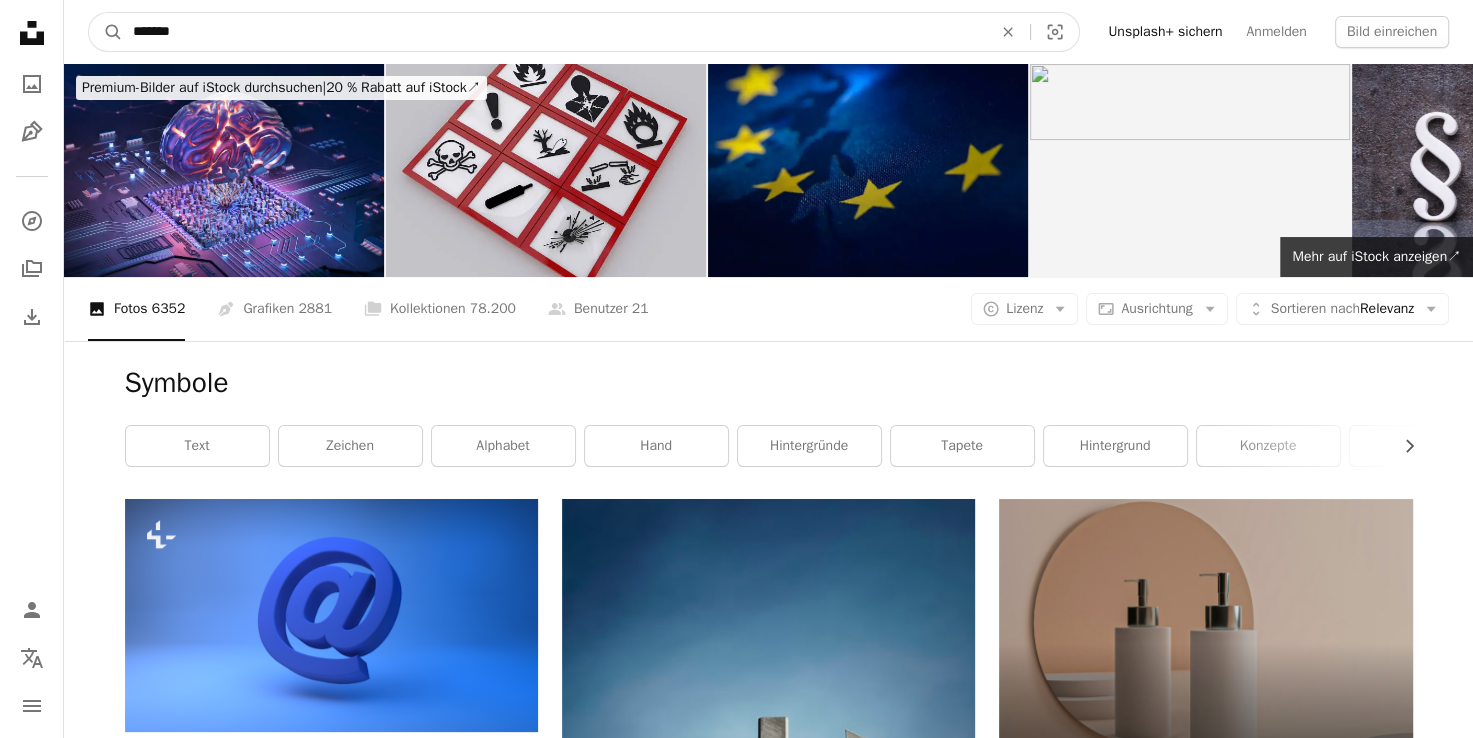 click on "*******" at bounding box center [554, 32] 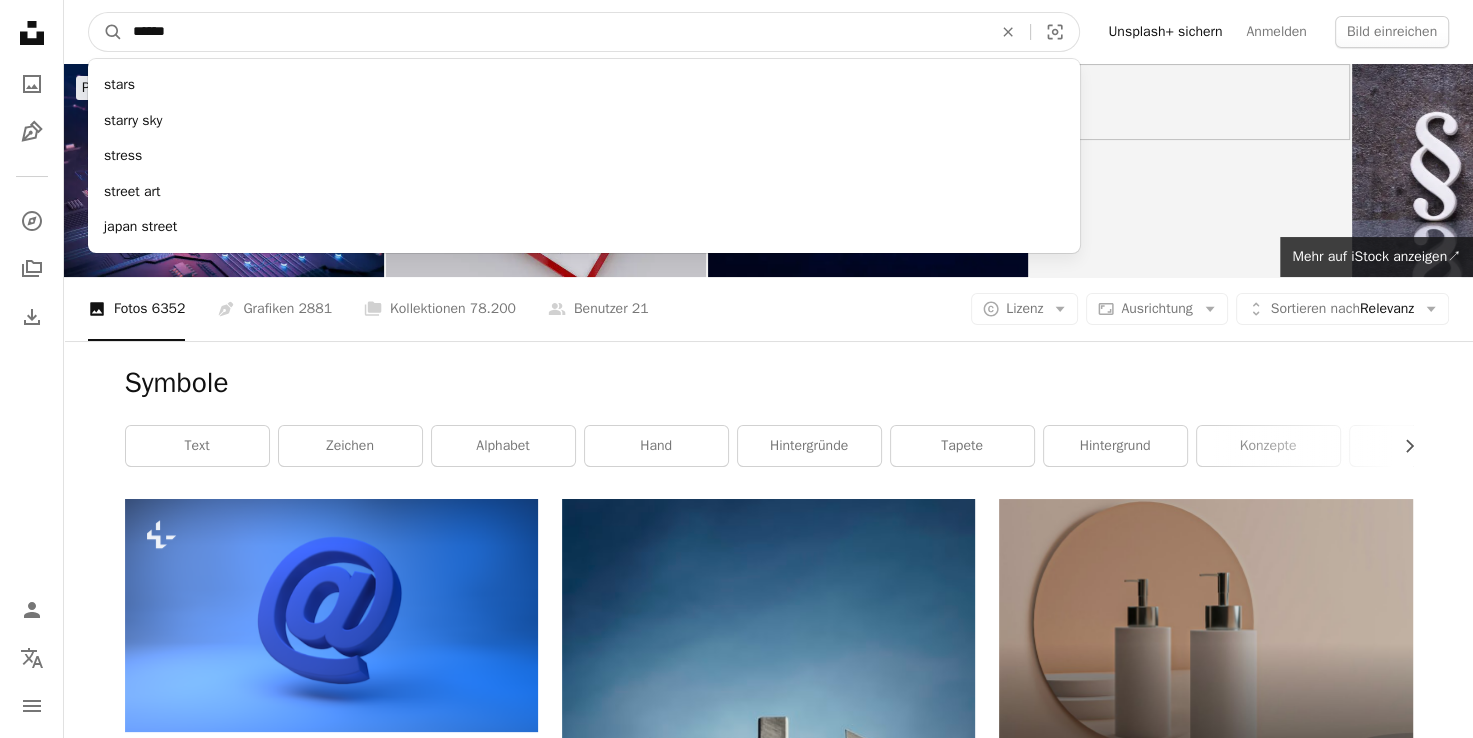 type on "*******" 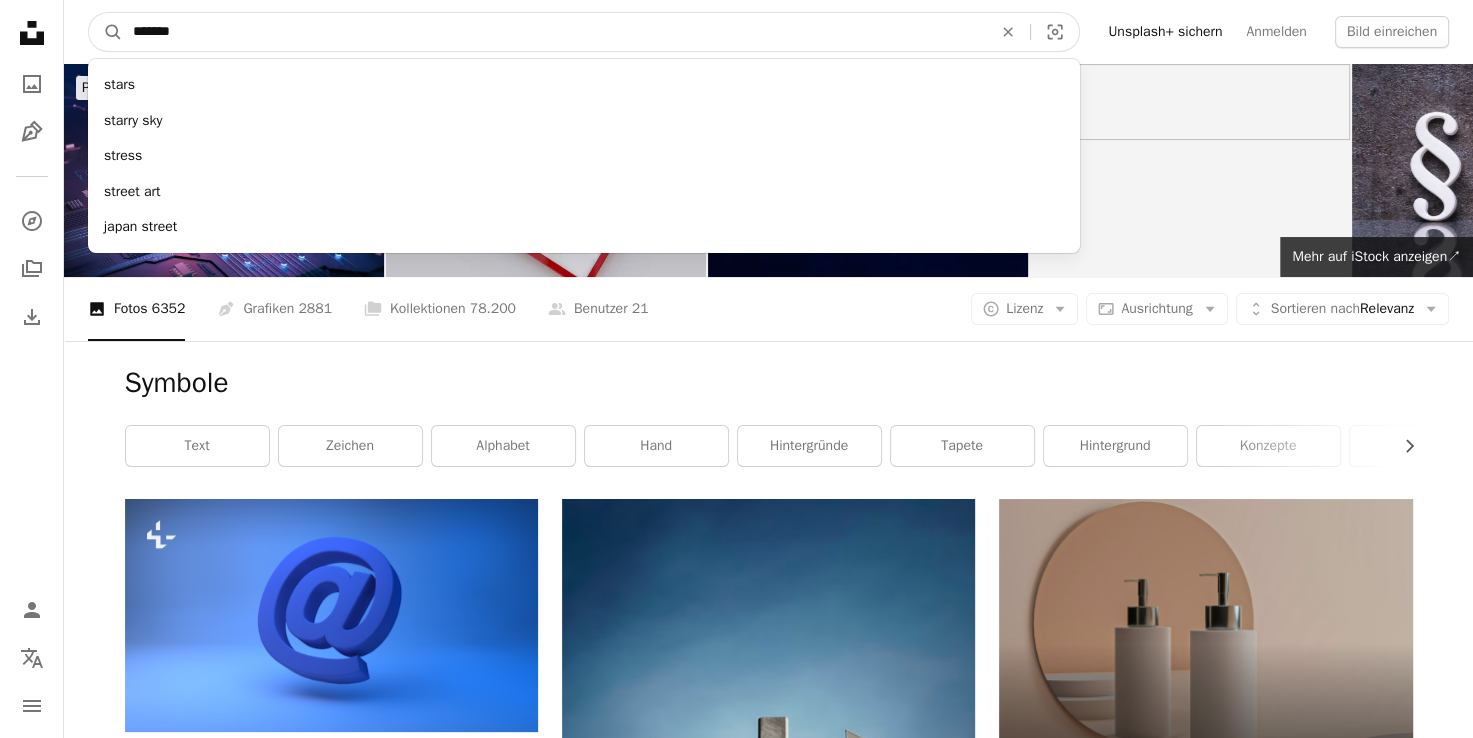 click on "A magnifying glass" at bounding box center [106, 32] 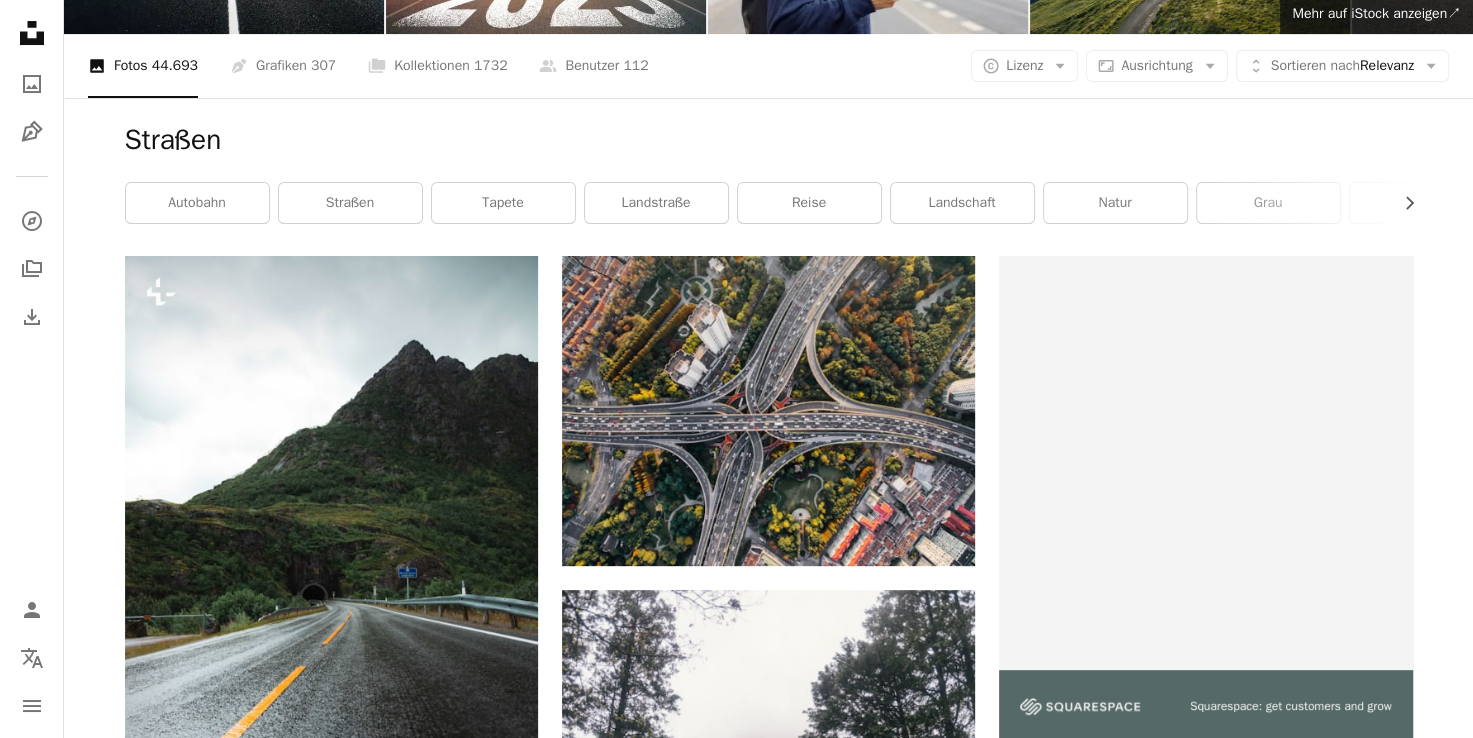 scroll, scrollTop: 316, scrollLeft: 0, axis: vertical 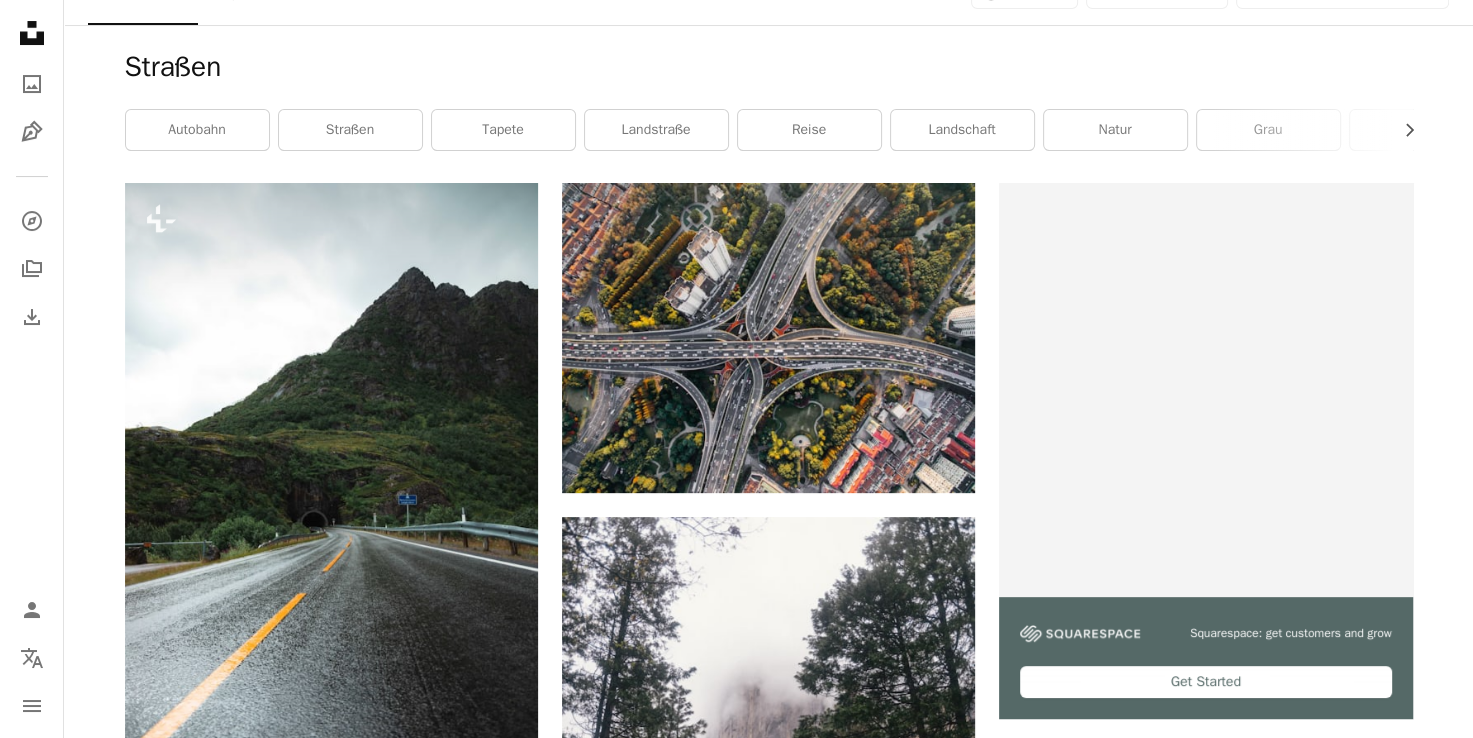 click on "Arrow pointing down" 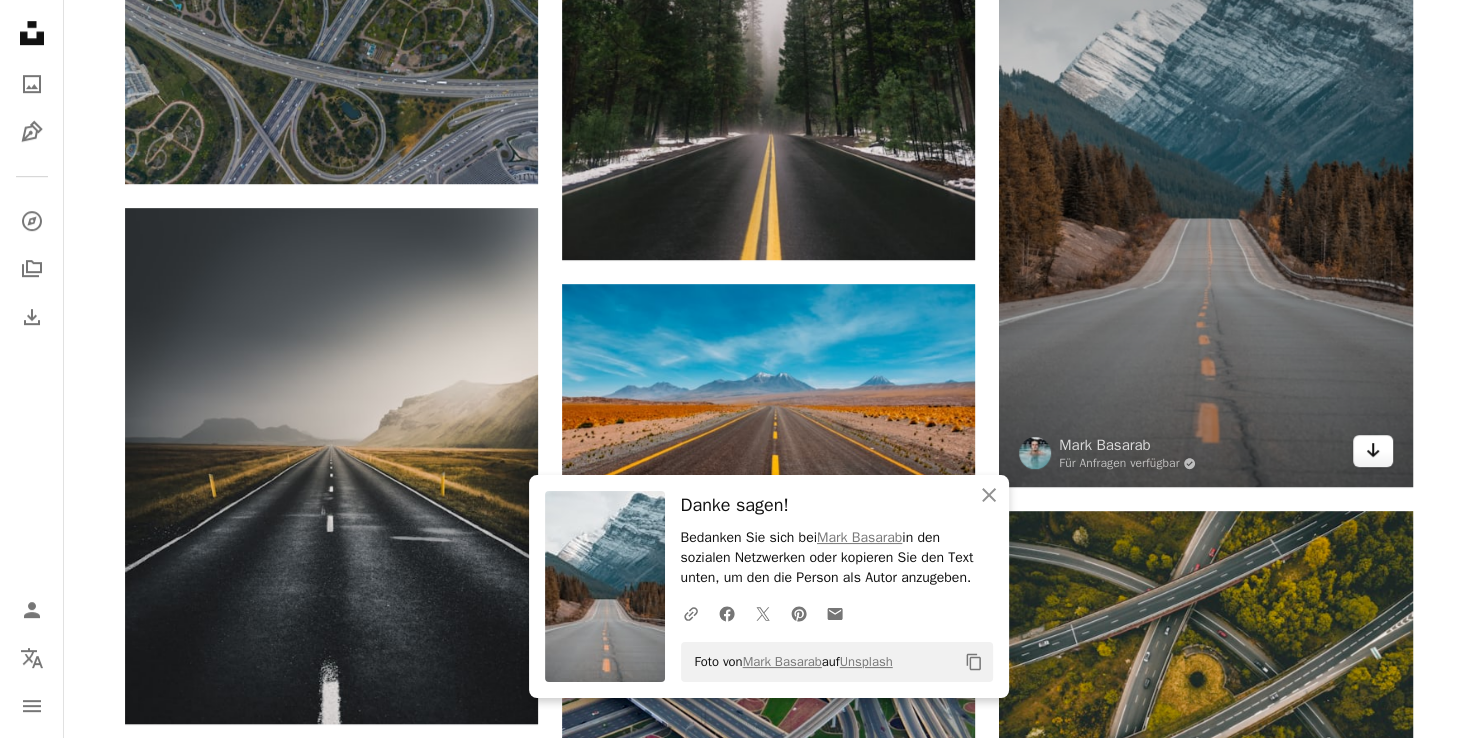 scroll, scrollTop: 1196, scrollLeft: 0, axis: vertical 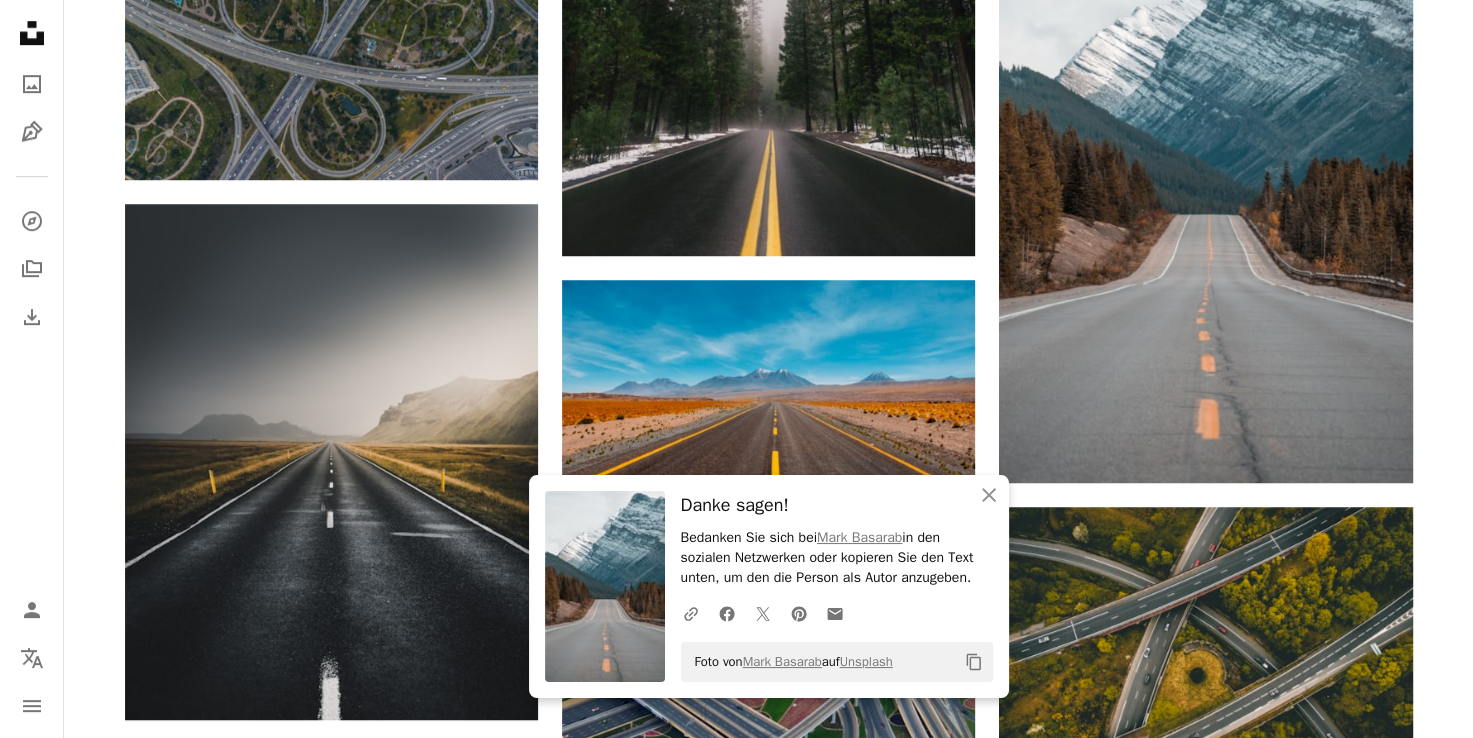 click on "Plus sign for Unsplash+ A heart A plus sign Benoît Deschasaux Für Unsplash+ A lock Herunterladen Plus sign for Unsplash+ A heart A plus sign Ahmet Kurt Für Unsplash+ A lock Herunterladen A heart A plus sign Luke Stackpoole Für Anfragen verfügbar A checkmark inside of a circle Arrow pointing down A heart A plus sign Katie Moum Für Anfragen verfügbar A checkmark inside of a circle Arrow pointing down A heart A plus sign Amanda Sandlin Arrow pointing down Plus sign for Unsplash+ A heart A plus sign Lerone Pieters Für Unsplash+ A lock Herunterladen A heart A plus sign Katie Moum Für Anfragen verfügbar A checkmark inside of a circle Arrow pointing down A heart A plus sign Denys Nevozhai Für Anfragen verfügbar A checkmark inside of a circle Arrow pointing down A heart A plus sign Connor McSheffrey Arrow pointing down A heart A plus sign Diego Jimenez Für Anfragen verfügbar A checkmark inside of a circle Arrow pointing down A heart A plus sign Nick Fewings Arrow pointing down A heart A plus sign" at bounding box center (768, 1227) 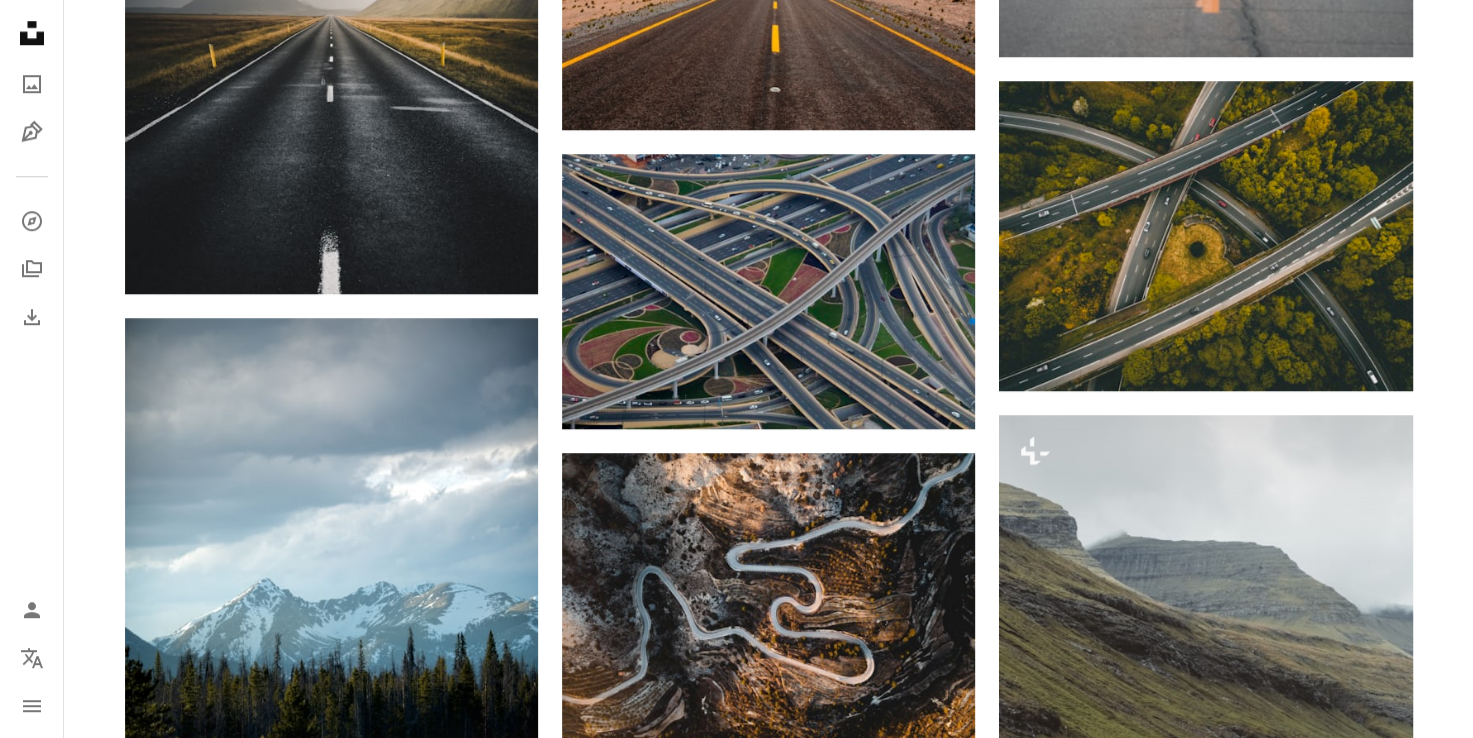 scroll, scrollTop: 1624, scrollLeft: 0, axis: vertical 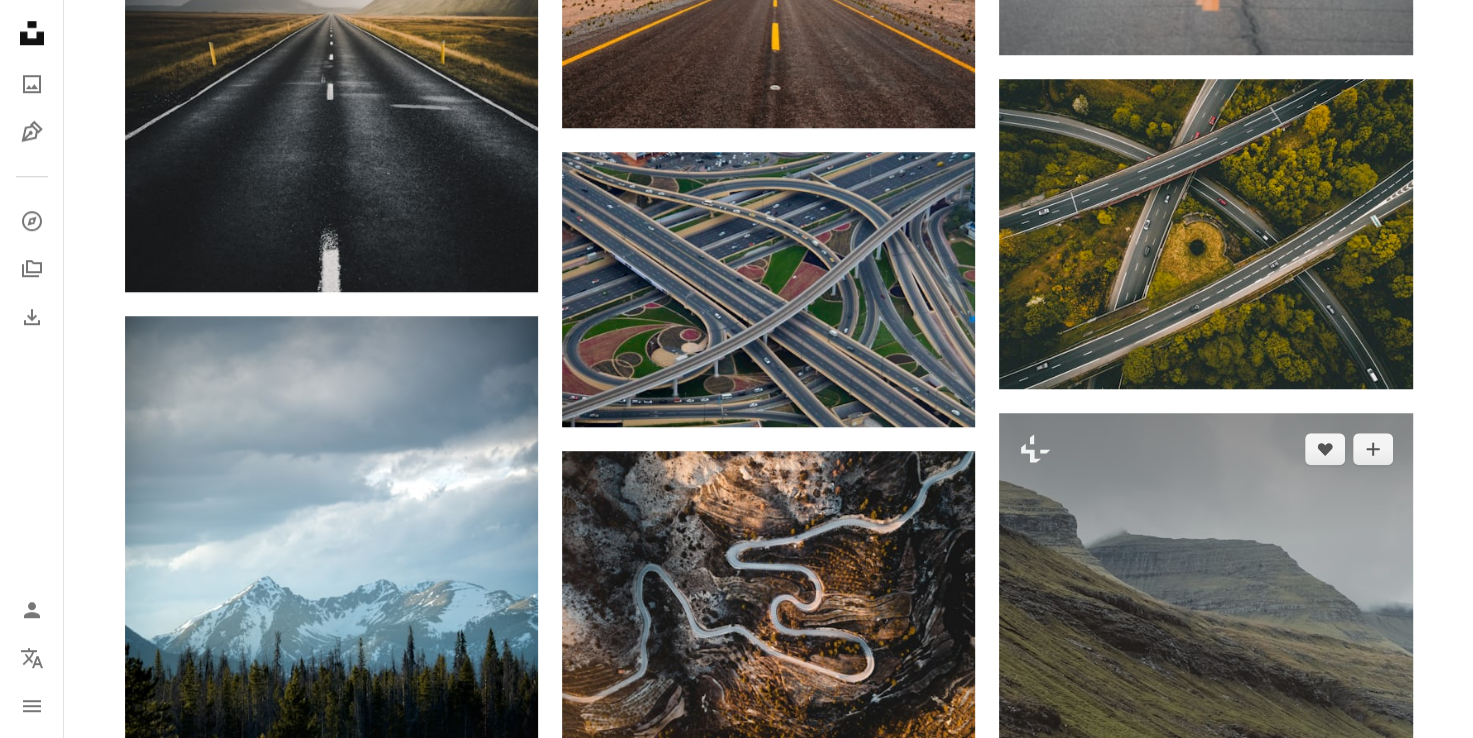 click on "A lock Herunterladen" at bounding box center [1328, 997] 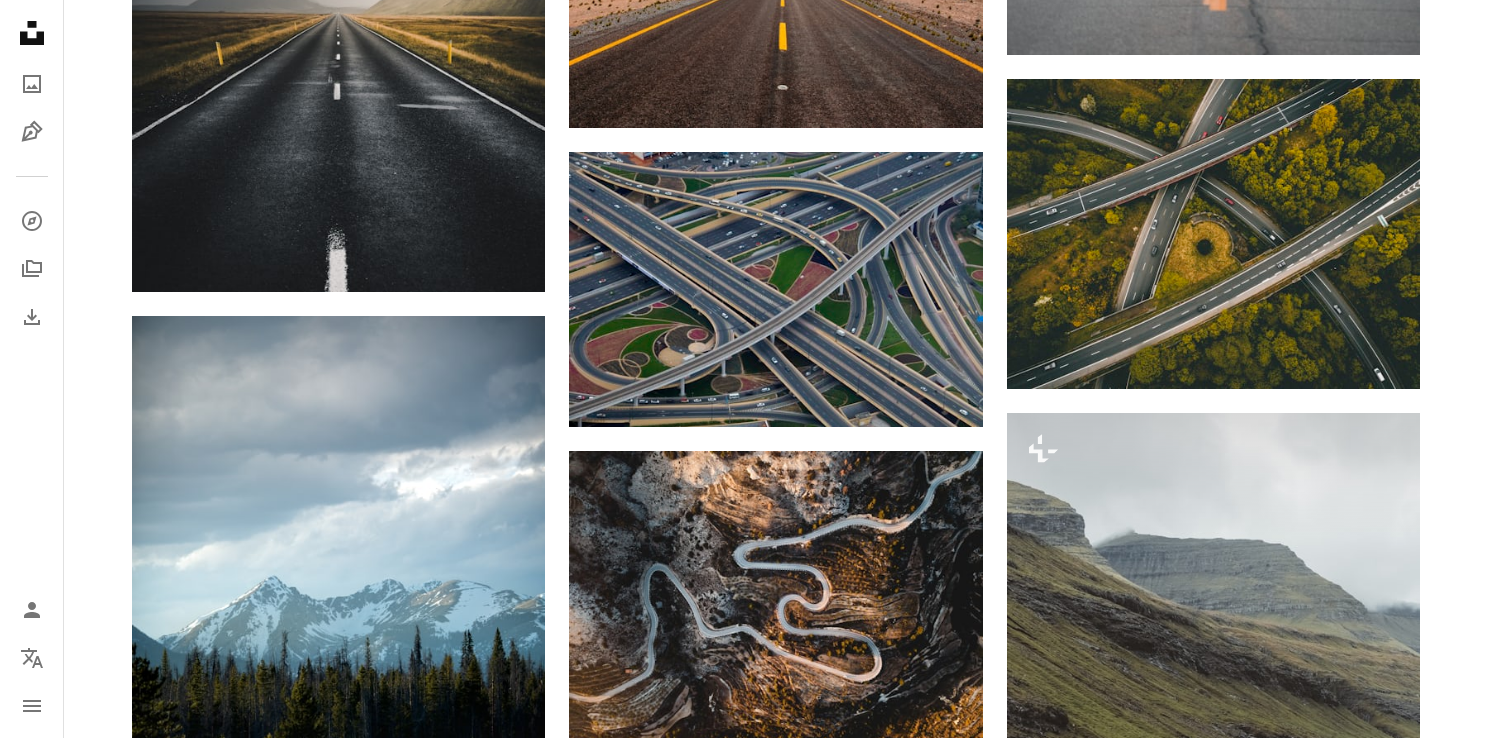 click on "An X shape Gebrauchsfertige Premium-Bilder. Profitieren Sie von unbegrenztem Zugang. A plus sign Monatlich neue Inhalte nur für Mitglieder A plus sign Beliebig viele lizenzfreie Downloads A plus sign Grafiken  Neu A plus sign Verbesserter Rechtsschutz jährlich 66 %  Rabatt monatlich 12 €   4 € EUR pro Monat * Unsplash+  sichern * Bei Zahlung pro Jahr, im Voraus in Rechnung gestellt  48 € Zuzüglich der jeweiligen MwSt. Automatische Erneuerung. Sie können jederzeit kündigen." at bounding box center (744, 4011) 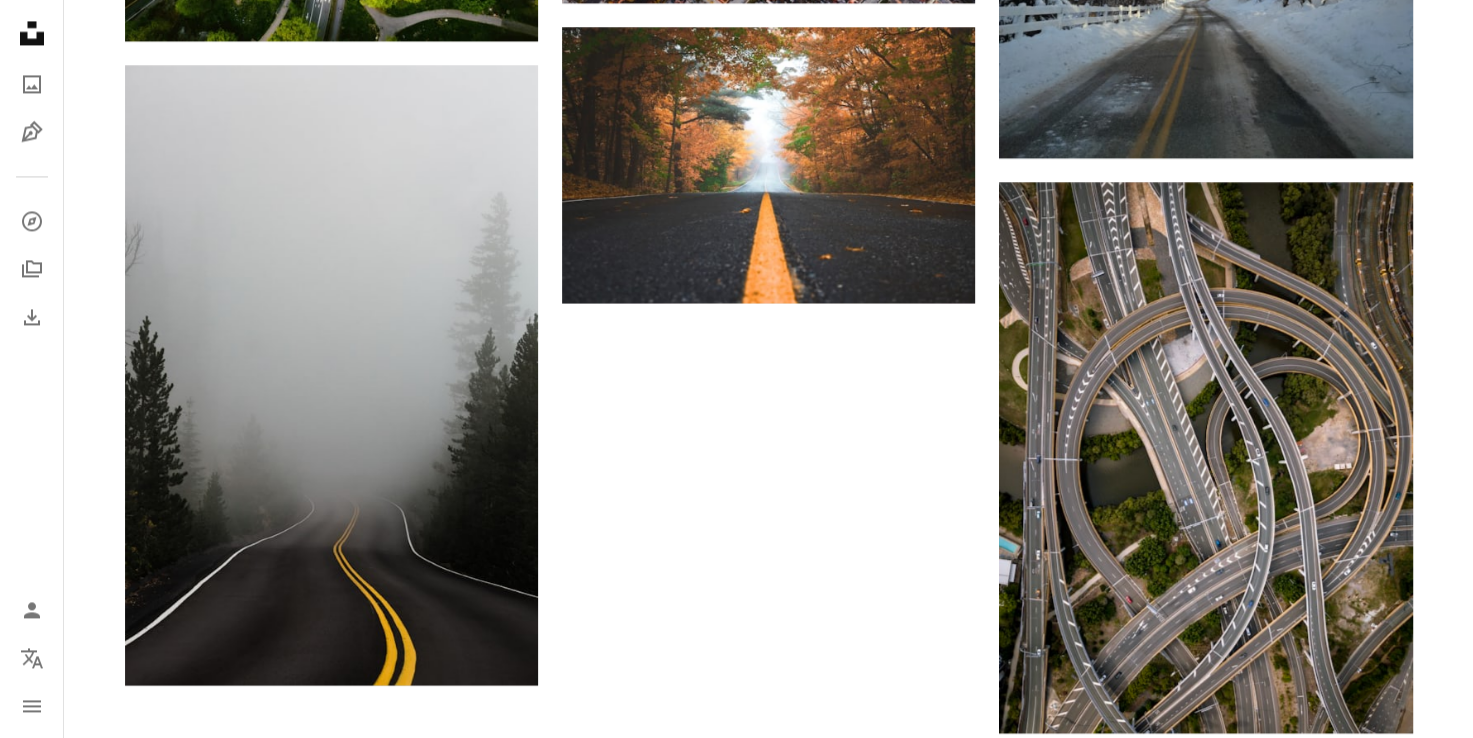 scroll, scrollTop: 3088, scrollLeft: 0, axis: vertical 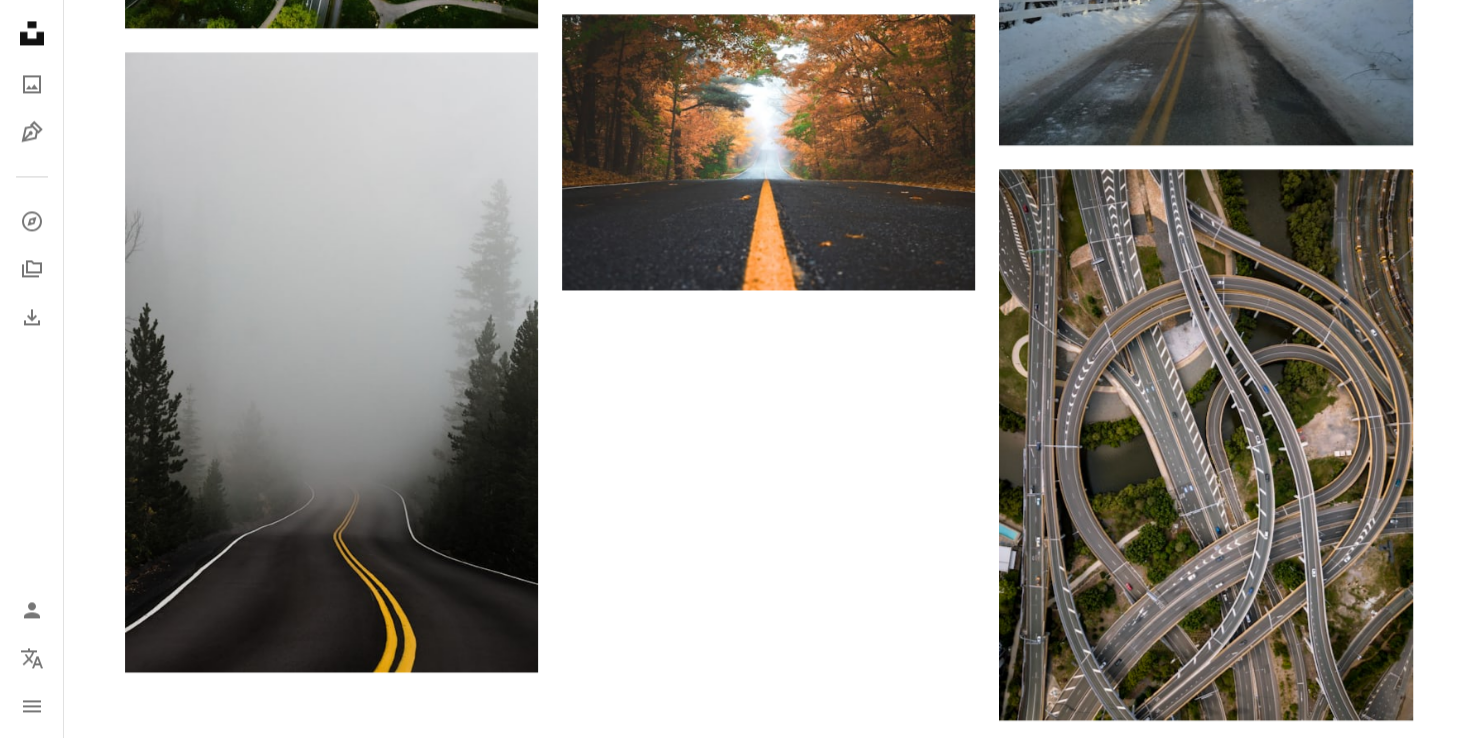 click on "Mehr laden" at bounding box center [769, 1341] 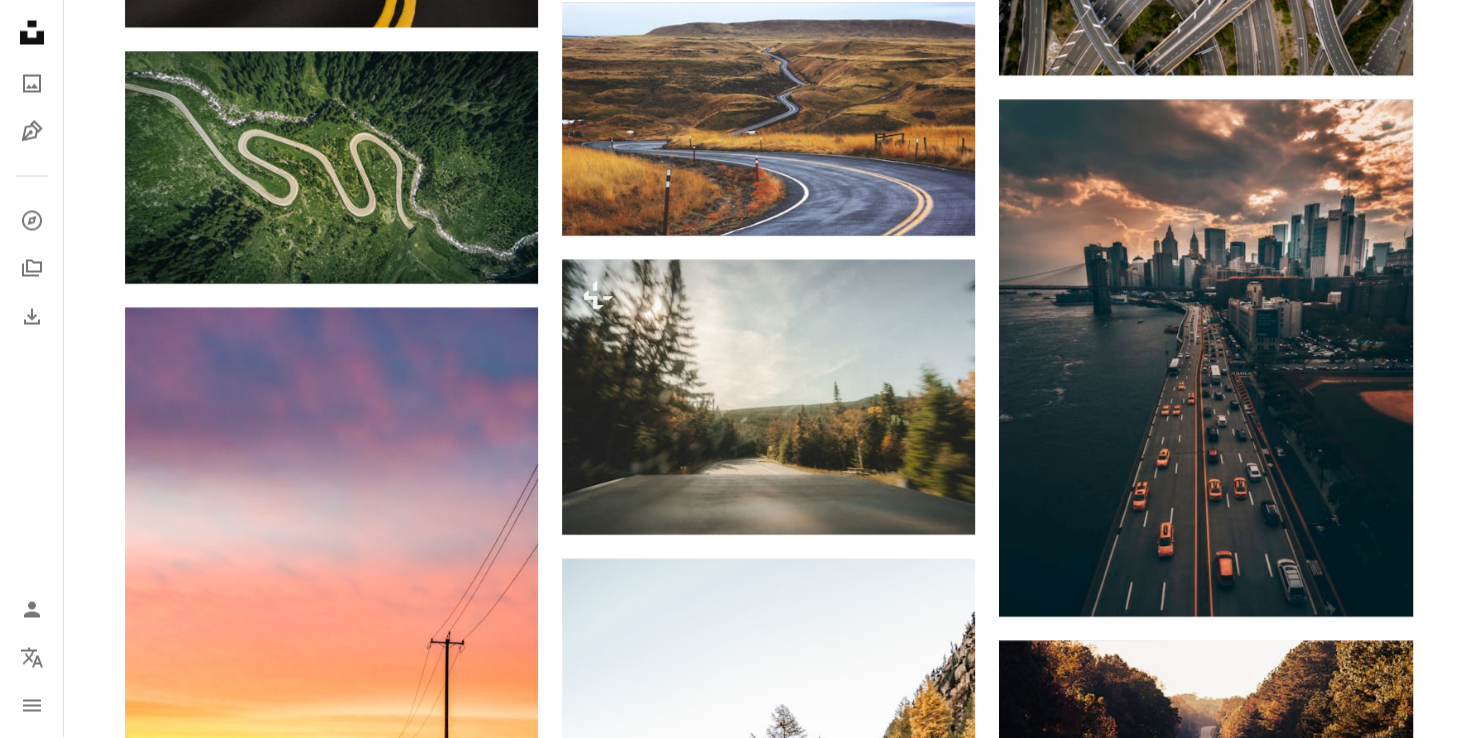 scroll, scrollTop: 3923, scrollLeft: 0, axis: vertical 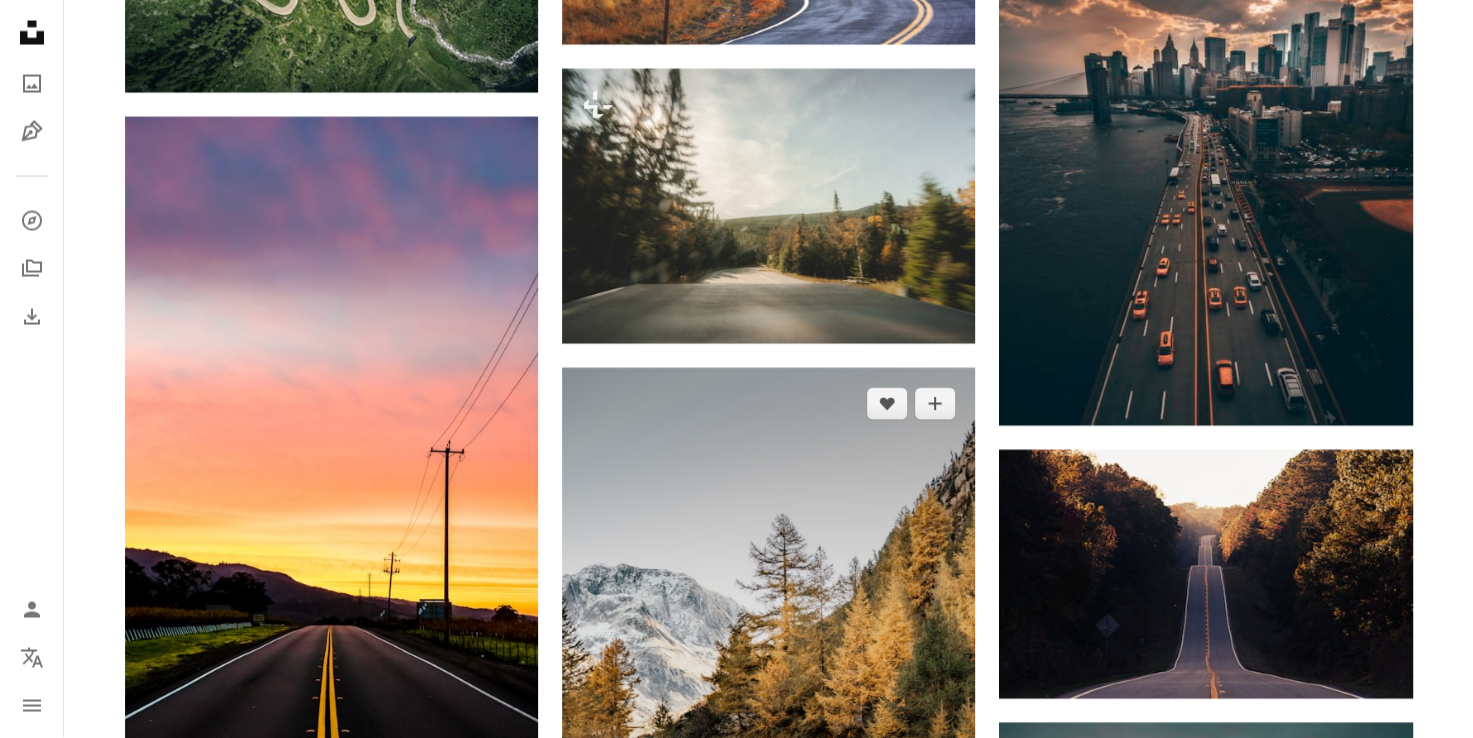click on "Arrow pointing down" at bounding box center (935, 952) 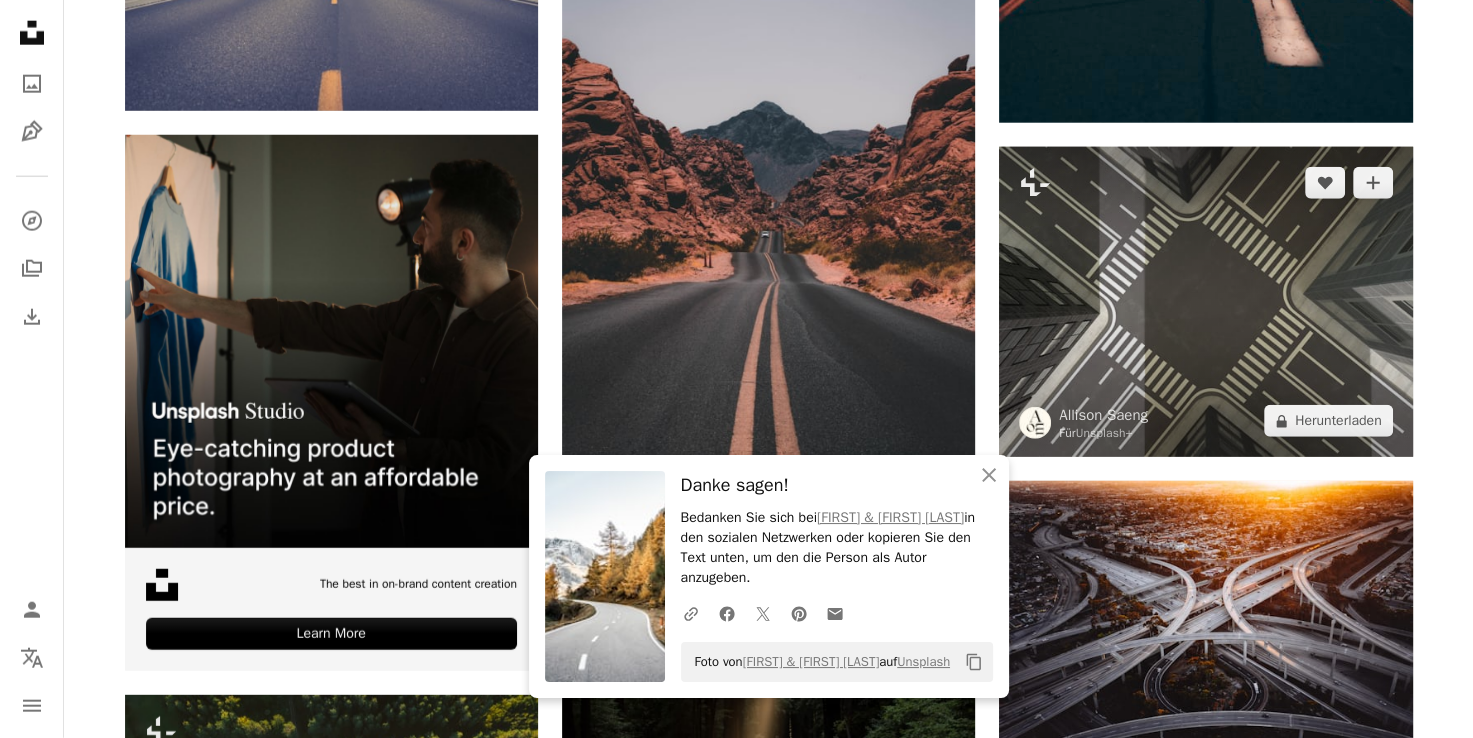 scroll, scrollTop: 5046, scrollLeft: 0, axis: vertical 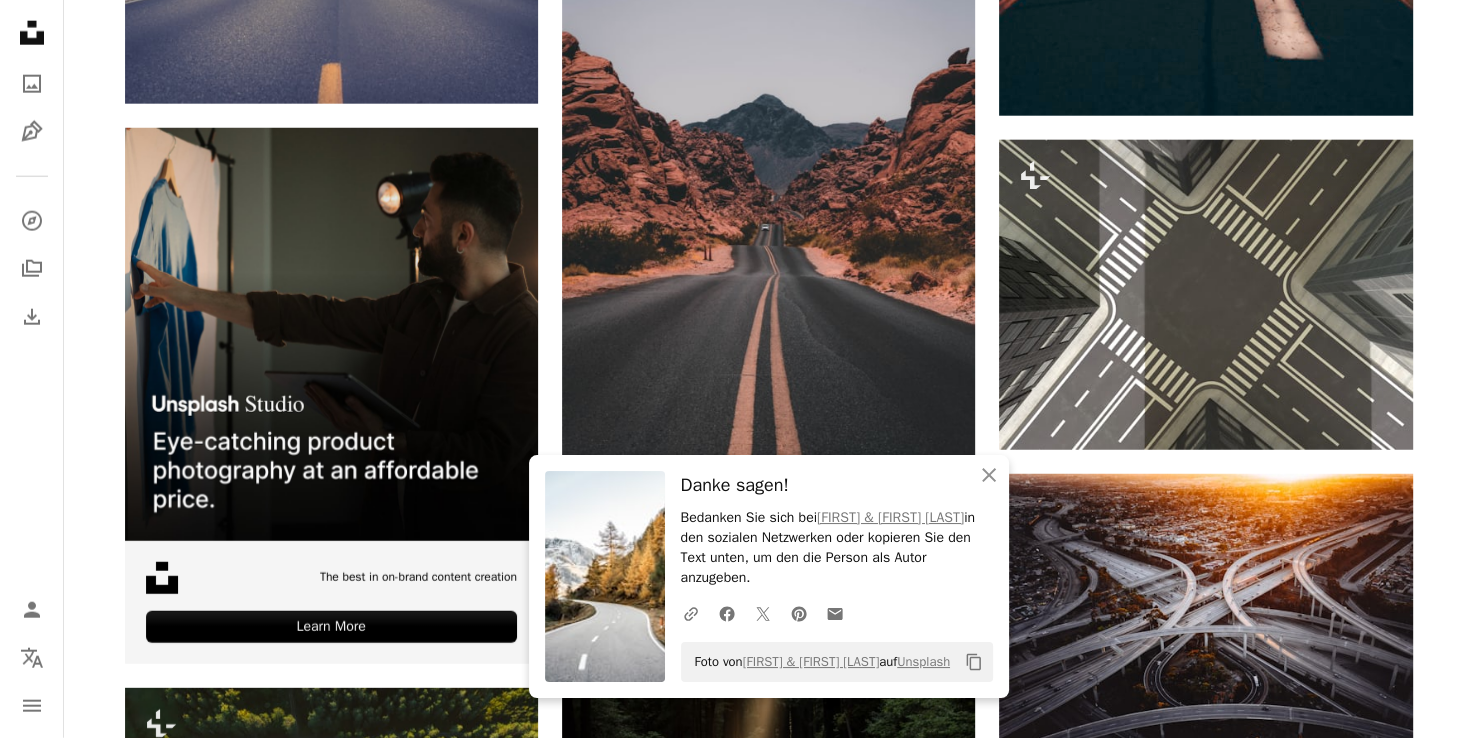 click on "Plus sign for Unsplash+ A heart A plus sign [FIRST] [LAST] Für Unsplash+ A lock Herunterladen Plus sign for Unsplash+ A heart A plus sign [FIRST] [LAST] Für Unsplash+ A lock Herunterladen A heart A plus sign [FIRST] [LAST] Für Anfragen verfügbar A checkmark inside of a circle Arrow pointing down A heart A plus sign [FIRST] [LAST] Für Anfragen verfügbar A checkmark inside of a circle Arrow pointing down A heart A plus sign [FIRST] [LAST] Für Anfragen verfügbar A checkmark inside of a circle Arrow pointing down A heart A plus sign [FIRST] [LAST] Für Anfragen verfügbar A checkmark inside of a circle Arrow pointing down Learn More A heart A plus sign" at bounding box center [768, 668] 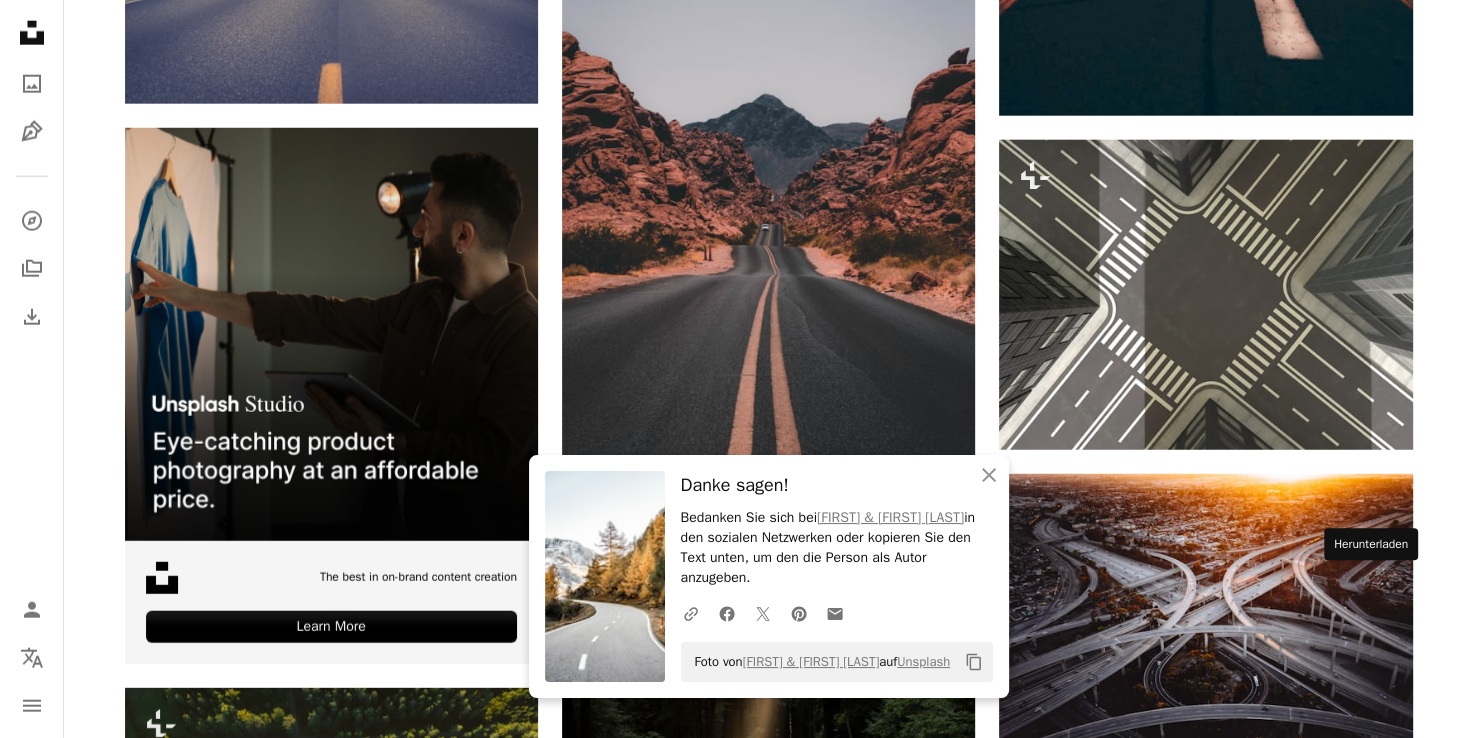 click on "Arrow pointing down" at bounding box center [1373, 1357] 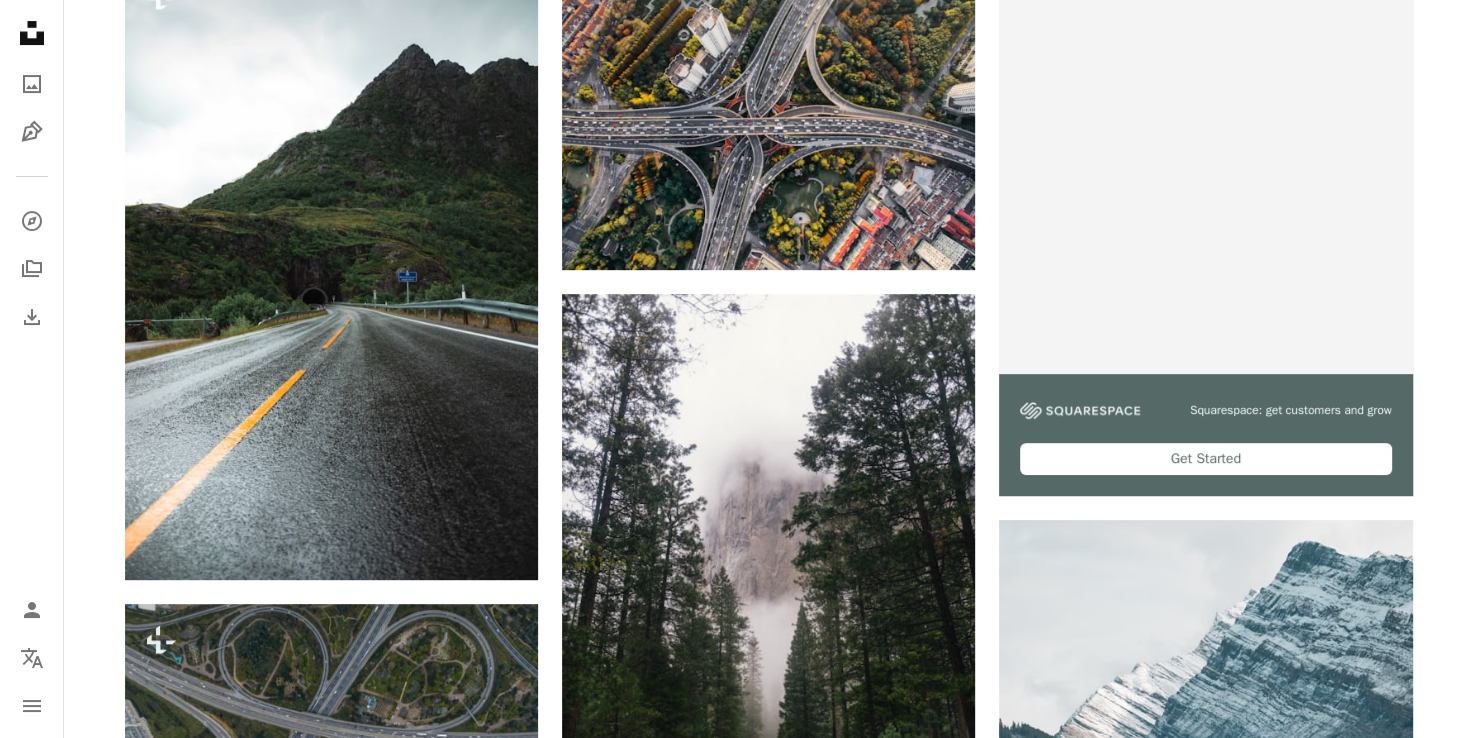 scroll, scrollTop: 0, scrollLeft: 0, axis: both 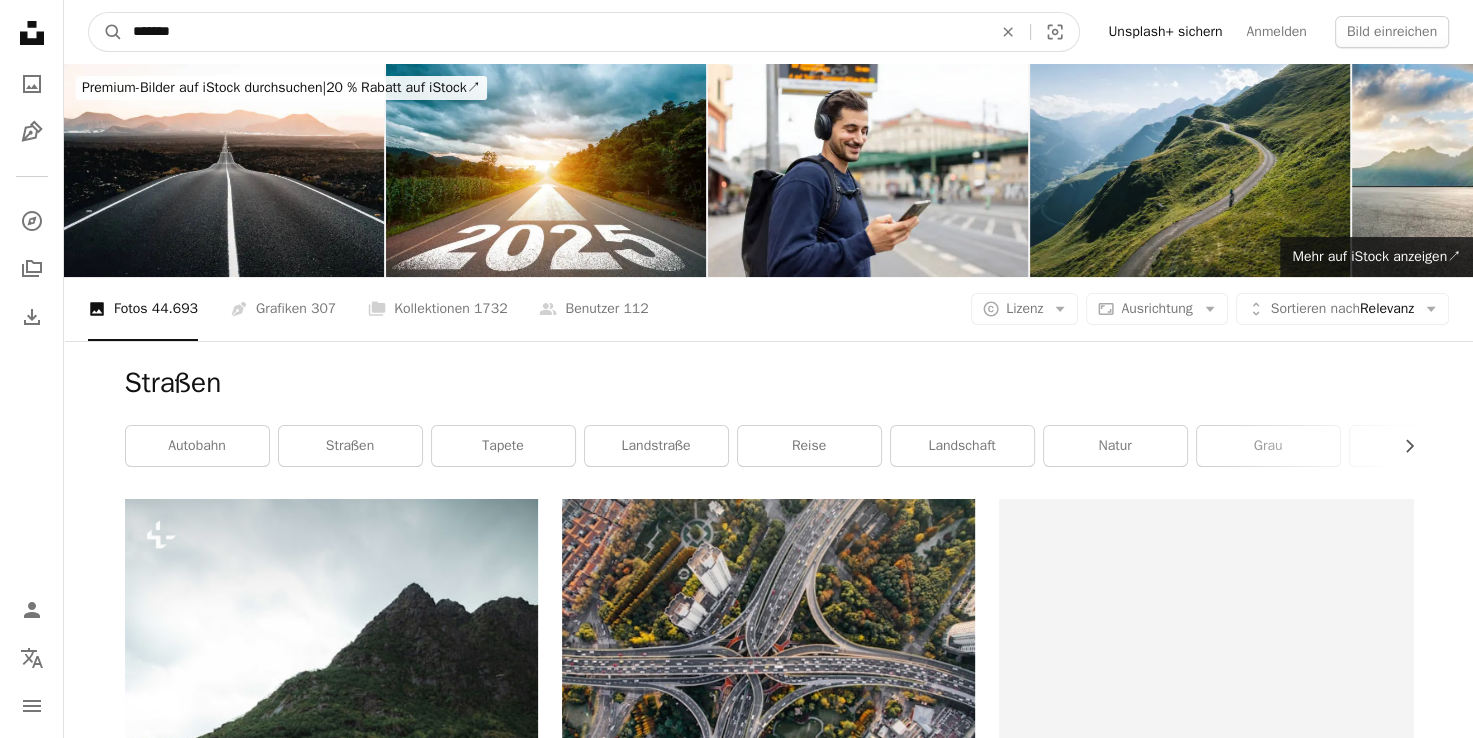 click on "*******" at bounding box center (554, 32) 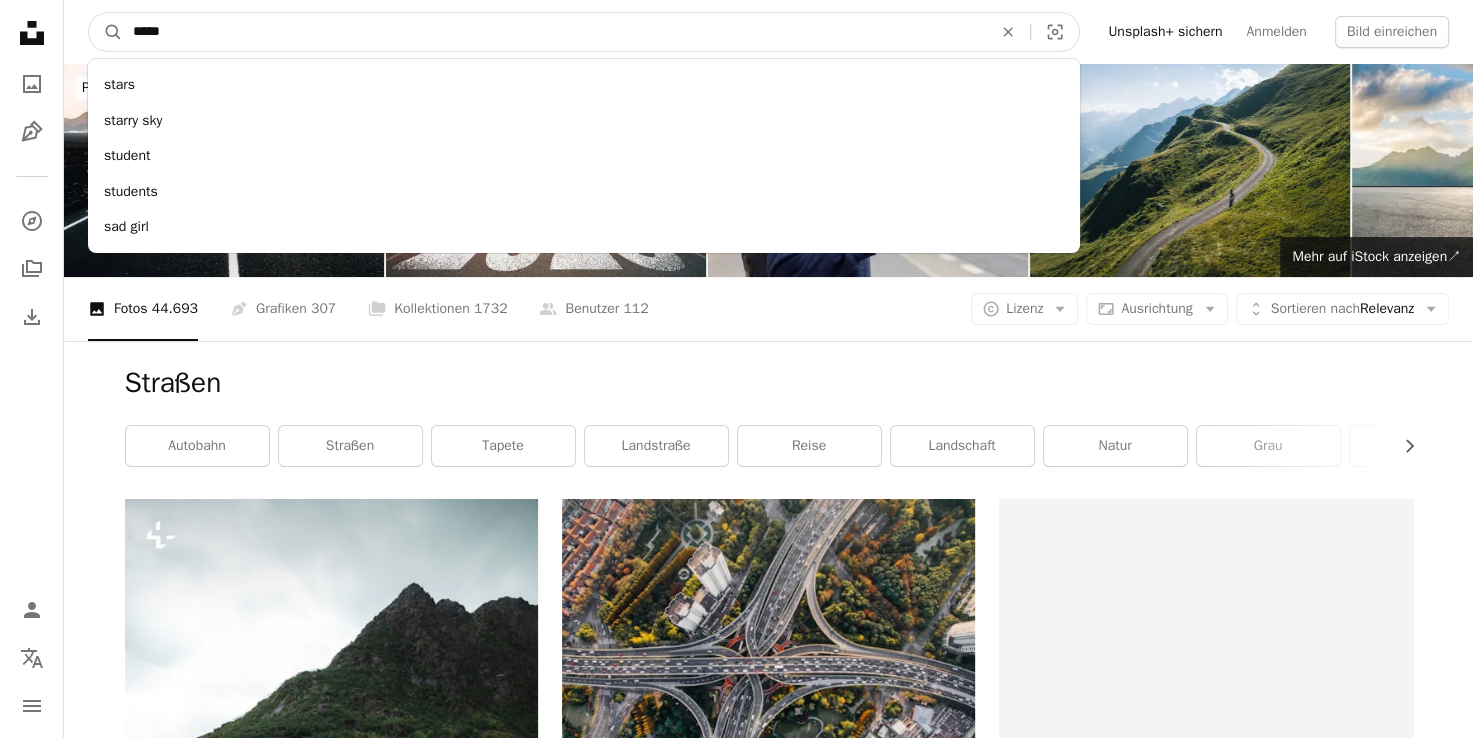 type on "*****" 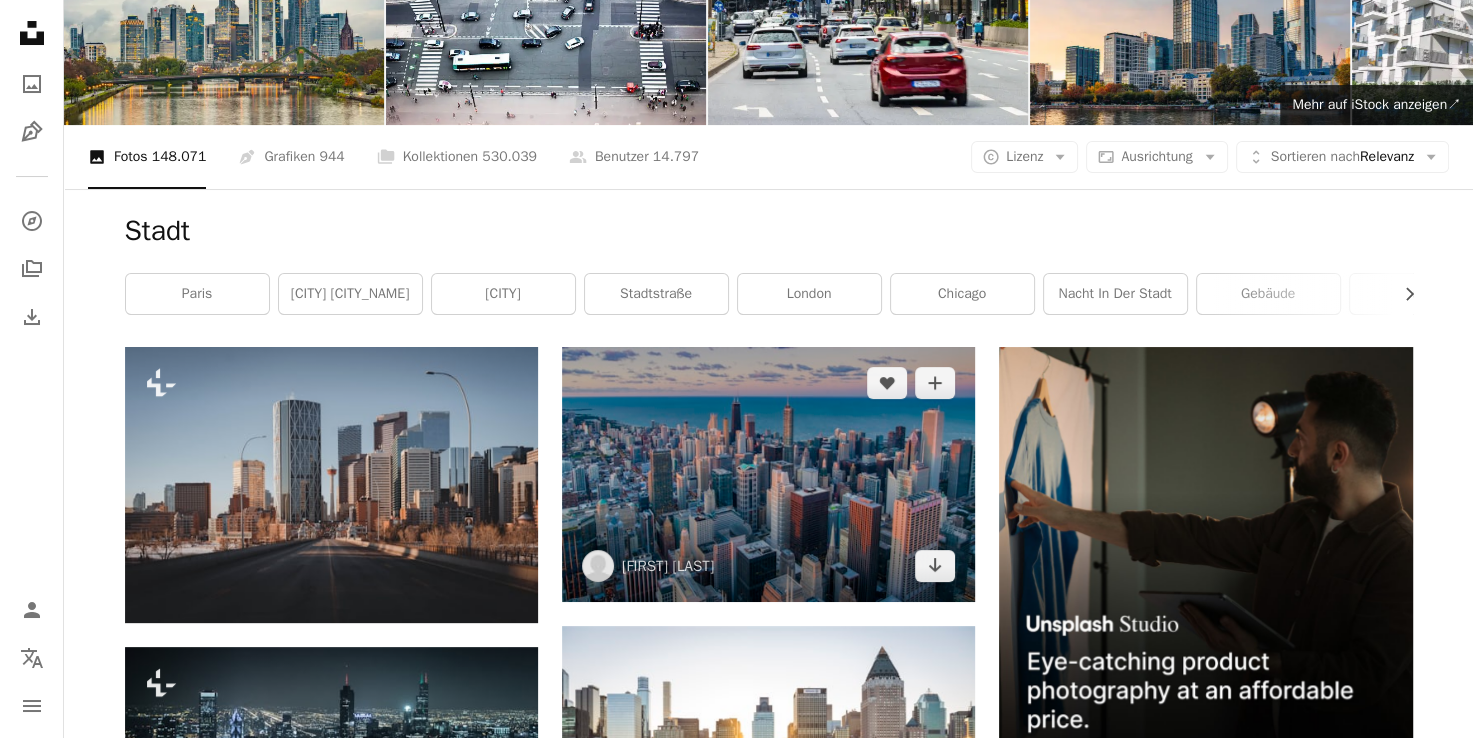 scroll, scrollTop: 154, scrollLeft: 0, axis: vertical 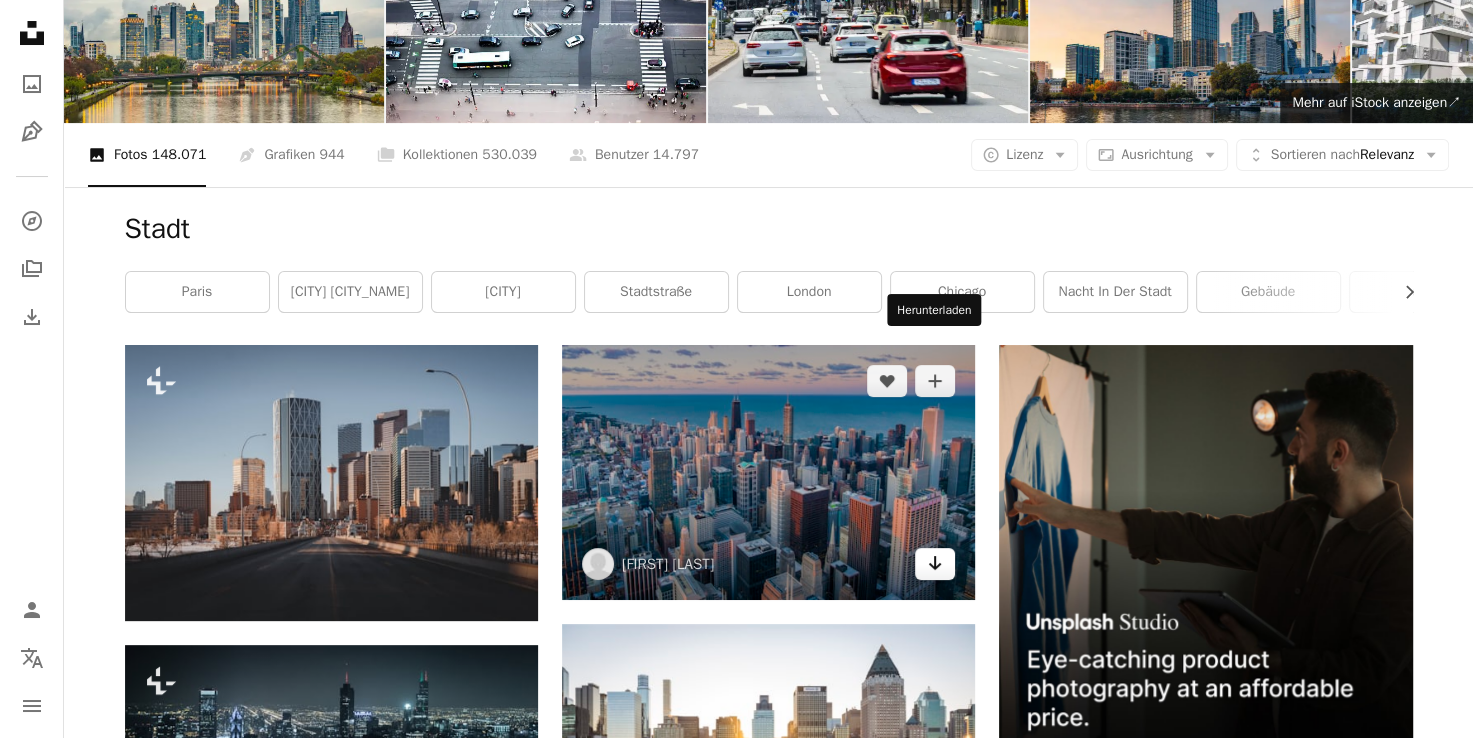 click on "Arrow pointing down" at bounding box center [935, 564] 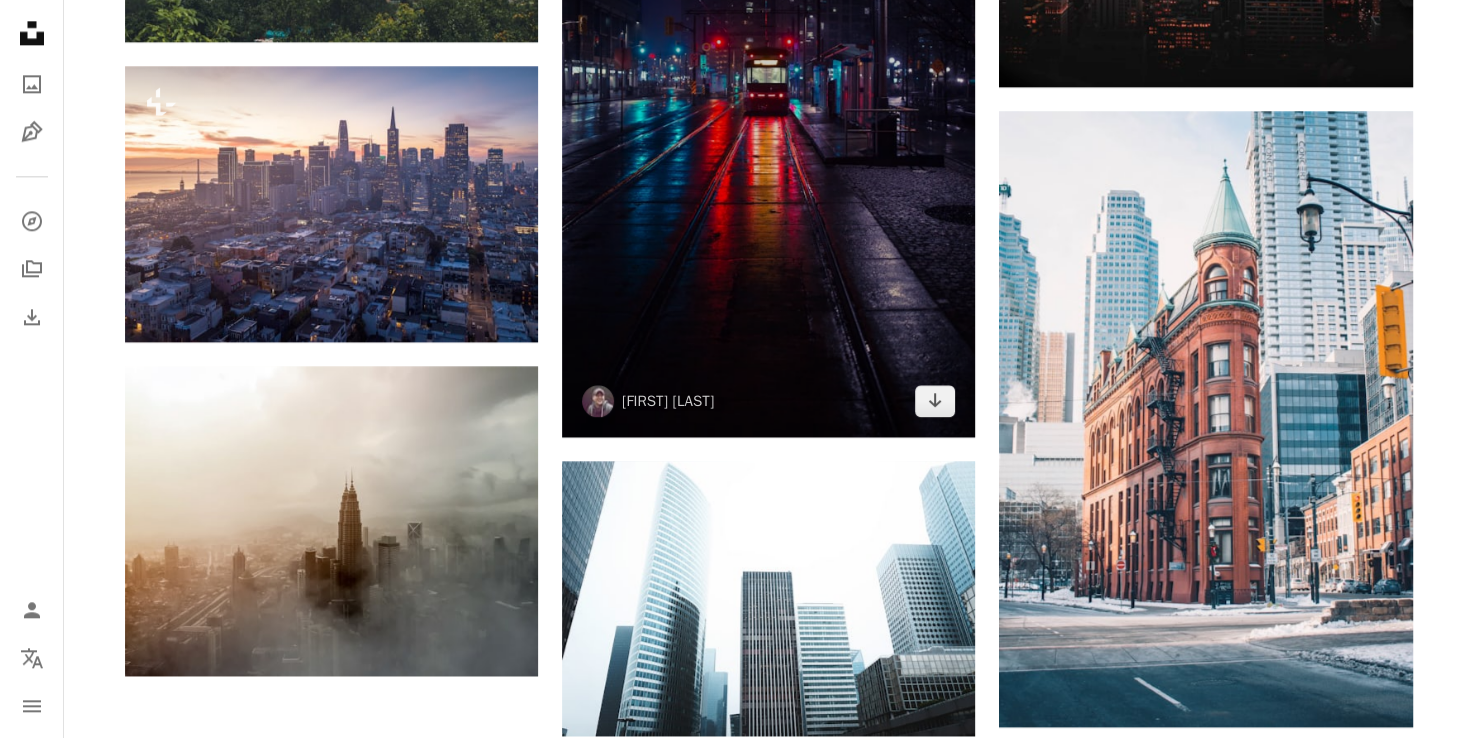 scroll, scrollTop: 2632, scrollLeft: 0, axis: vertical 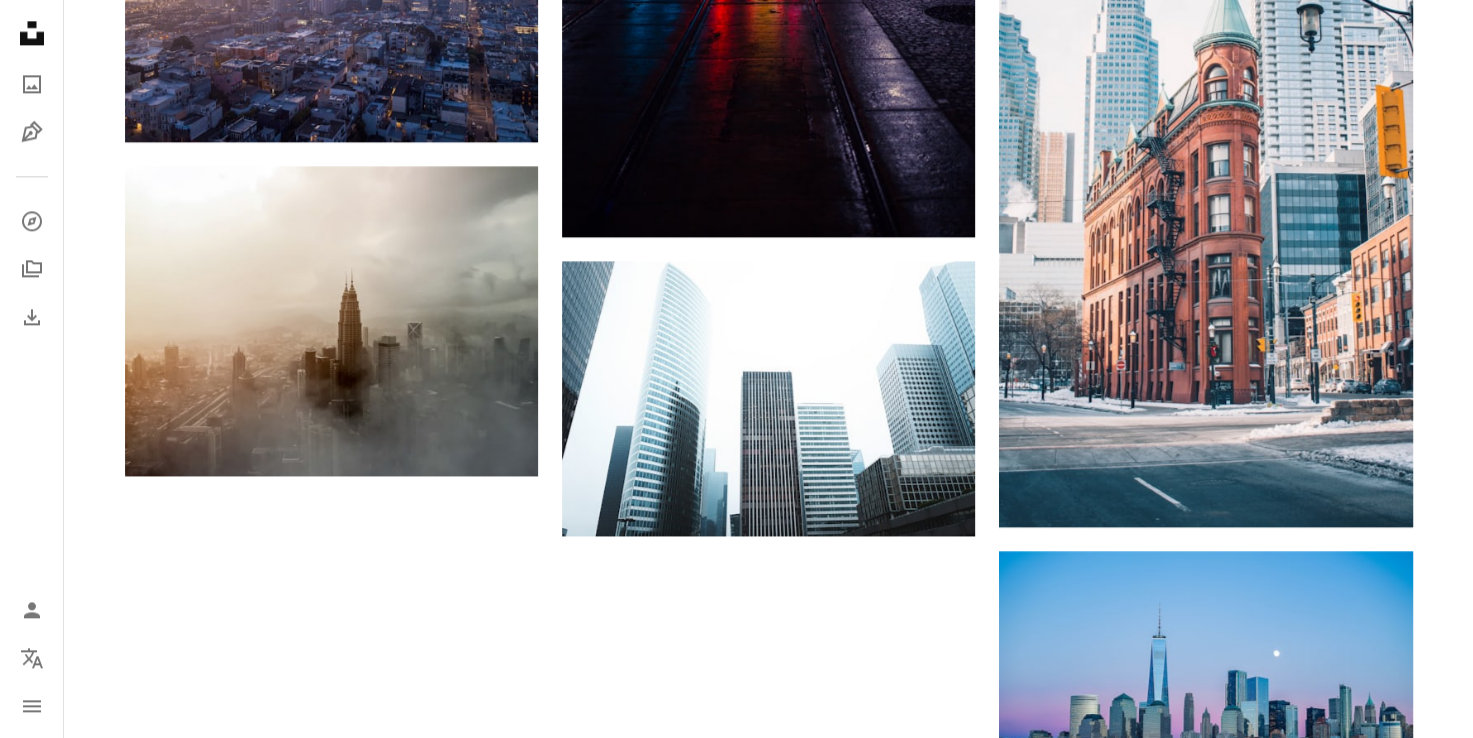 click on "Plus sign for Unsplash+ A heart A plus sign [FIRST] [LAST] Für Unsplash+ A lock Herunterladen Plus sign for Unsplash+ A heart A plus sign [FIRST] [LAST] Für Unsplash+ A lock Herunterladen A heart A plus sign [FIRST] [LAST] Für Anfragen verfügbar A checkmark inside of a circle Arrow pointing down Plus sign for Unsplash+ A heart A plus sign [FIRST] [LAST] Für Unsplash+ A lock Herunterladen Plus sign for Unsplash+ A heart A plus sign [FIRST] [LAST] Für Unsplash+ A lock Herunterladen A heart A plus sign [FIRST] [LAST] Für Anfragen verfügbar A checkmark inside of a circle Arrow pointing down Plus sign for Unsplash+ A heart A plus sign [FIRST] [LAST] Für Unsplash+ A lock Herunterladen A heart A plus sign [FIRST] [LAST] Für Anfragen verfügbar A checkmark inside of a circle Arrow pointing down A heart A plus sign [FIRST] [LAST] Arrow pointing down A heart A plus sign [FIRST] [LAST] Arrow pointing down A heart A plus sign [FIRST] [LAST] Arrow pointing down" at bounding box center (769, -666) 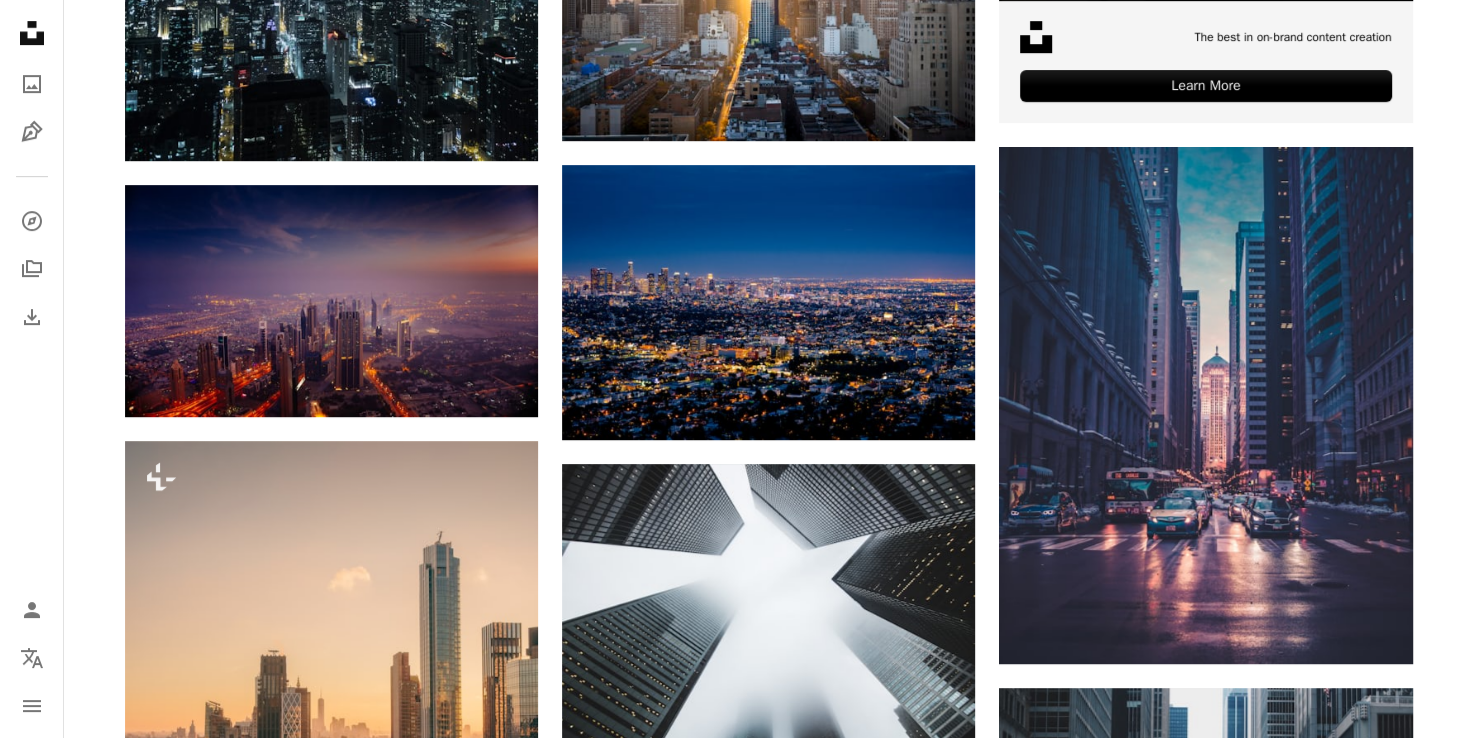 scroll, scrollTop: 0, scrollLeft: 0, axis: both 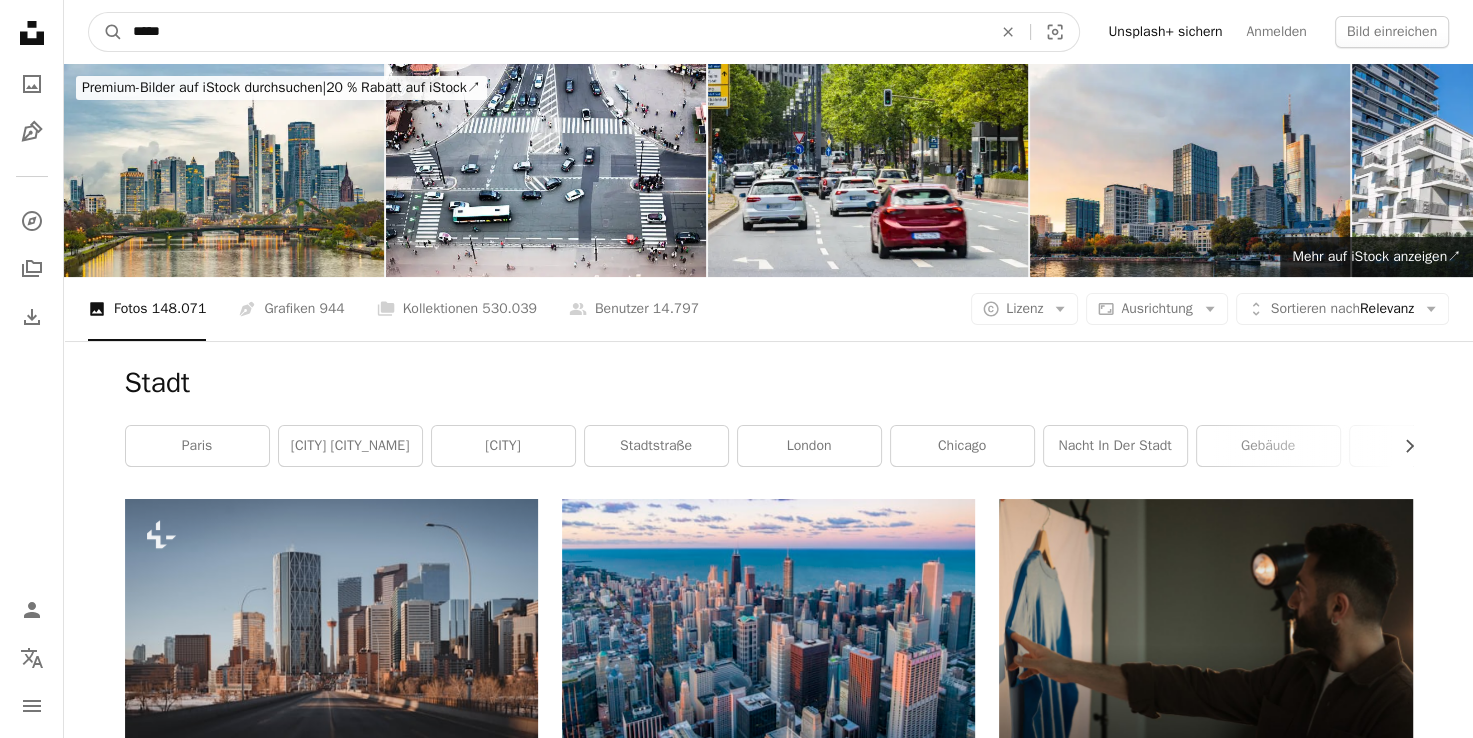 click on "*****" at bounding box center (554, 32) 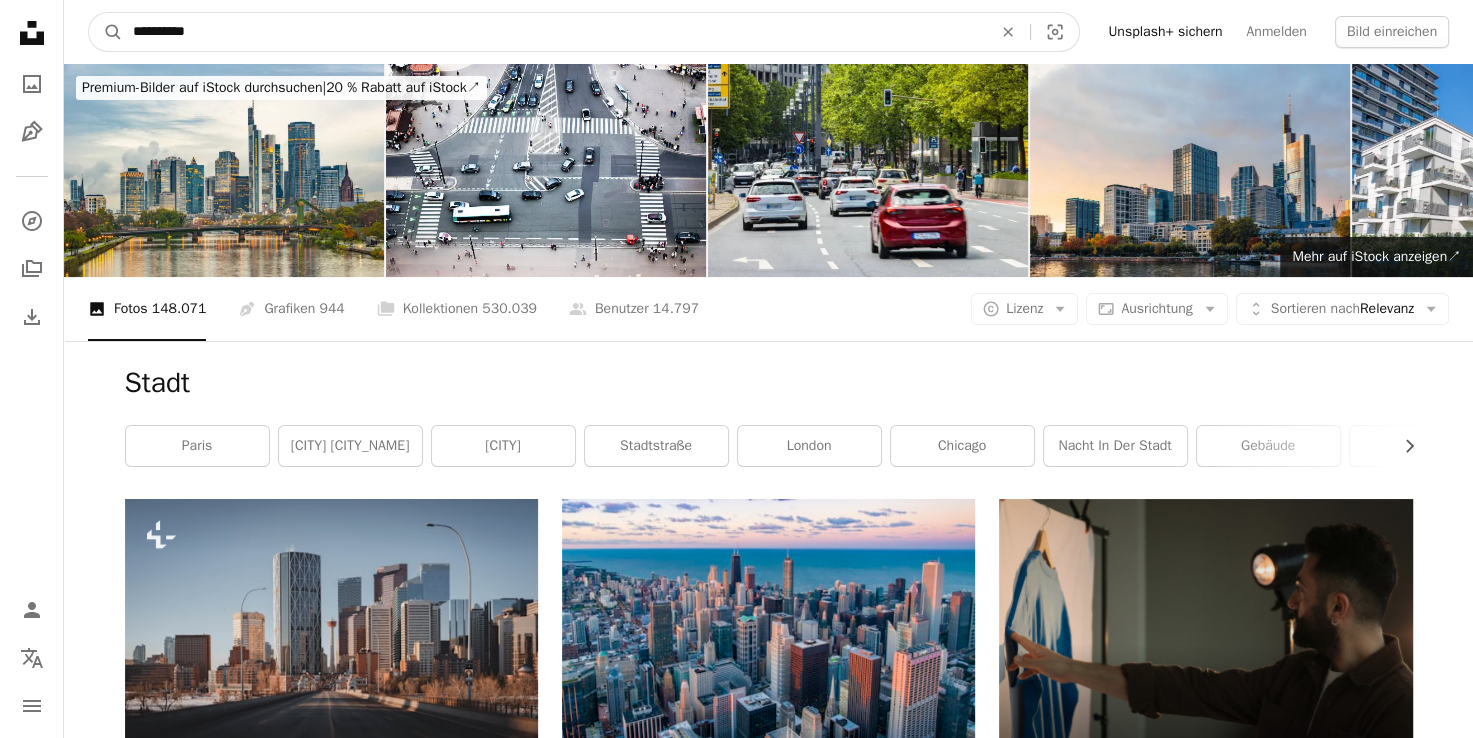 type on "**********" 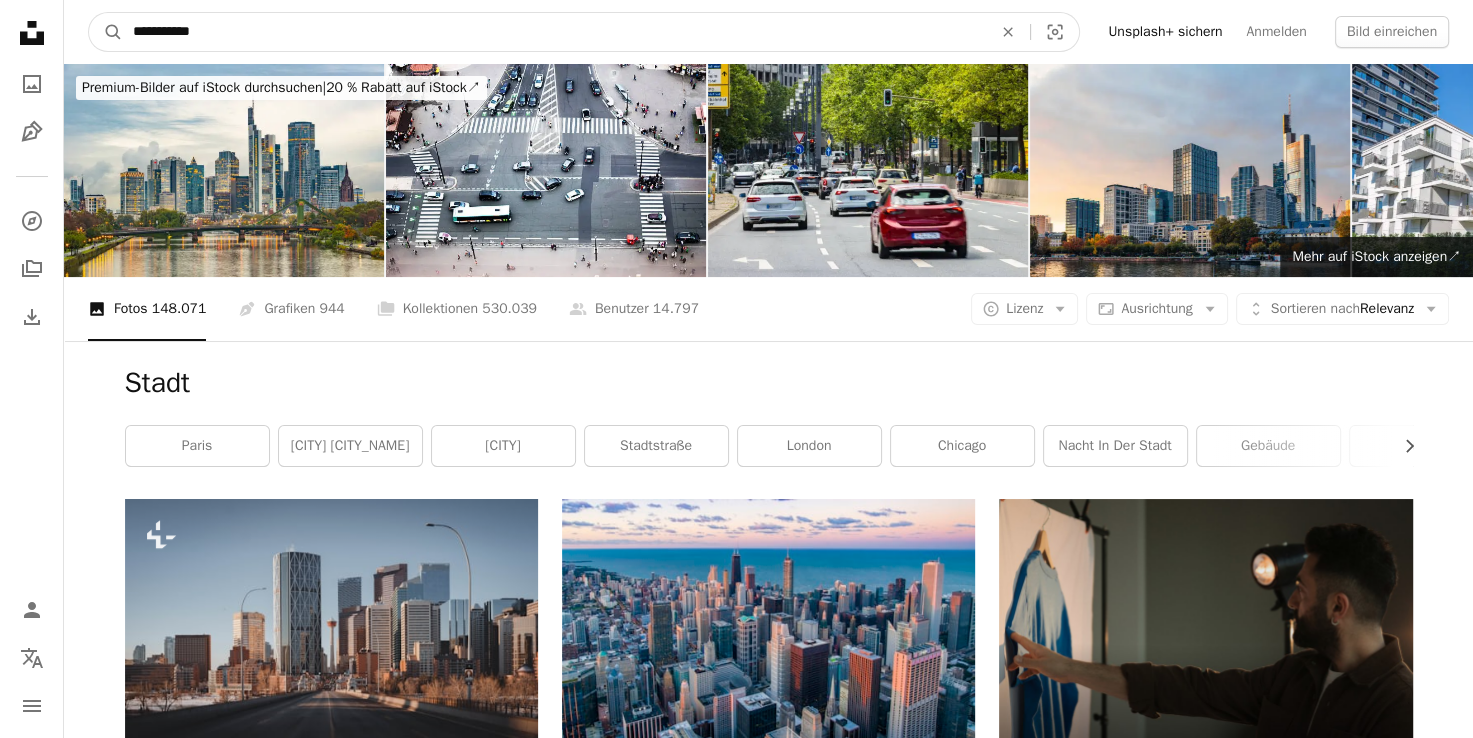 click on "A magnifying glass" at bounding box center (106, 32) 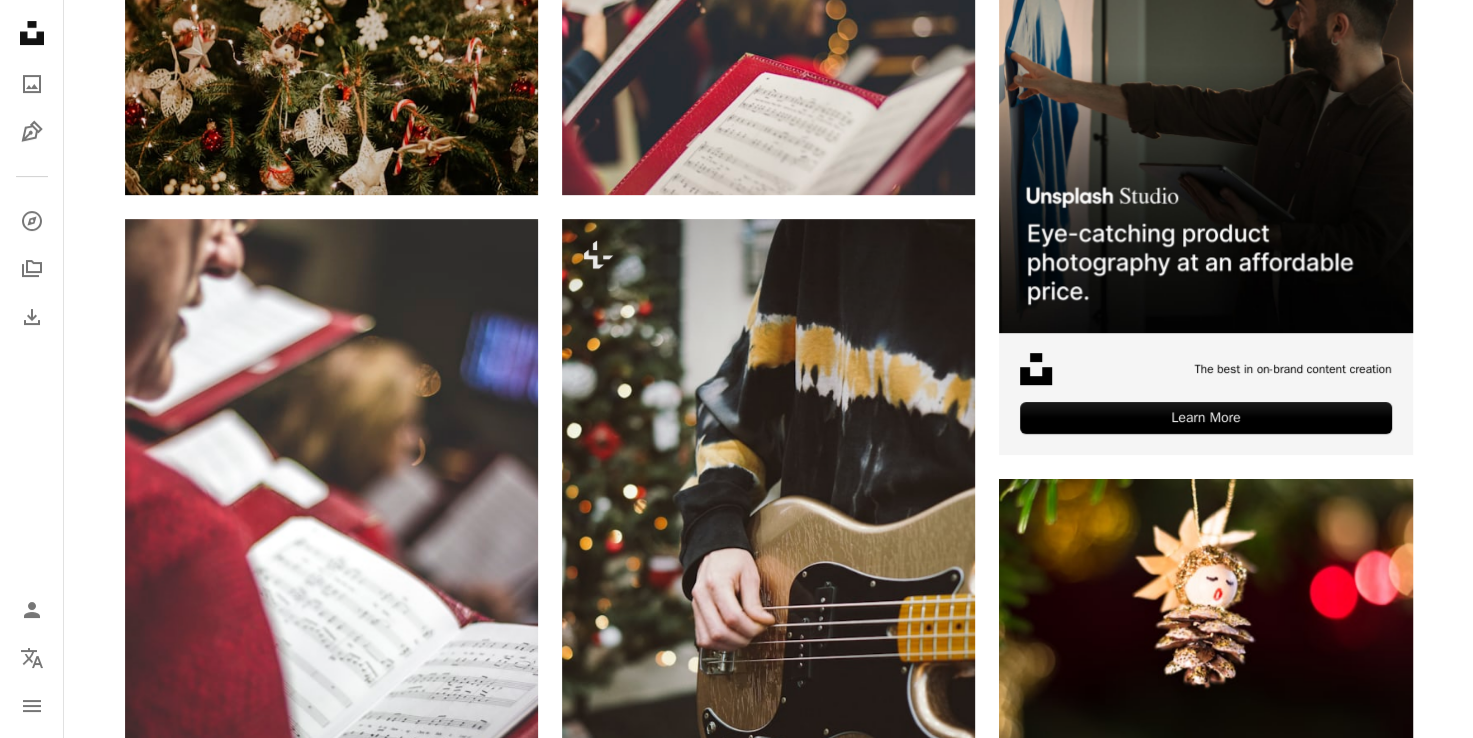 scroll, scrollTop: 0, scrollLeft: 0, axis: both 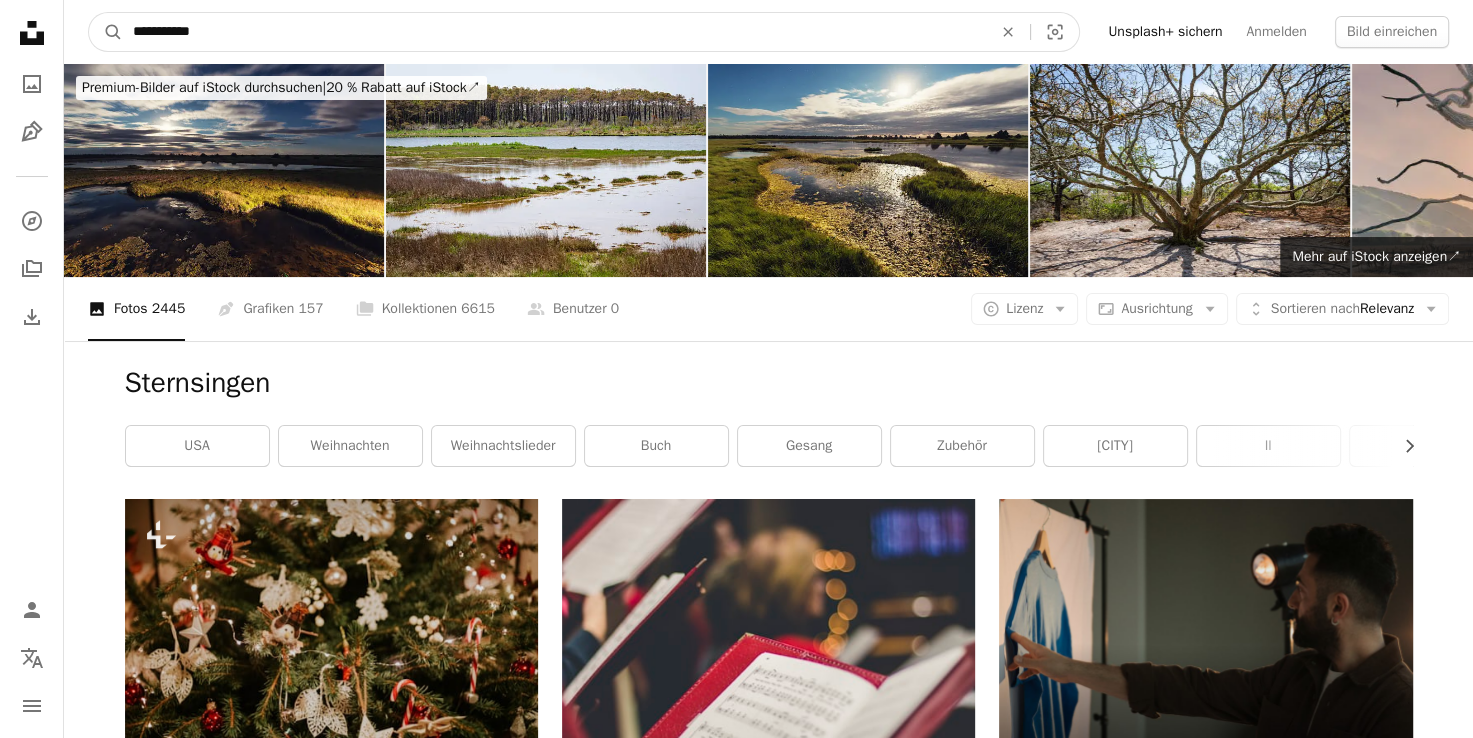 click on "**********" at bounding box center [554, 32] 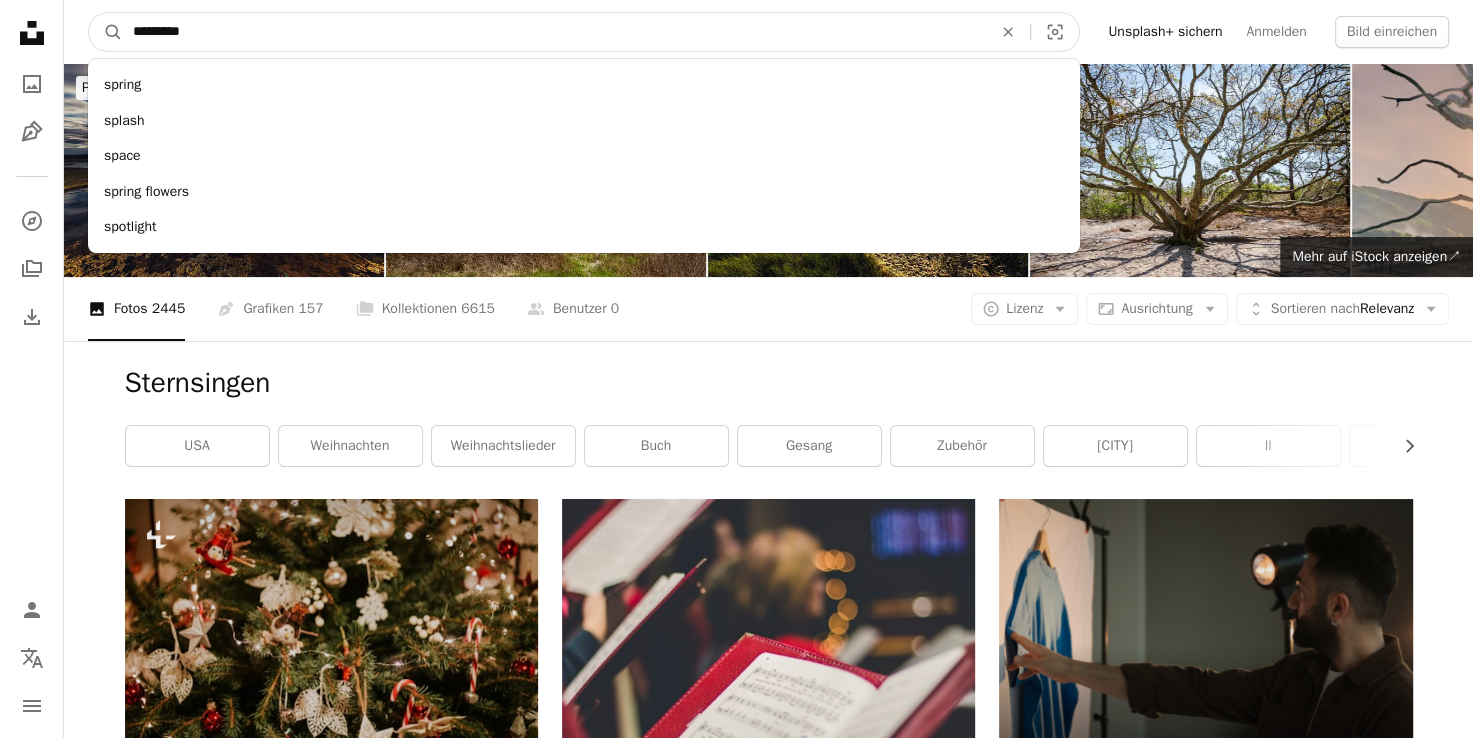 type on "*********" 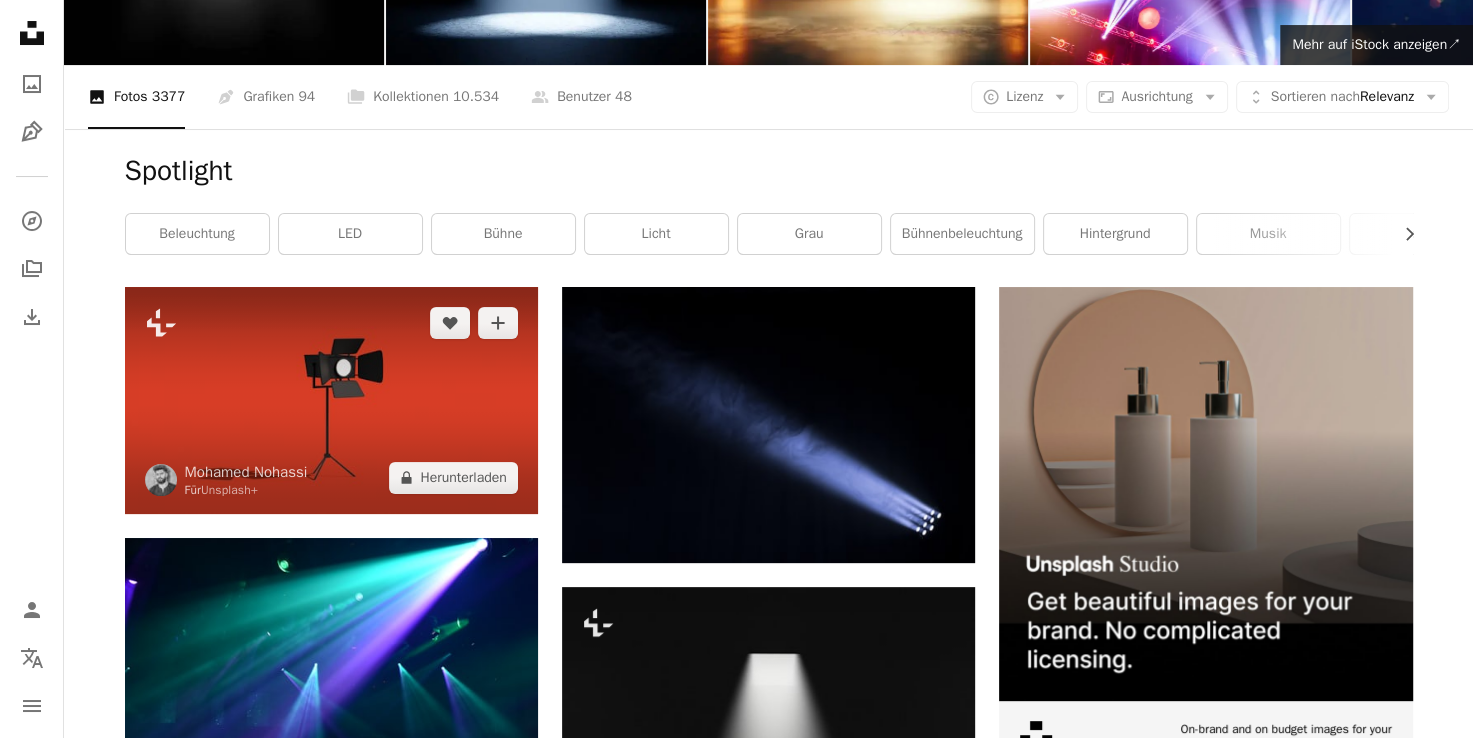 scroll, scrollTop: 214, scrollLeft: 0, axis: vertical 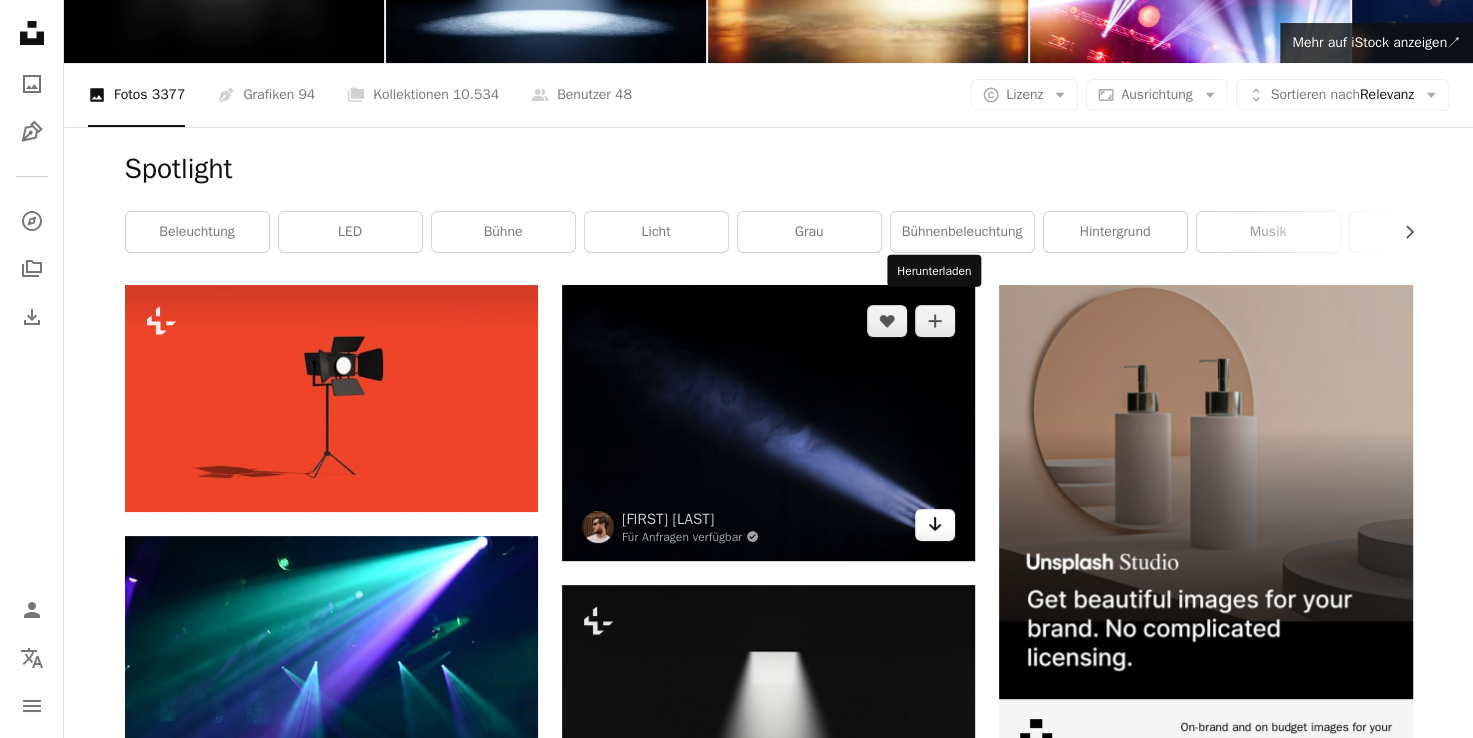 click on "Arrow pointing down" 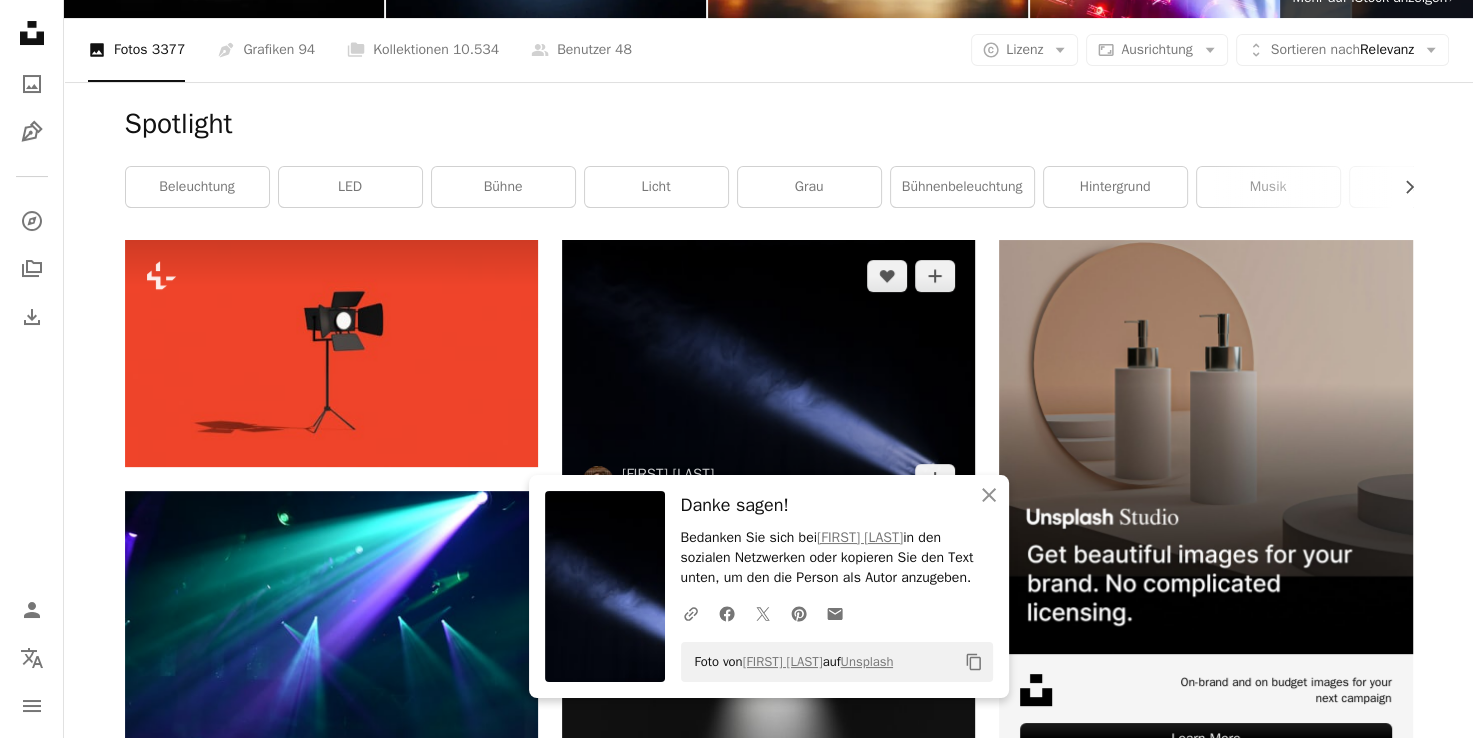 scroll, scrollTop: 267, scrollLeft: 0, axis: vertical 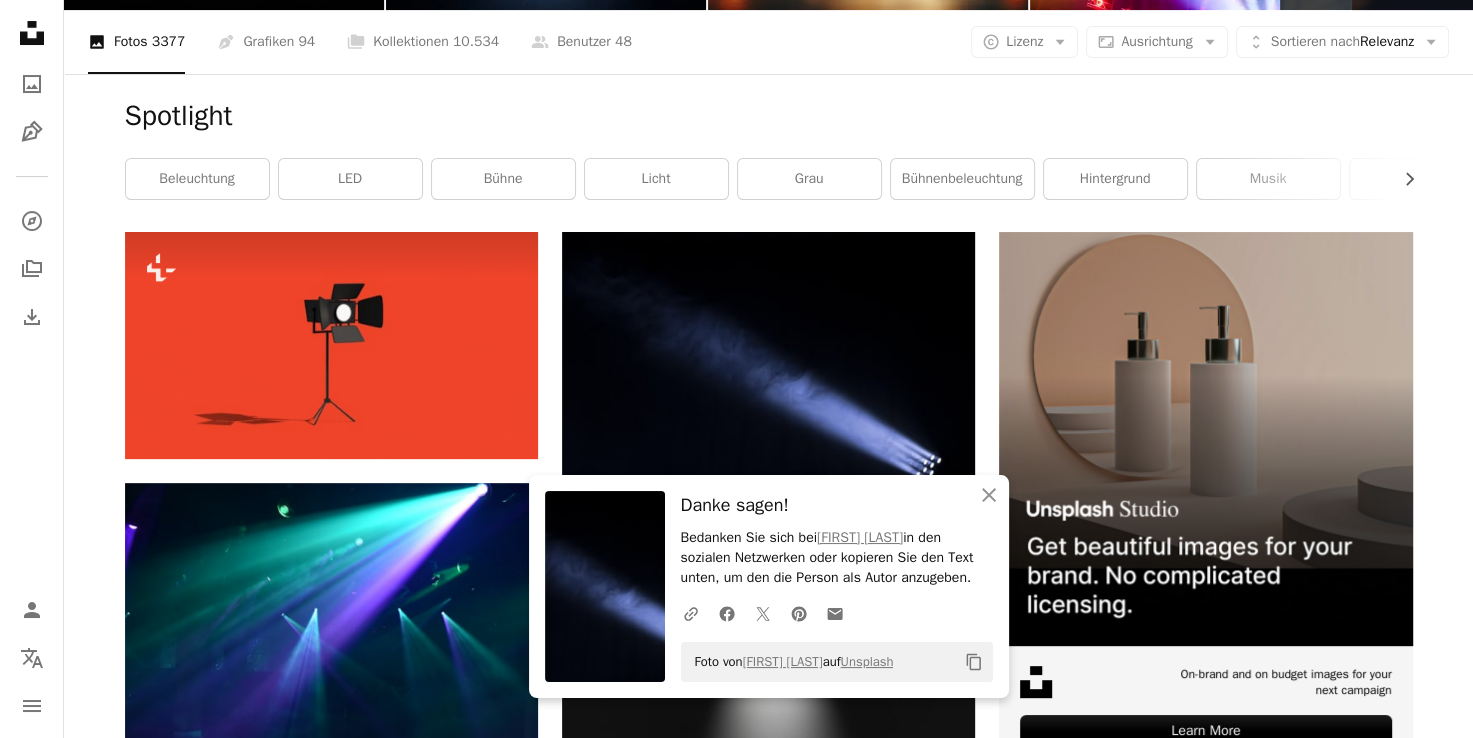 click on "Arrow pointing down" 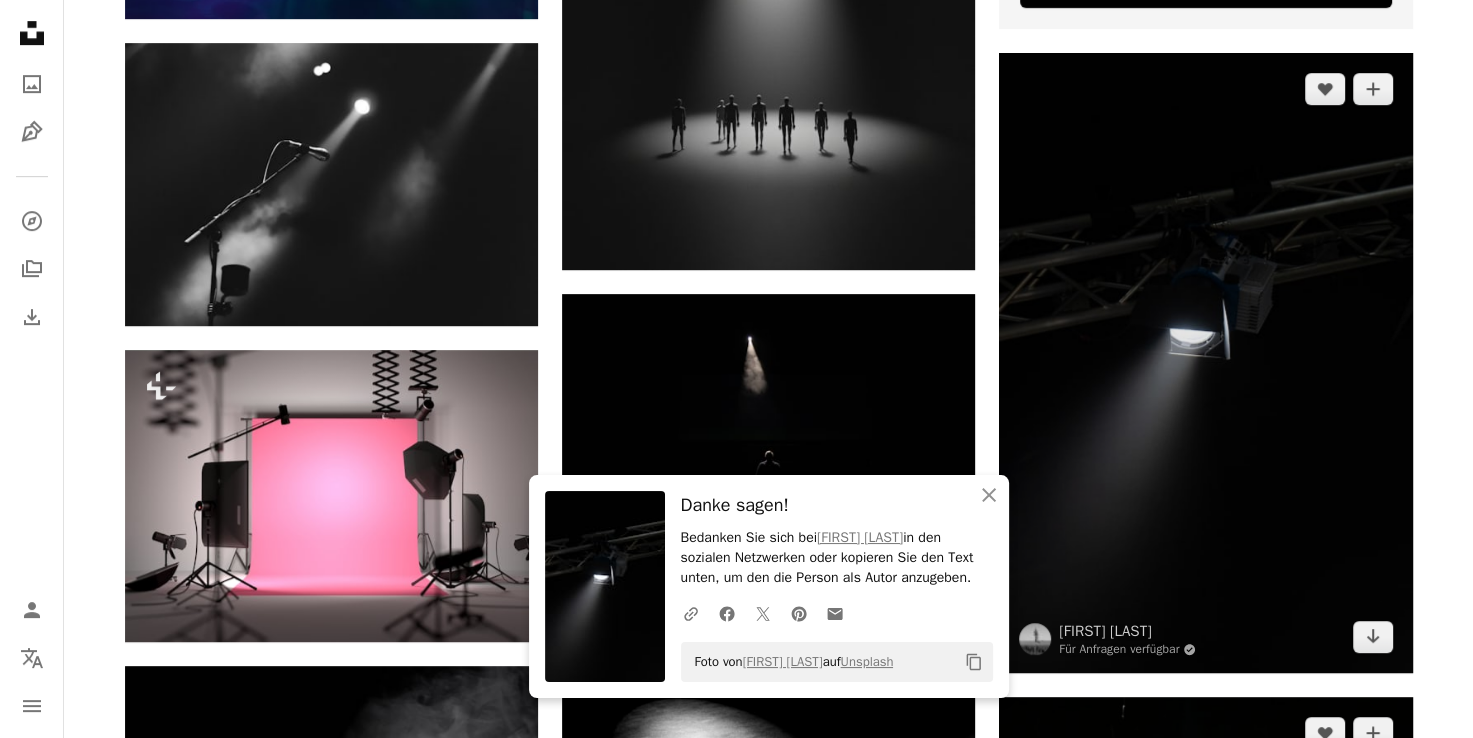 scroll, scrollTop: 1031, scrollLeft: 0, axis: vertical 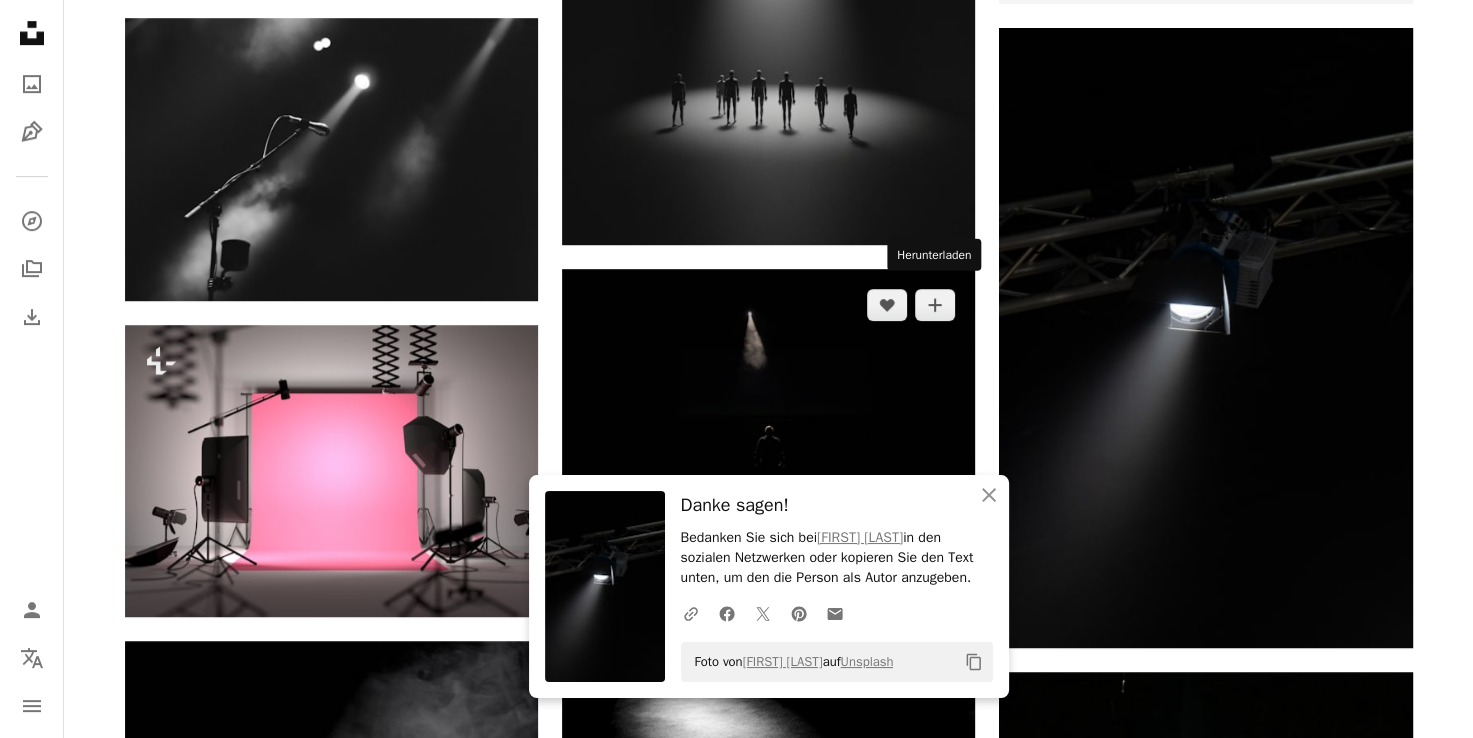 click on "Arrow pointing down" 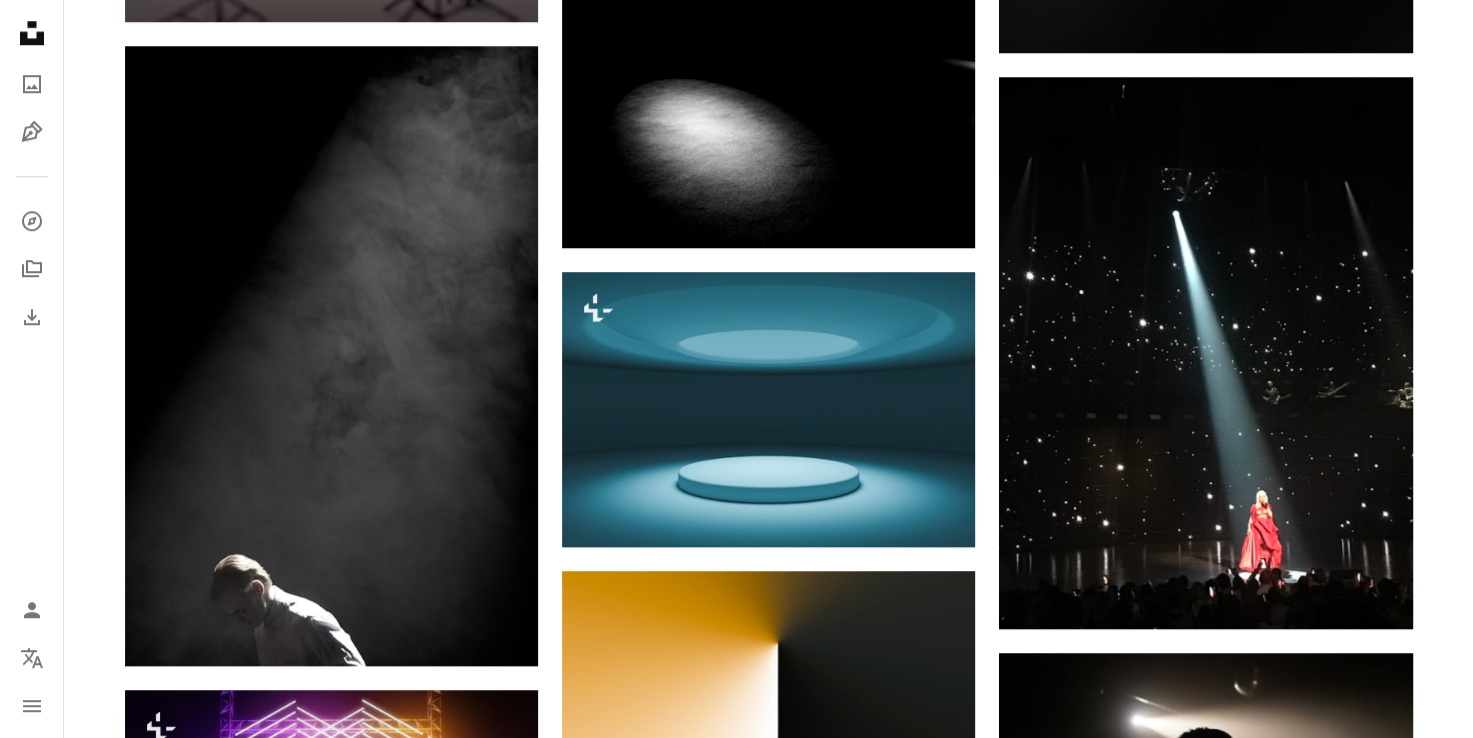 scroll, scrollTop: 1808, scrollLeft: 0, axis: vertical 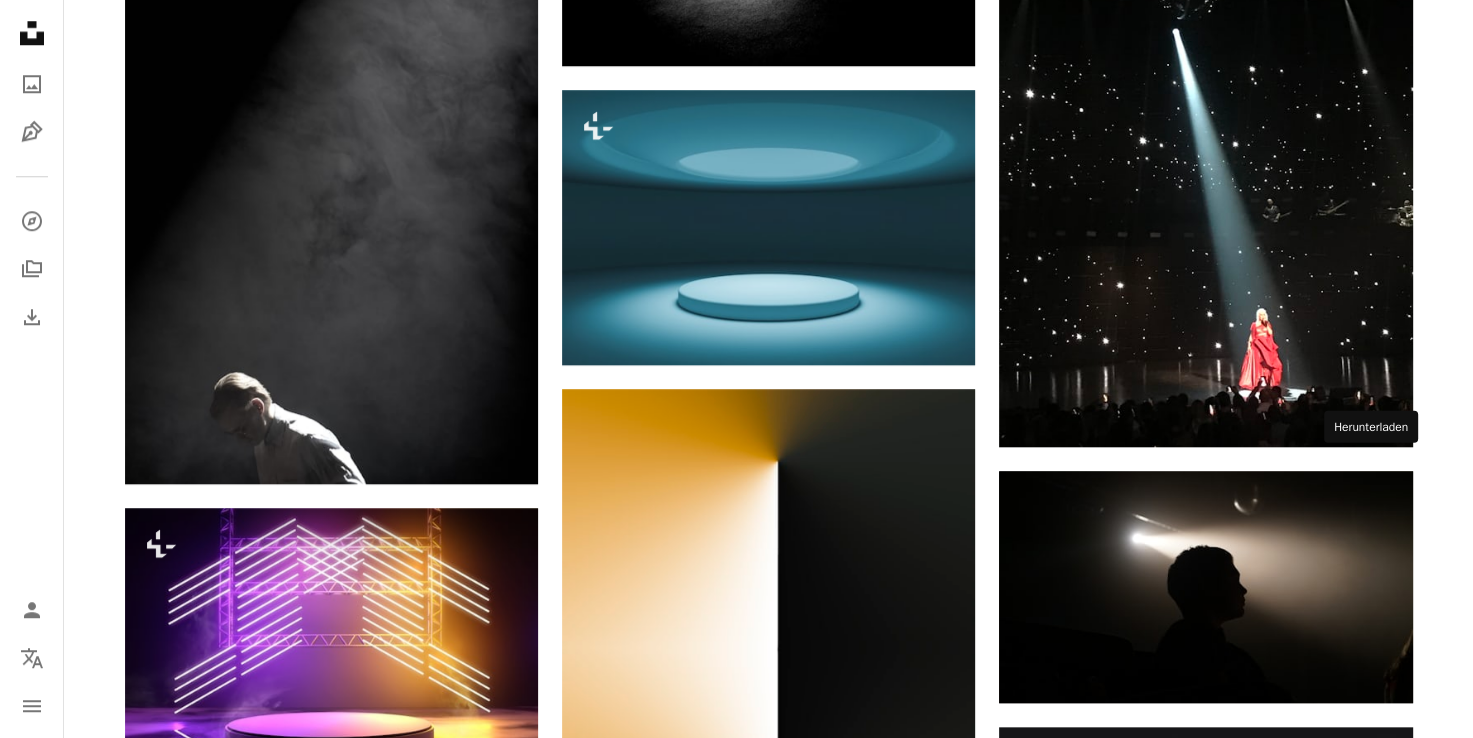 click on "Arrow pointing down" 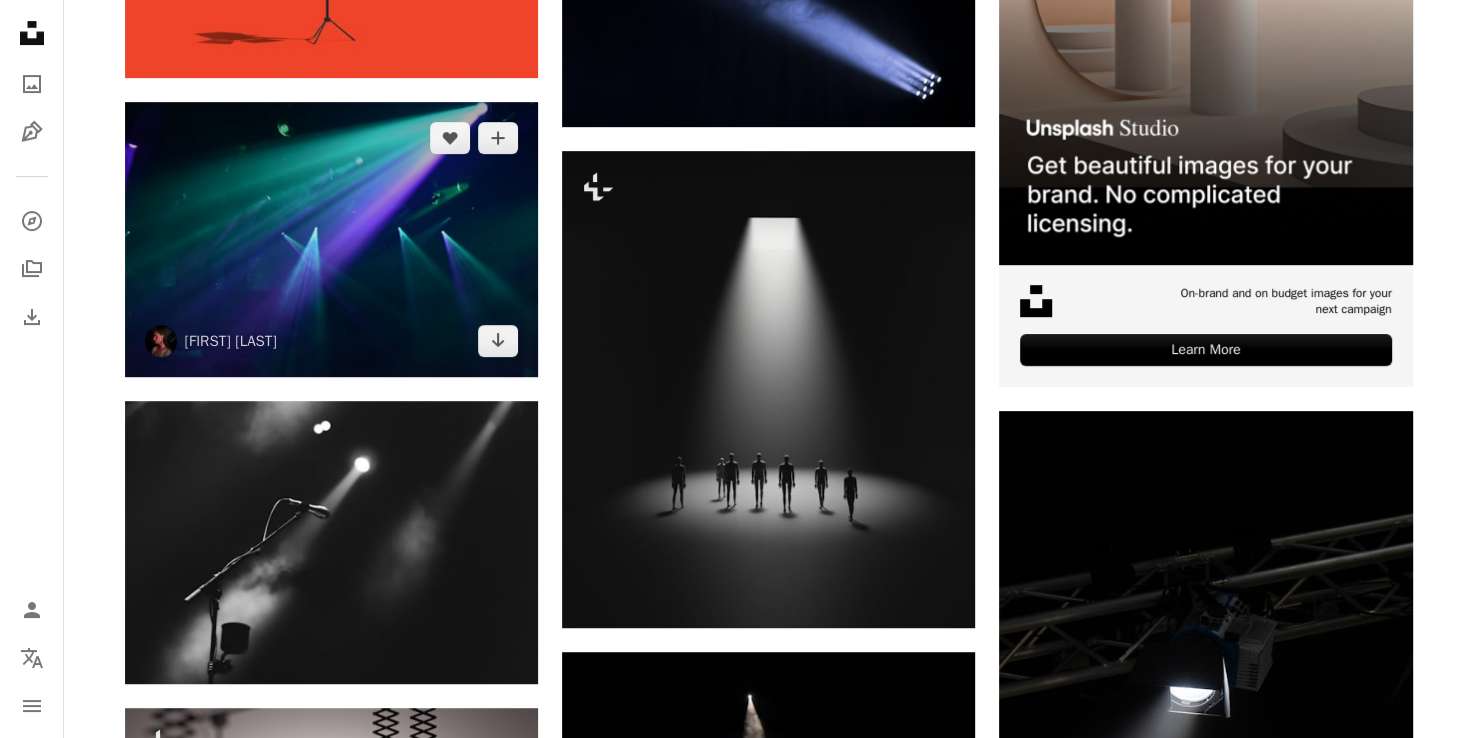 scroll, scrollTop: 0, scrollLeft: 0, axis: both 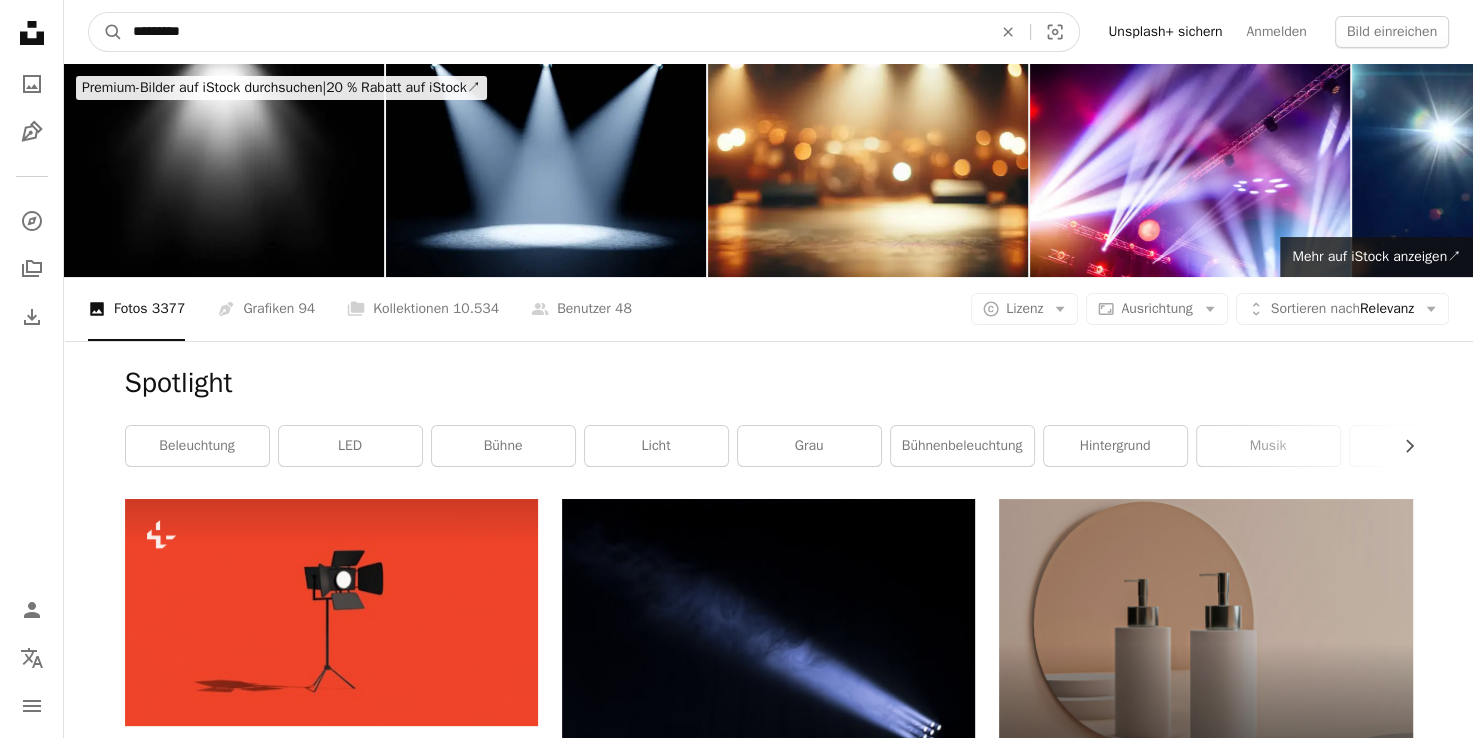 click on "*********" at bounding box center (554, 32) 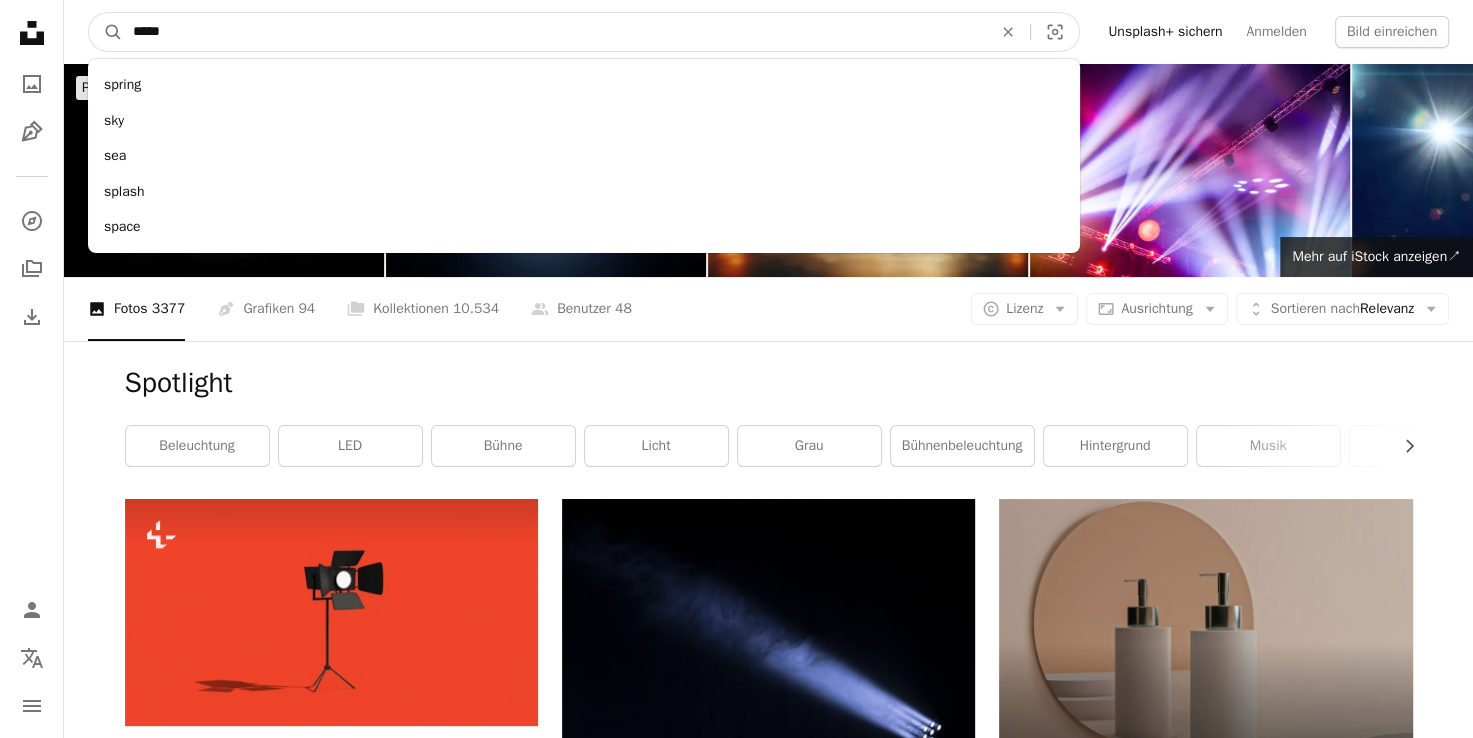 type on "*****" 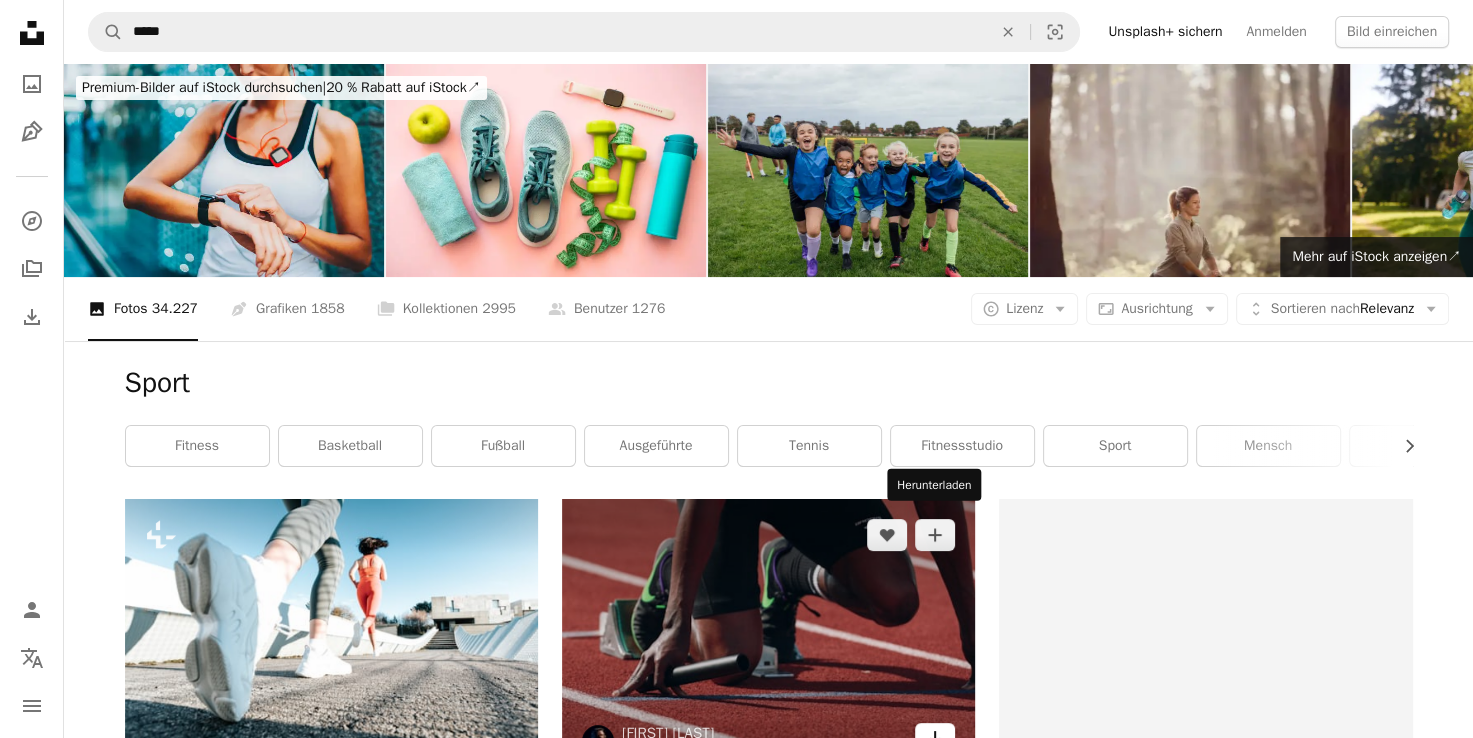 click on "Arrow pointing down" 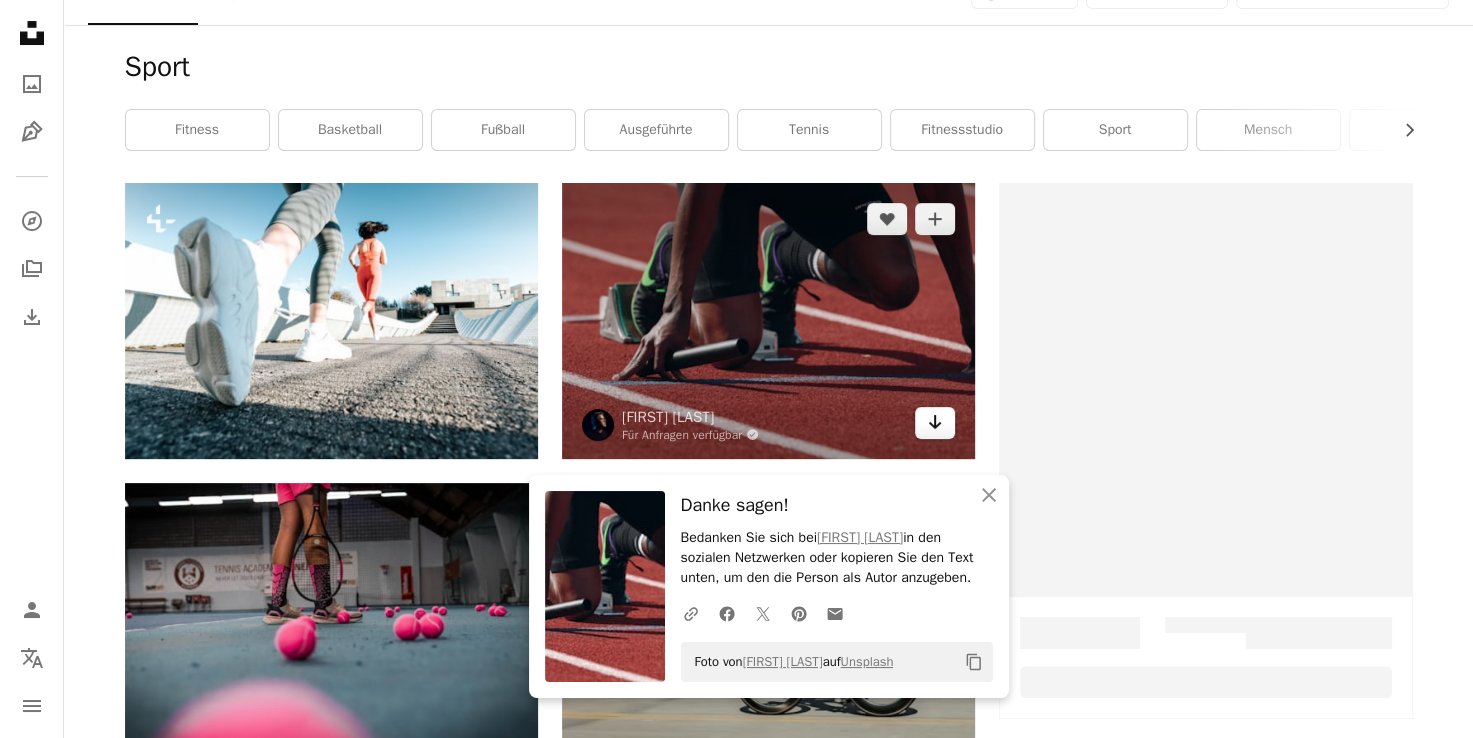 scroll, scrollTop: 416, scrollLeft: 0, axis: vertical 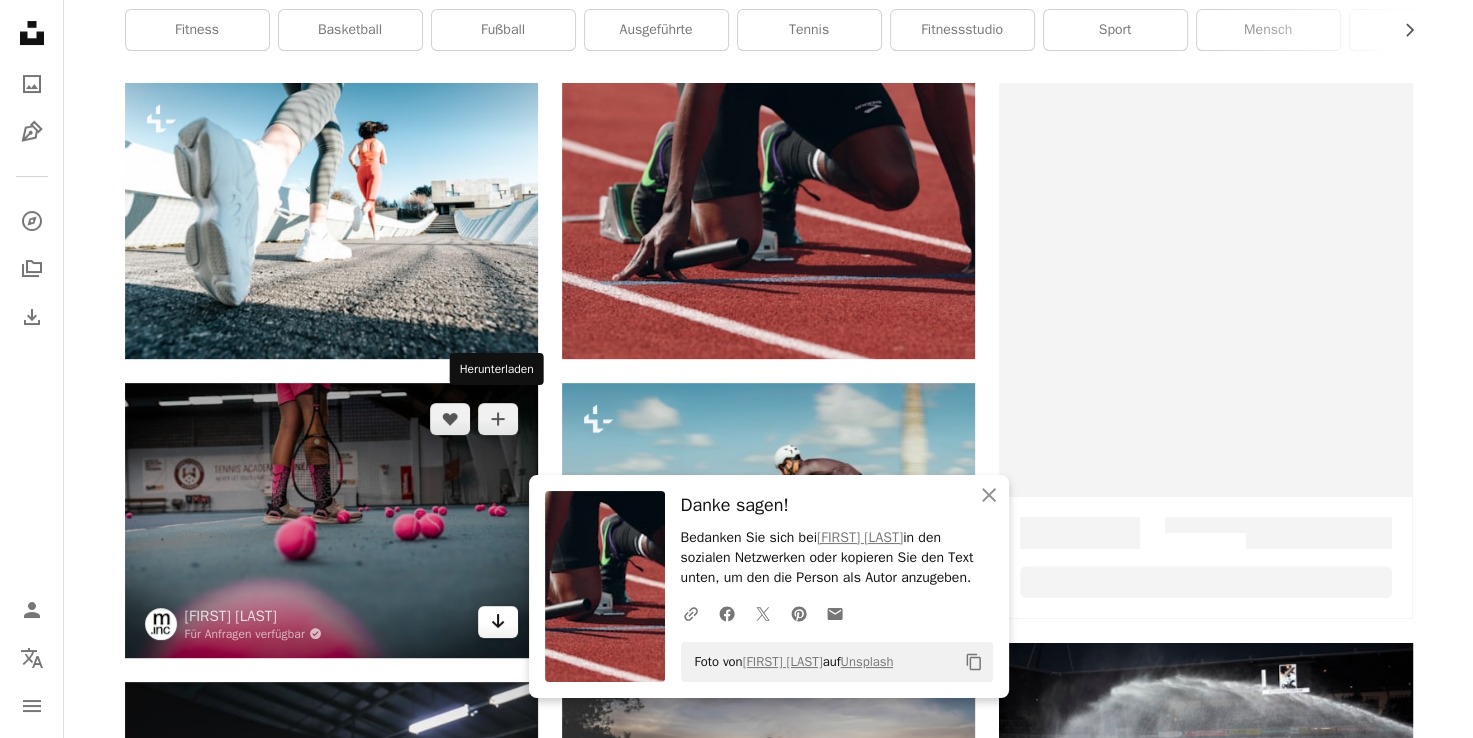 click 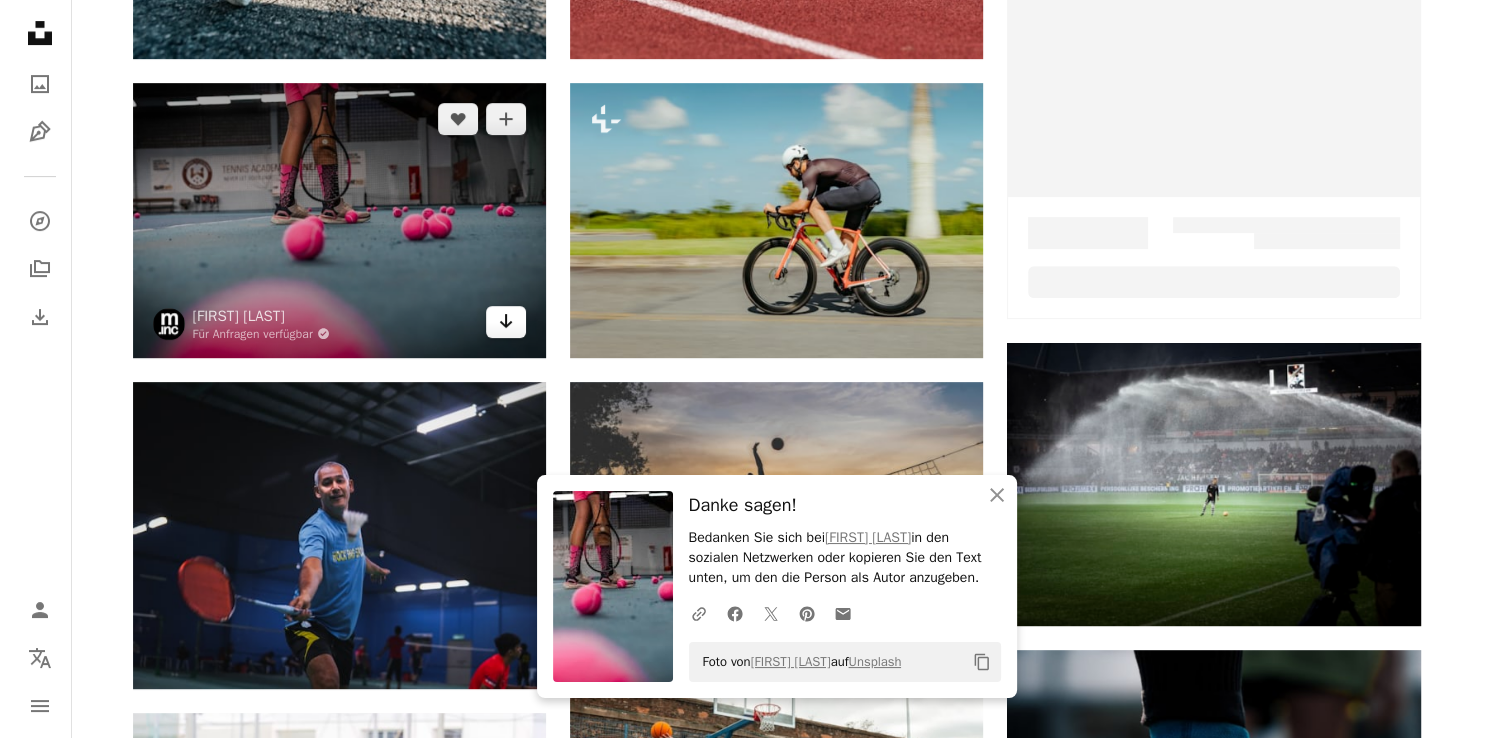 scroll, scrollTop: 718, scrollLeft: 0, axis: vertical 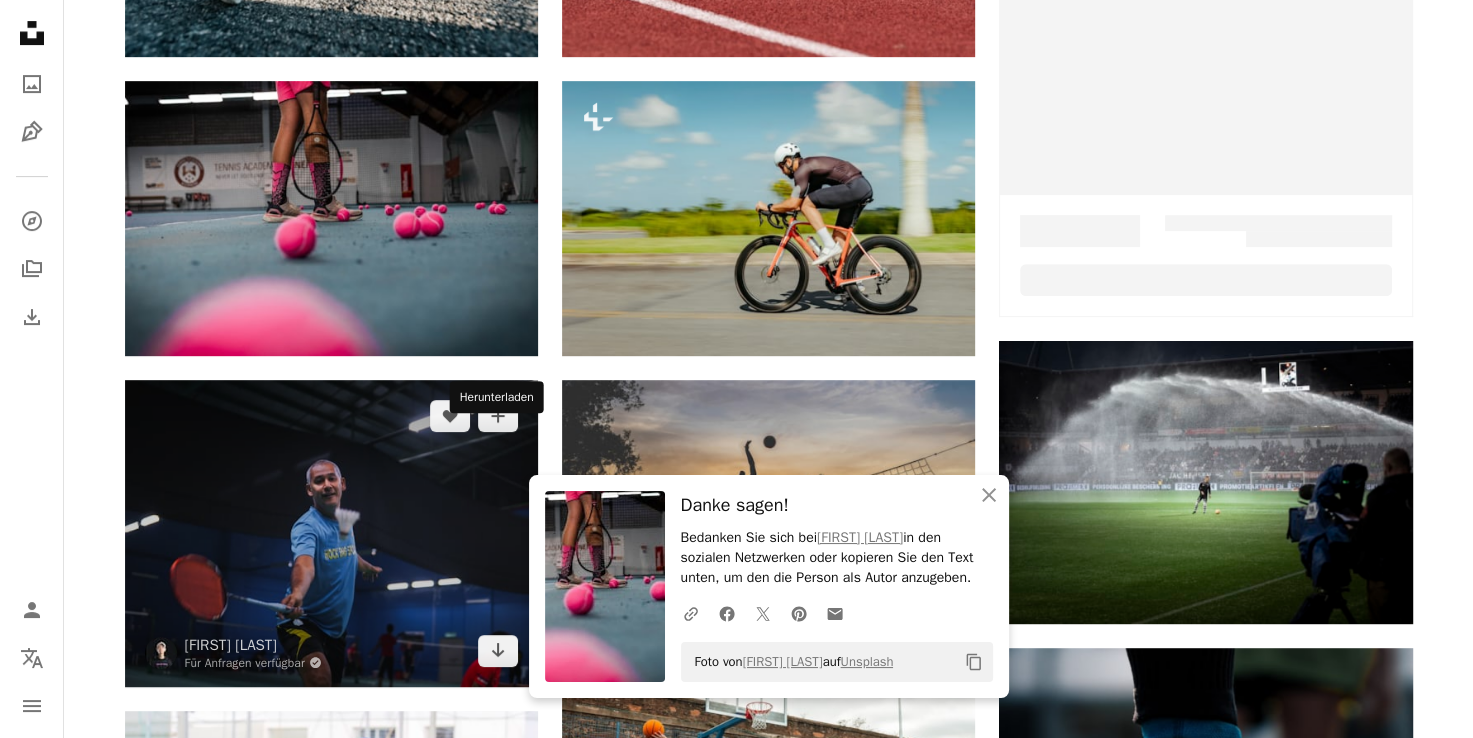 click at bounding box center (331, 533) 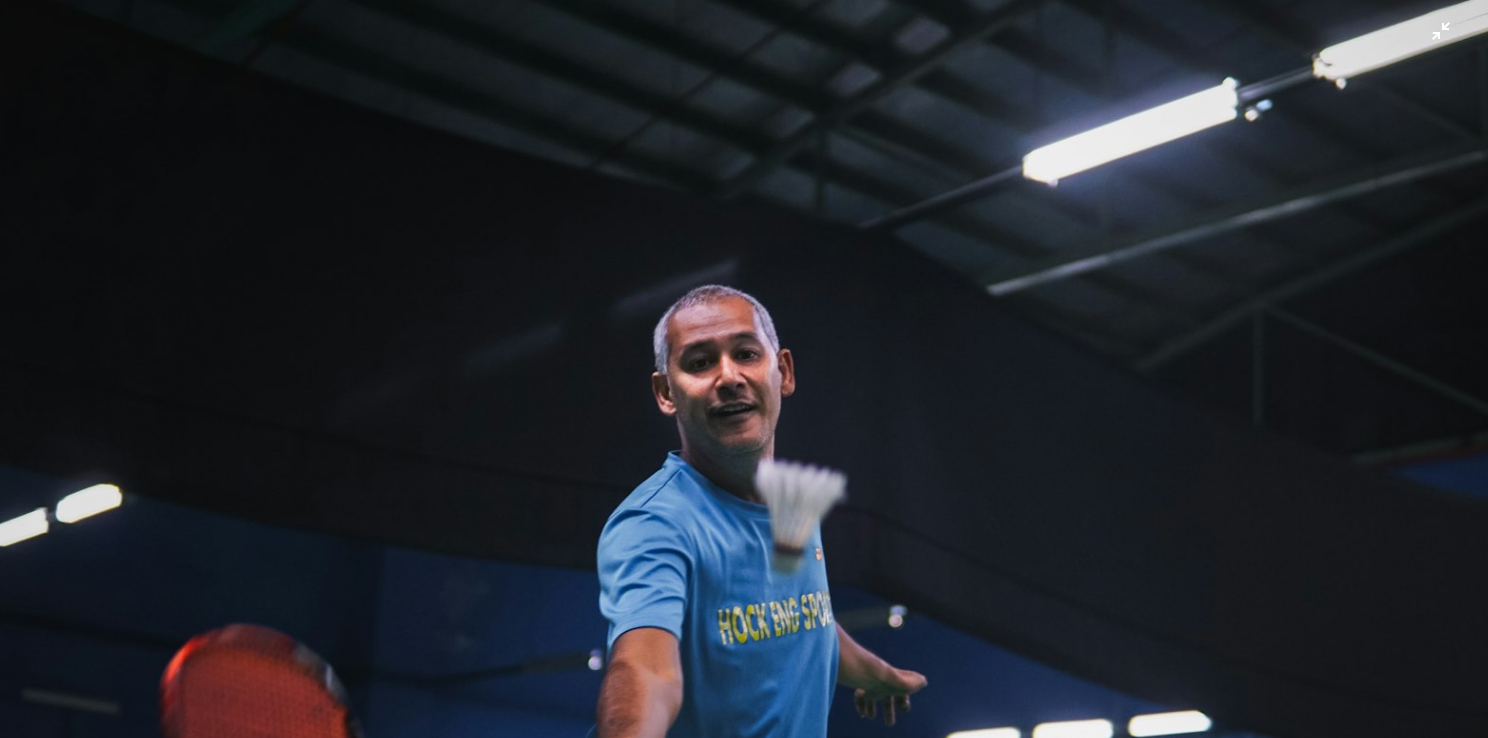 click at bounding box center [744, 551] 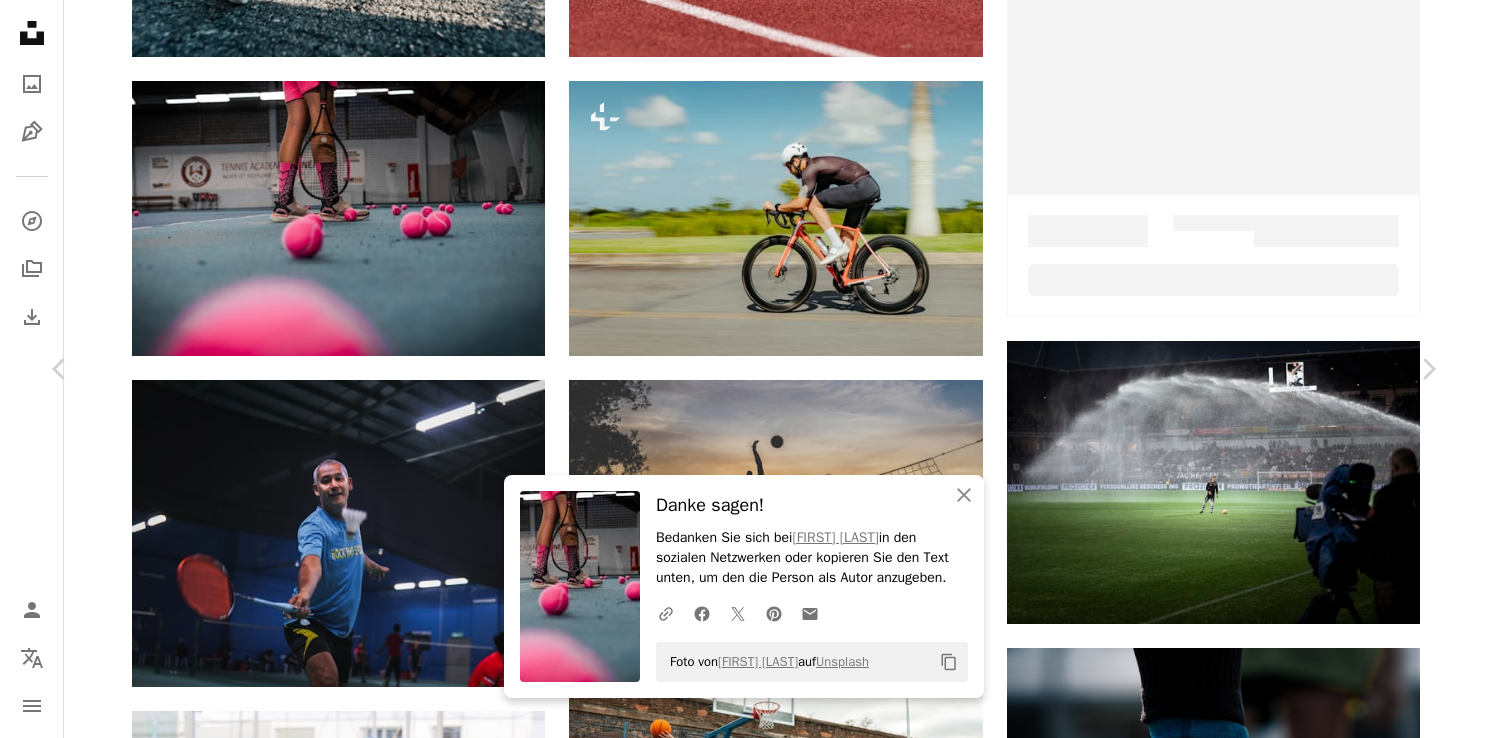scroll, scrollTop: 1271, scrollLeft: 0, axis: vertical 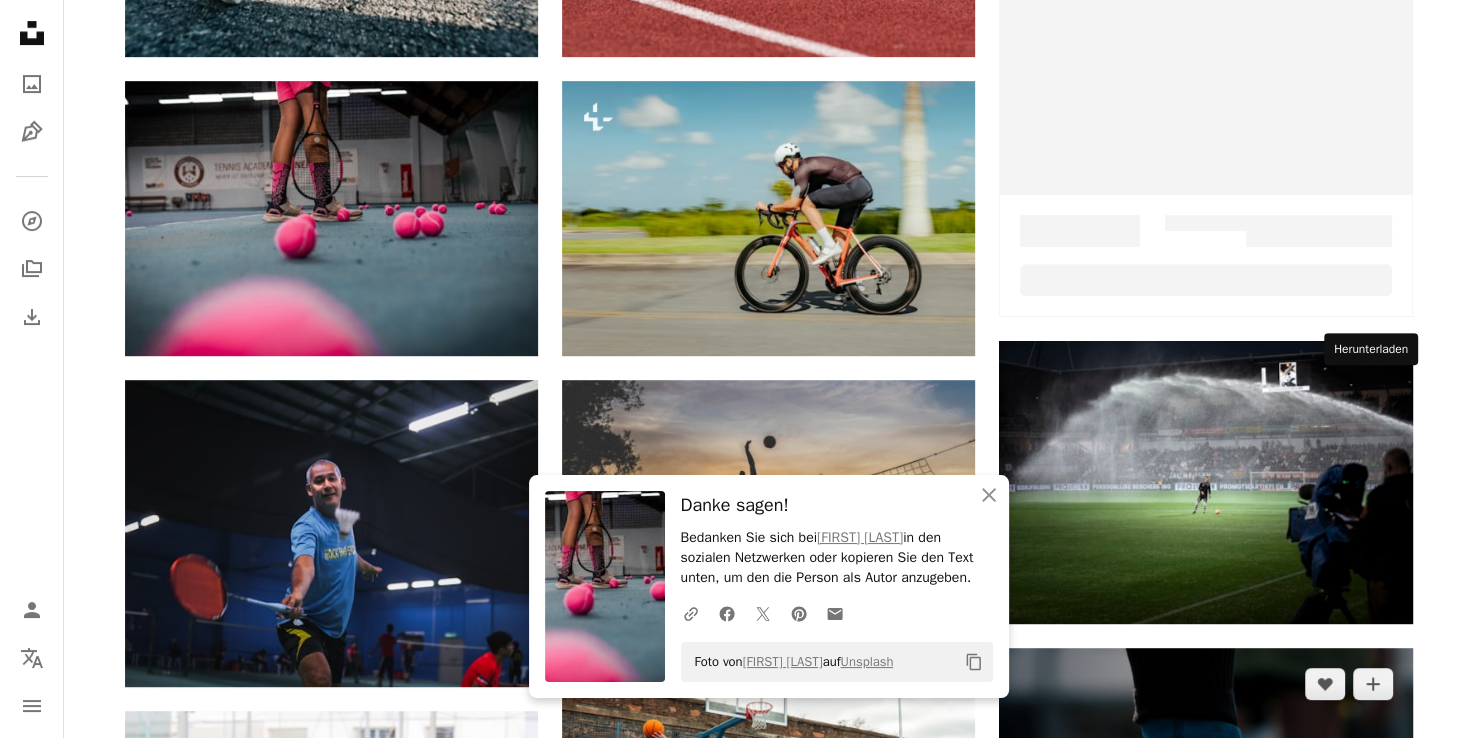 click on "Arrow pointing down" 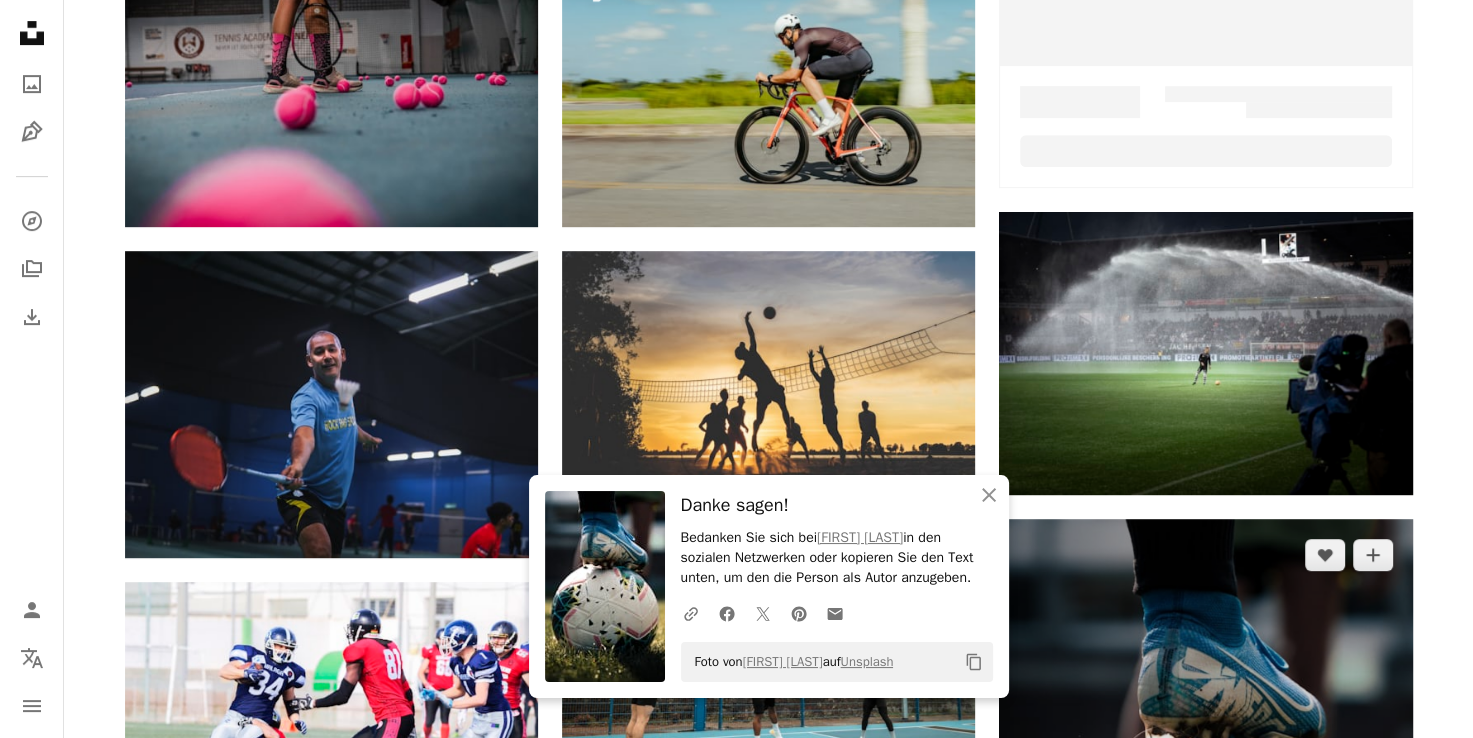 scroll, scrollTop: 858, scrollLeft: 0, axis: vertical 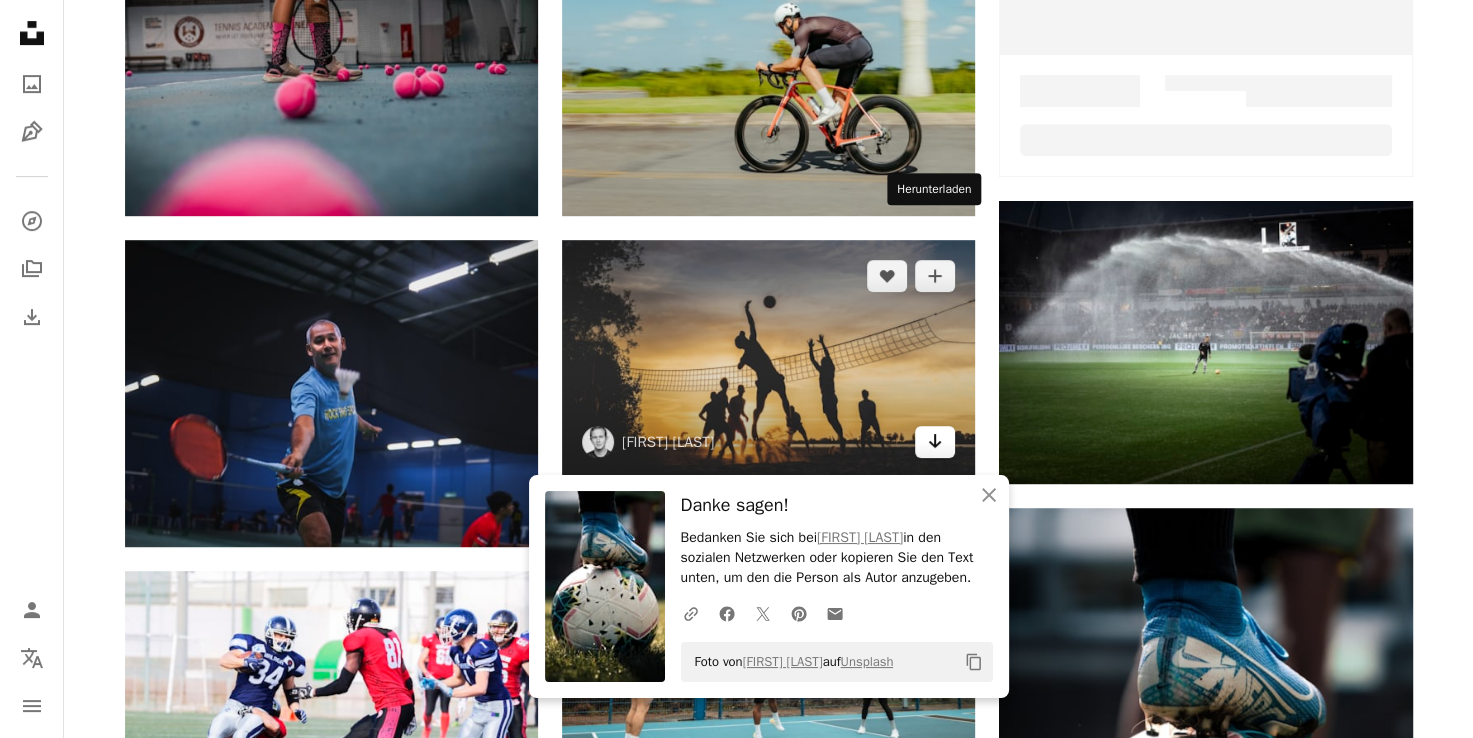 click 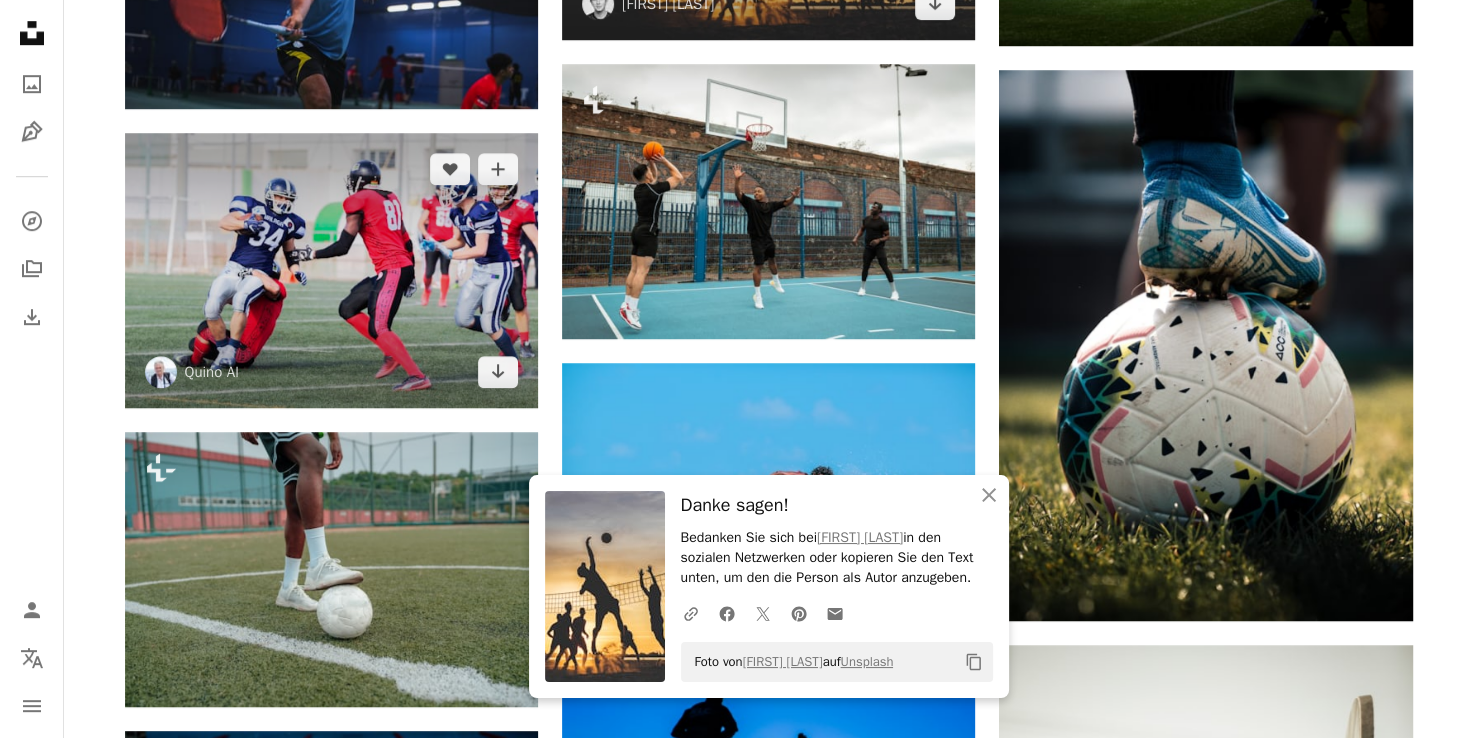scroll, scrollTop: 1297, scrollLeft: 0, axis: vertical 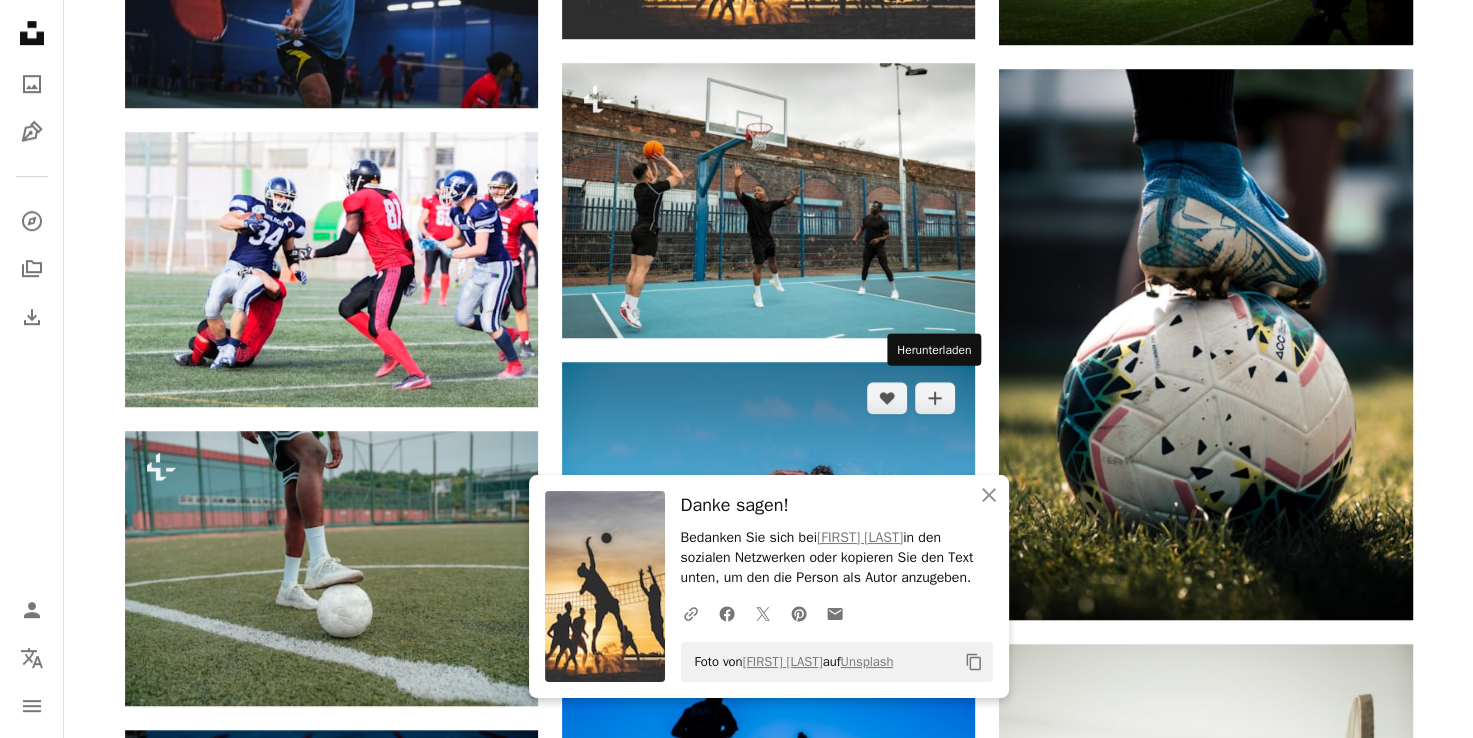 click on "Arrow pointing down" 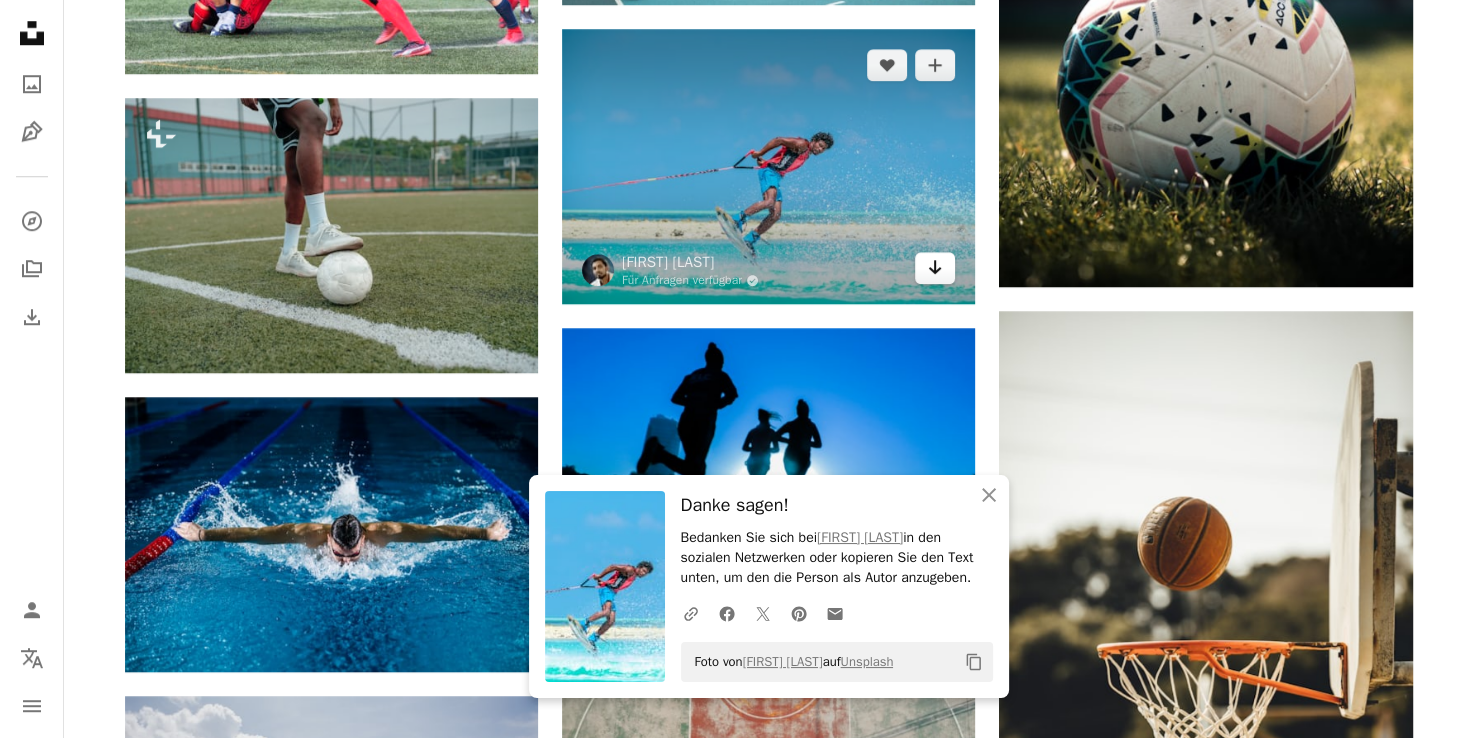 scroll, scrollTop: 1695, scrollLeft: 0, axis: vertical 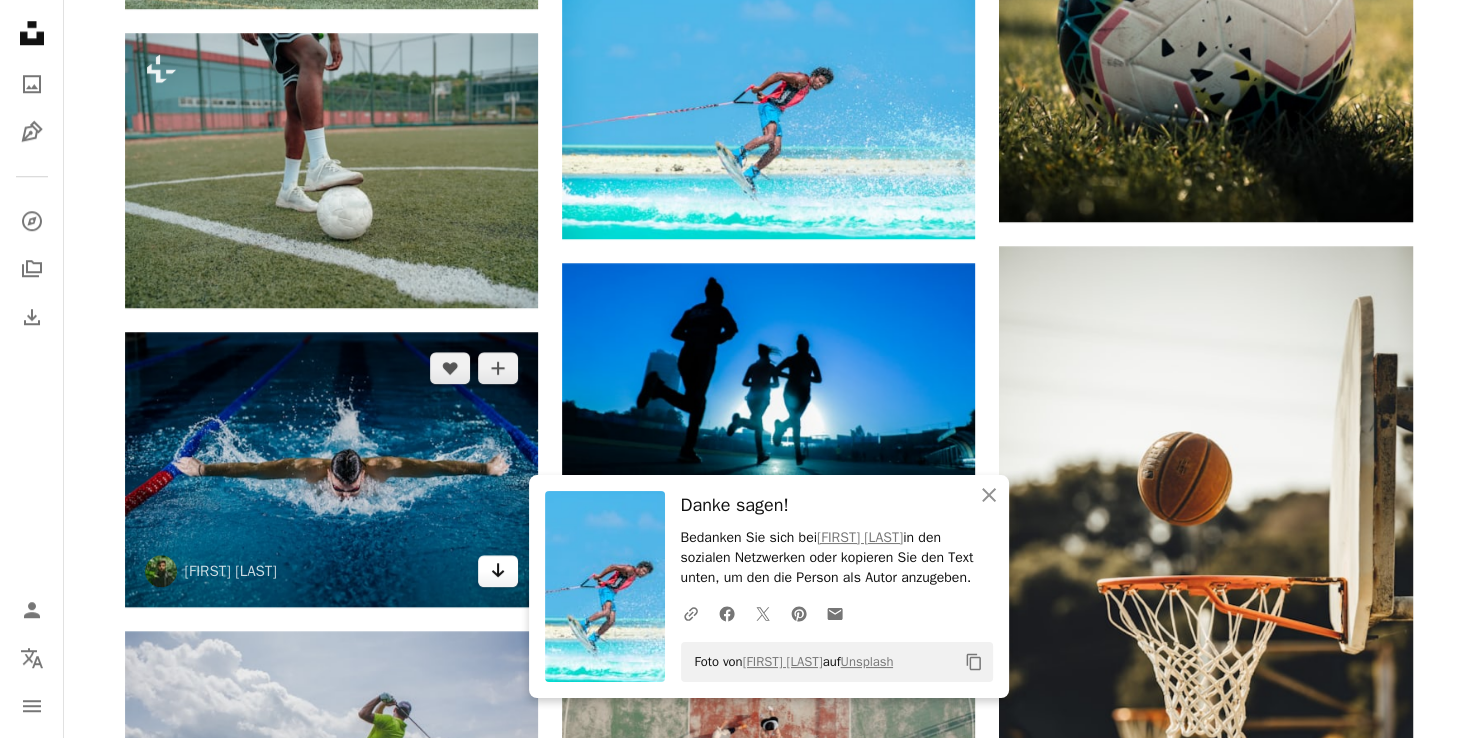 click on "Arrow pointing down" 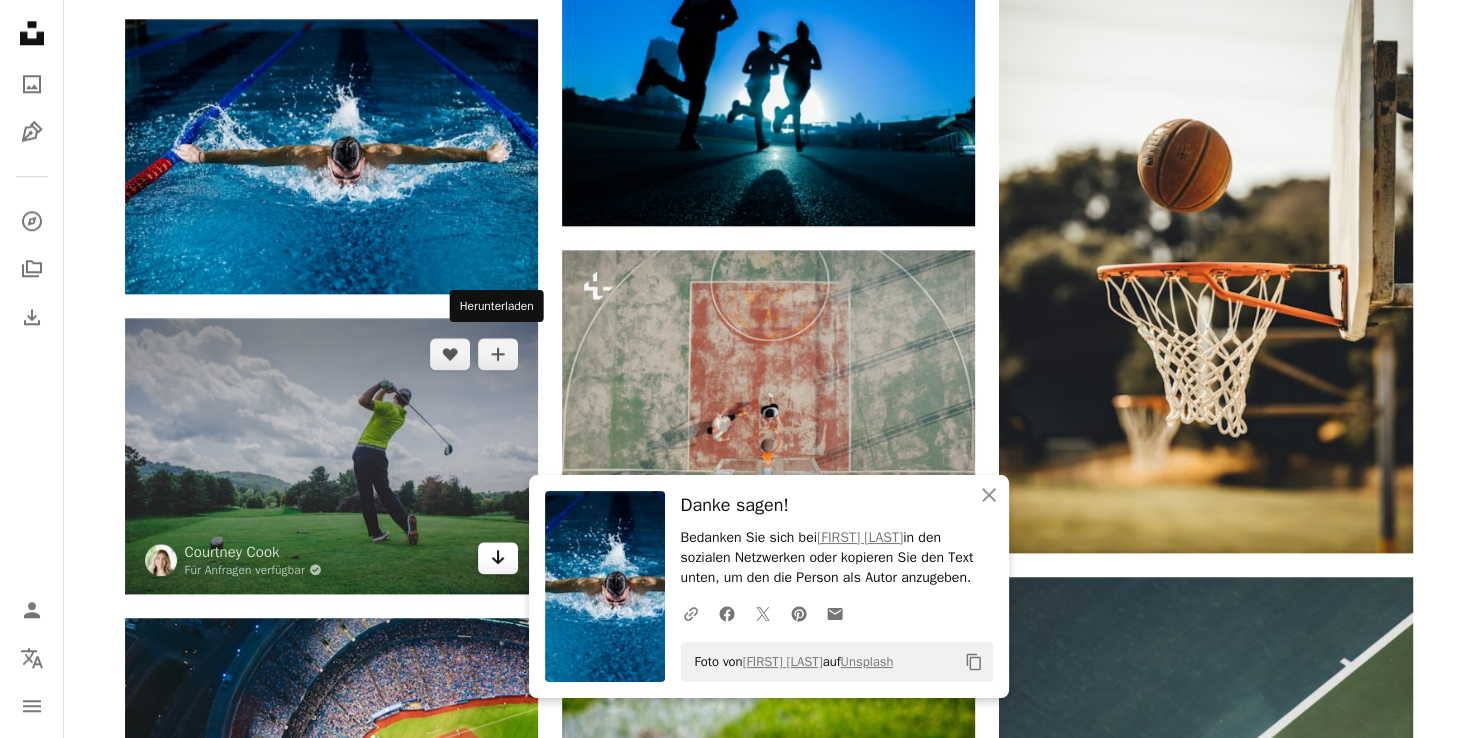 click on "Arrow pointing down" 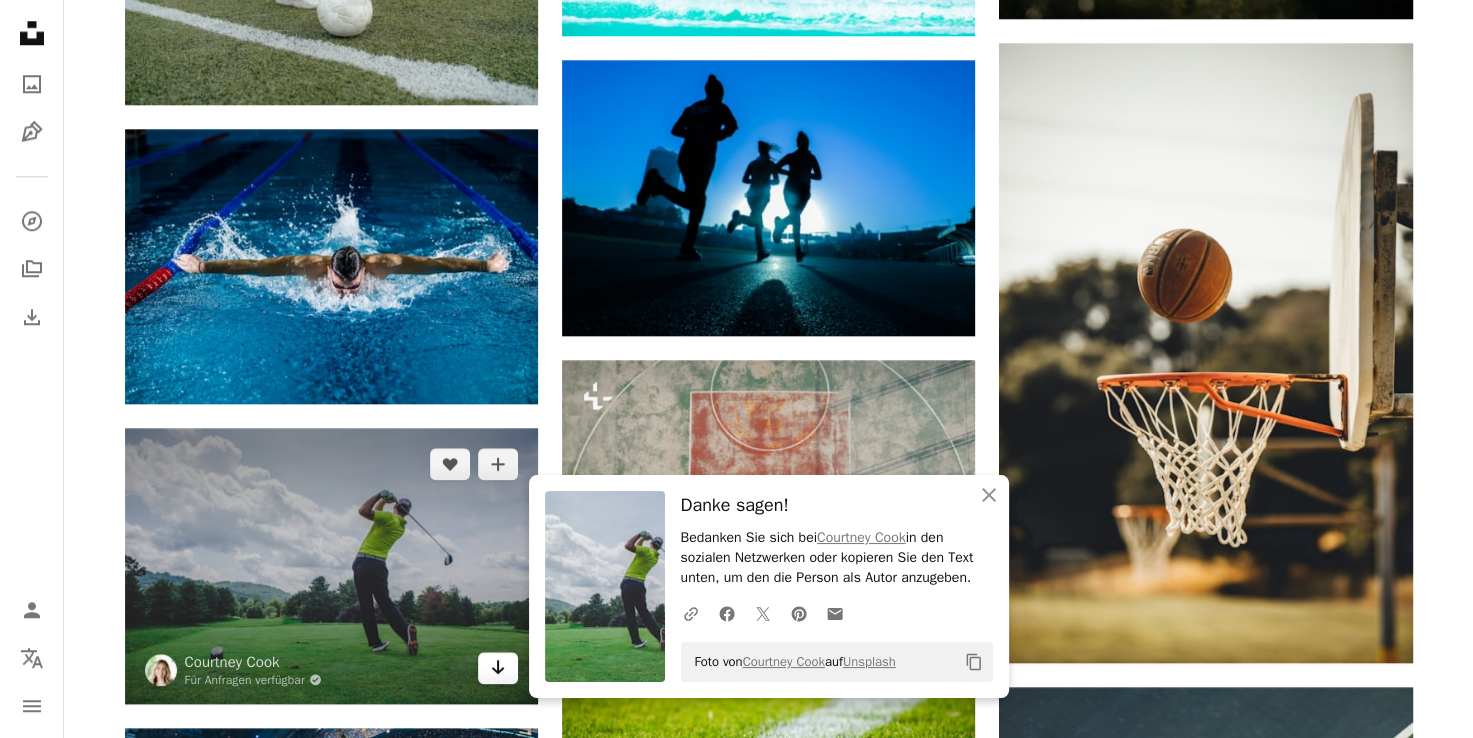 scroll, scrollTop: 1889, scrollLeft: 0, axis: vertical 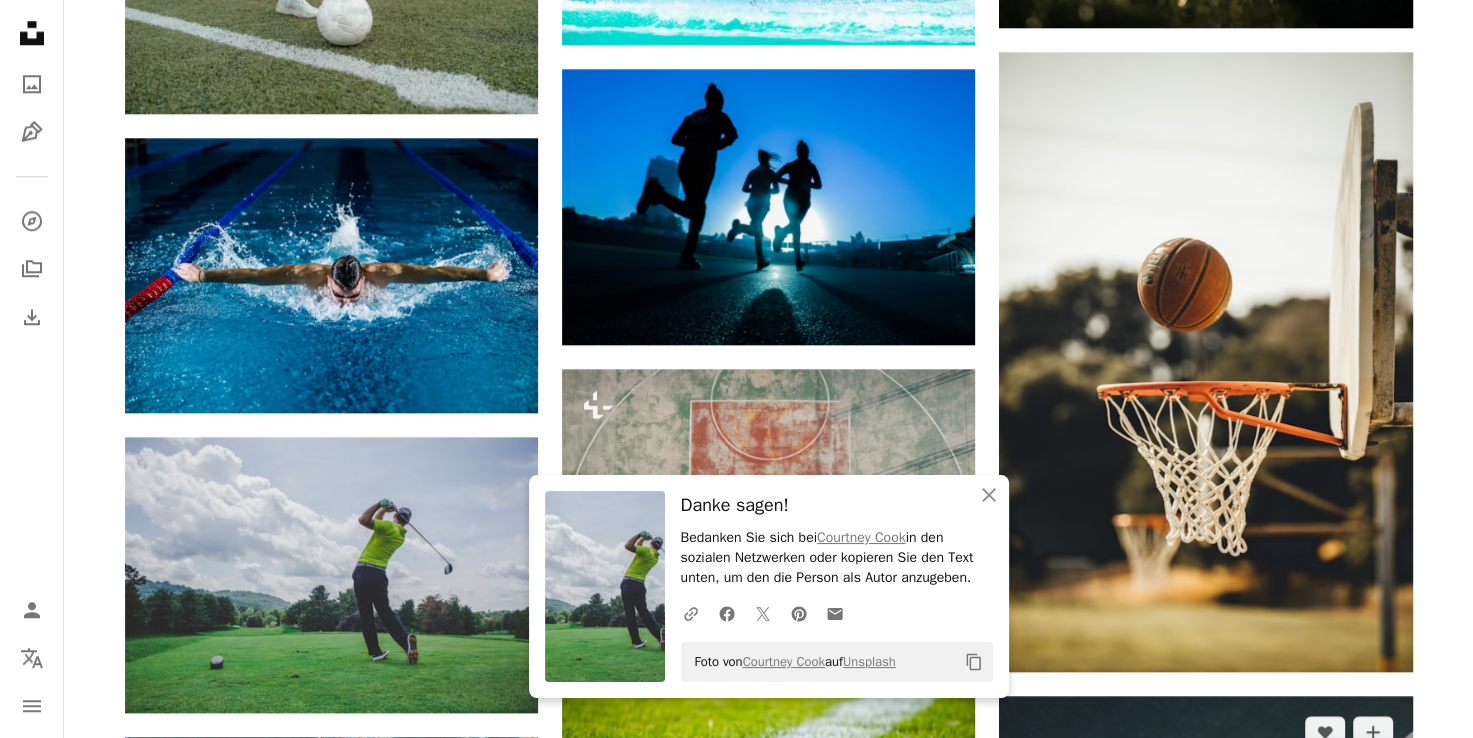 click on "Arrow pointing down" at bounding box center [1373, 1280] 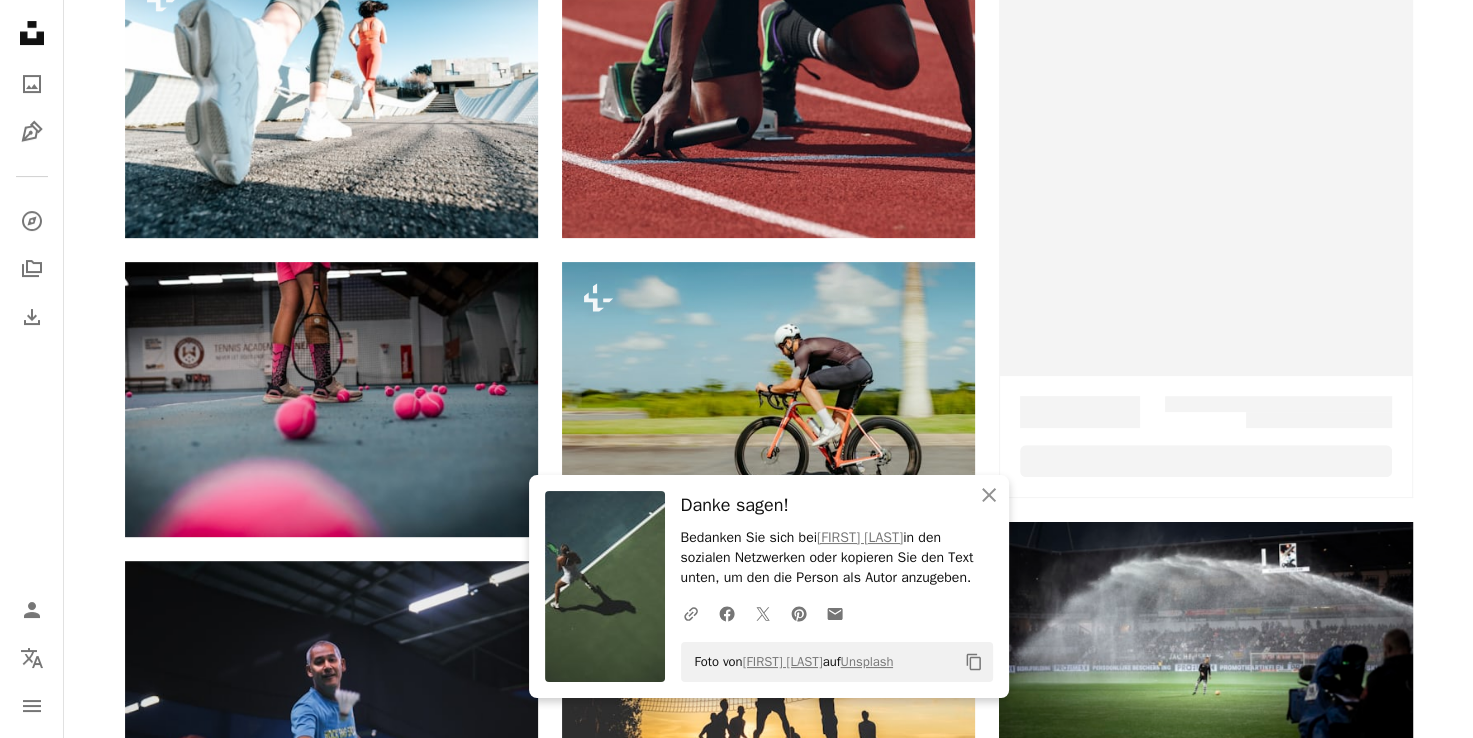 scroll, scrollTop: 0, scrollLeft: 0, axis: both 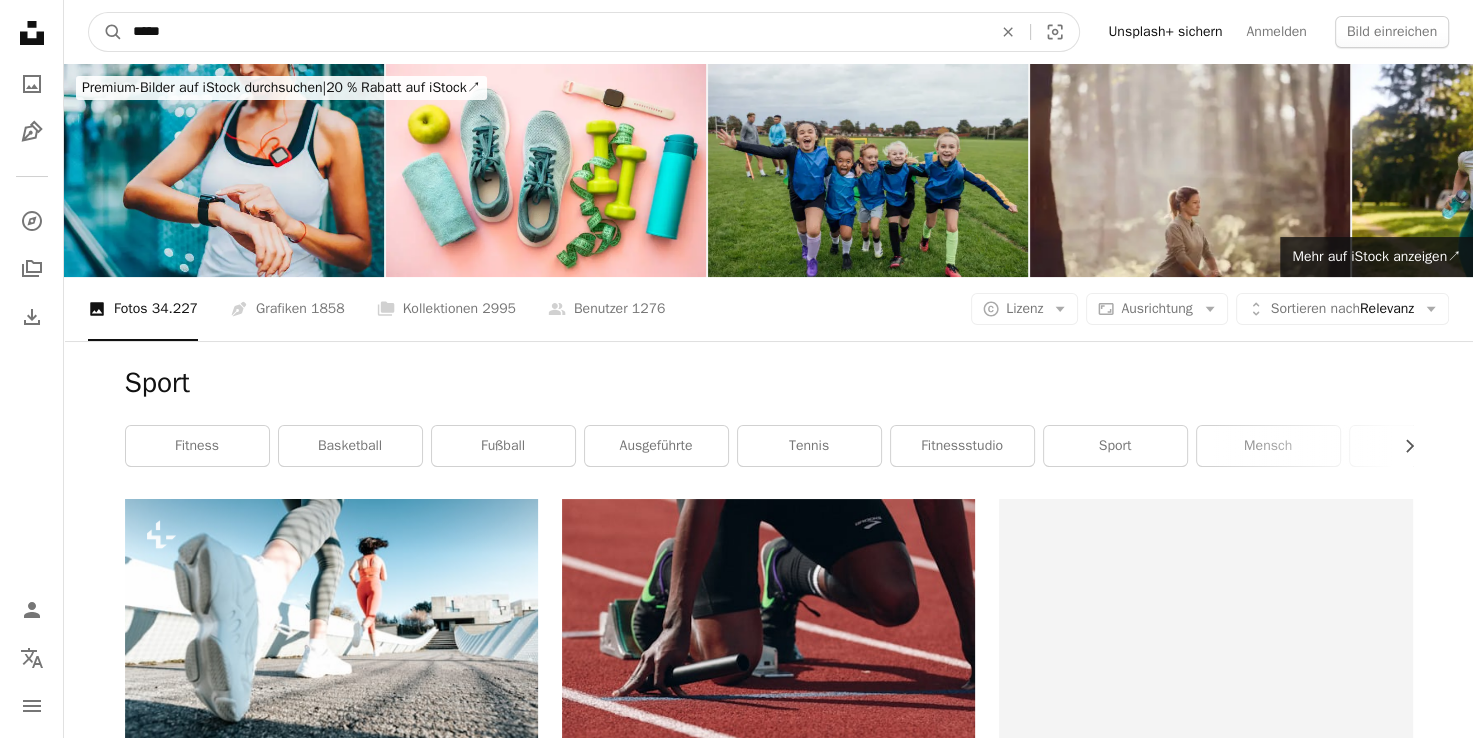 click on "*****" at bounding box center (554, 32) 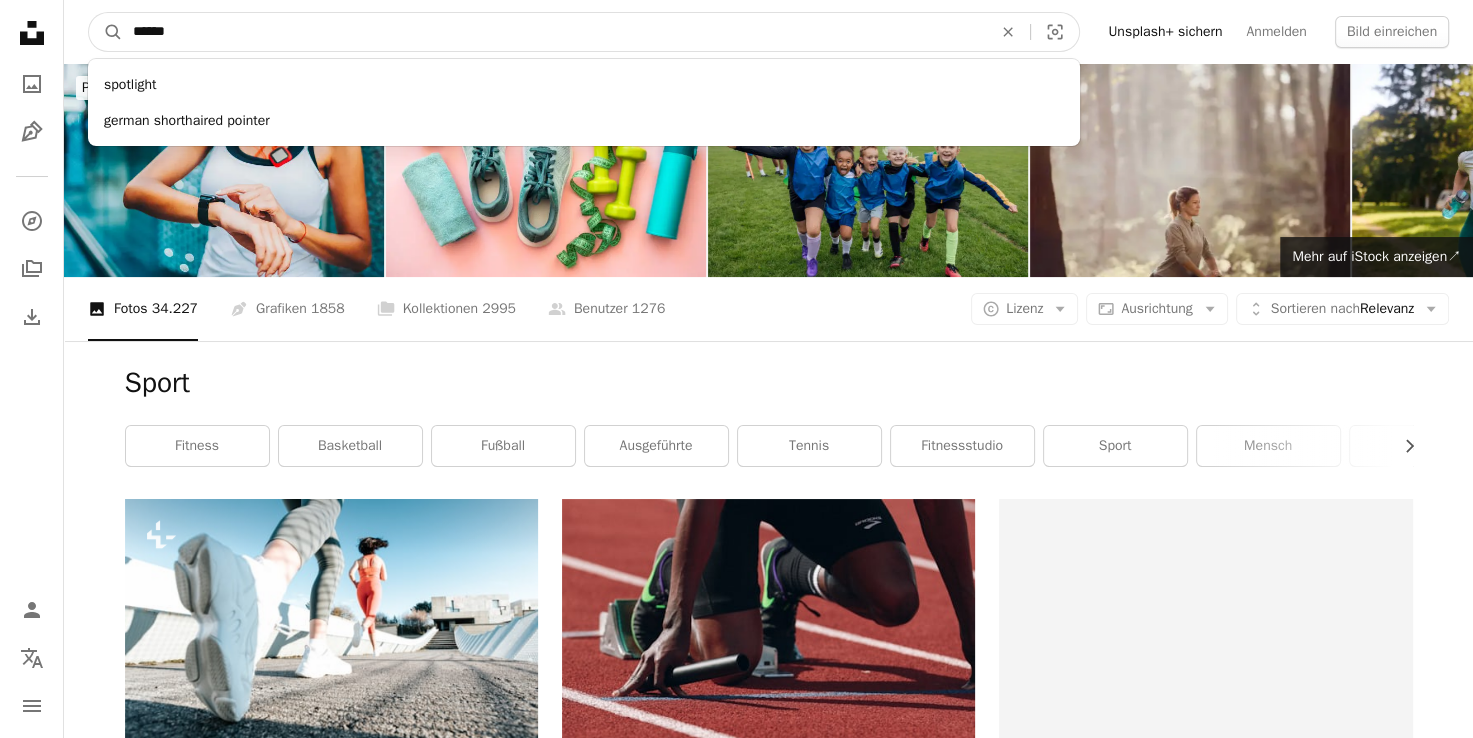 type on "******" 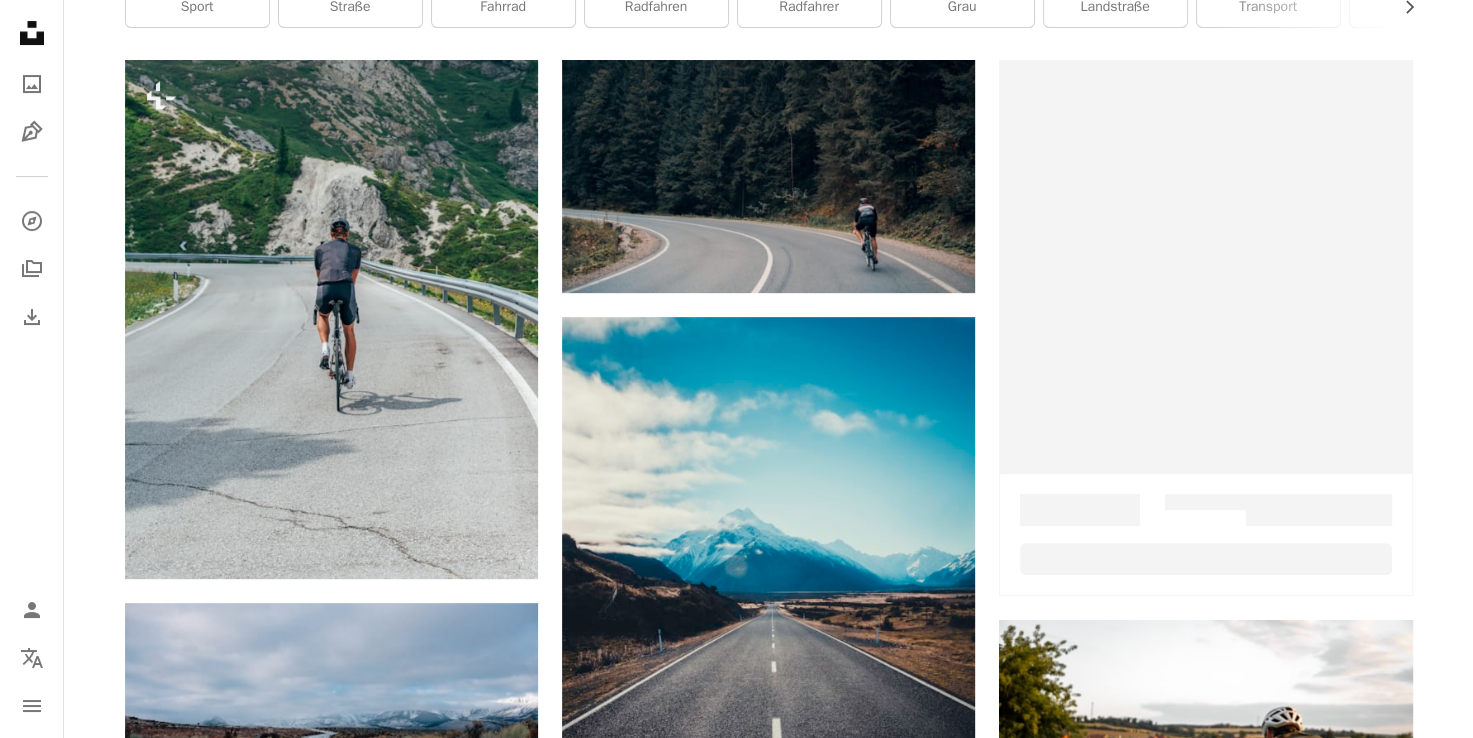 scroll, scrollTop: 0, scrollLeft: 0, axis: both 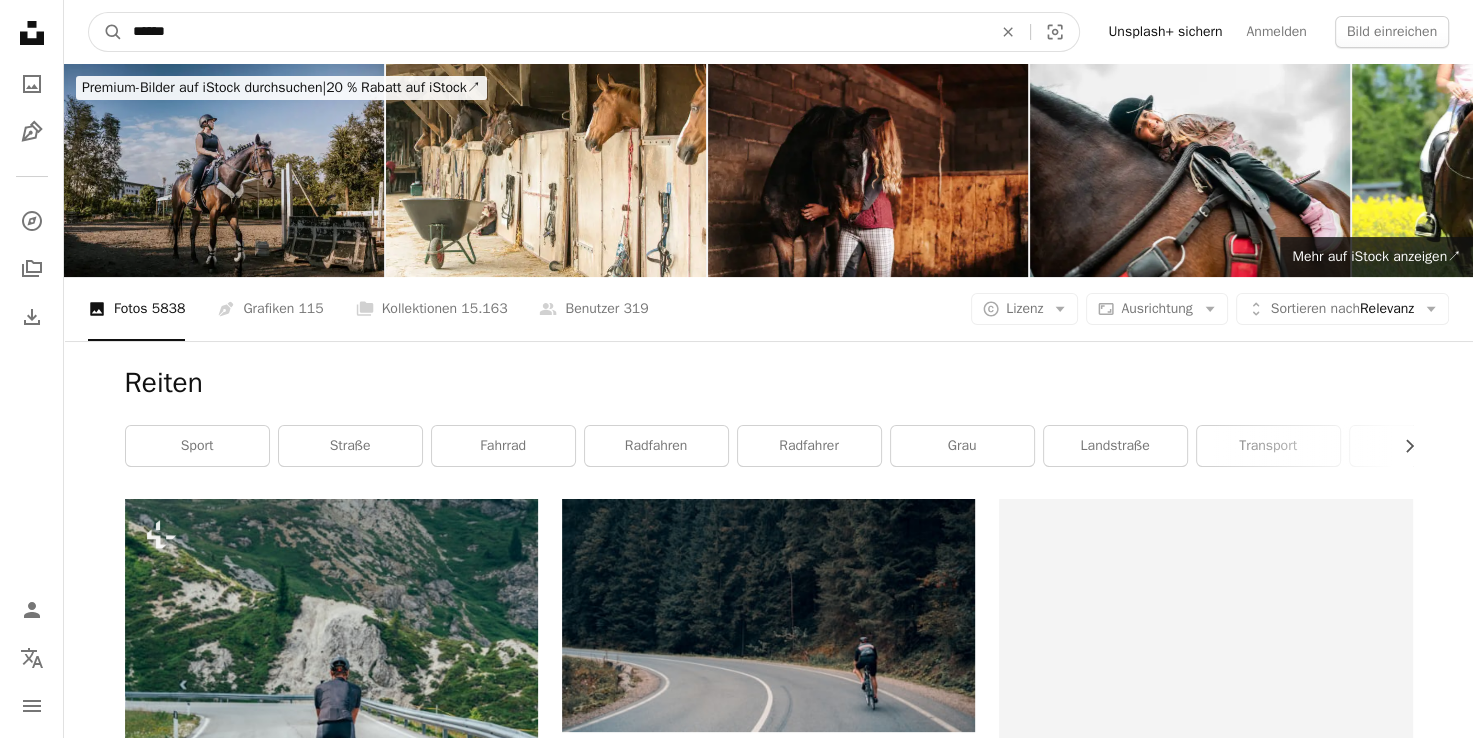 click on "******" at bounding box center [554, 32] 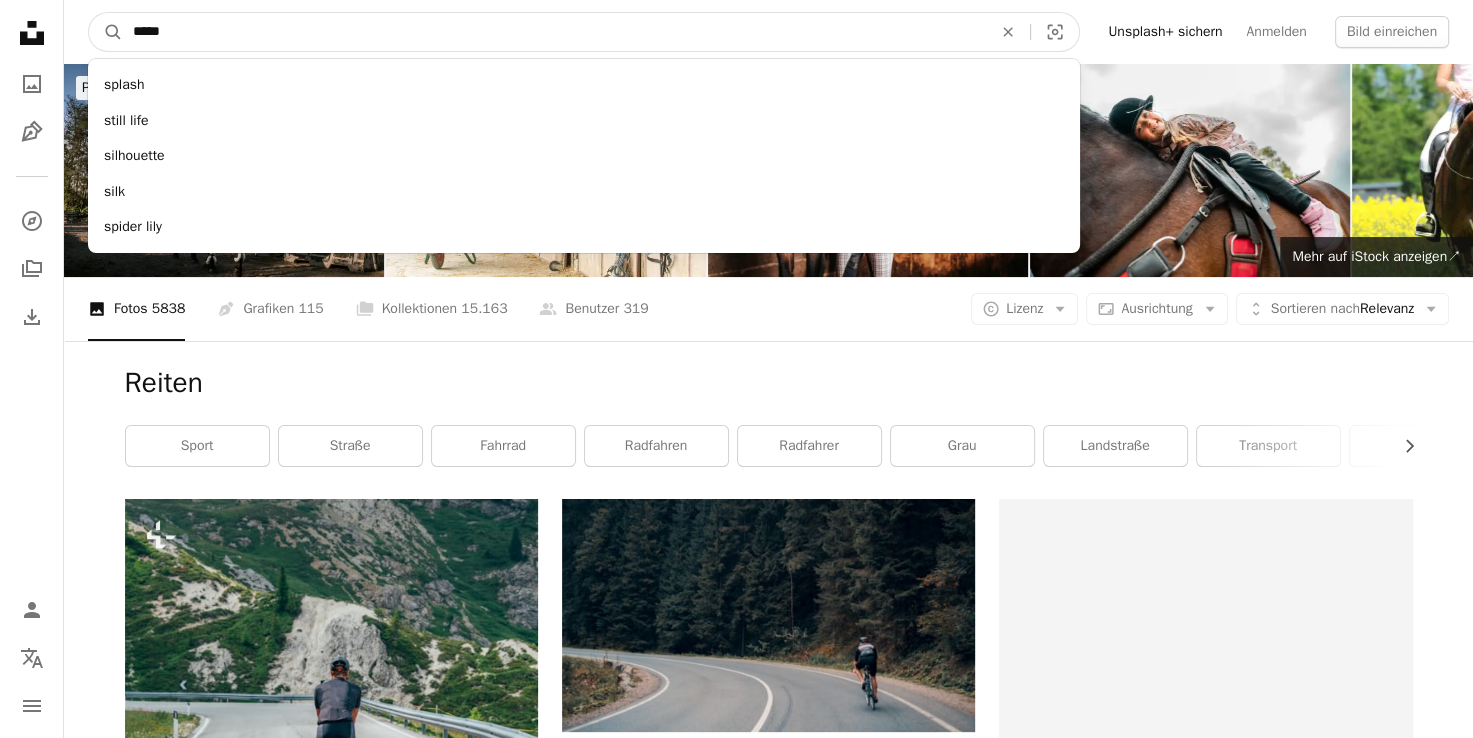 type on "******" 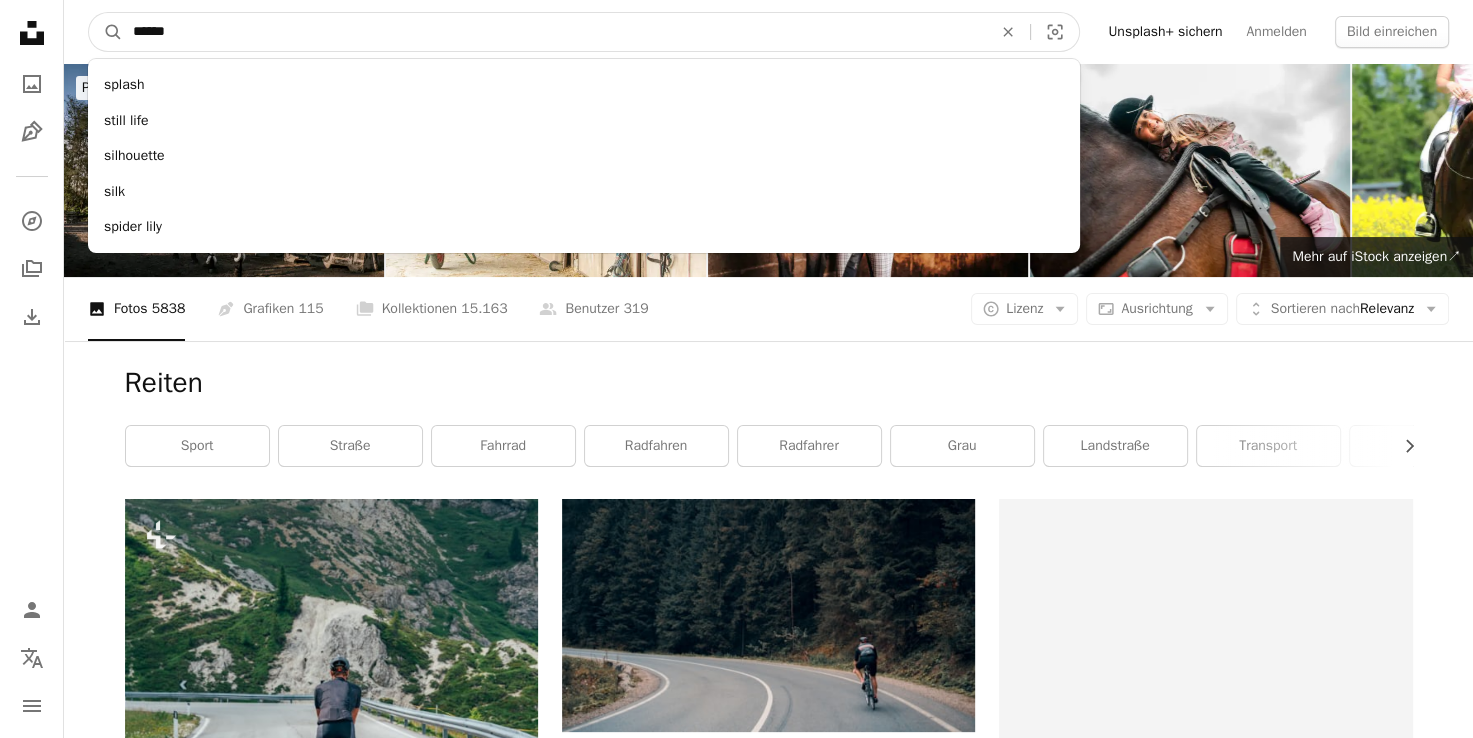 click on "A magnifying glass" at bounding box center (106, 32) 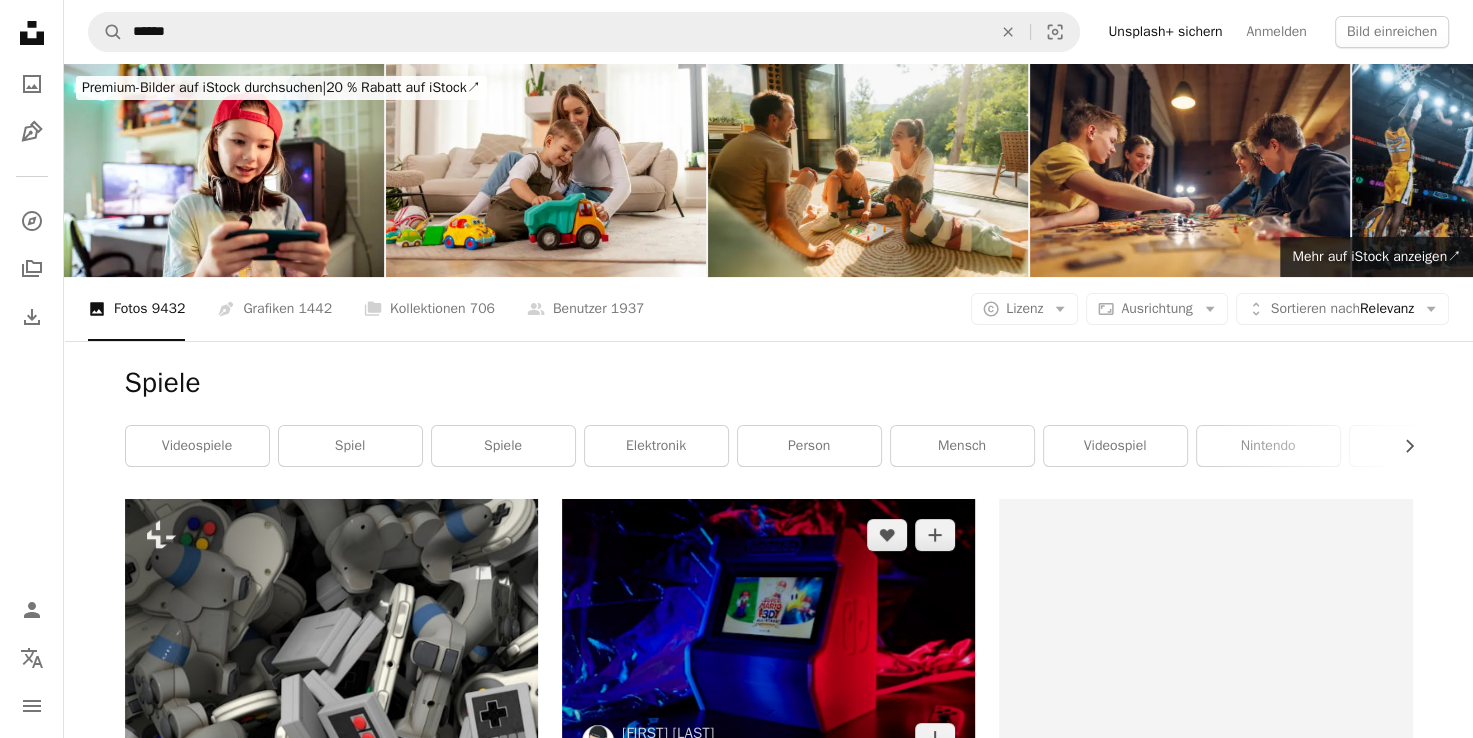 scroll, scrollTop: 299, scrollLeft: 0, axis: vertical 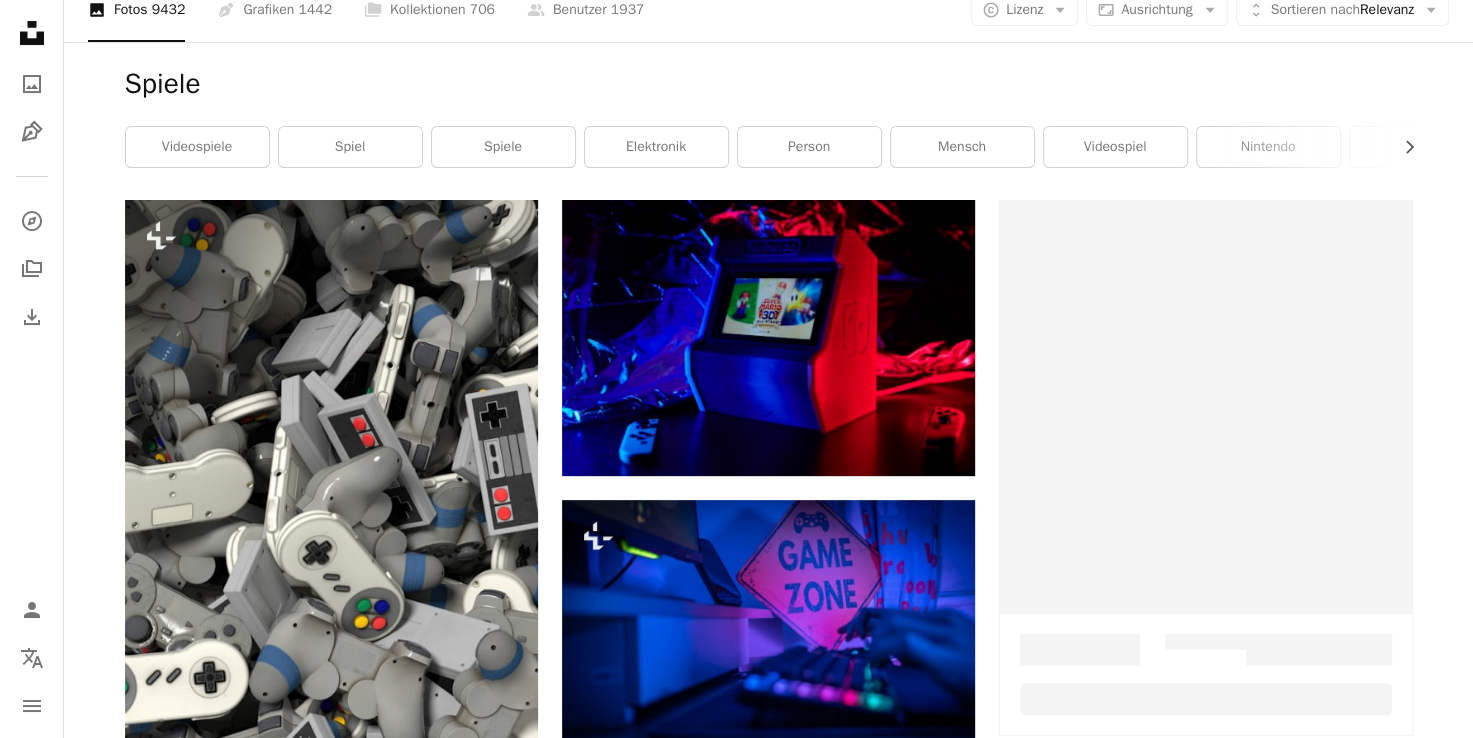 click on "Arrow pointing down" 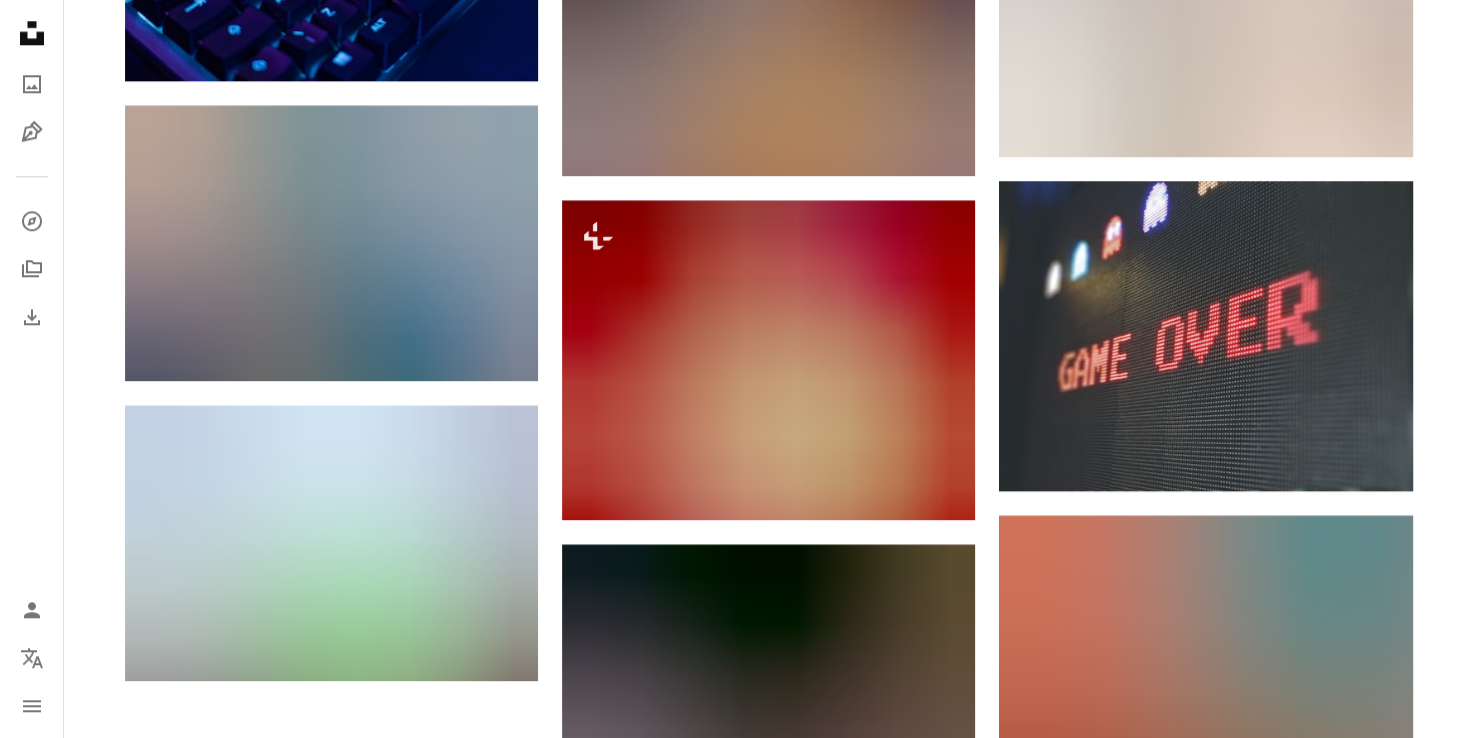 scroll, scrollTop: 2100, scrollLeft: 0, axis: vertical 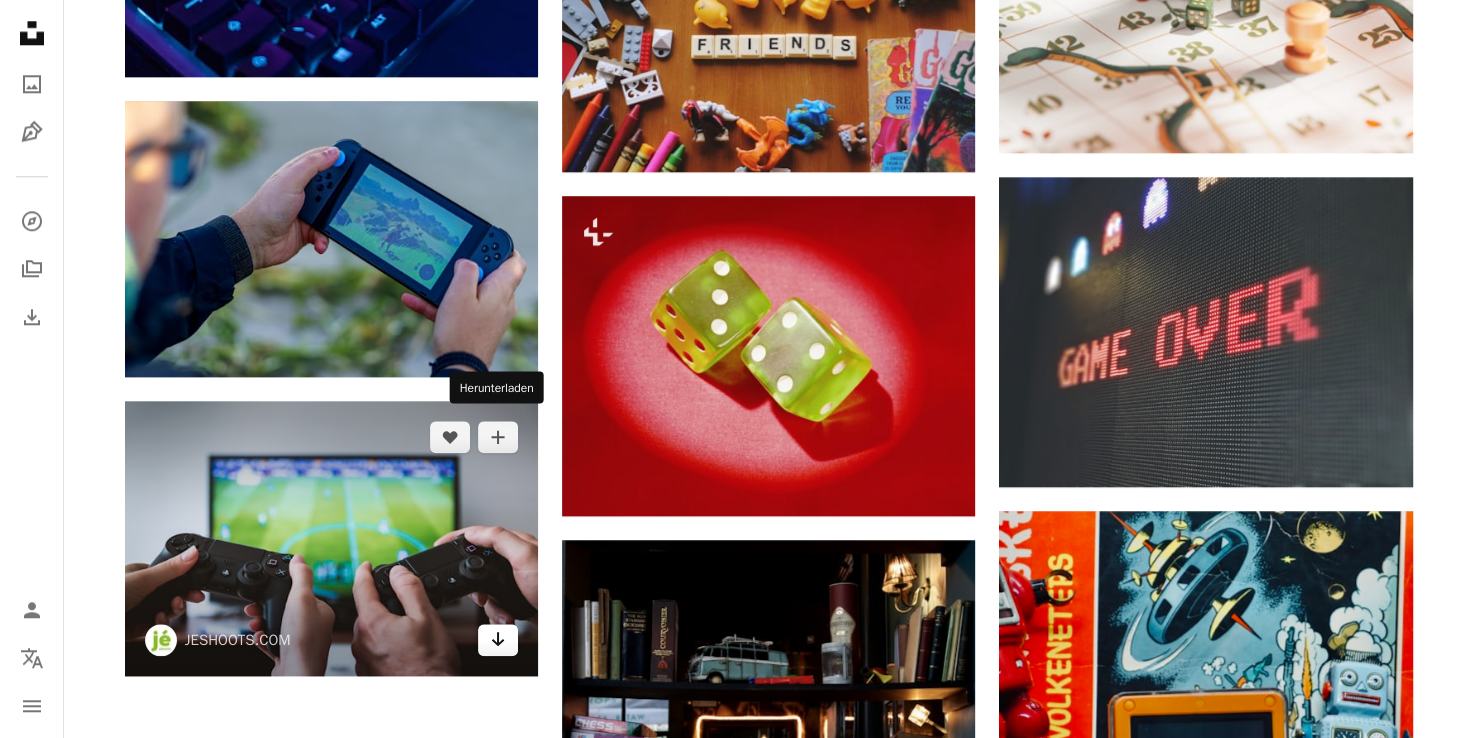 click 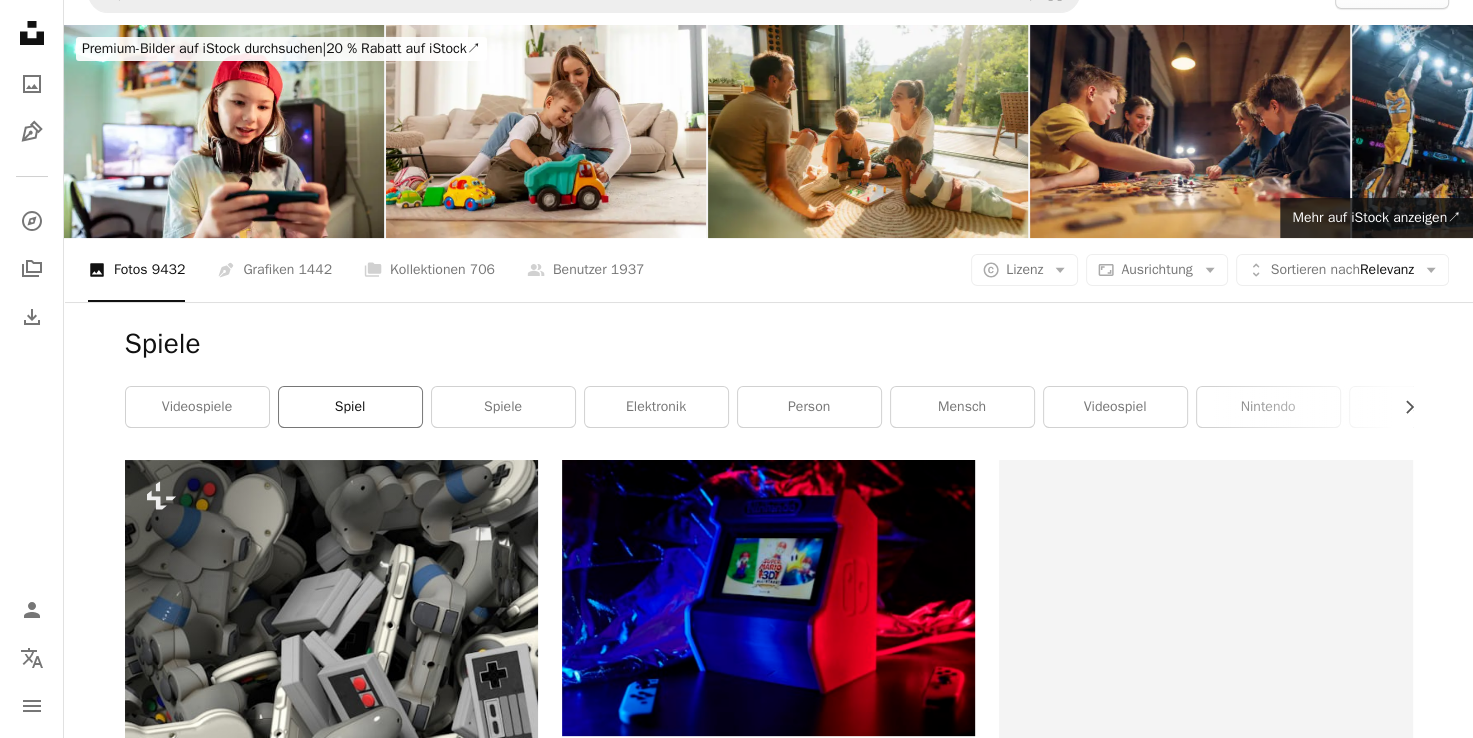 scroll, scrollTop: 0, scrollLeft: 0, axis: both 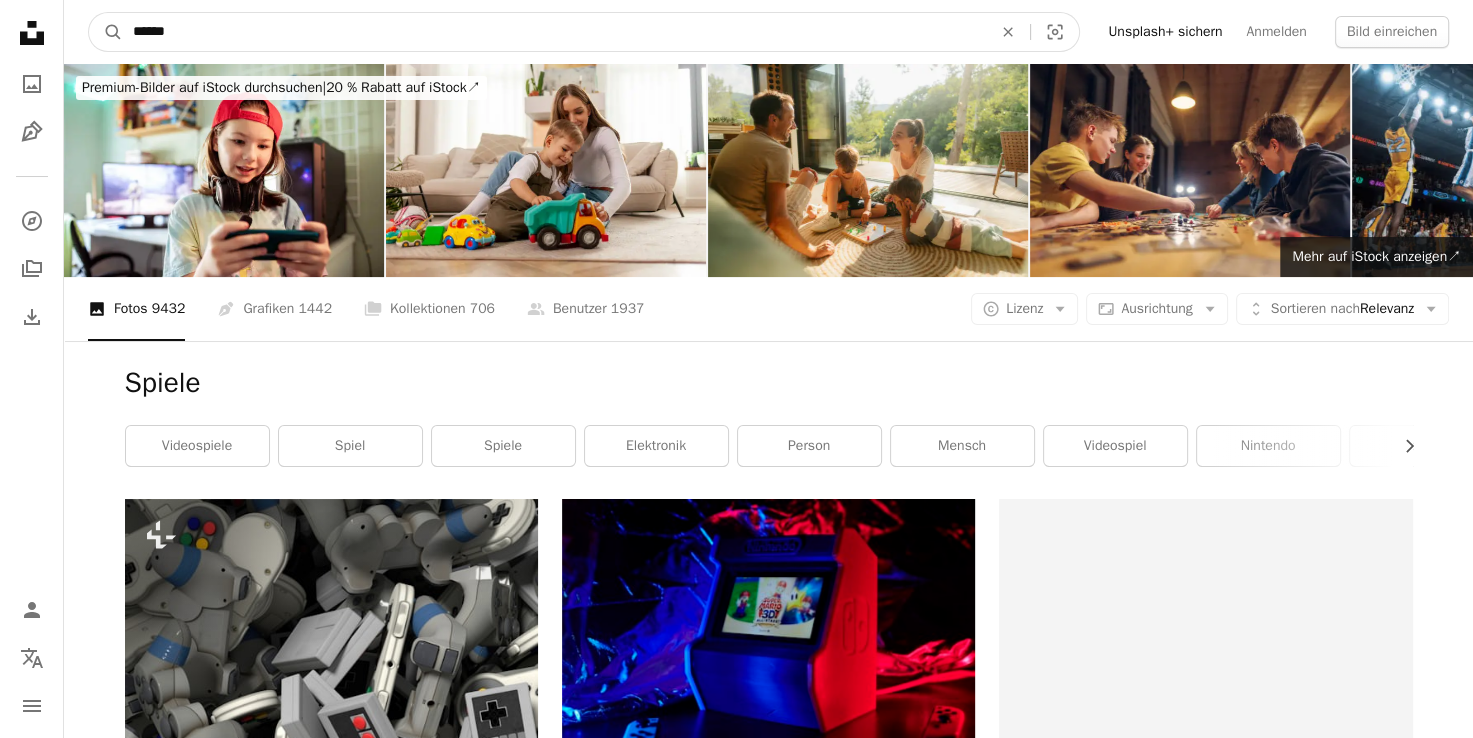 click on "******" at bounding box center (554, 32) 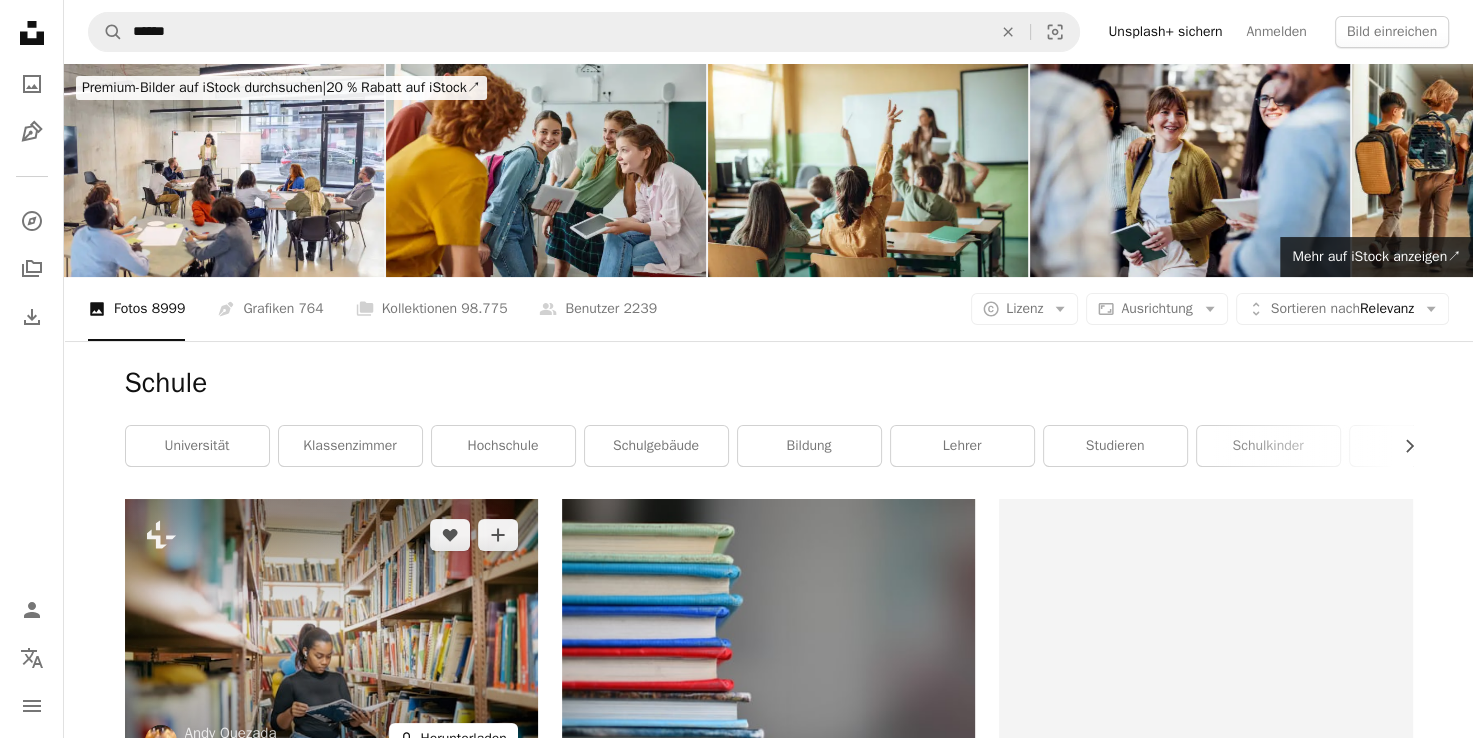 click on "A lock Herunterladen" at bounding box center [453, 739] 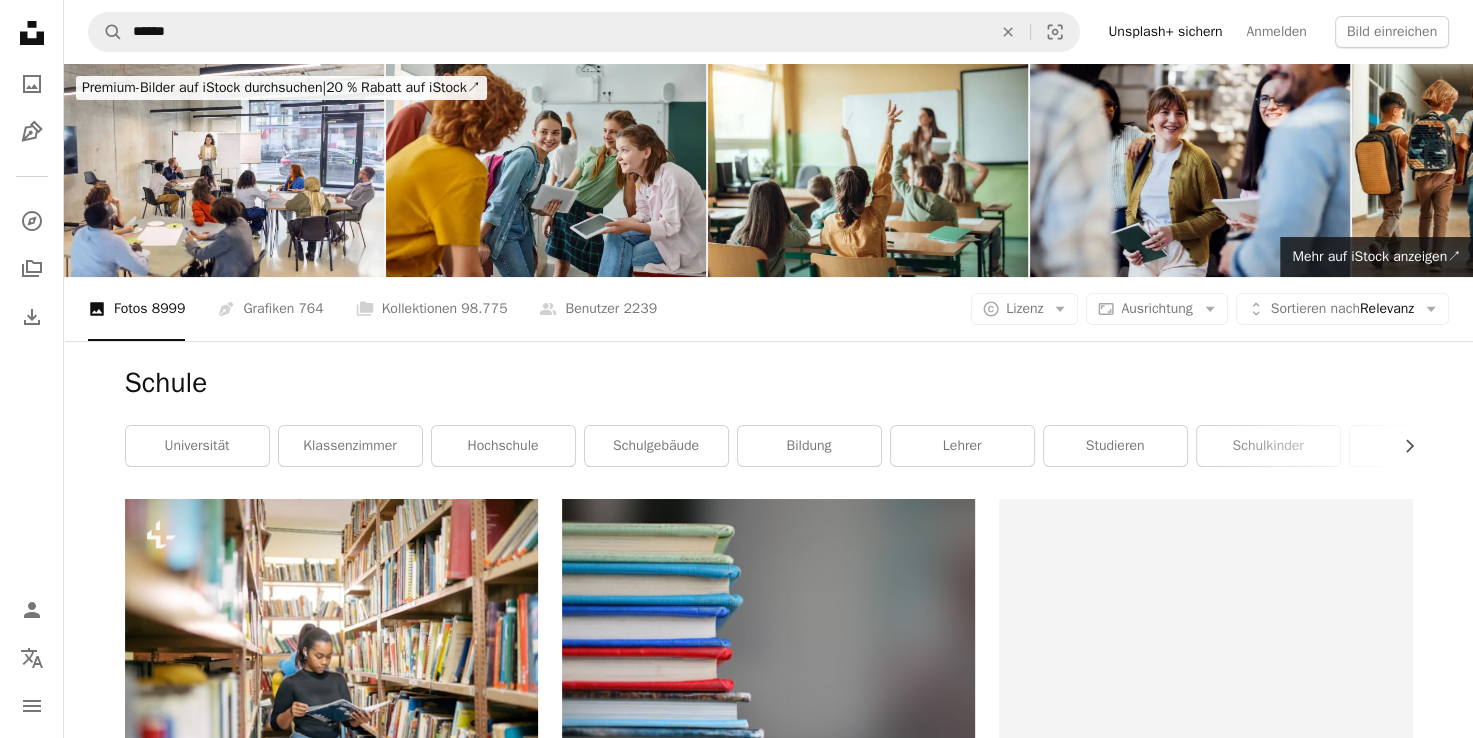 click on "Schule" at bounding box center [769, 383] 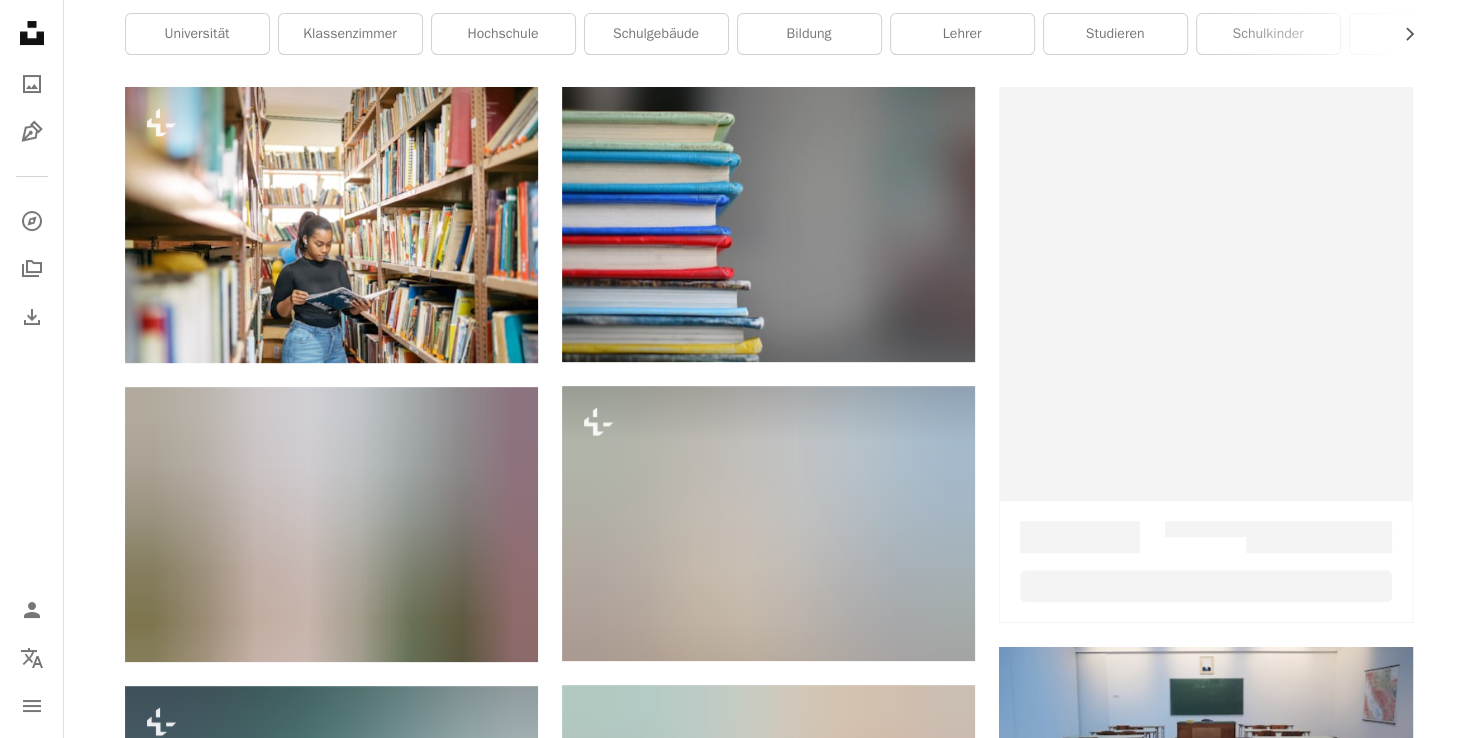 scroll, scrollTop: 414, scrollLeft: 0, axis: vertical 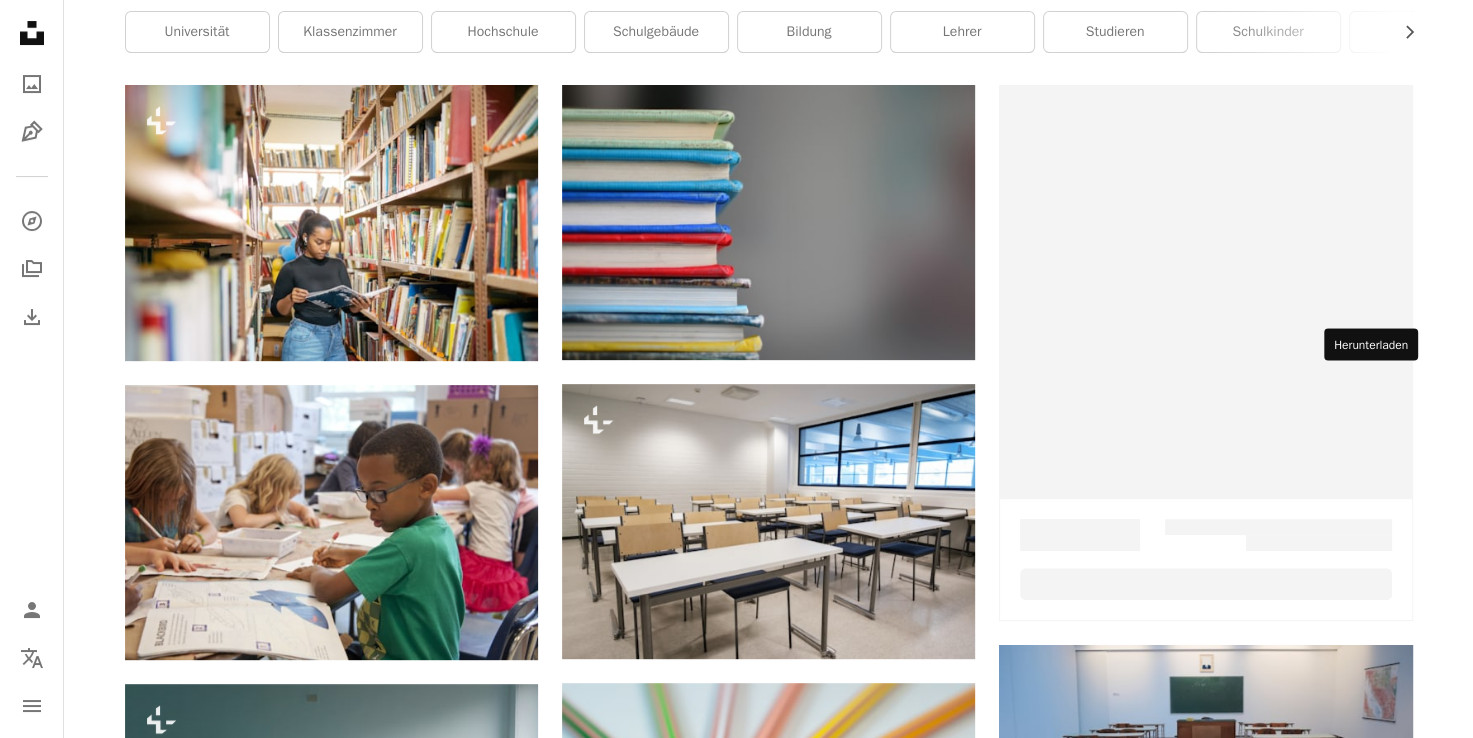 click on "Arrow pointing down" 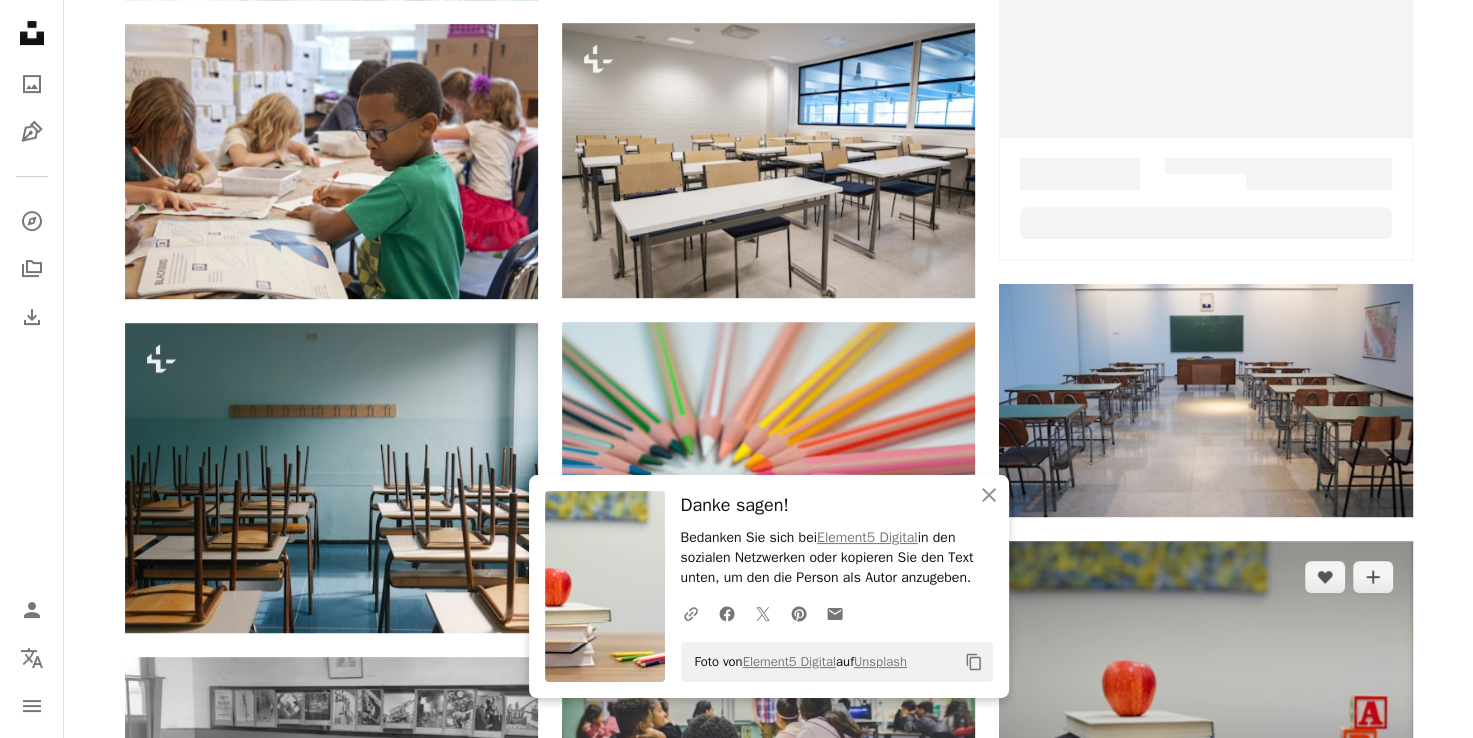 scroll, scrollTop: 778, scrollLeft: 0, axis: vertical 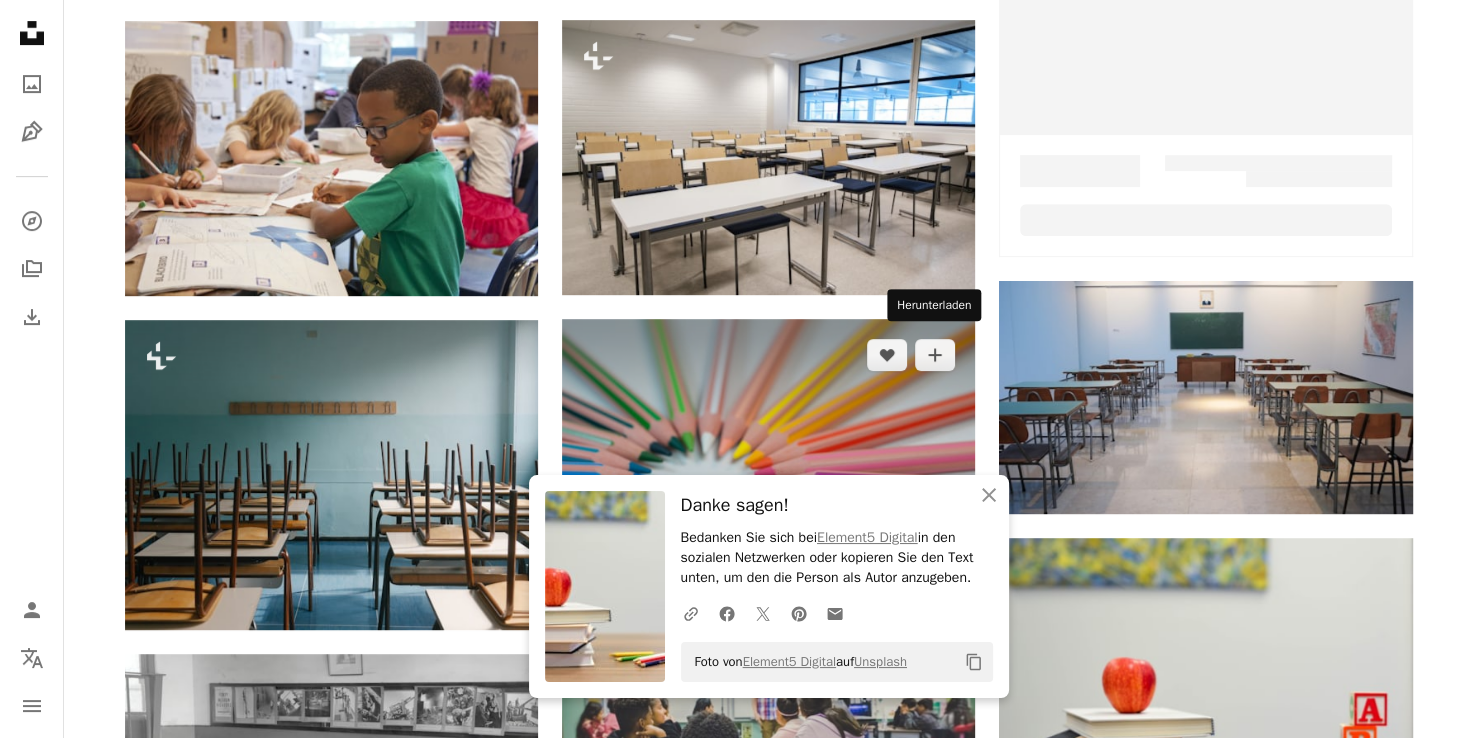 click on "Arrow pointing down" 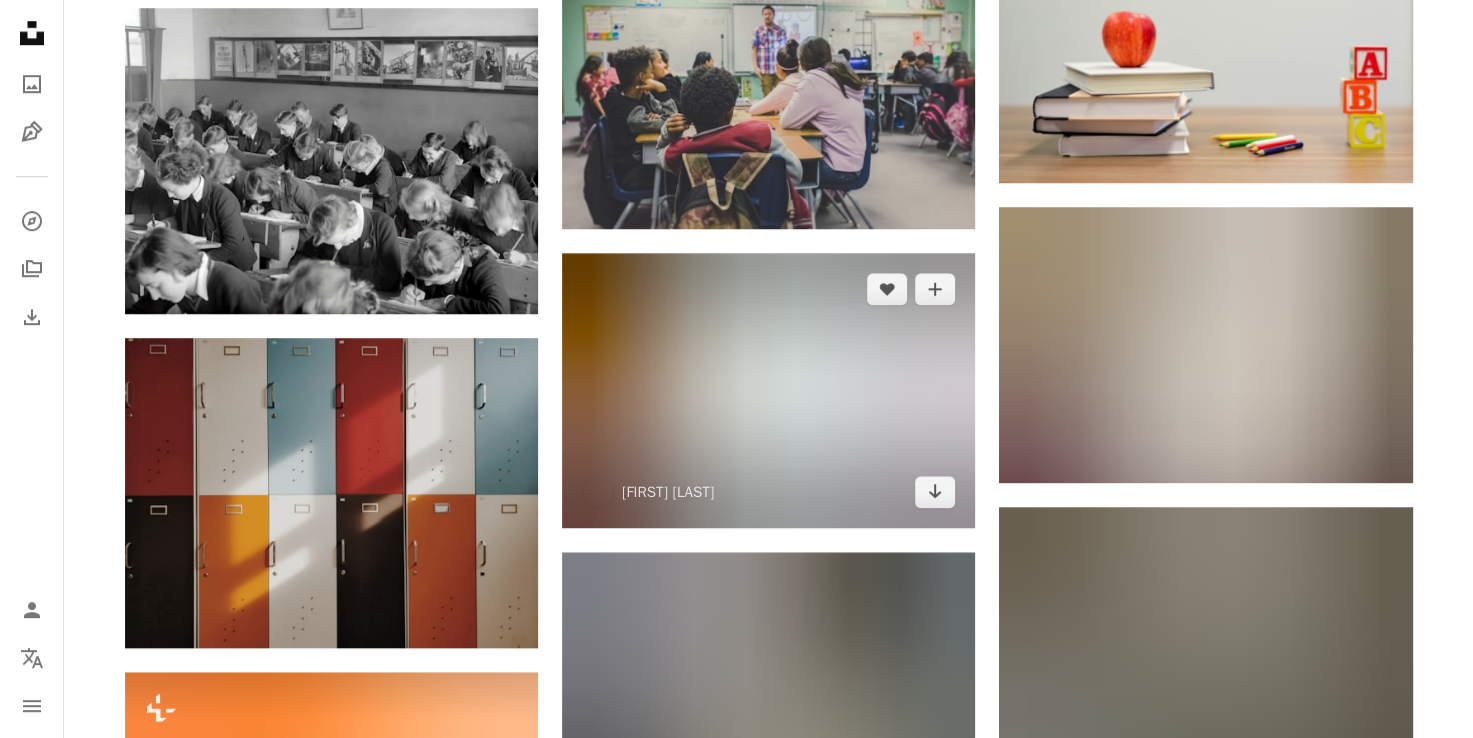 scroll, scrollTop: 1931, scrollLeft: 0, axis: vertical 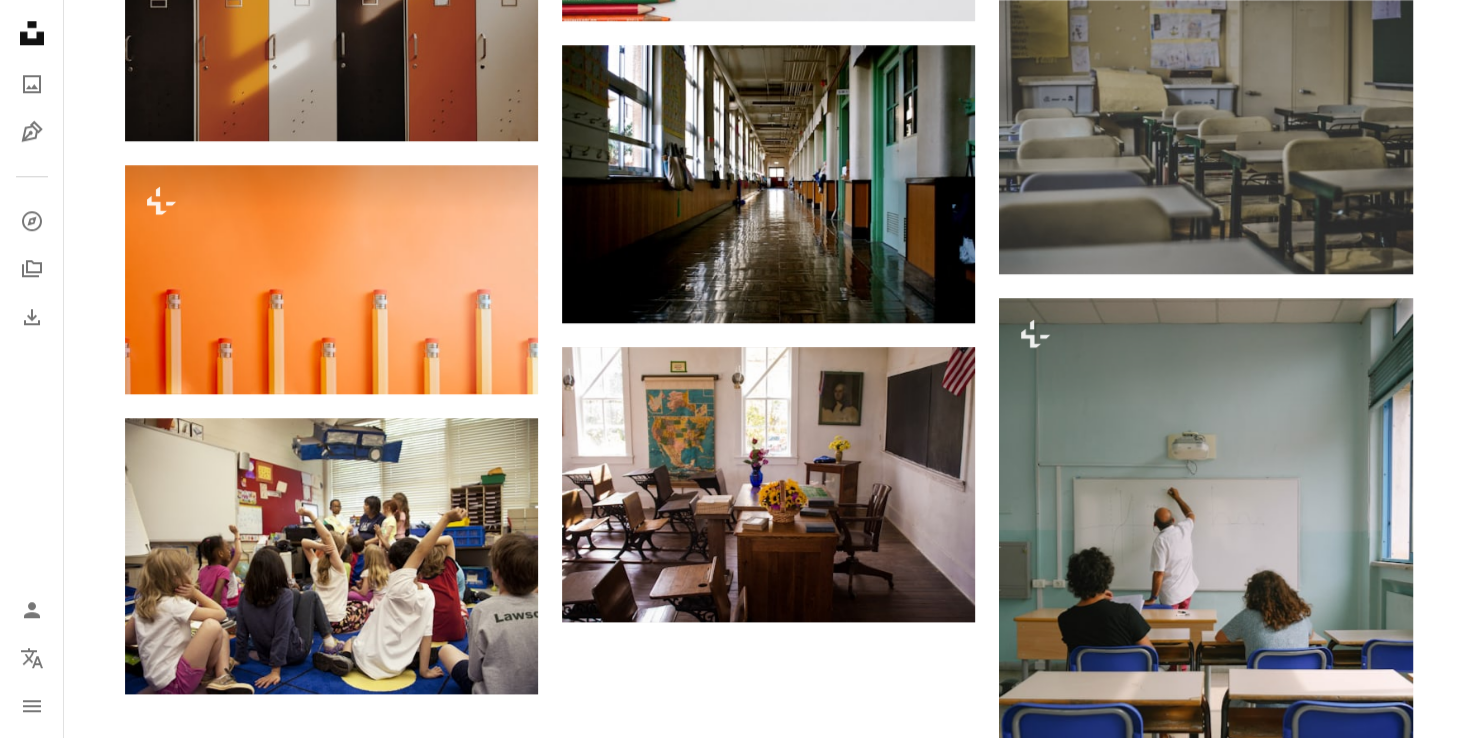 click on "Mehr laden" at bounding box center [769, 1263] 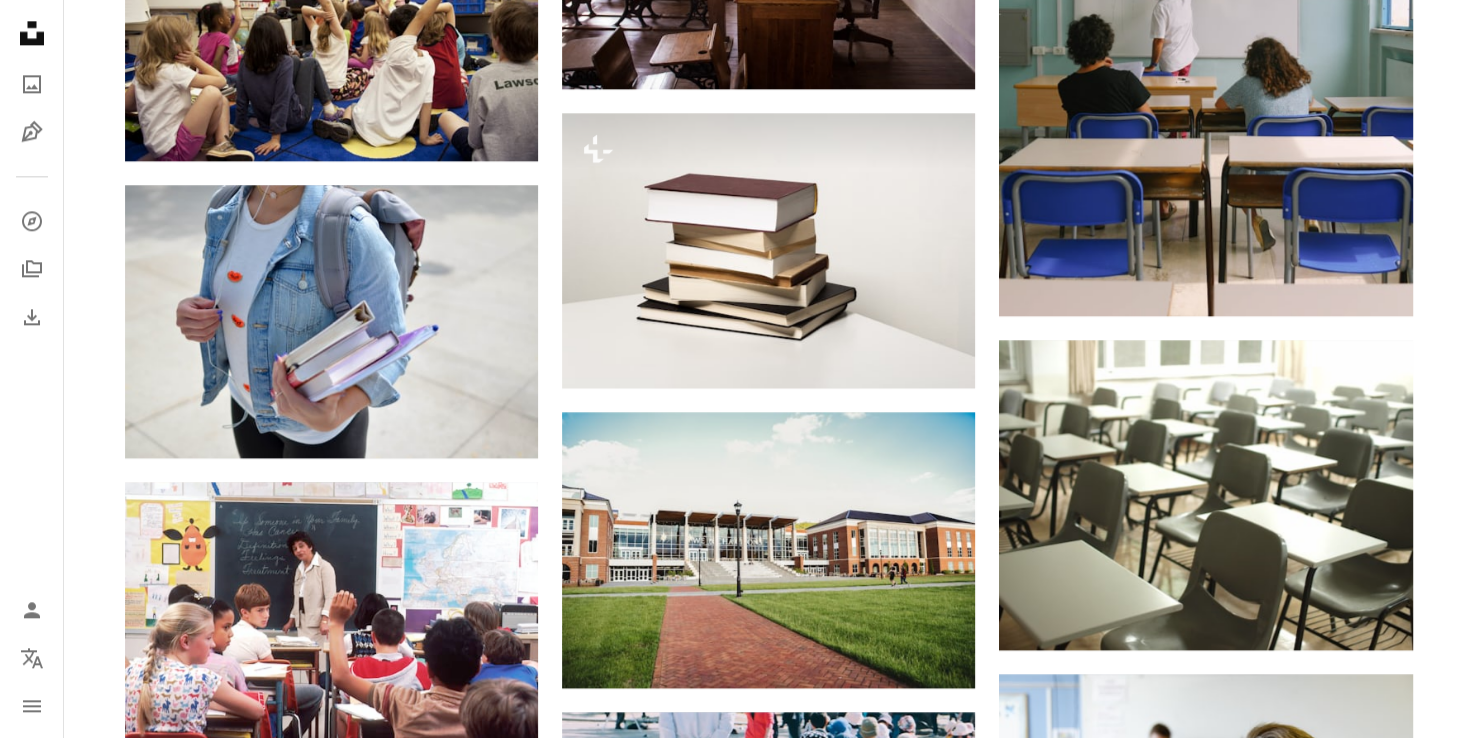 scroll, scrollTop: 2670, scrollLeft: 0, axis: vertical 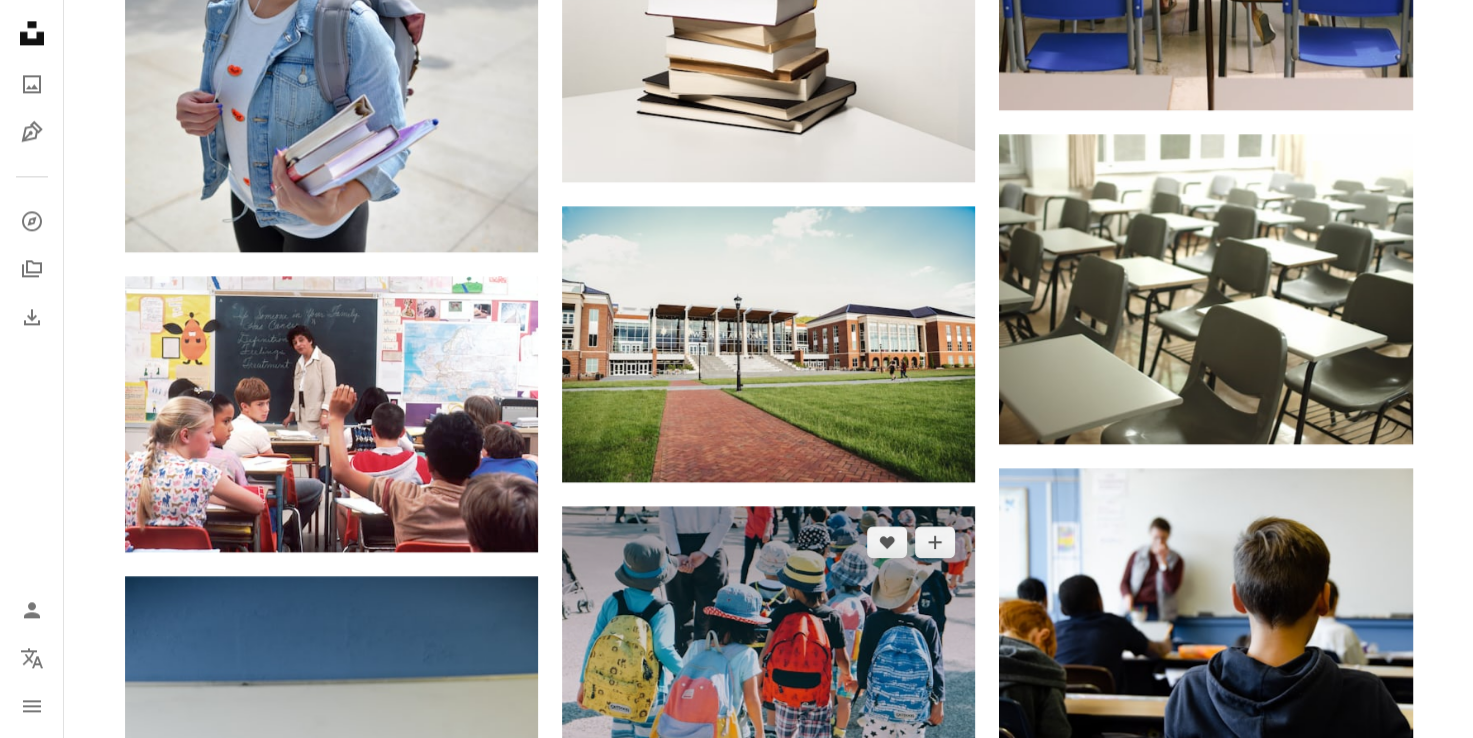 click on "Arrow pointing down" 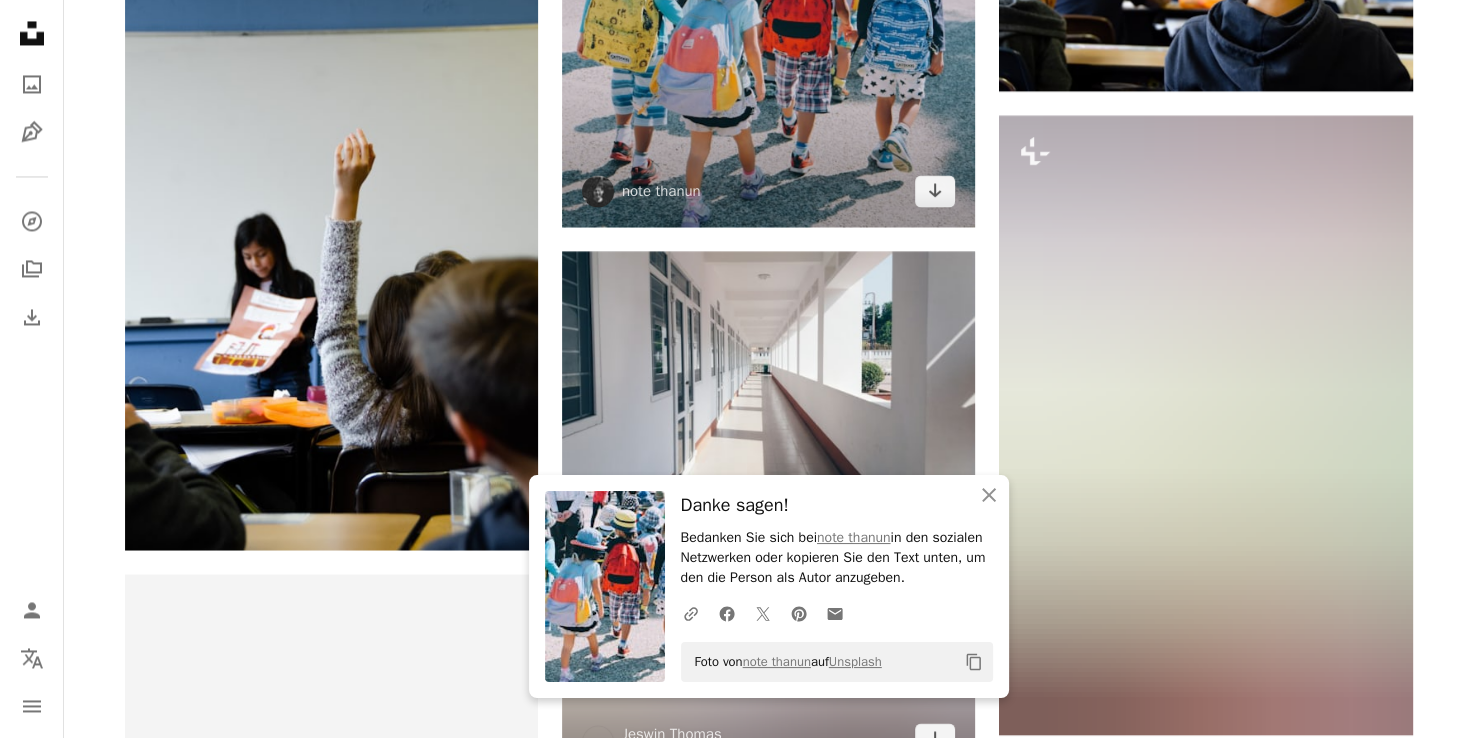scroll, scrollTop: 3248, scrollLeft: 0, axis: vertical 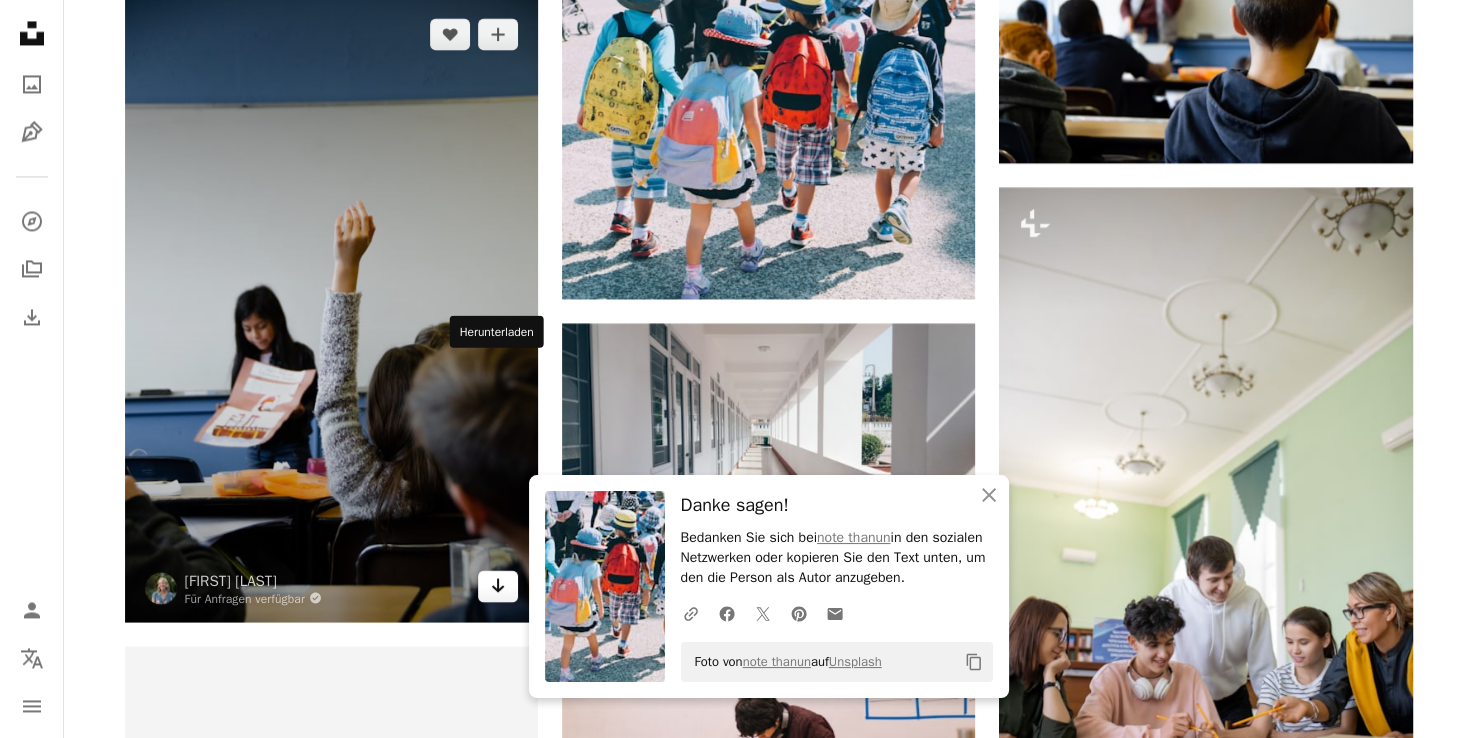 click on "Arrow pointing down" 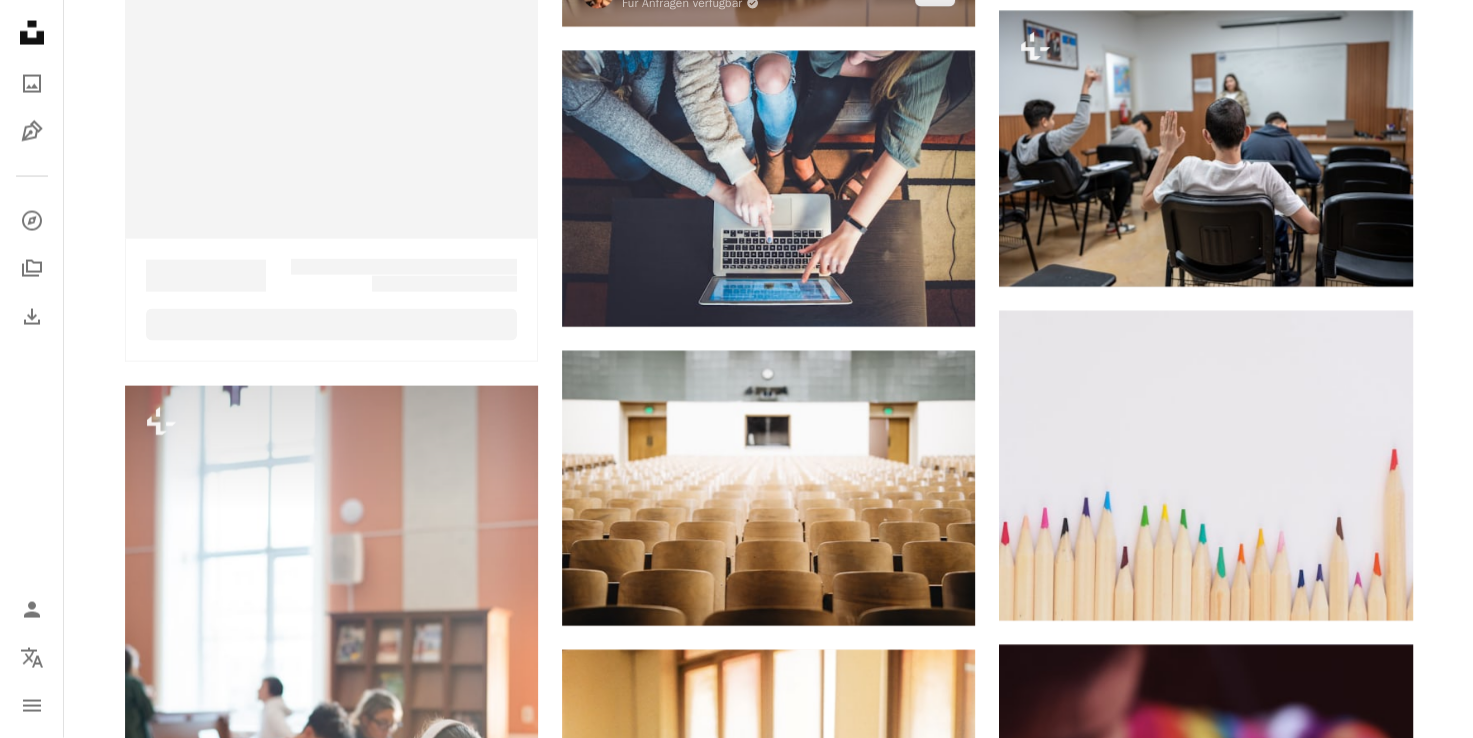 scroll, scrollTop: 4070, scrollLeft: 0, axis: vertical 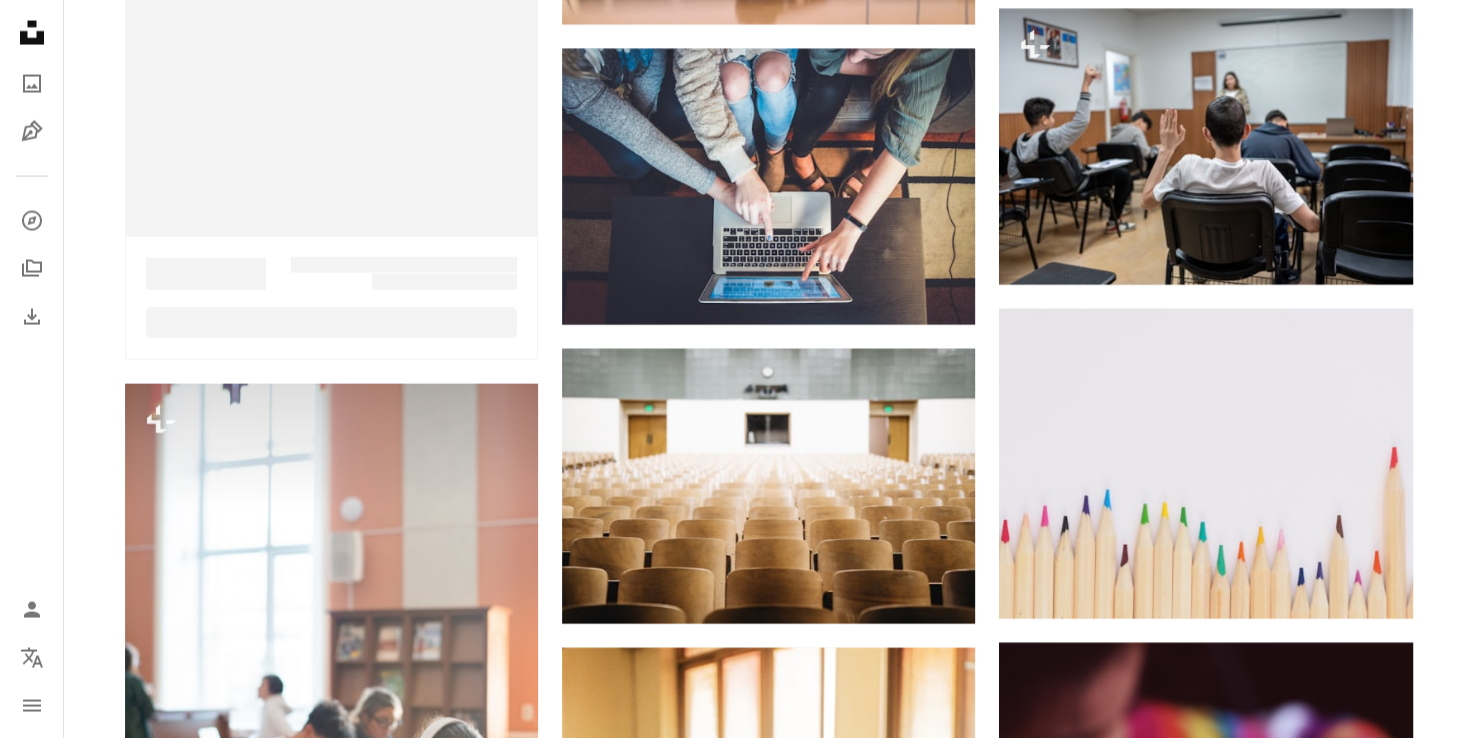 click on "[FIRST] [LAST]" at bounding box center [768, 479] 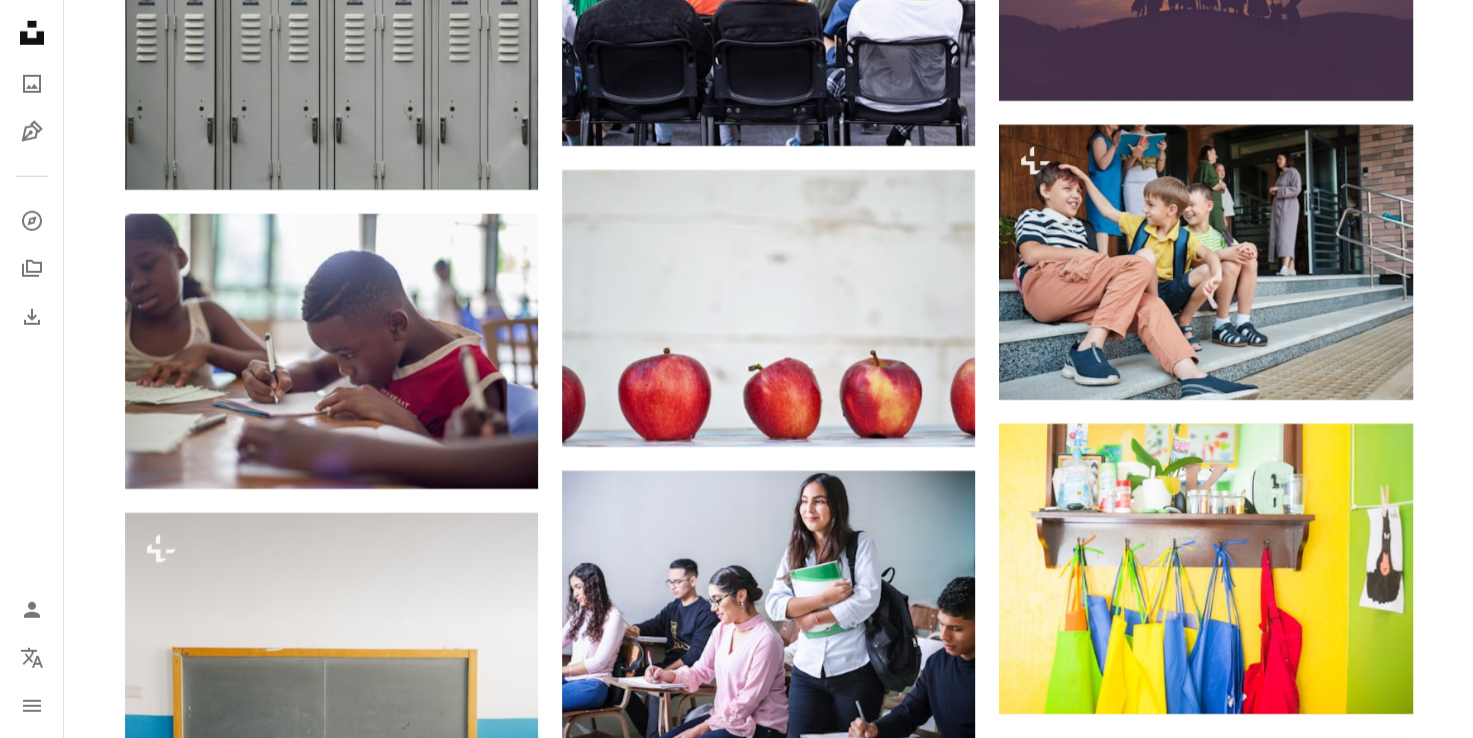 scroll, scrollTop: 5803, scrollLeft: 0, axis: vertical 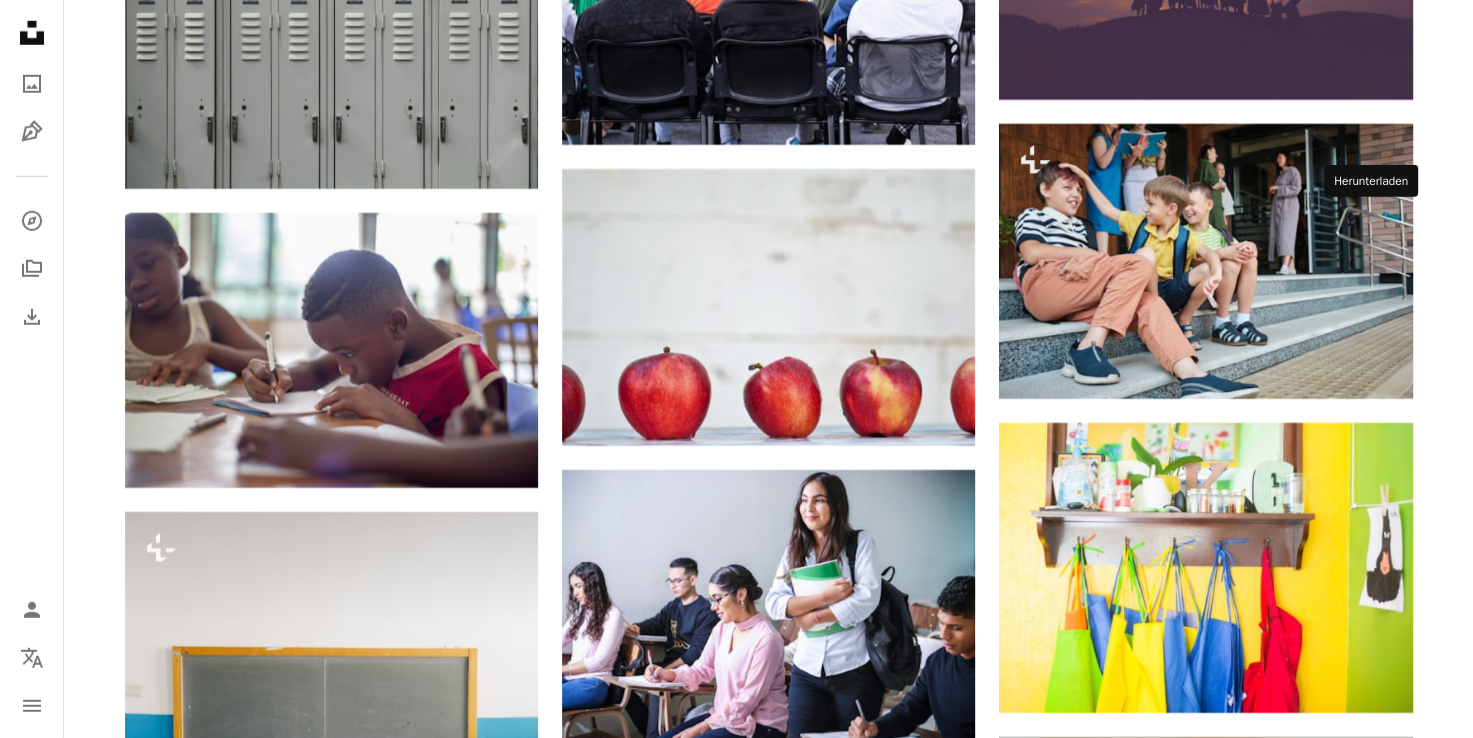 click on "Arrow pointing down" 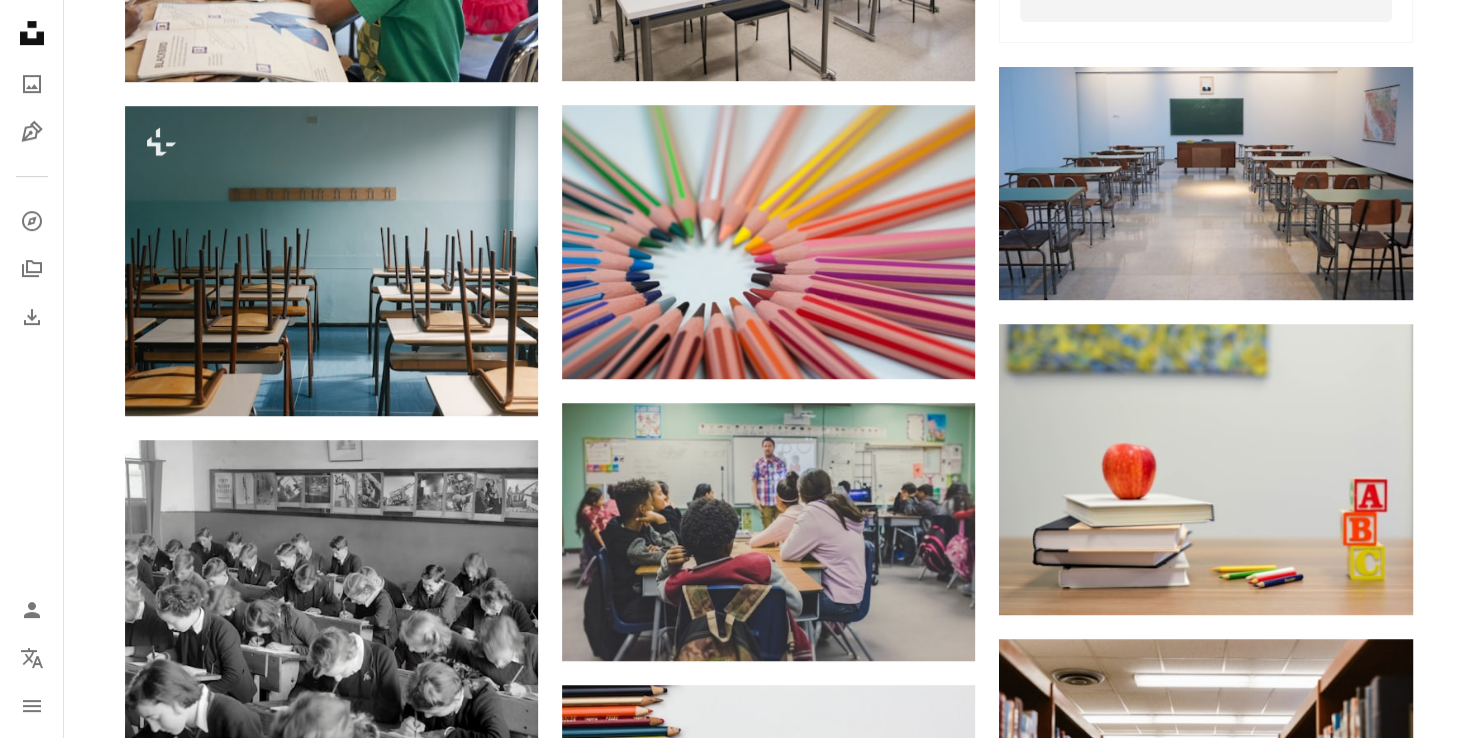 scroll, scrollTop: 0, scrollLeft: 0, axis: both 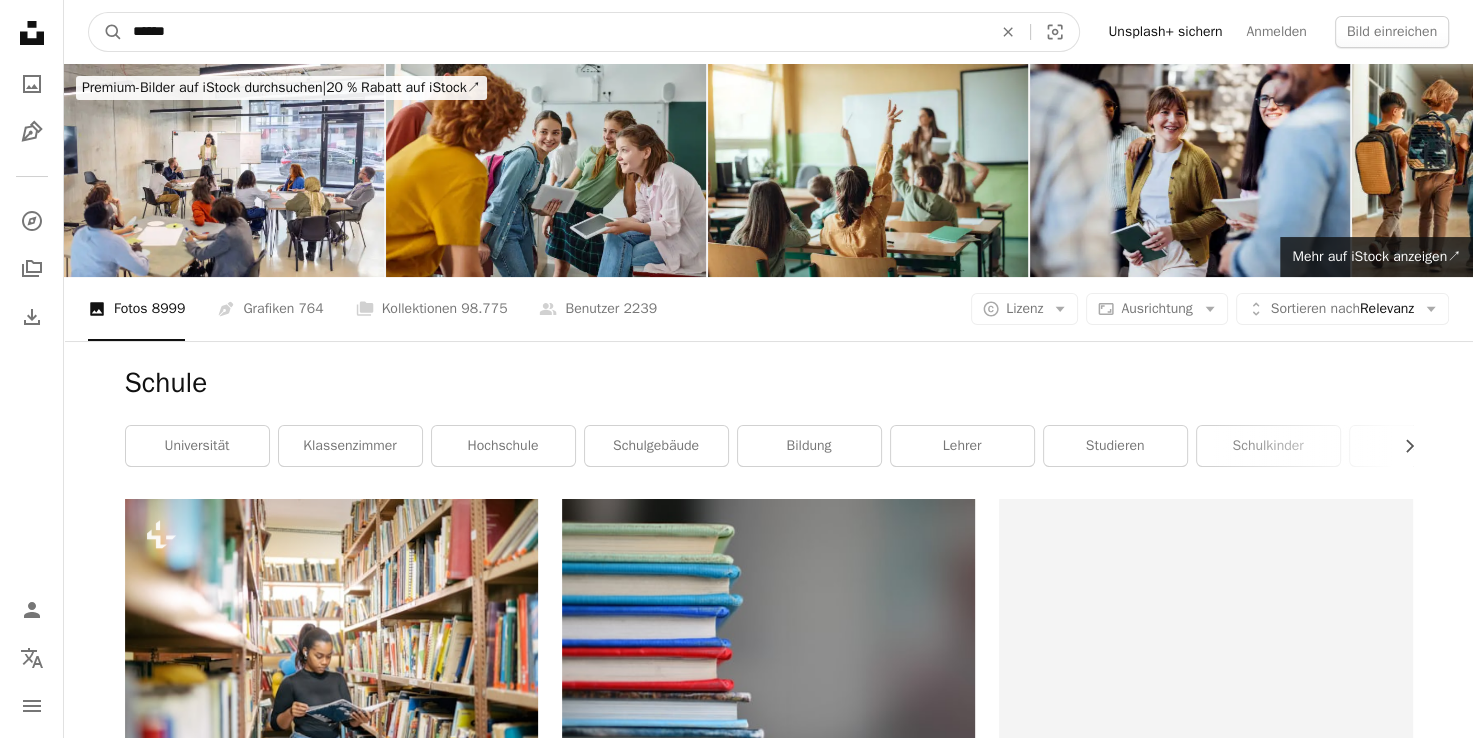 click on "******" at bounding box center (554, 32) 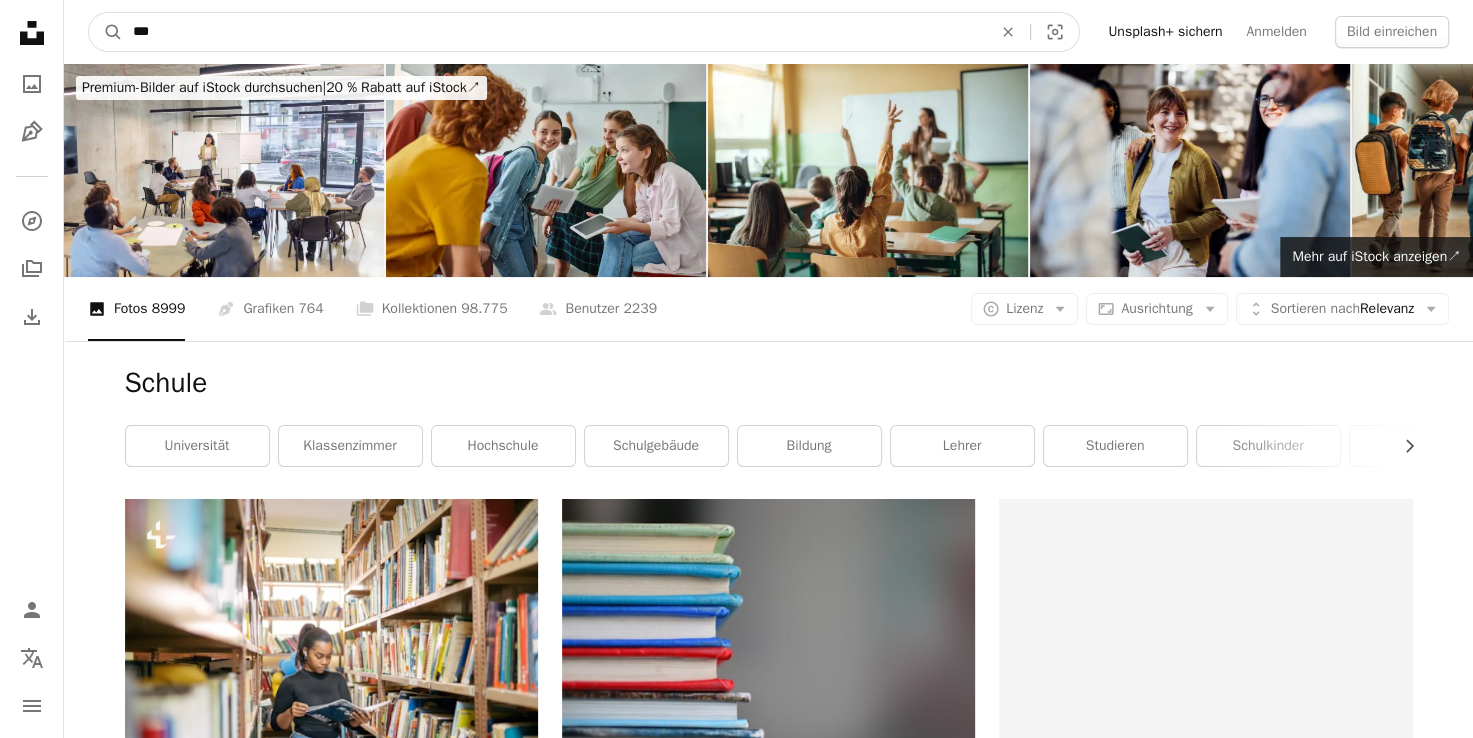 type on "***" 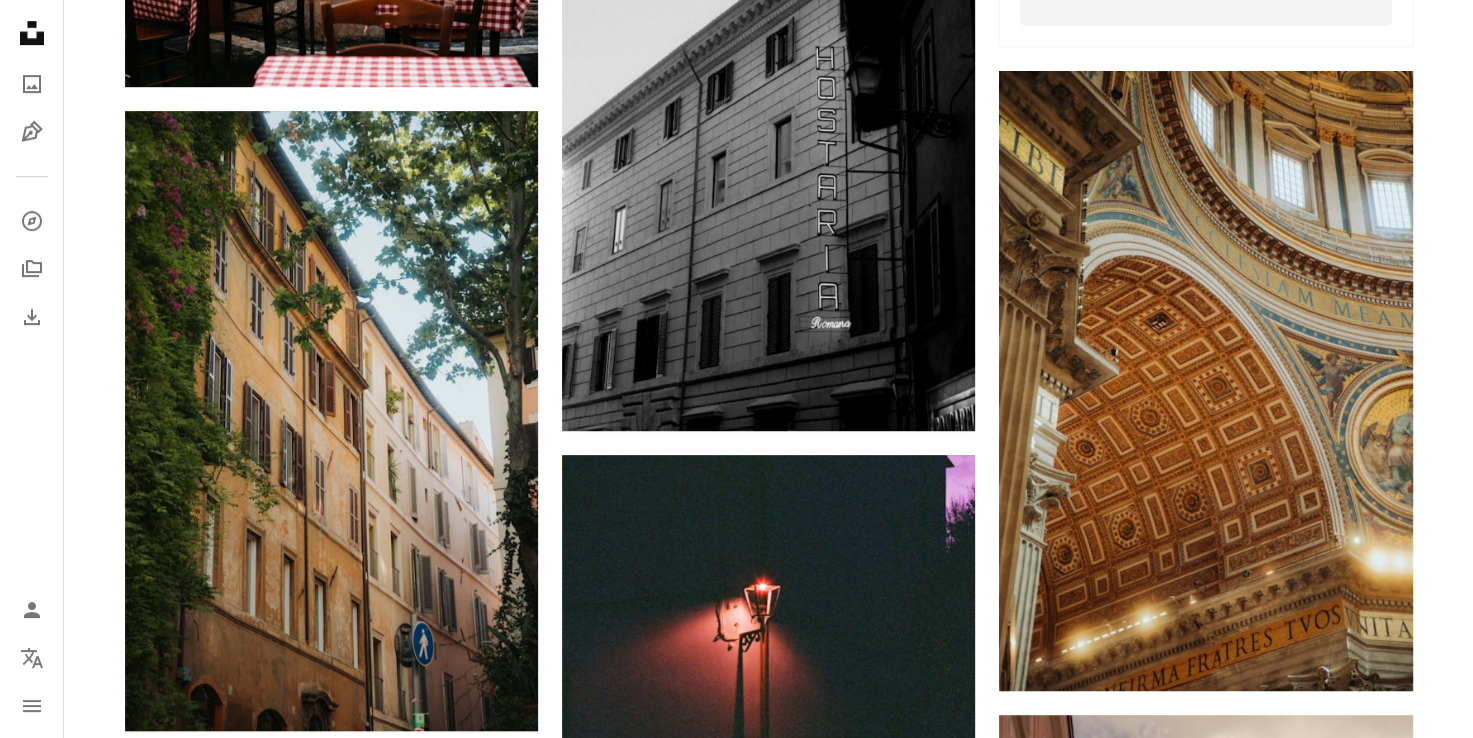 scroll, scrollTop: 990, scrollLeft: 0, axis: vertical 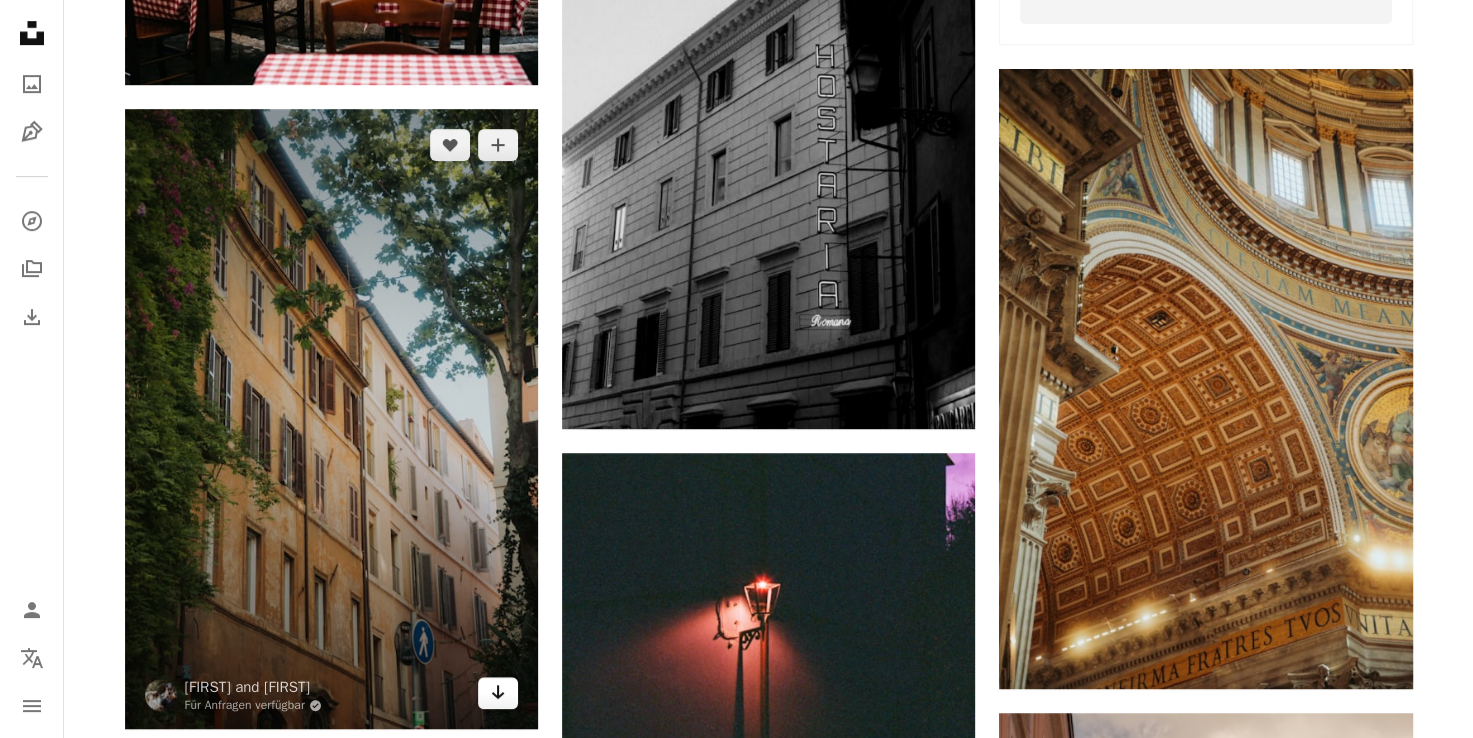 click on "Arrow pointing down" 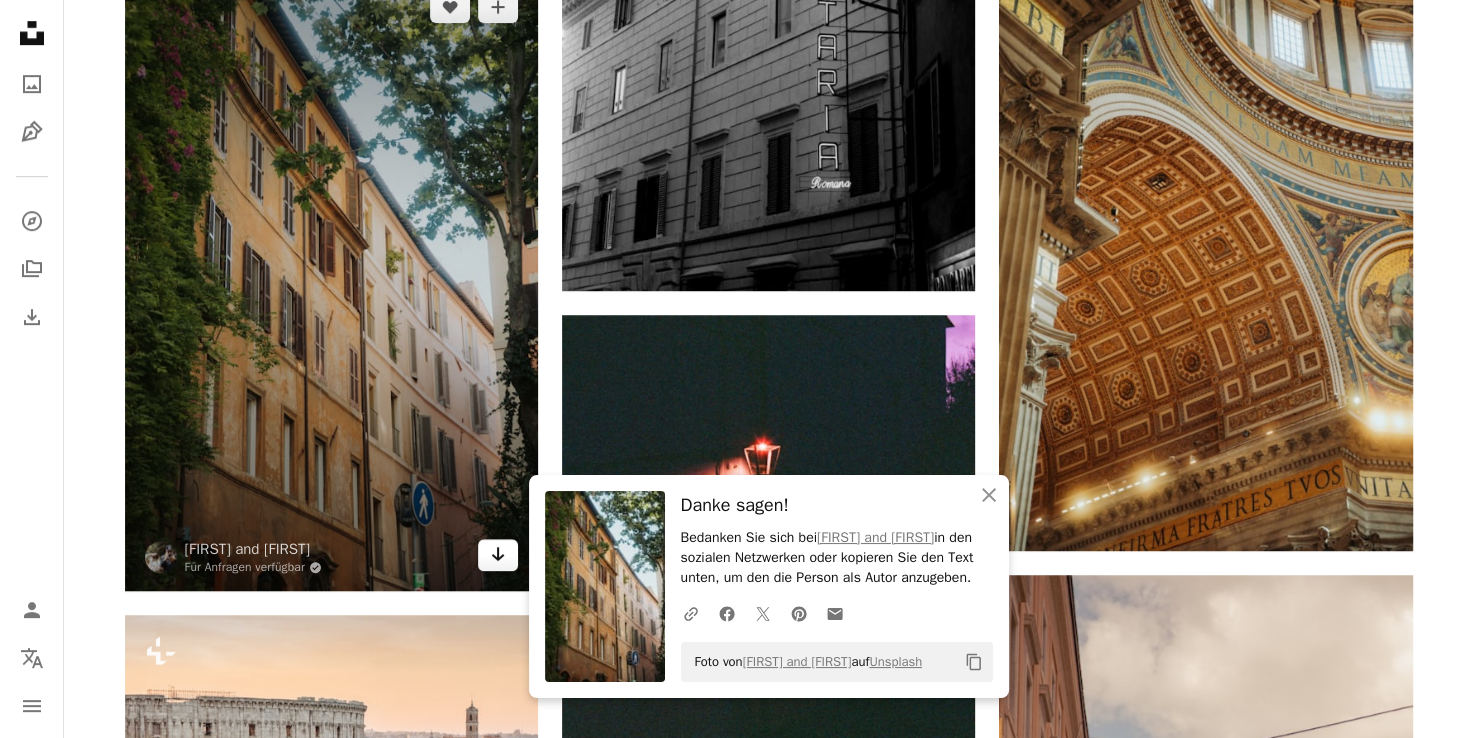 scroll, scrollTop: 1132, scrollLeft: 0, axis: vertical 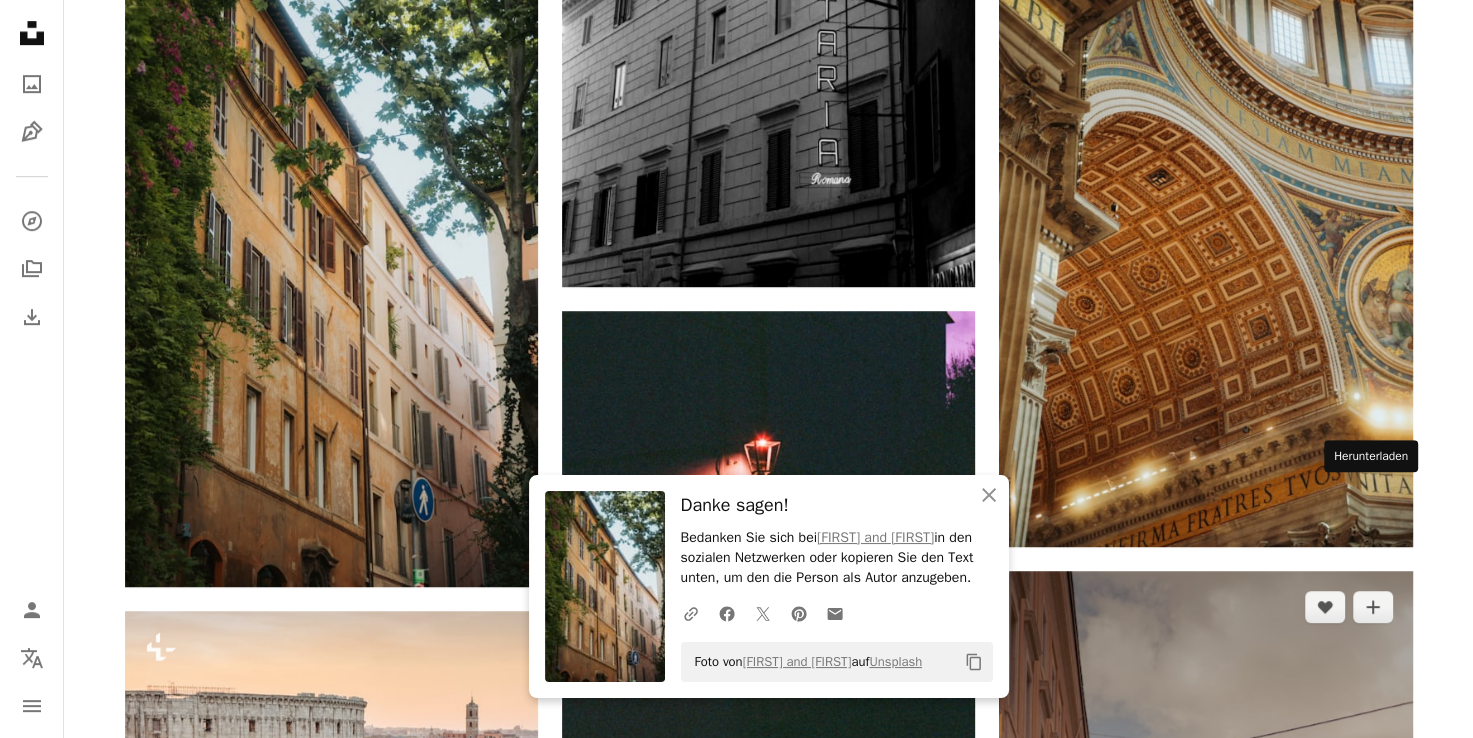 click on "Arrow pointing down" 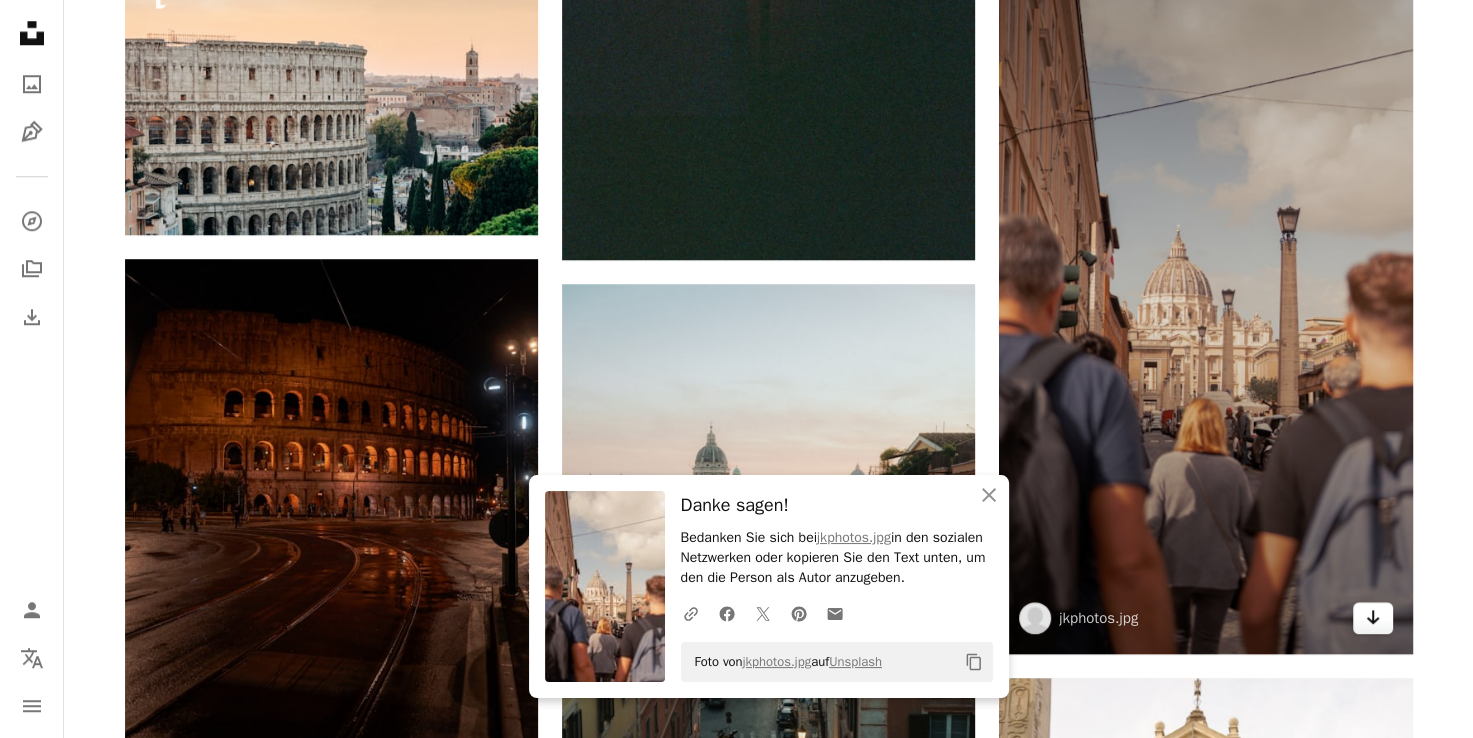 scroll, scrollTop: 1788, scrollLeft: 0, axis: vertical 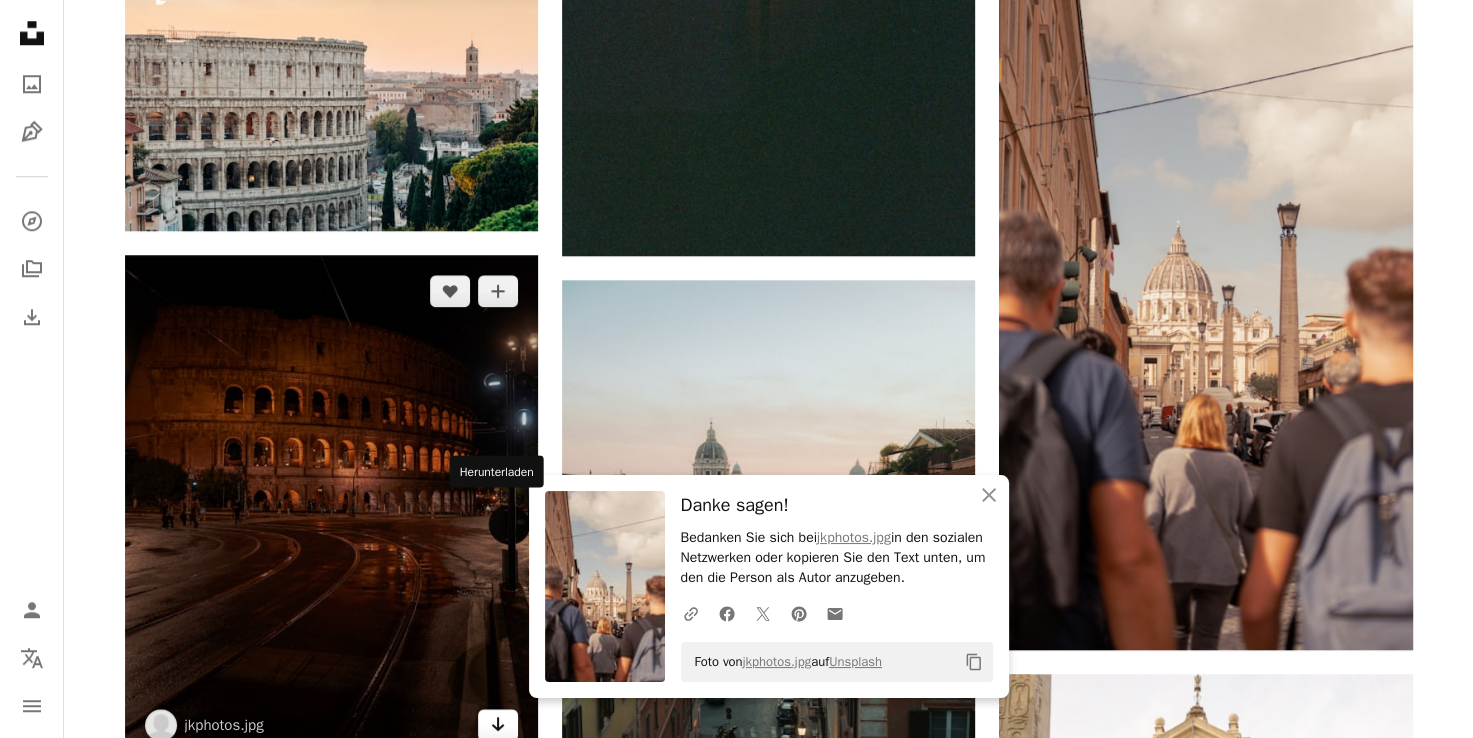 click on "Arrow pointing down" 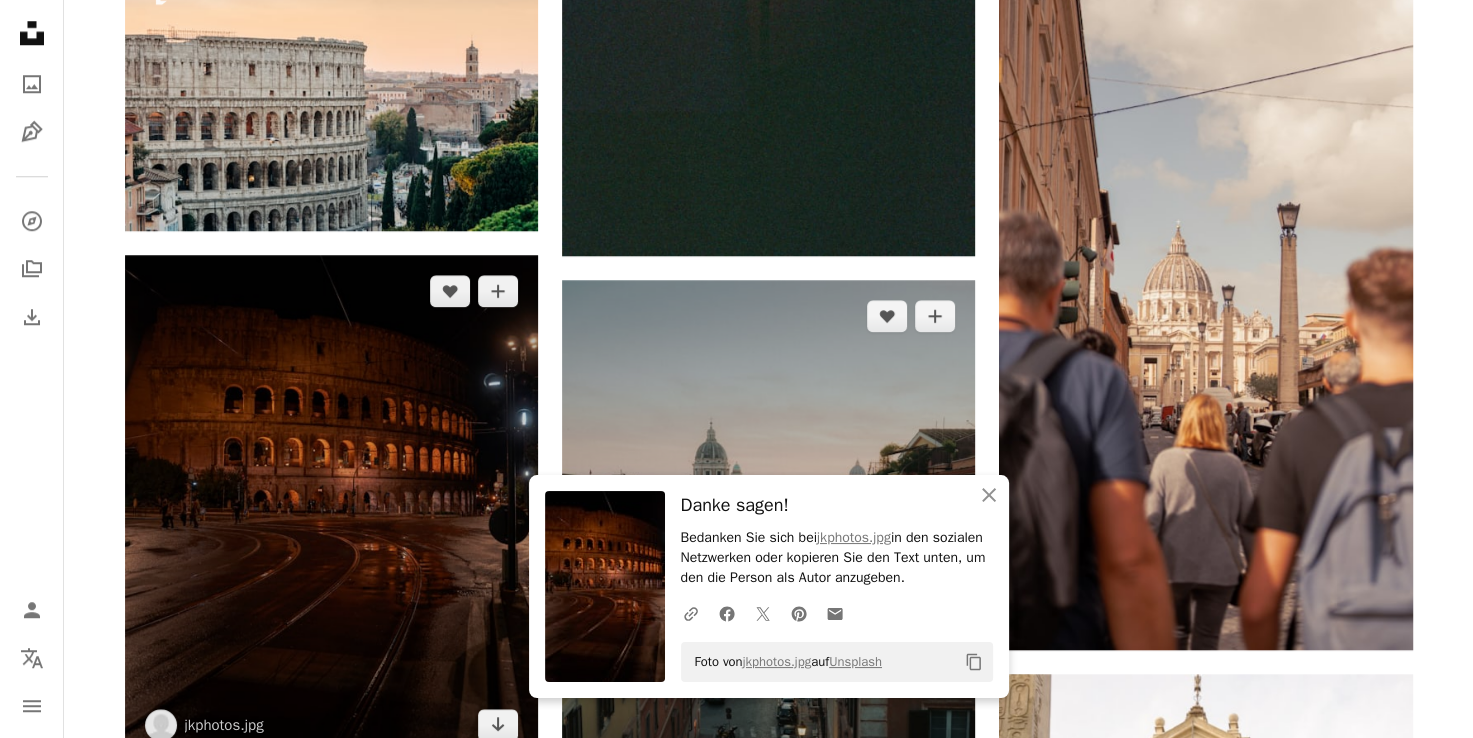 scroll, scrollTop: 1988, scrollLeft: 0, axis: vertical 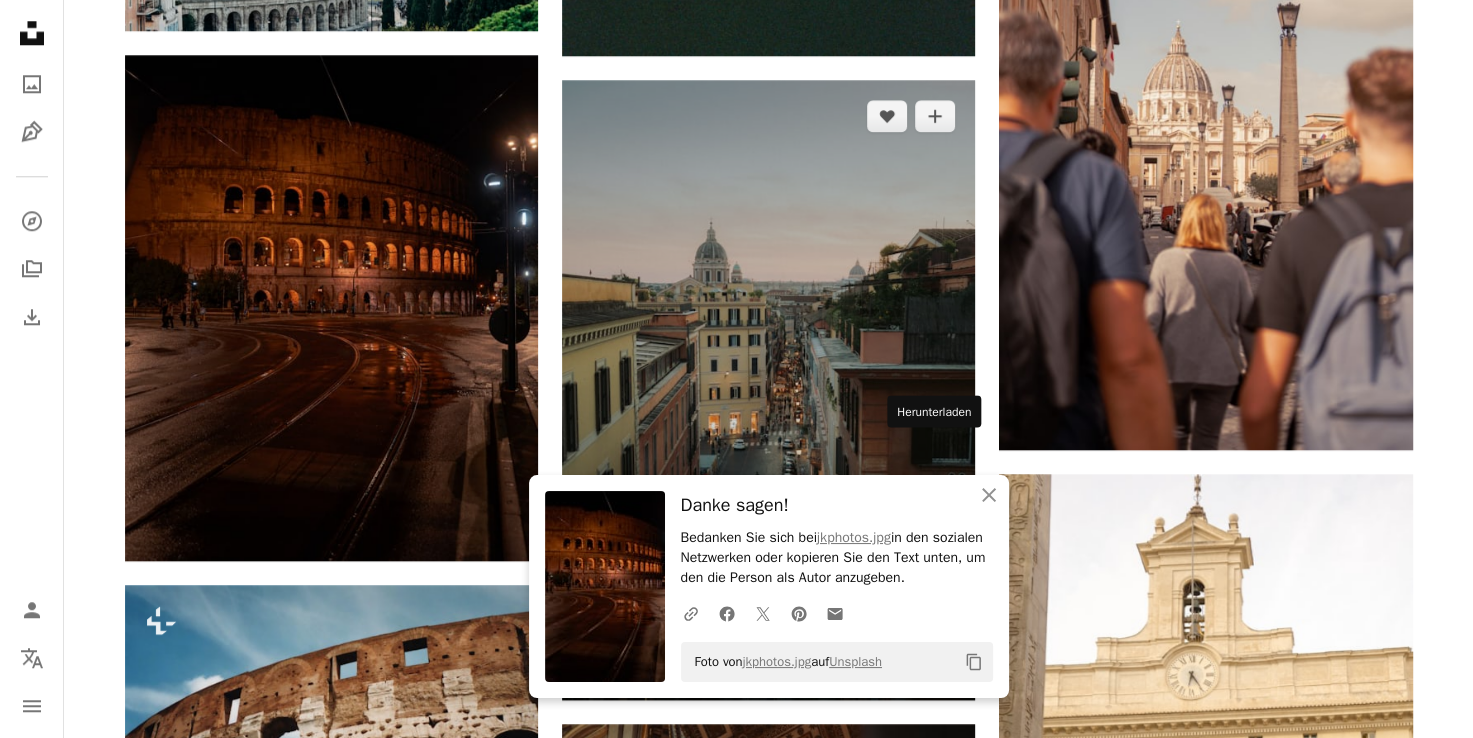 click 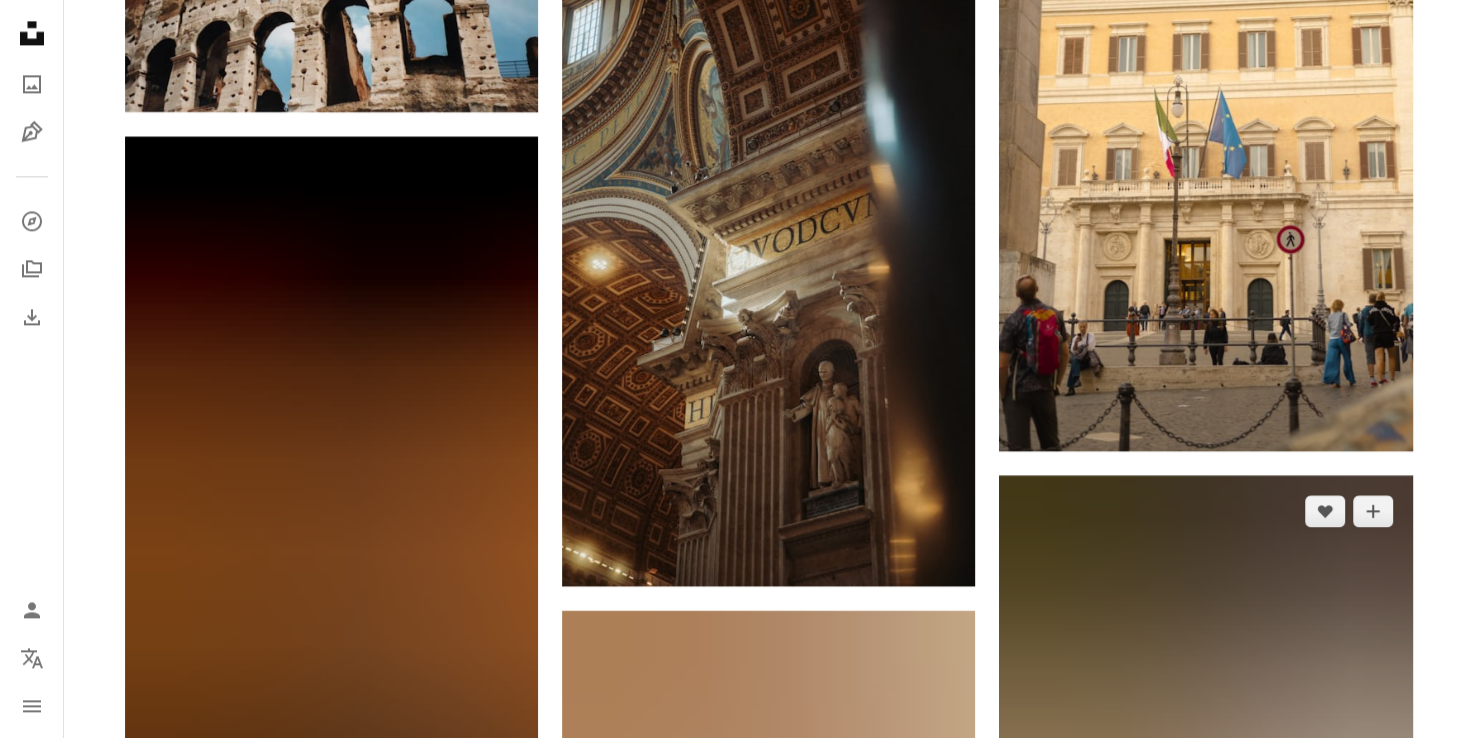 scroll, scrollTop: 2750, scrollLeft: 0, axis: vertical 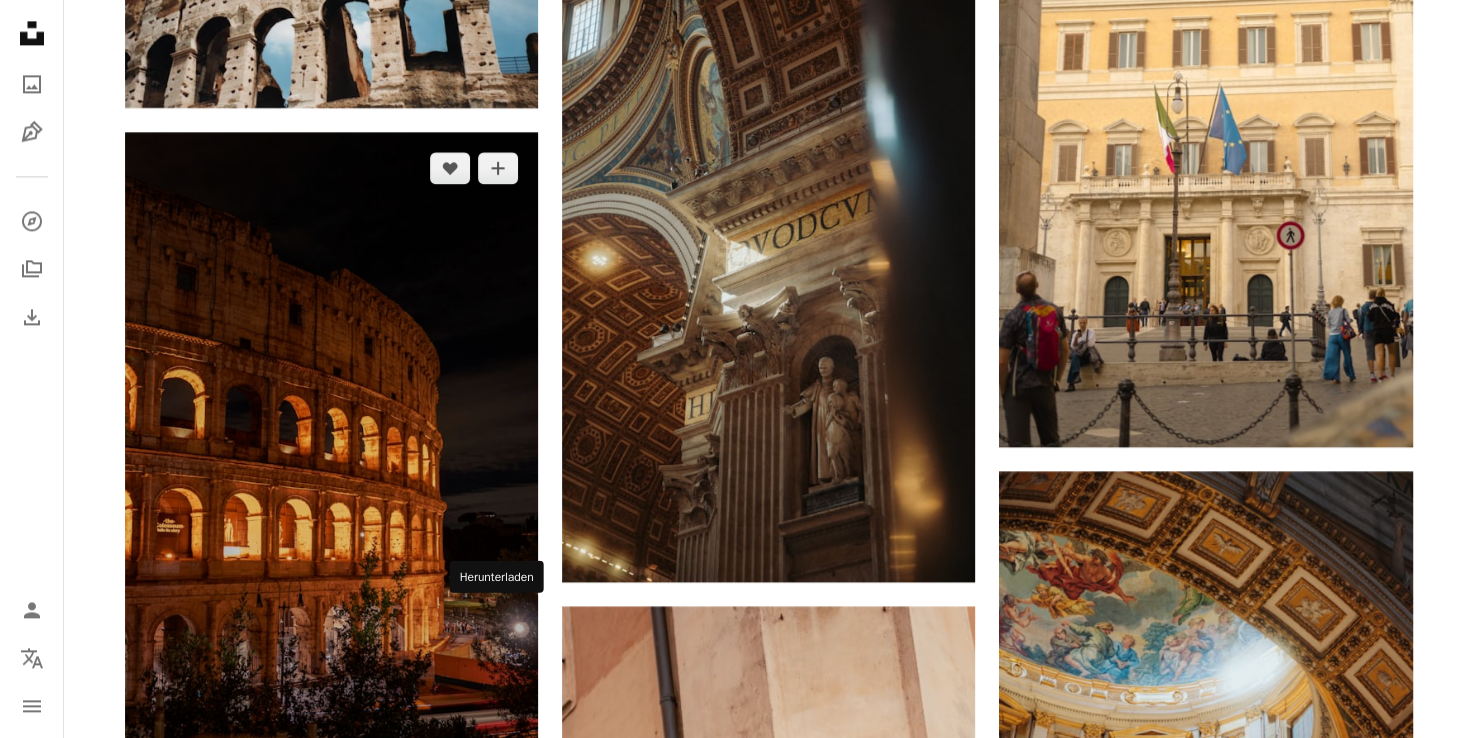 click 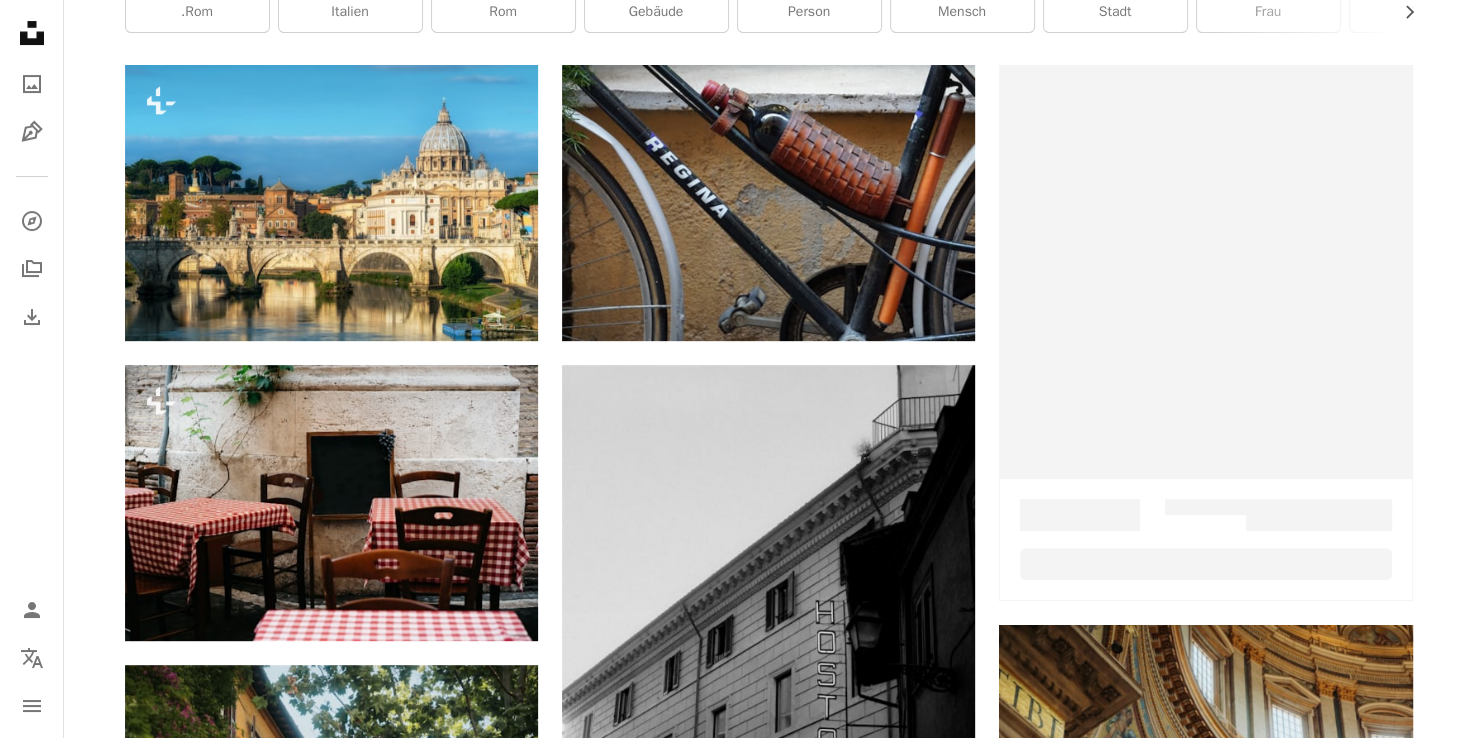 scroll, scrollTop: 0, scrollLeft: 0, axis: both 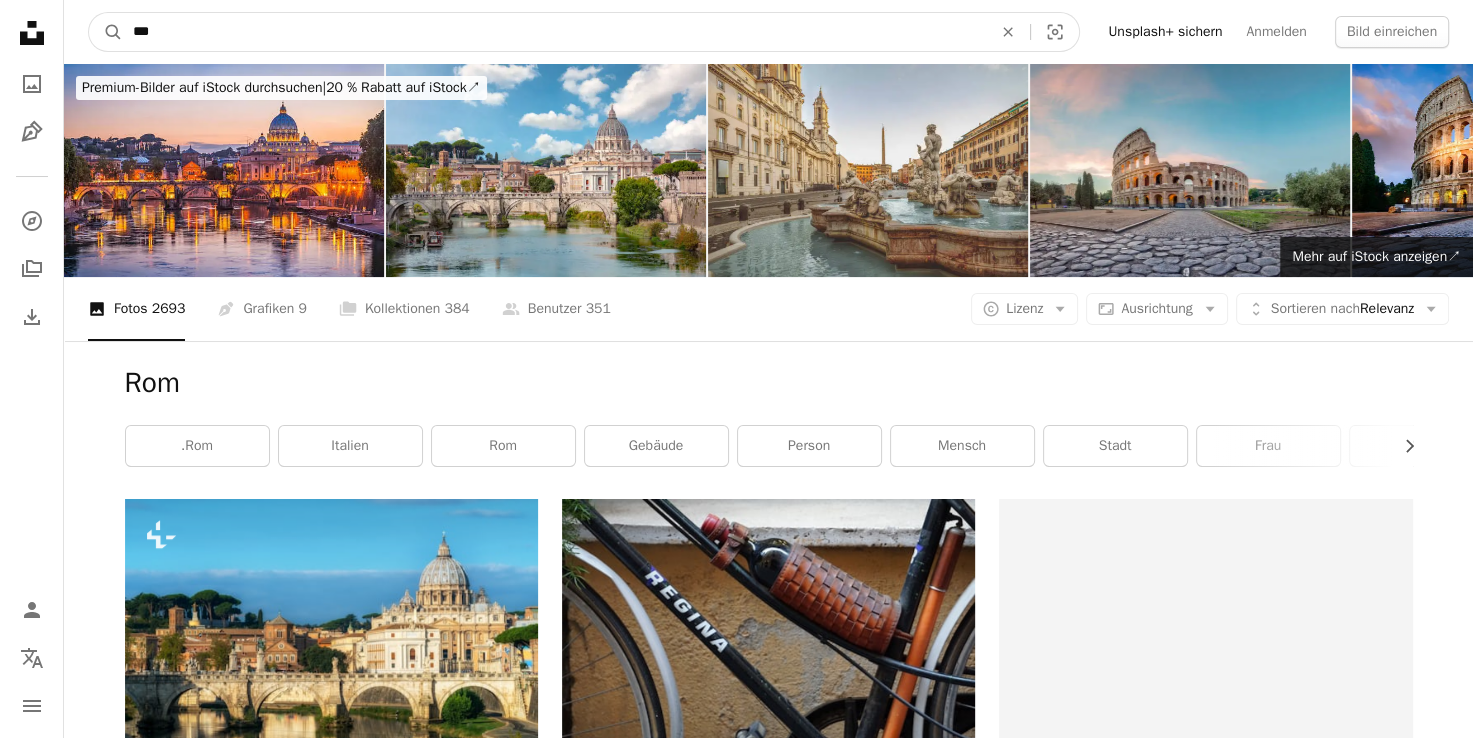 click on "***" at bounding box center (554, 32) 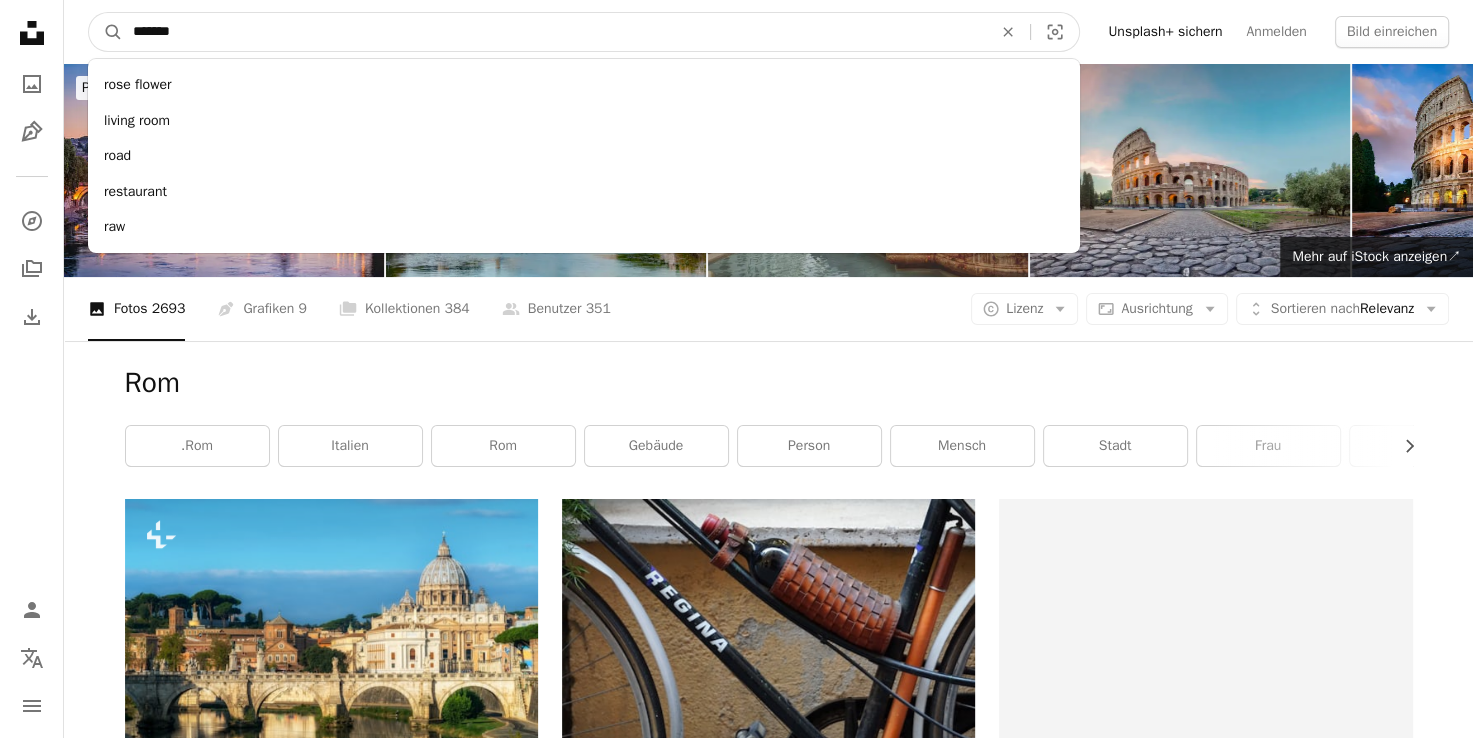 type on "*******" 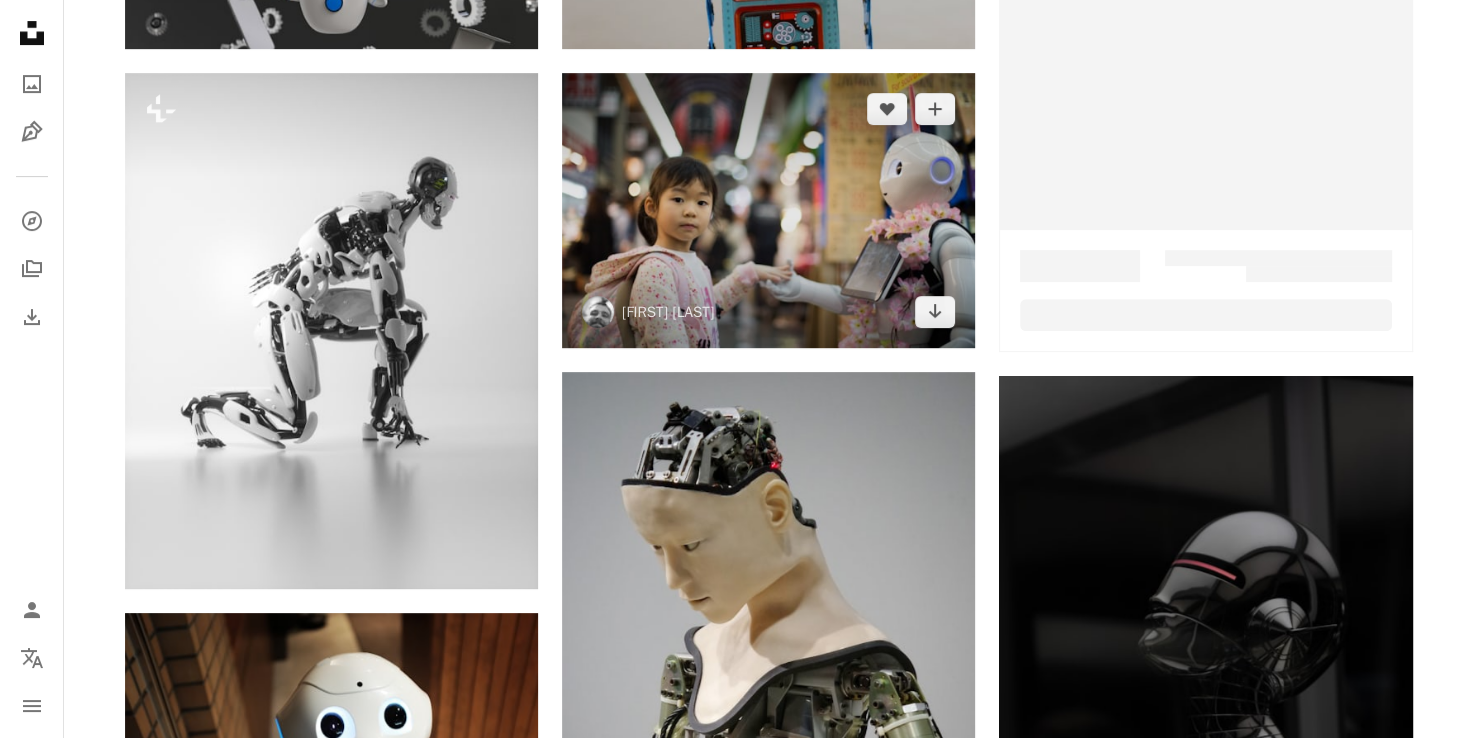 scroll, scrollTop: 802, scrollLeft: 0, axis: vertical 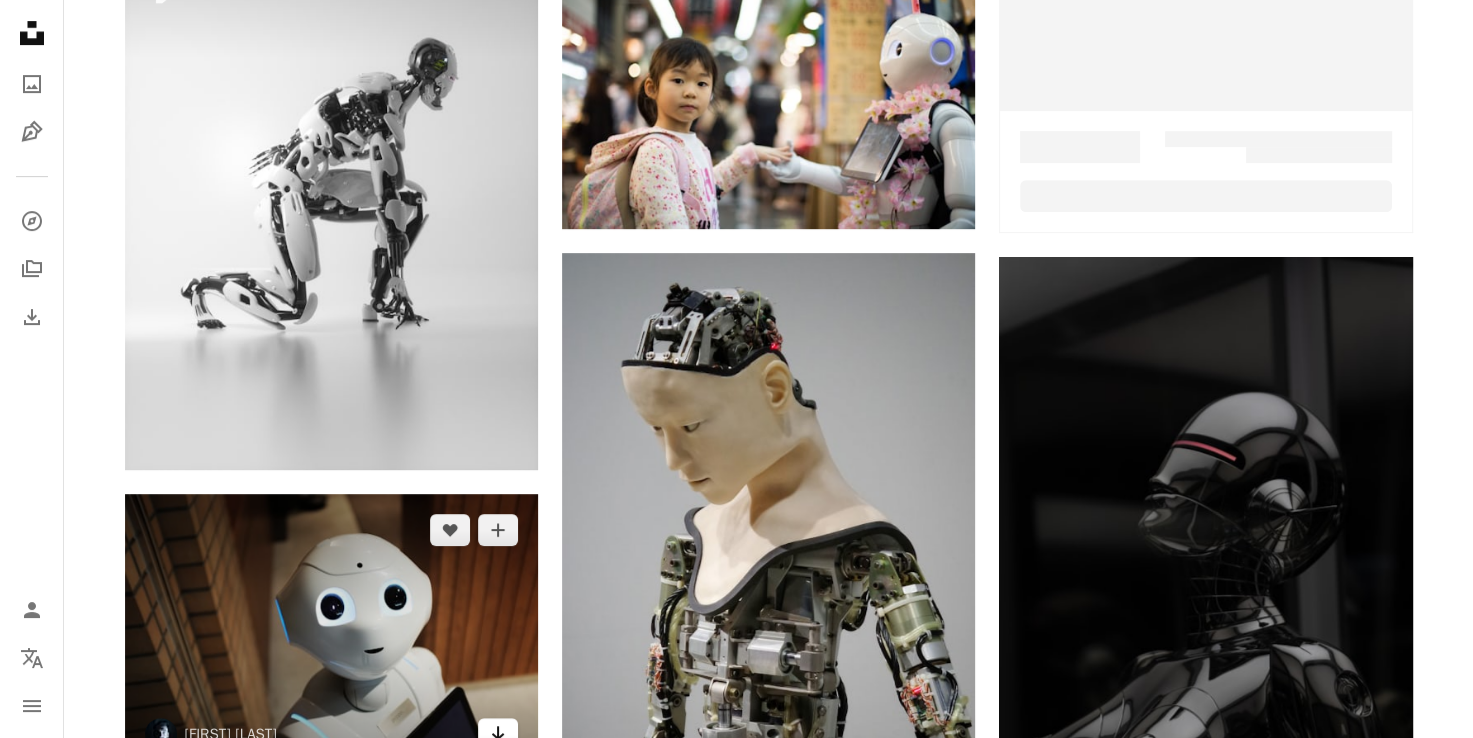 click on "Arrow pointing down" 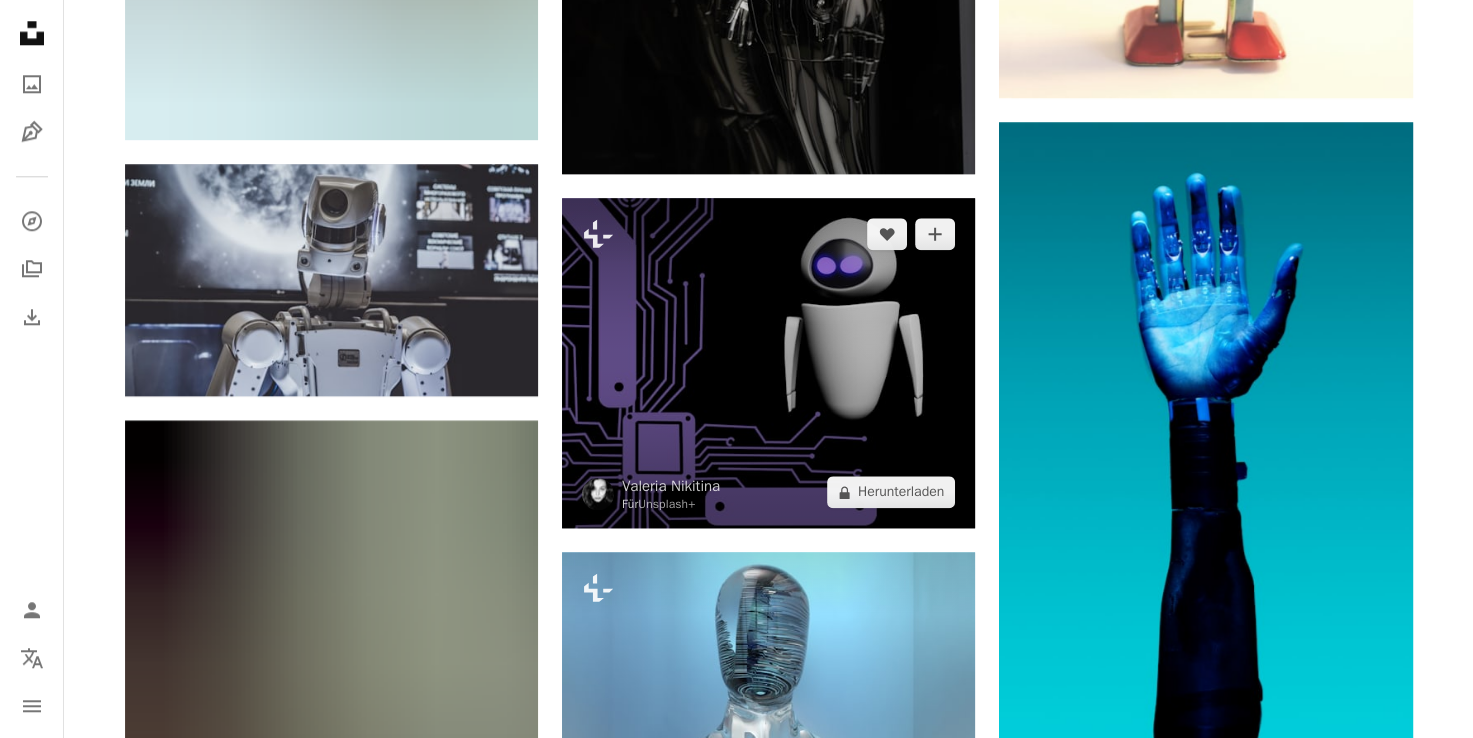 scroll, scrollTop: 2278, scrollLeft: 0, axis: vertical 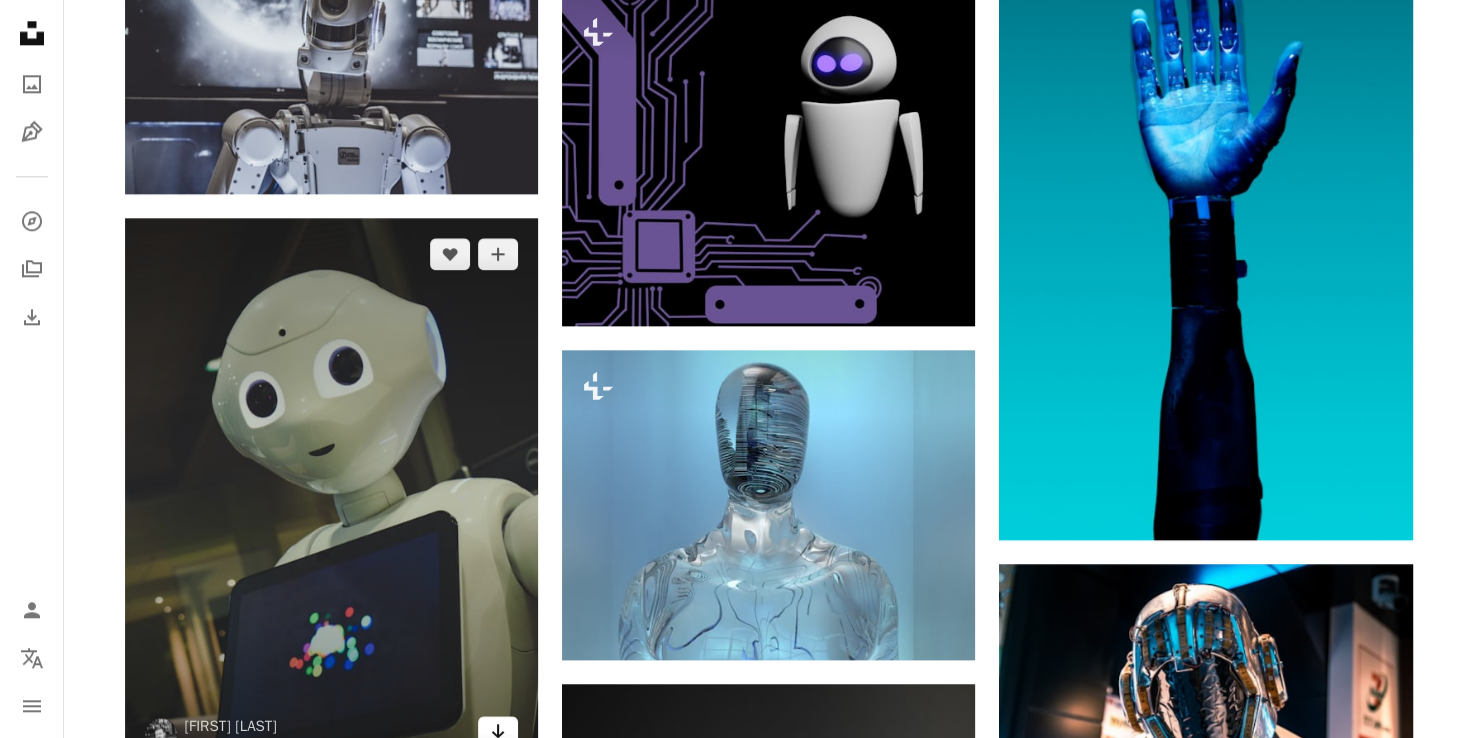 click on "Arrow pointing down" 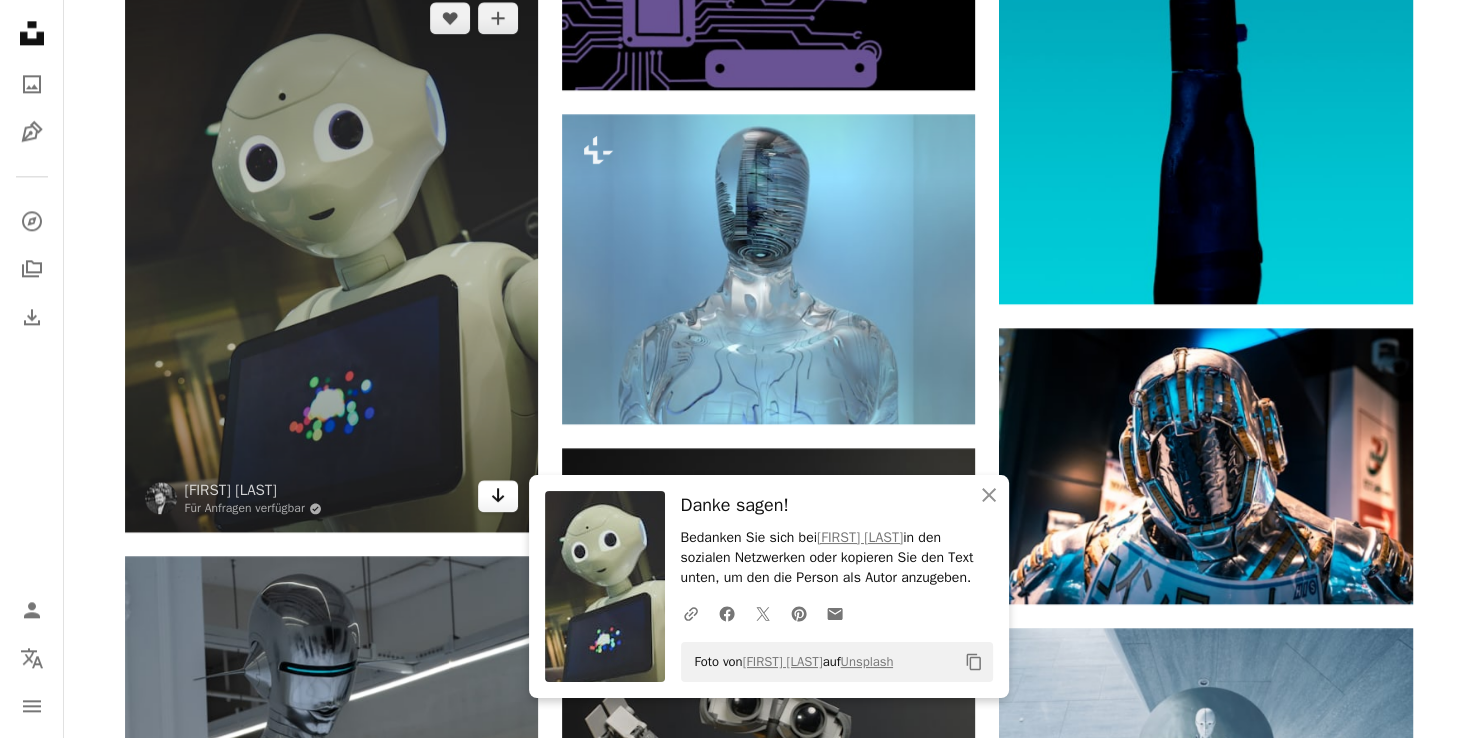 scroll, scrollTop: 2596, scrollLeft: 0, axis: vertical 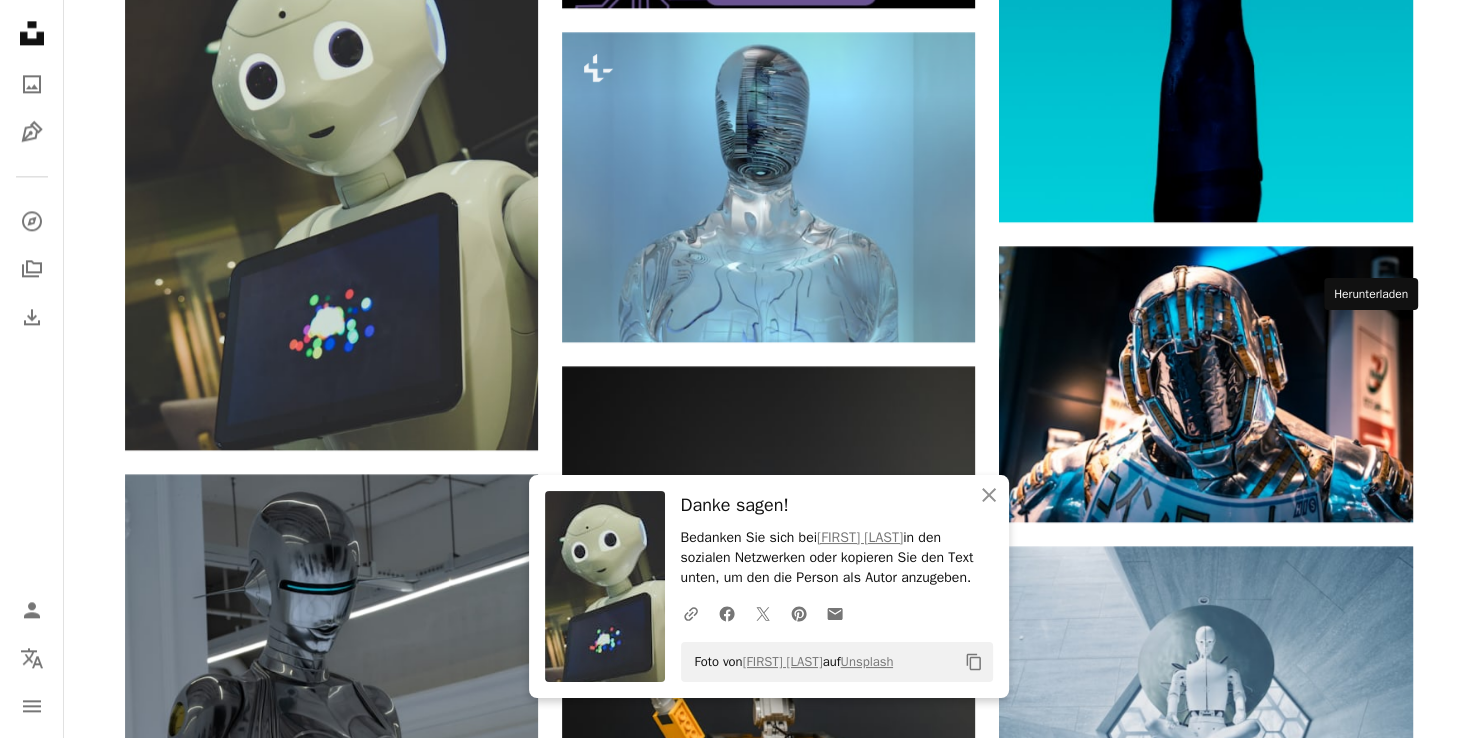 click on "Arrow pointing down" 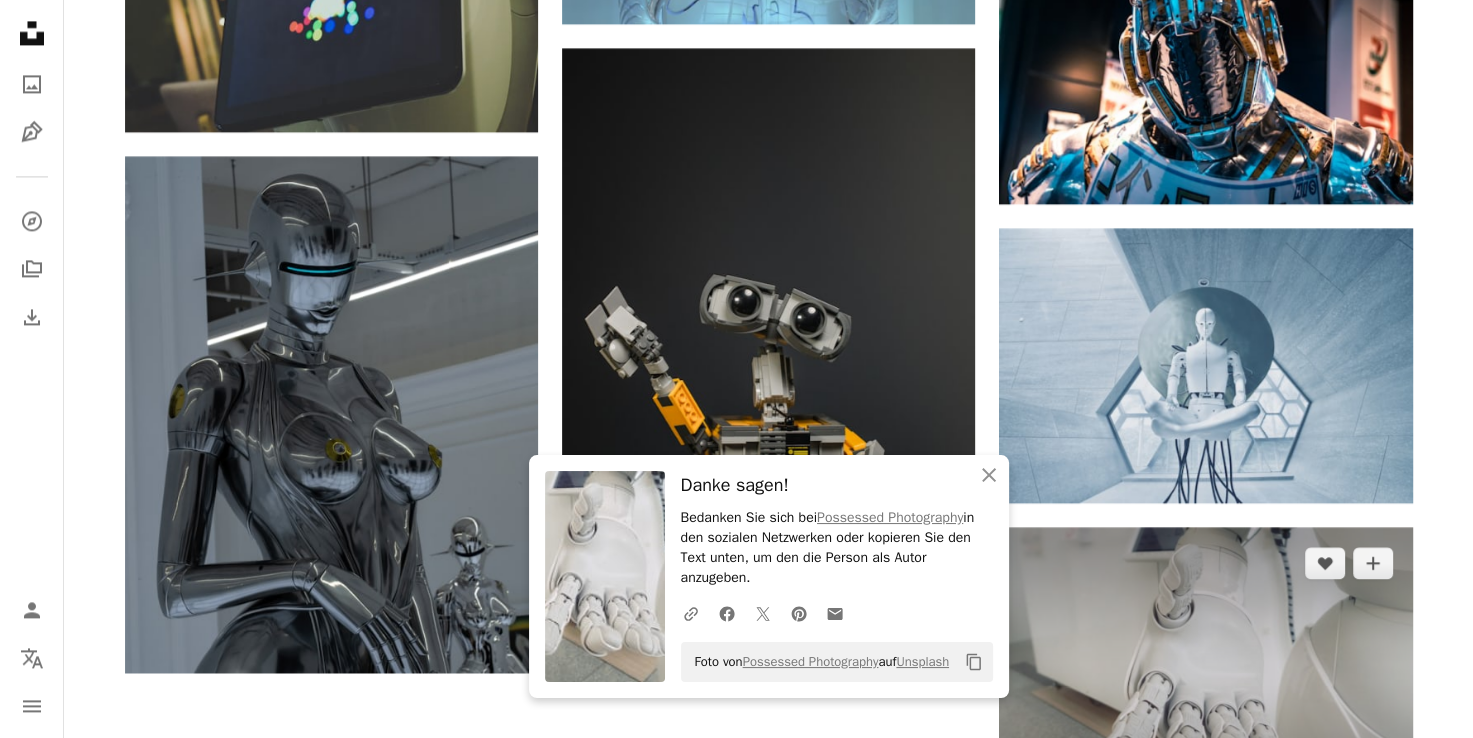 scroll, scrollTop: 2956, scrollLeft: 0, axis: vertical 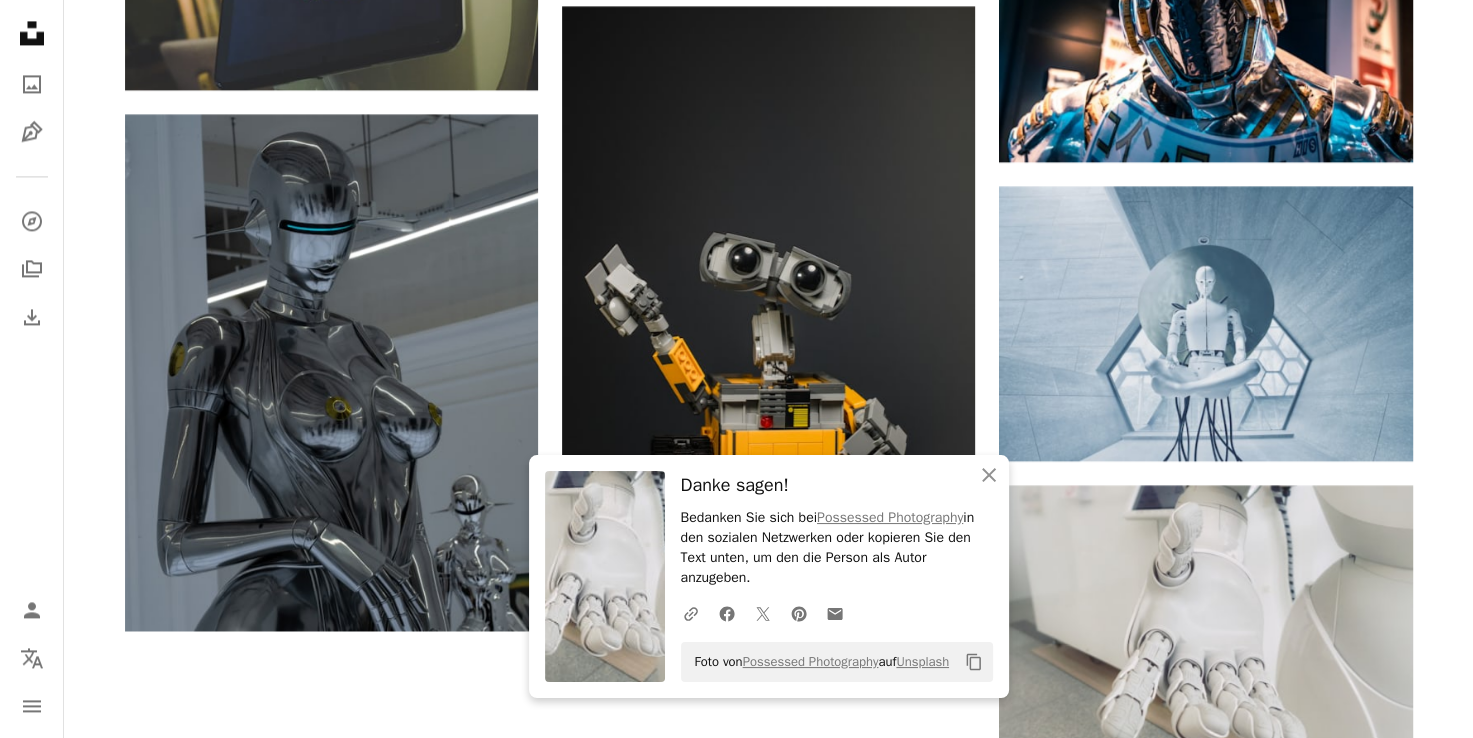 click at bounding box center [768, 807] 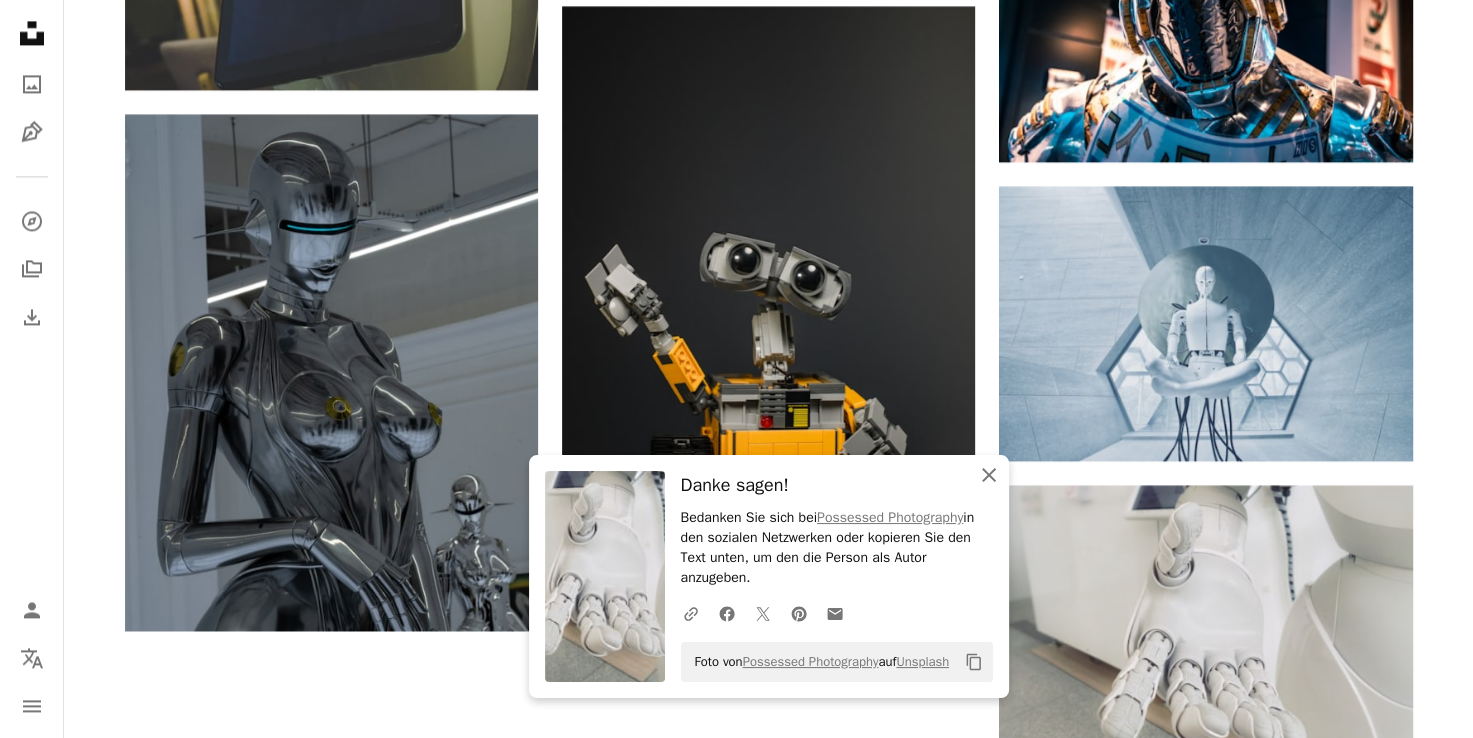 click on "An X shape" 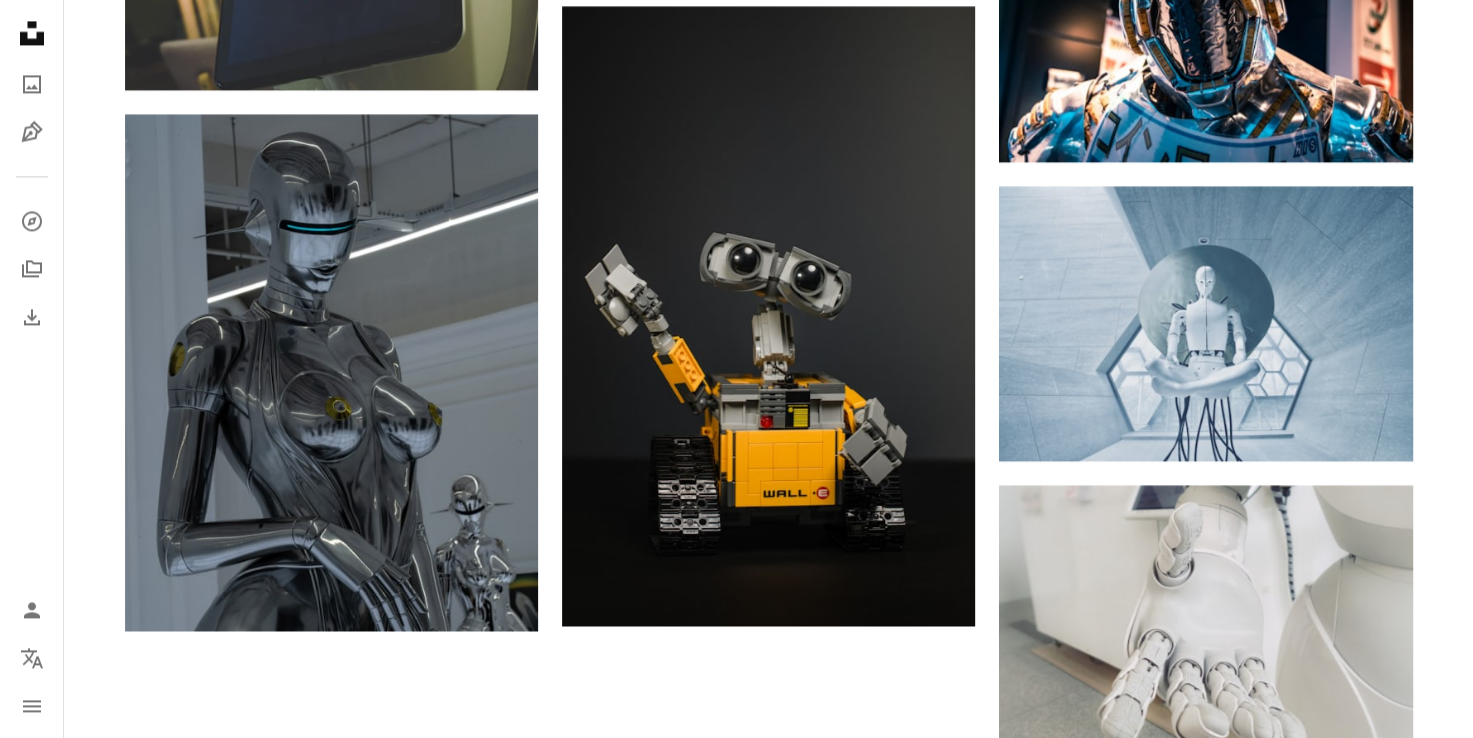 click on "Mehr laden" at bounding box center [769, 863] 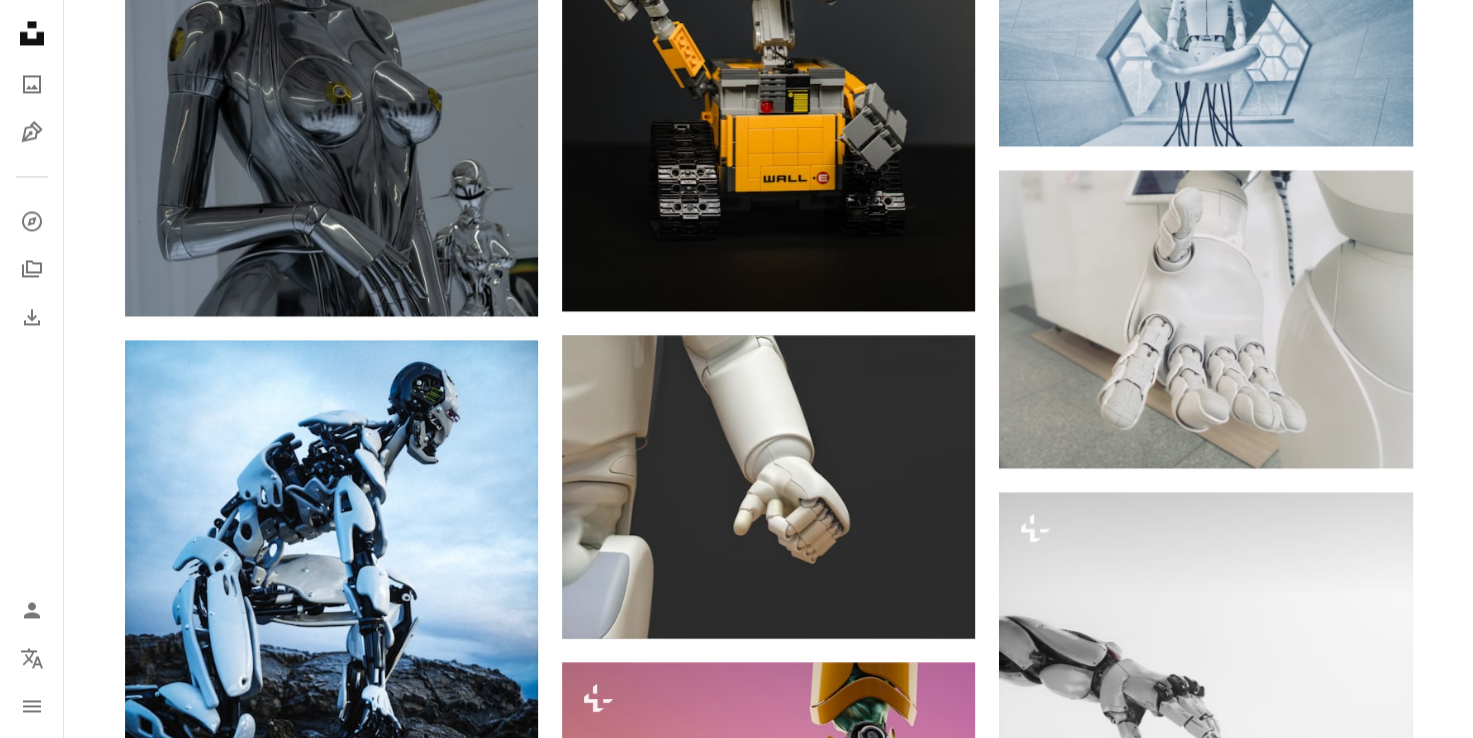 scroll, scrollTop: 3272, scrollLeft: 0, axis: vertical 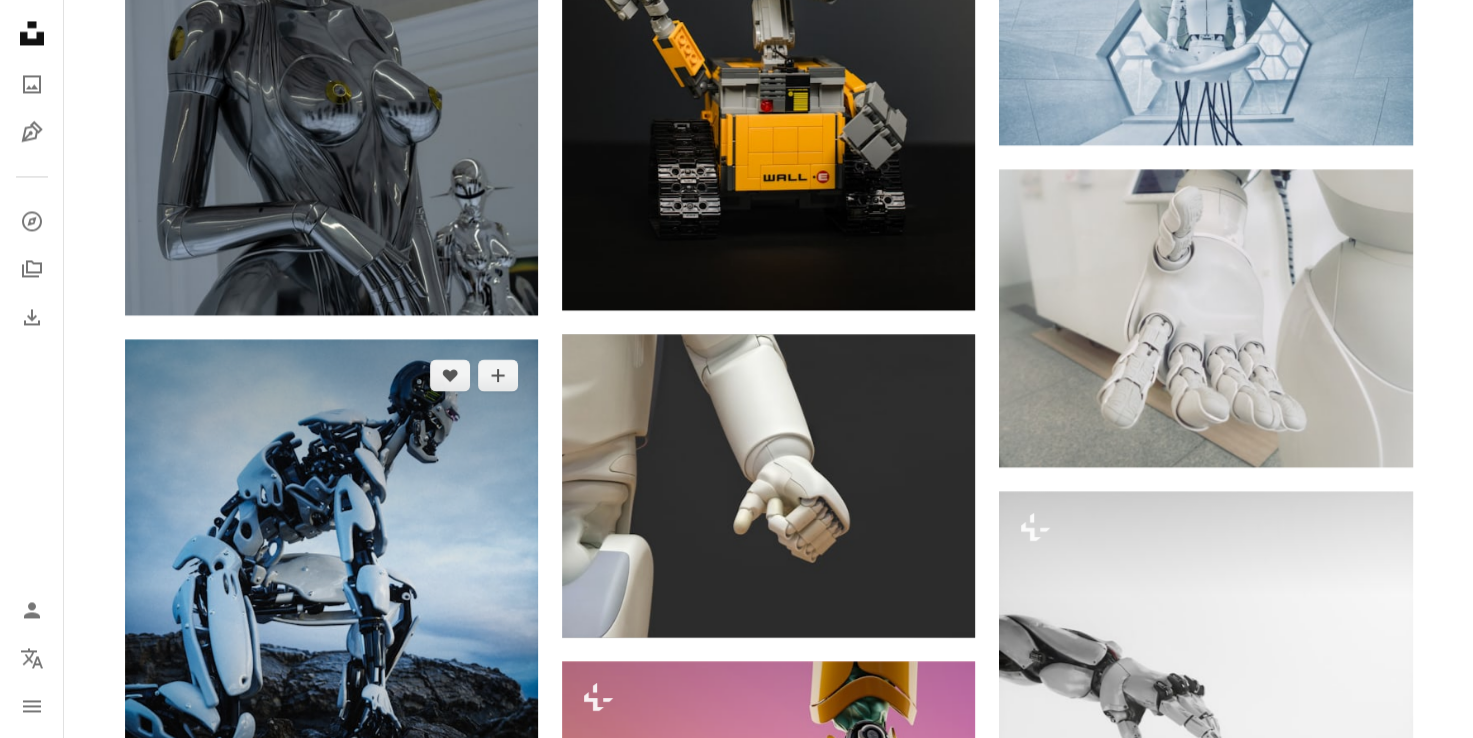 click on "Arrow pointing down" at bounding box center [498, 820] 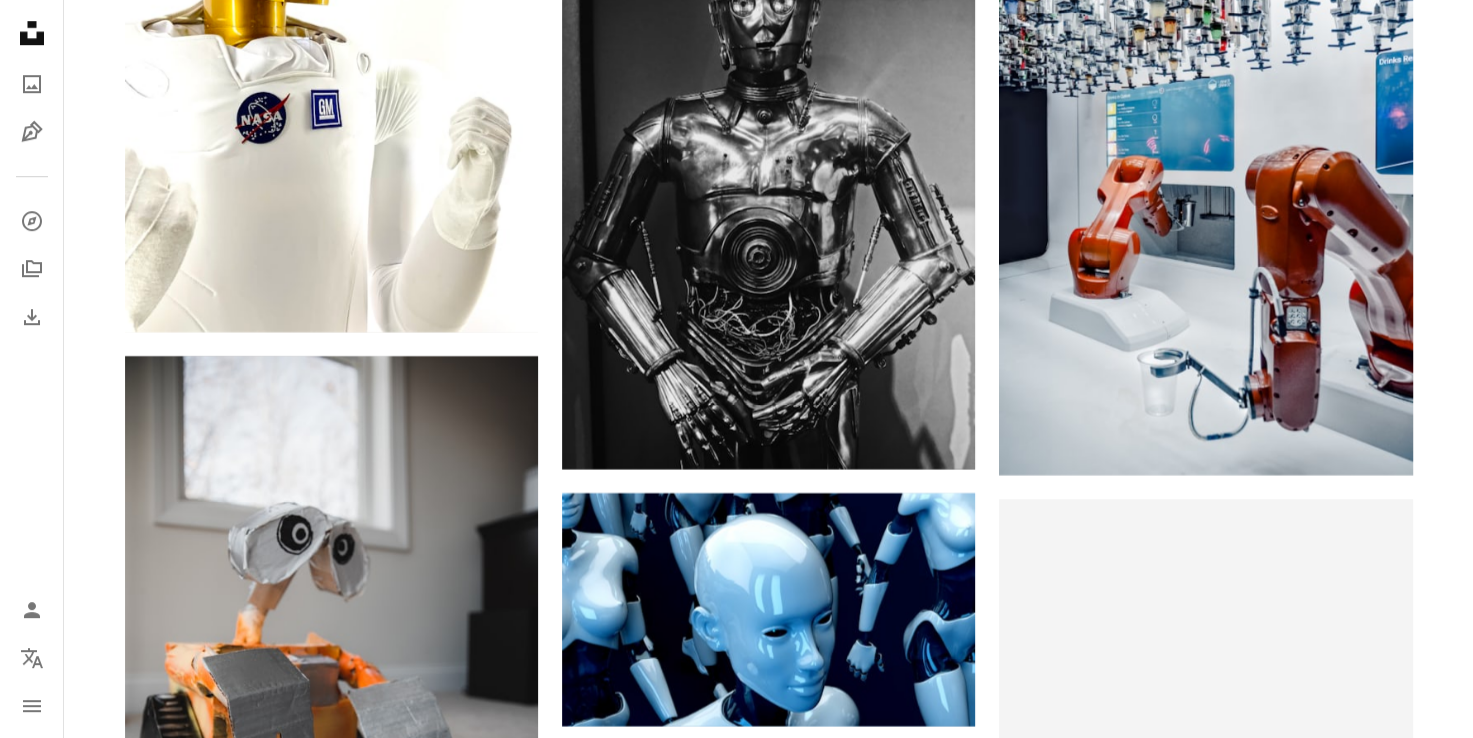 scroll, scrollTop: 8779, scrollLeft: 0, axis: vertical 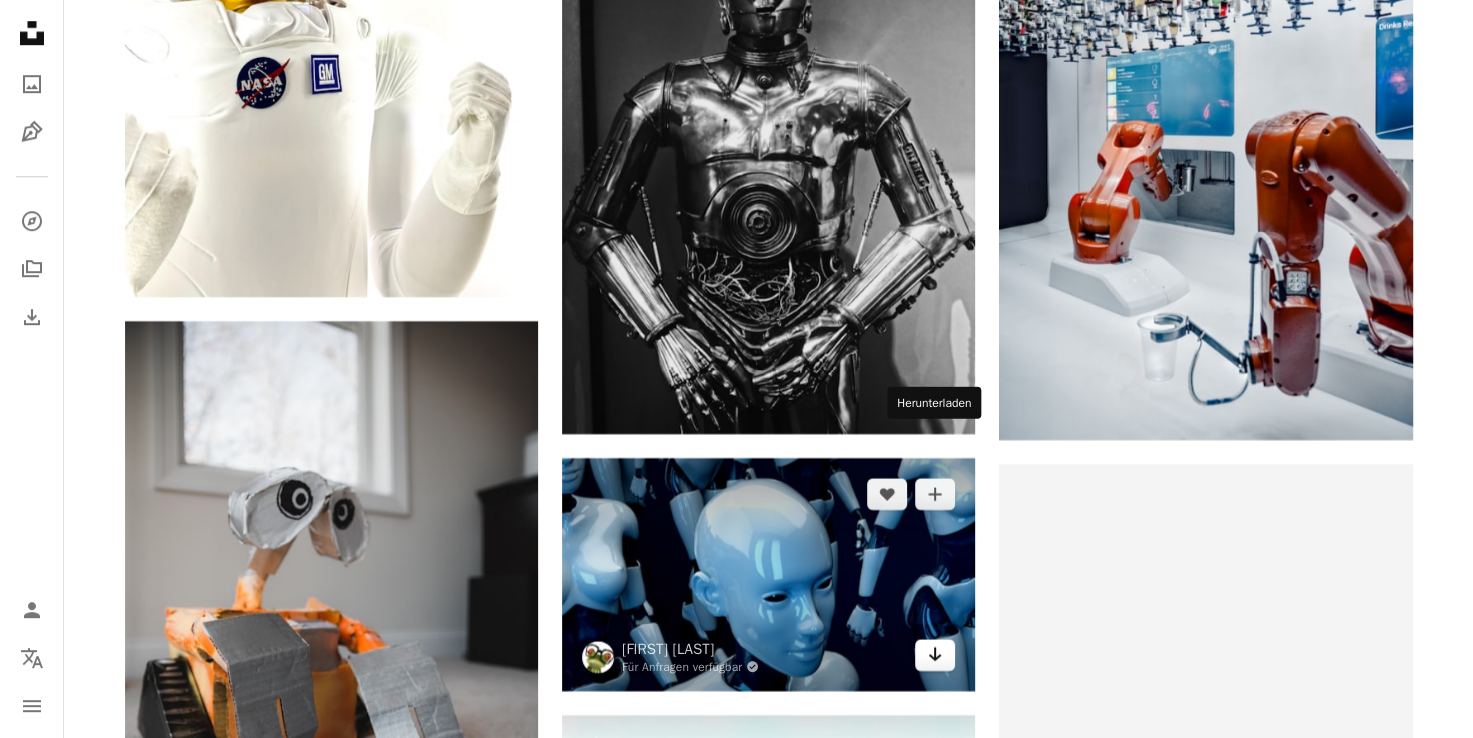 click on "Arrow pointing down" 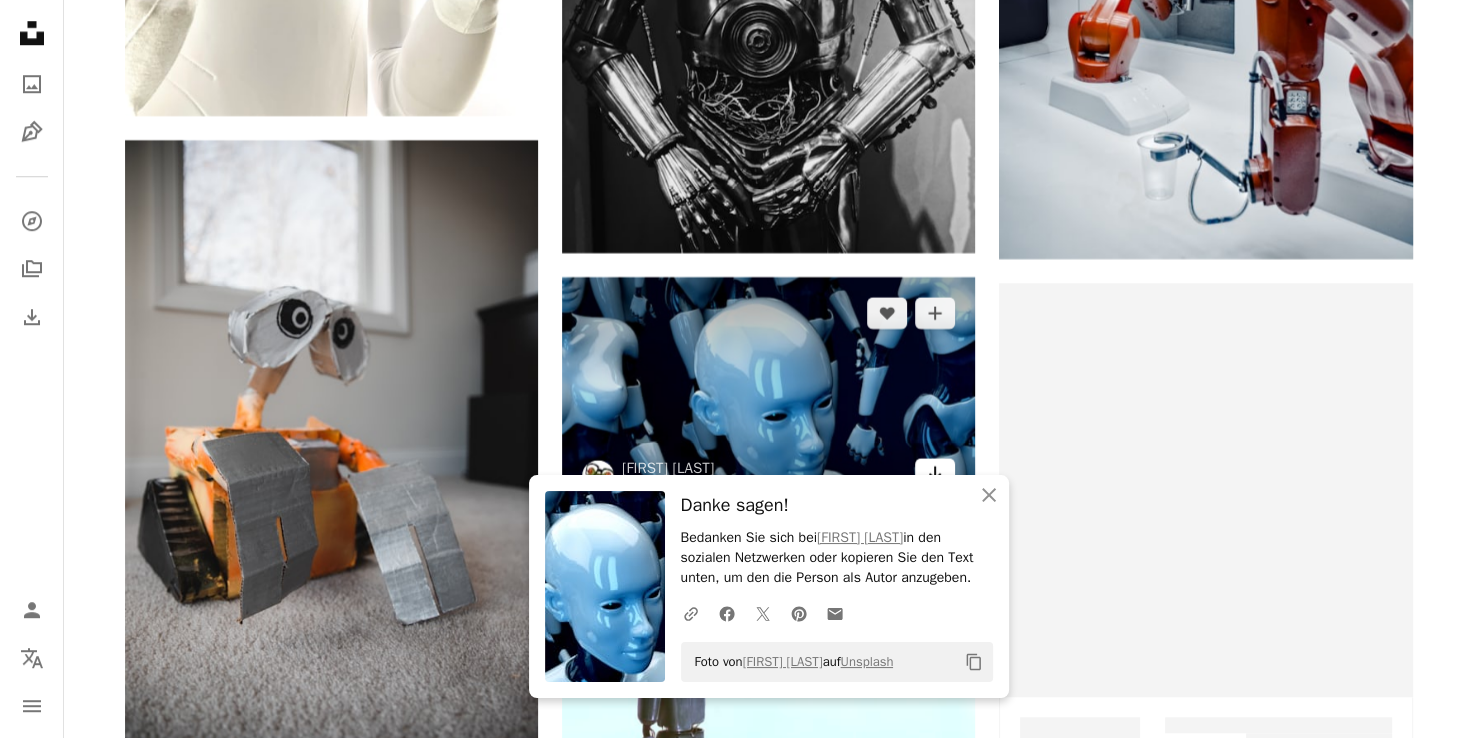 scroll, scrollTop: 9043, scrollLeft: 0, axis: vertical 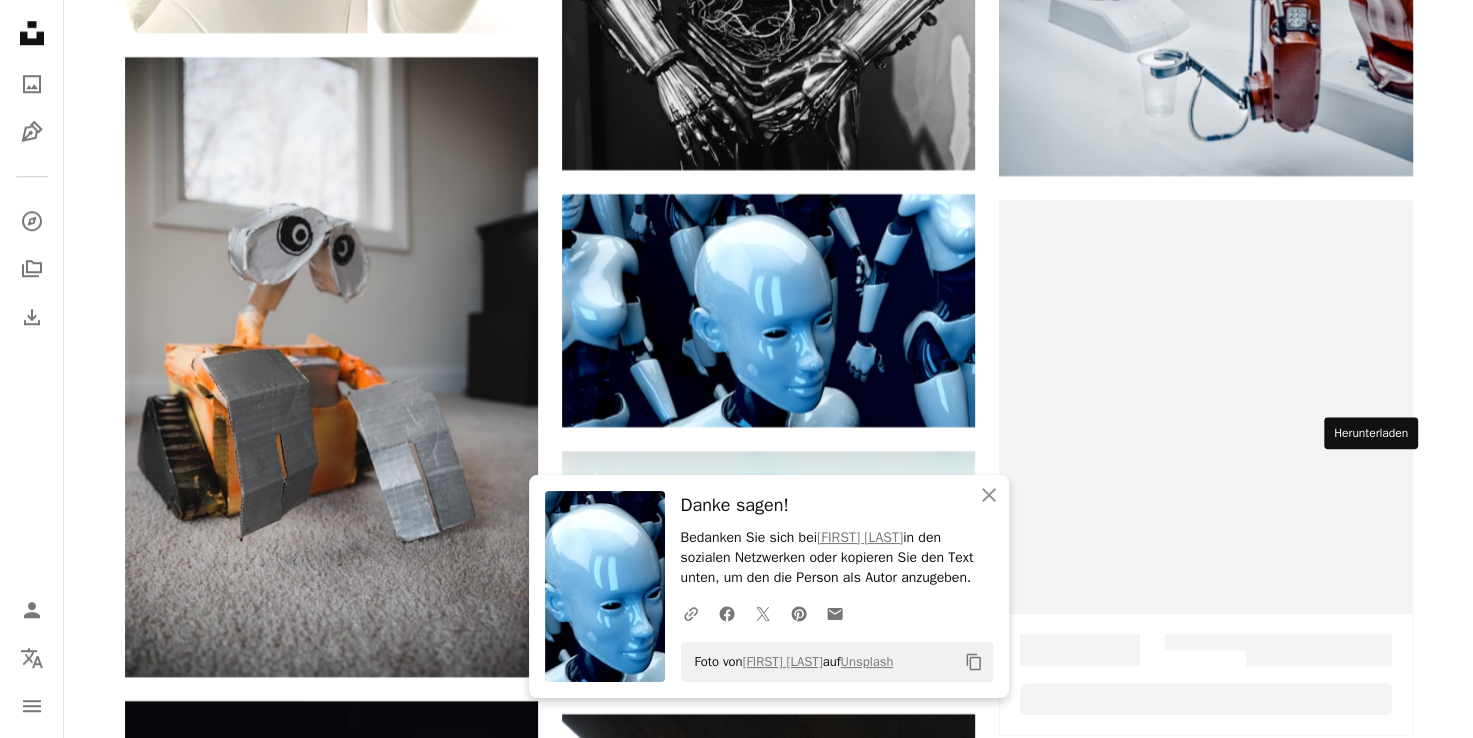 click on "Arrow pointing down" 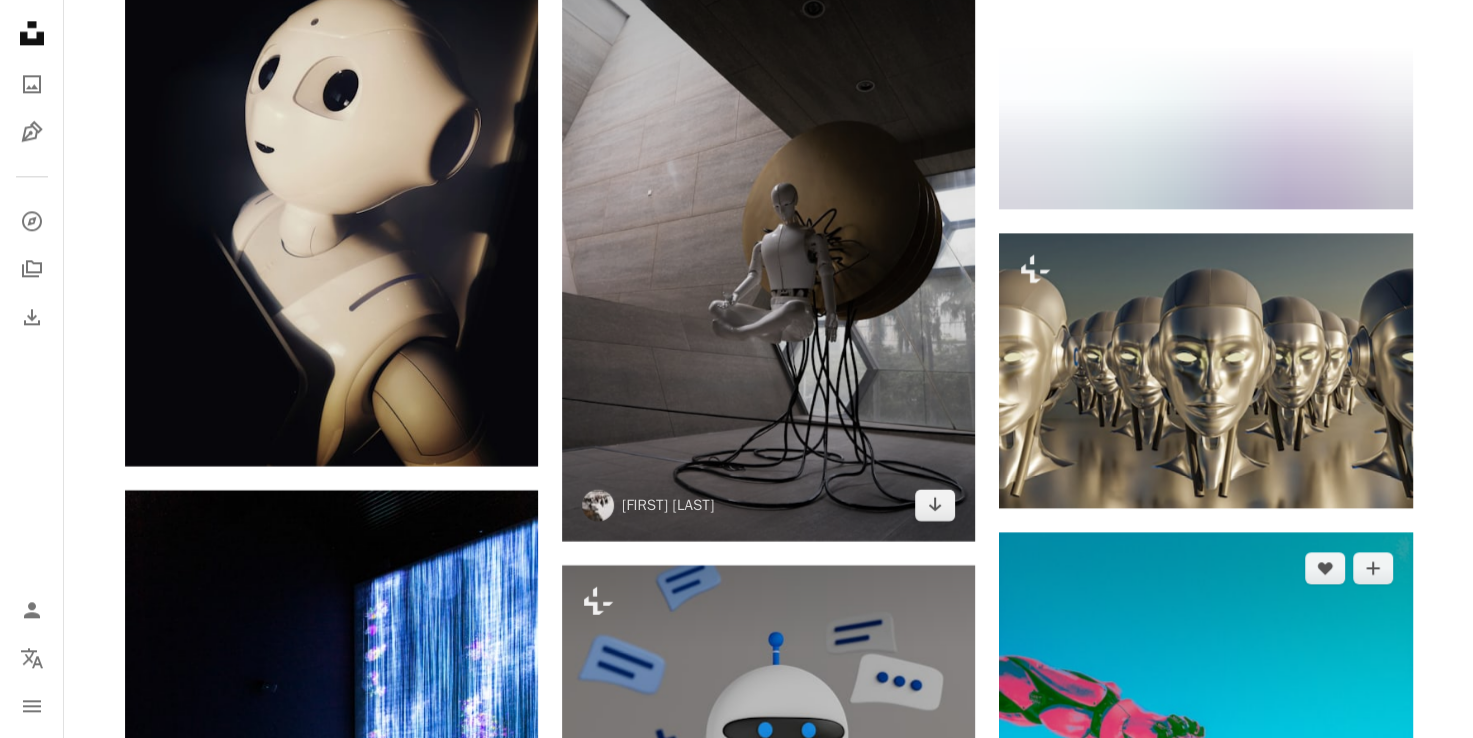 scroll, scrollTop: 10186, scrollLeft: 0, axis: vertical 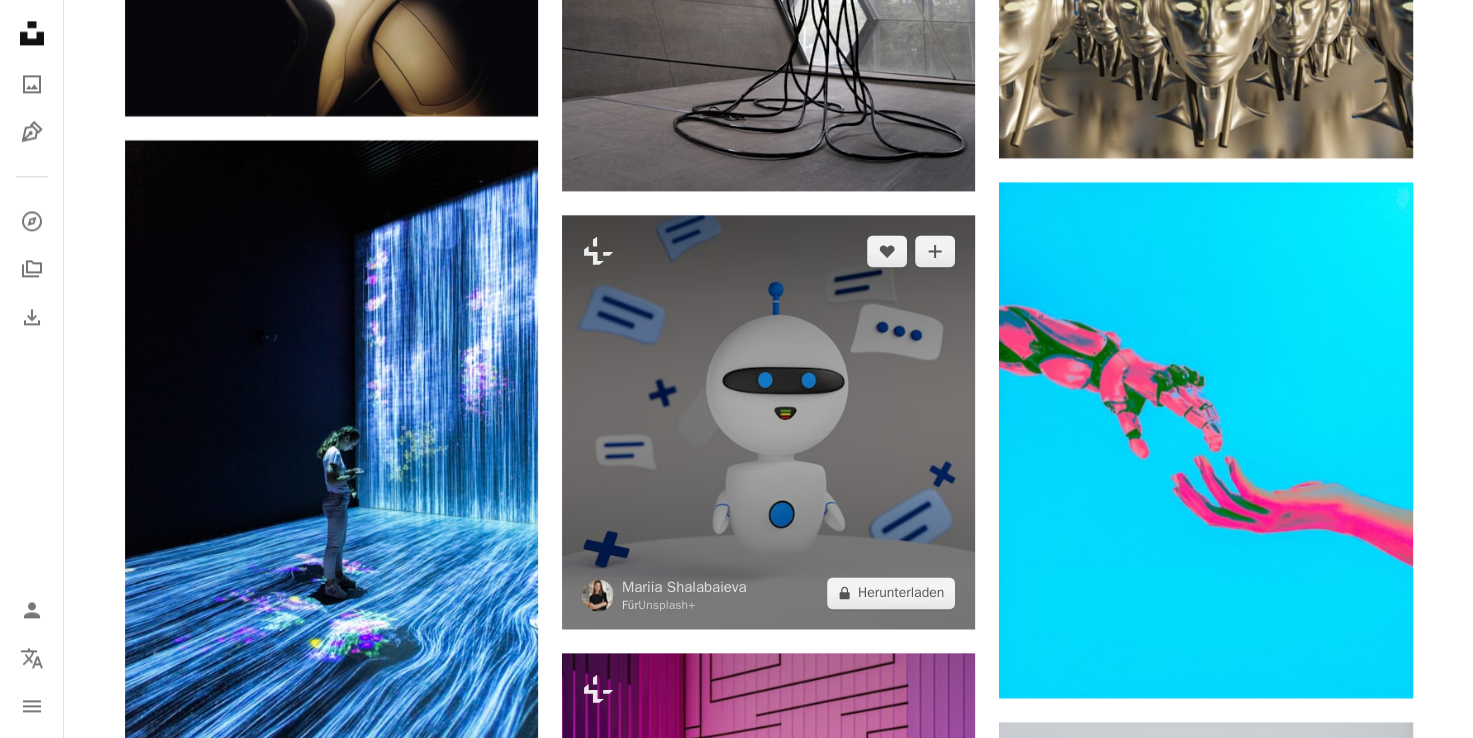 drag, startPoint x: 916, startPoint y: 360, endPoint x: 632, endPoint y: 338, distance: 284.85083 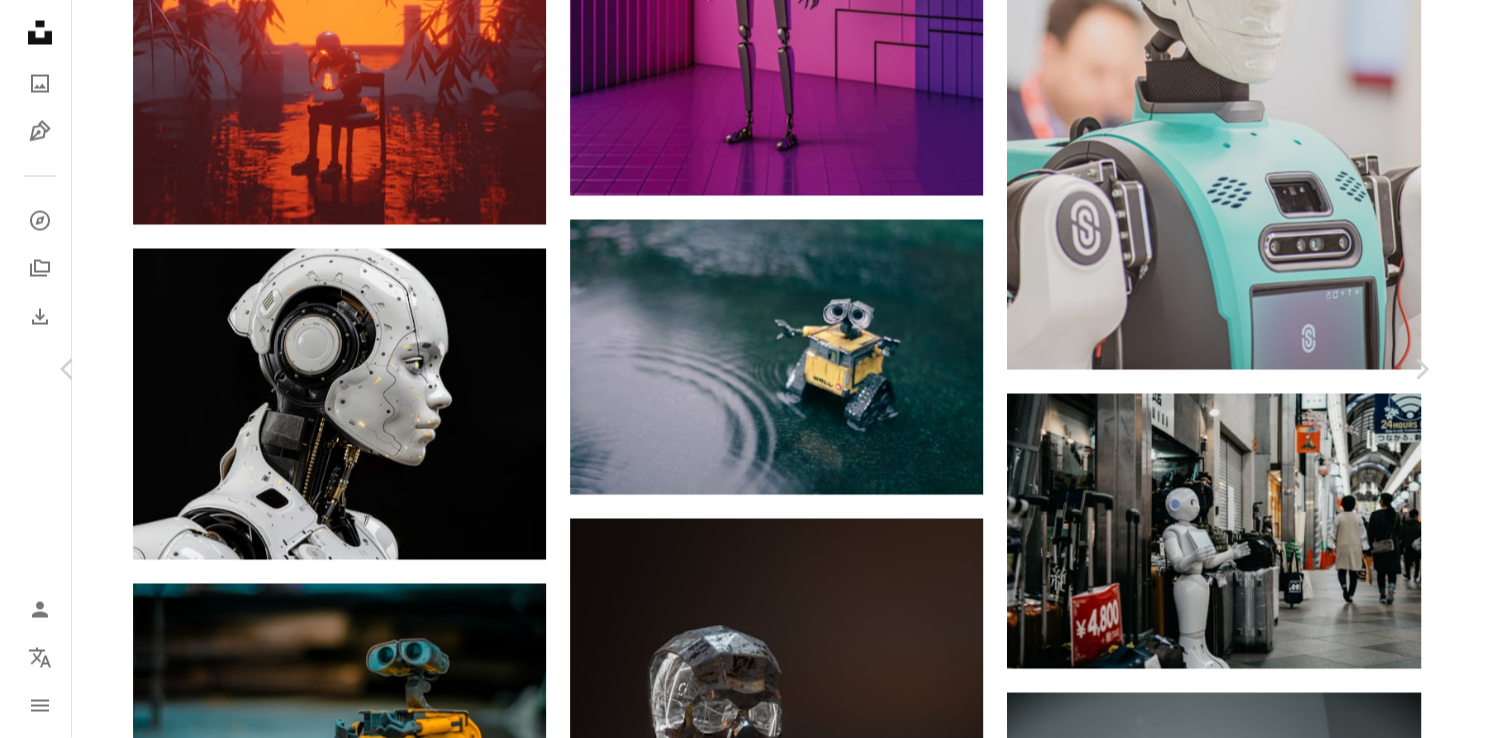 scroll, scrollTop: 13260, scrollLeft: 0, axis: vertical 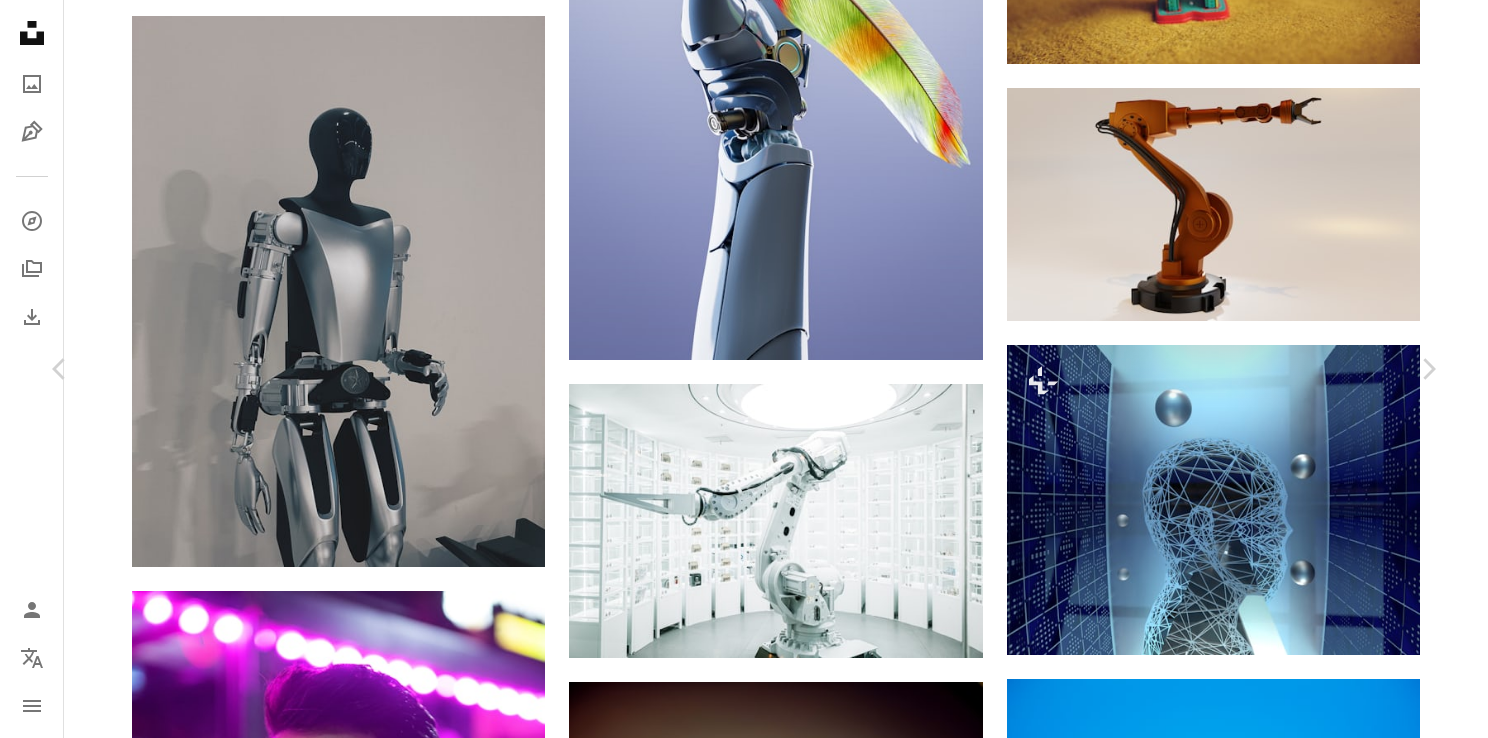 click on "An X shape" at bounding box center [20, 20] 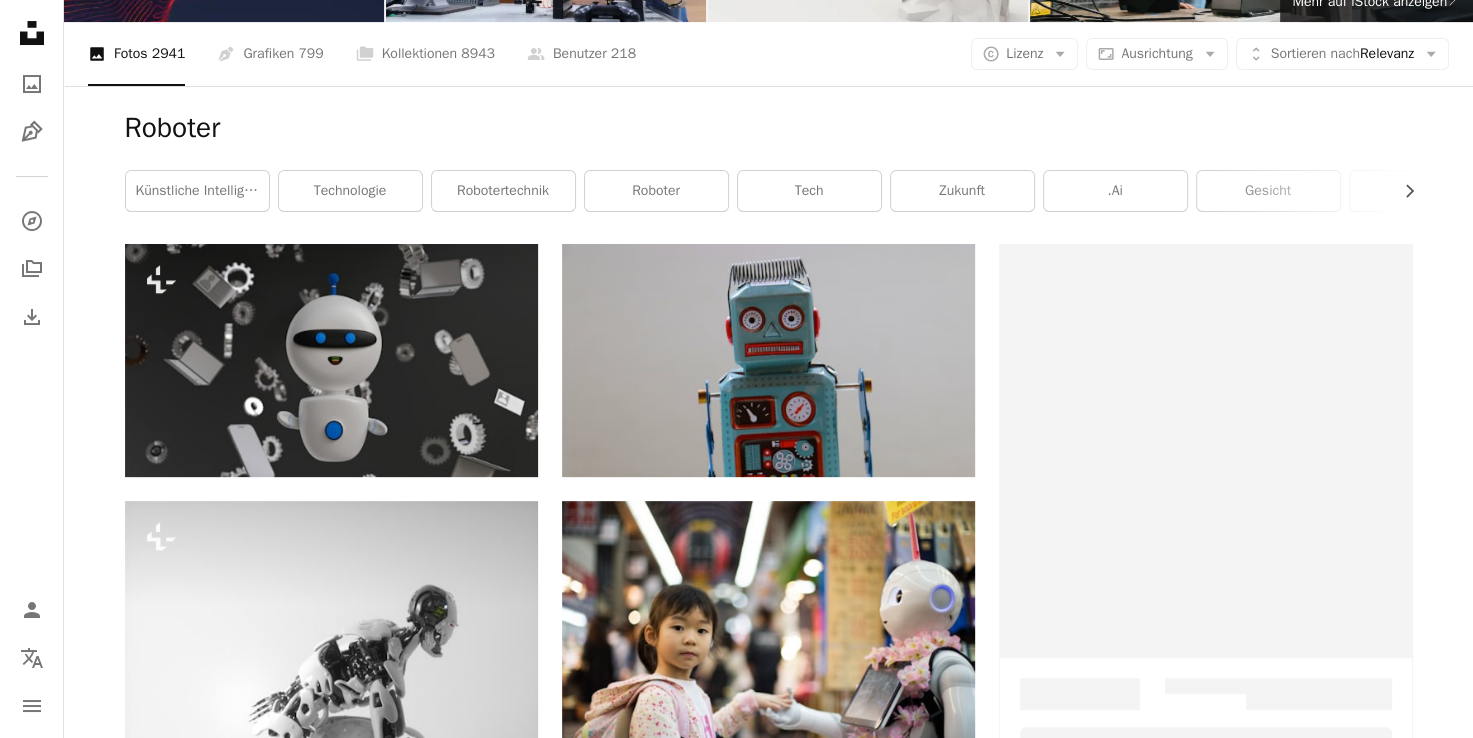scroll, scrollTop: 0, scrollLeft: 0, axis: both 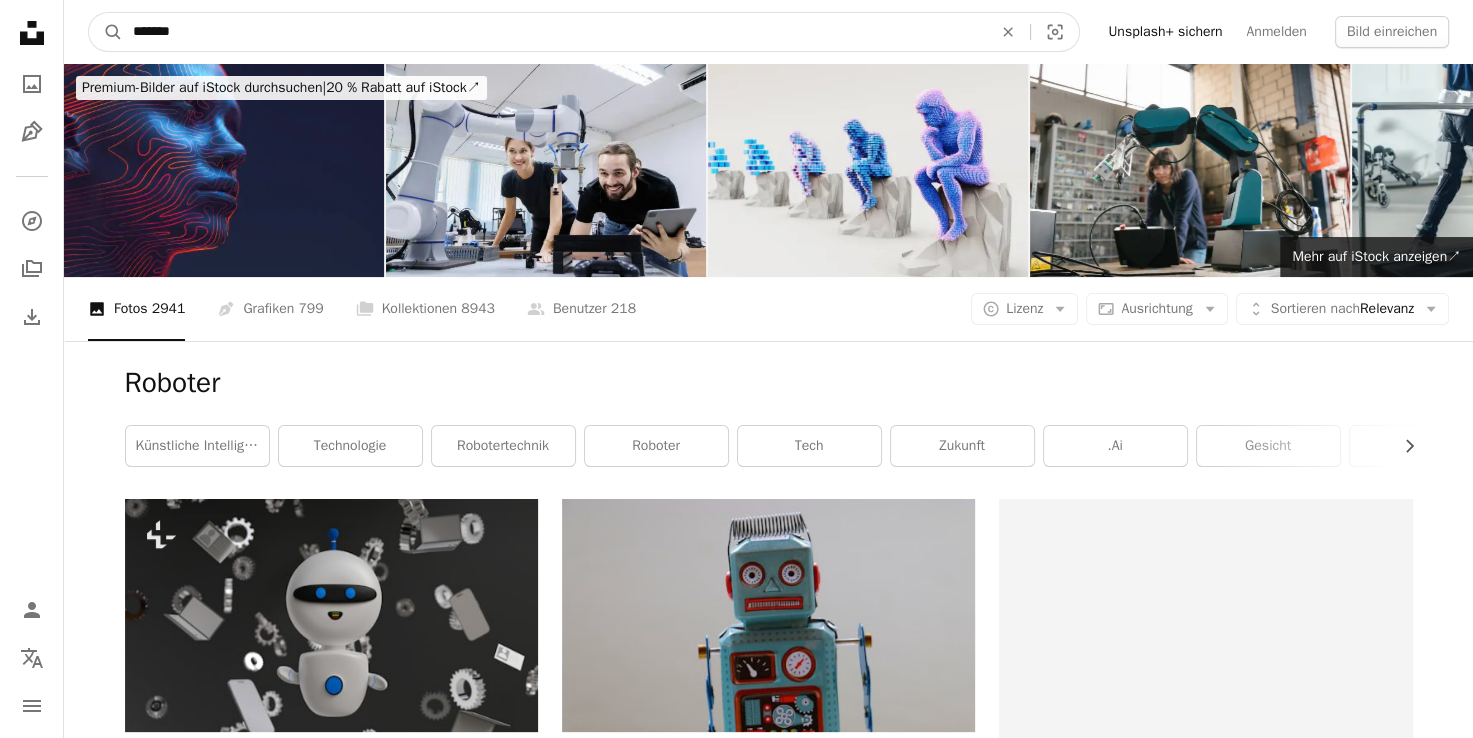 click on "*******" at bounding box center (554, 32) 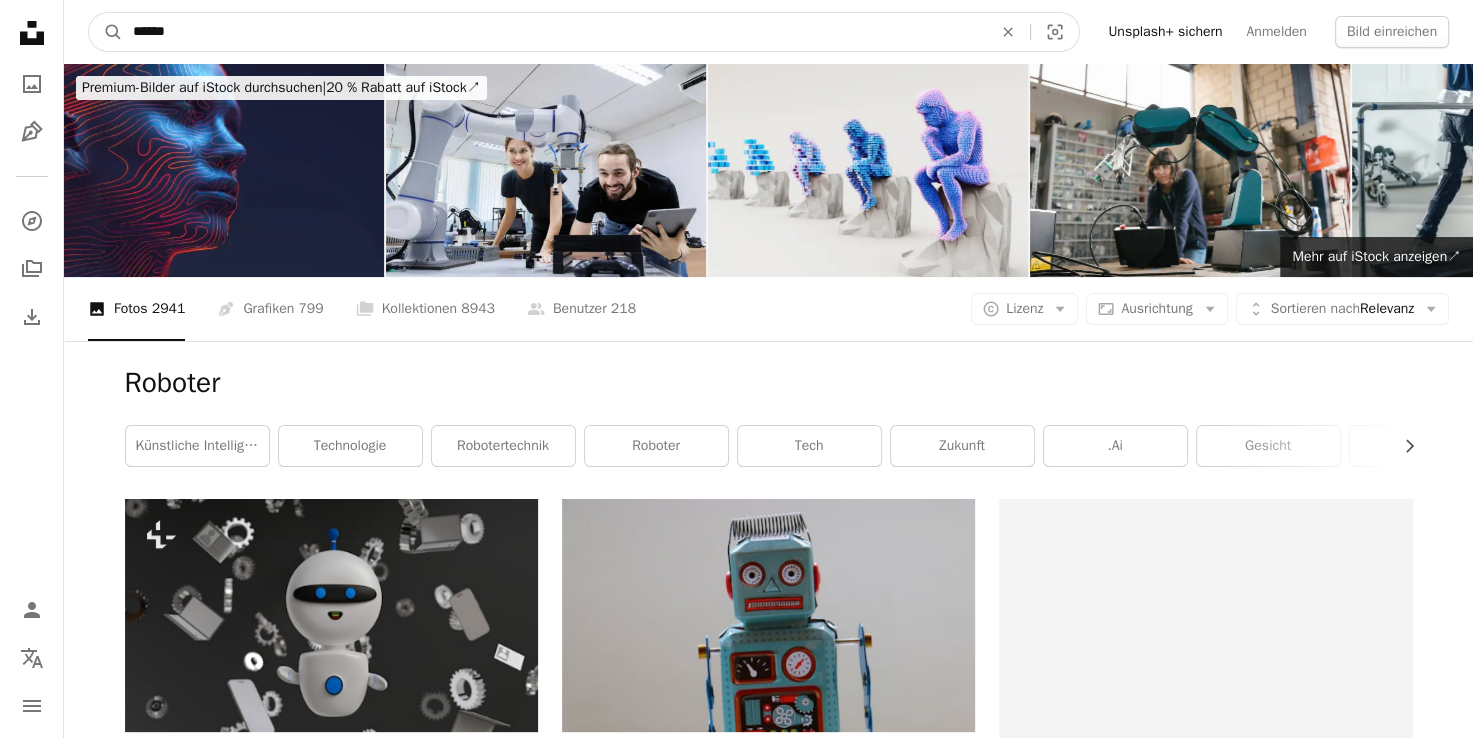 type on "******" 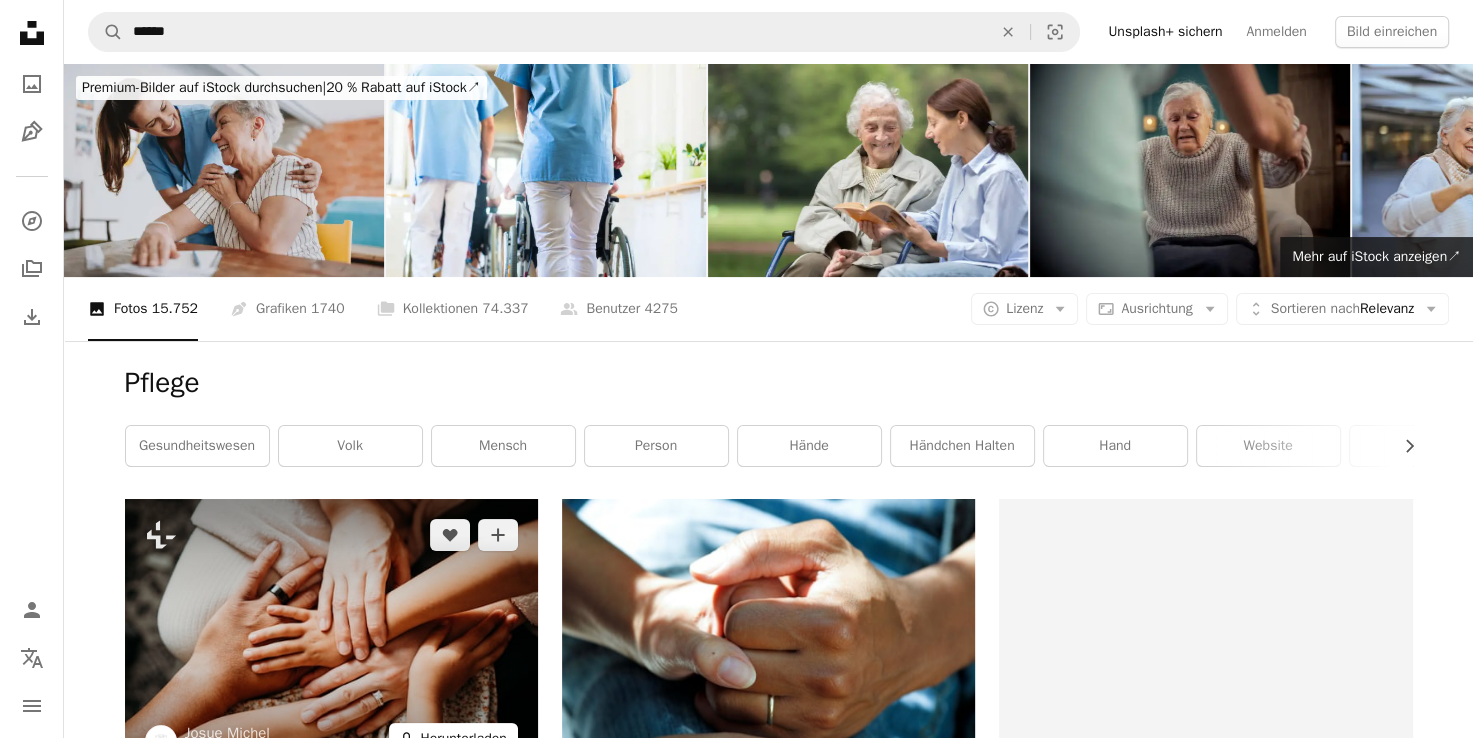 click on "A lock Herunterladen" at bounding box center [453, 739] 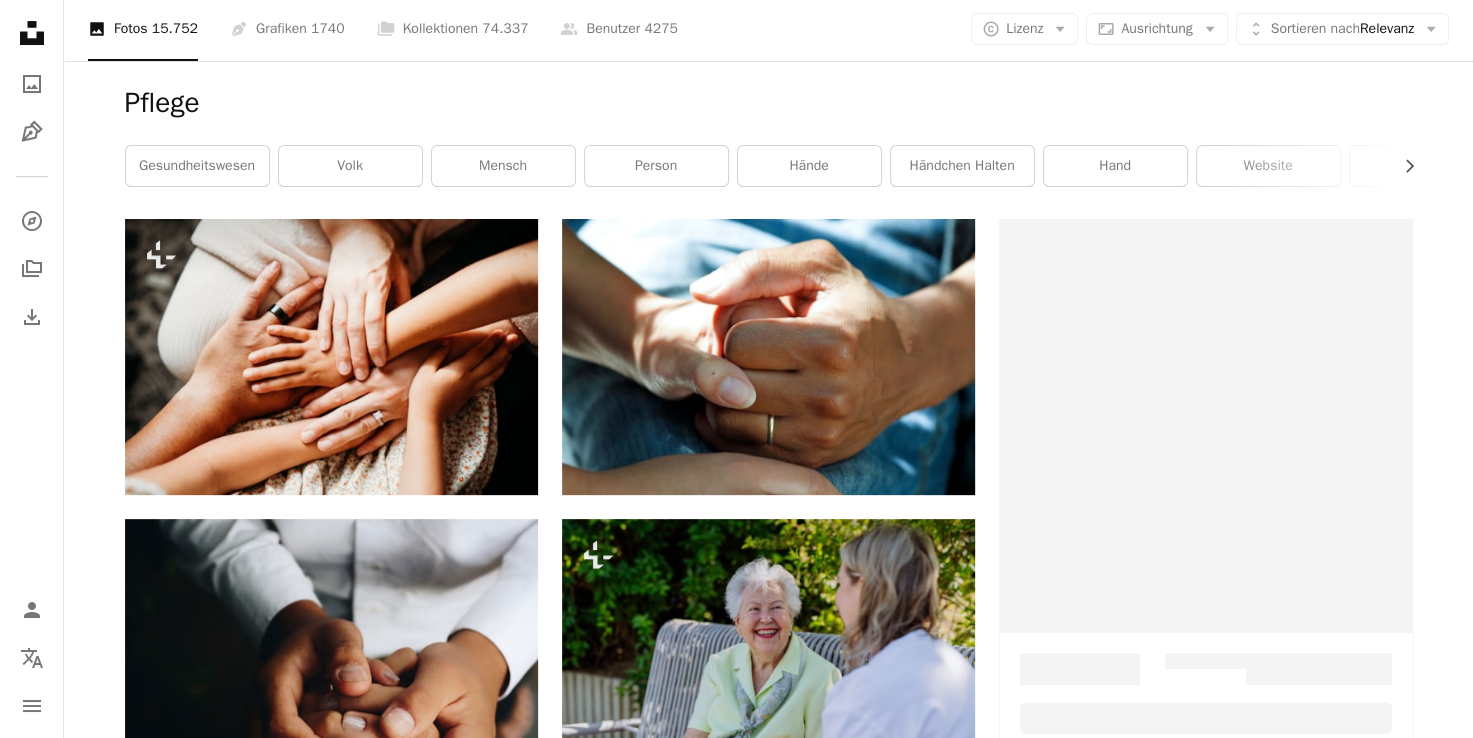 scroll, scrollTop: 283, scrollLeft: 0, axis: vertical 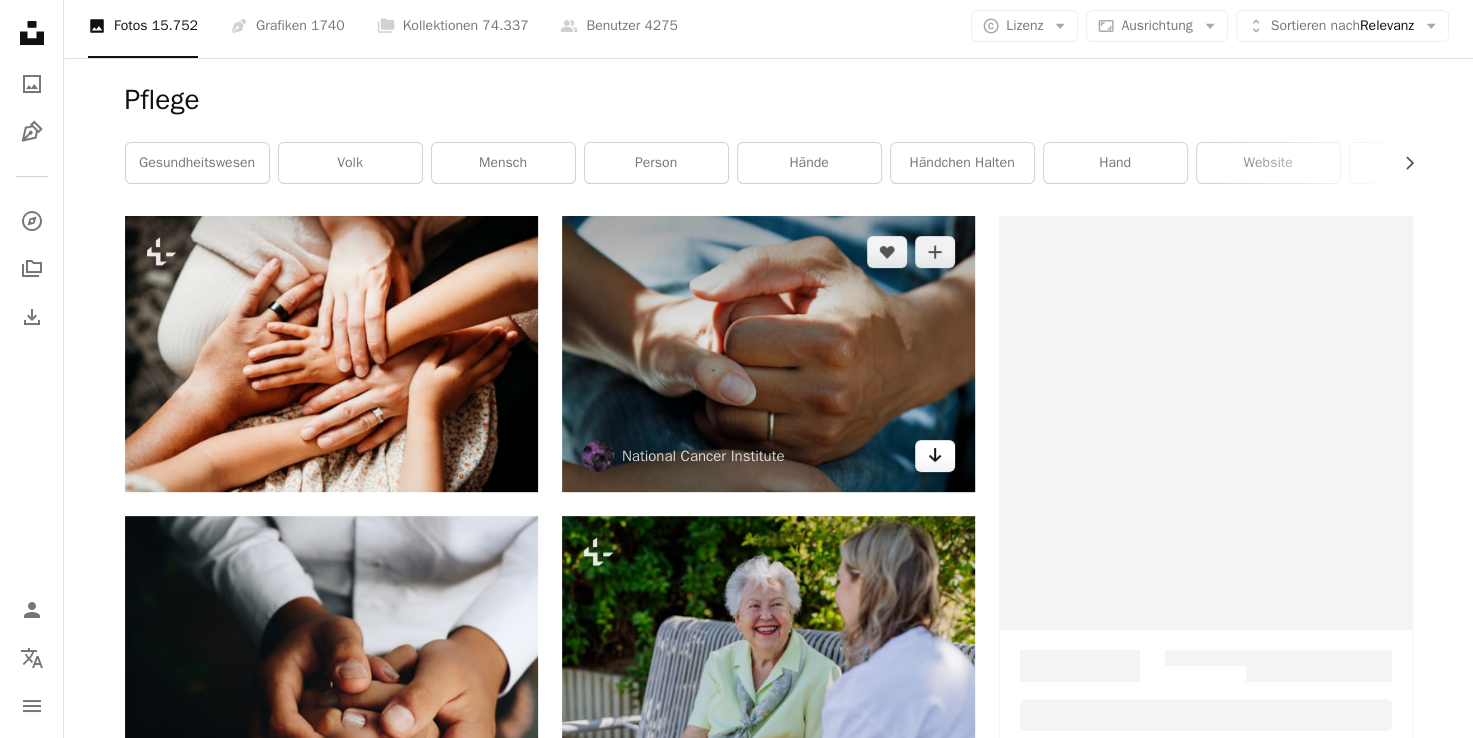 click on "Arrow pointing down" at bounding box center [935, 456] 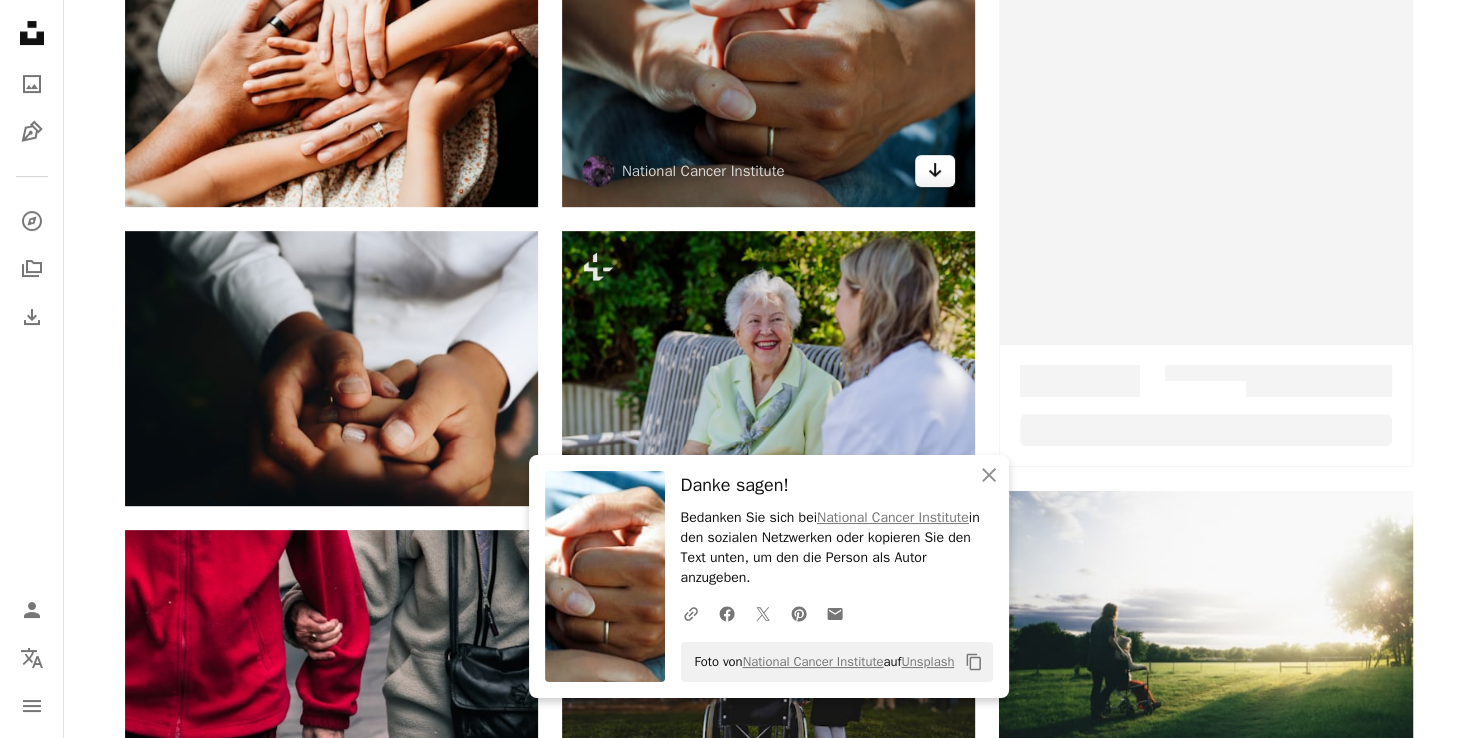 scroll, scrollTop: 568, scrollLeft: 0, axis: vertical 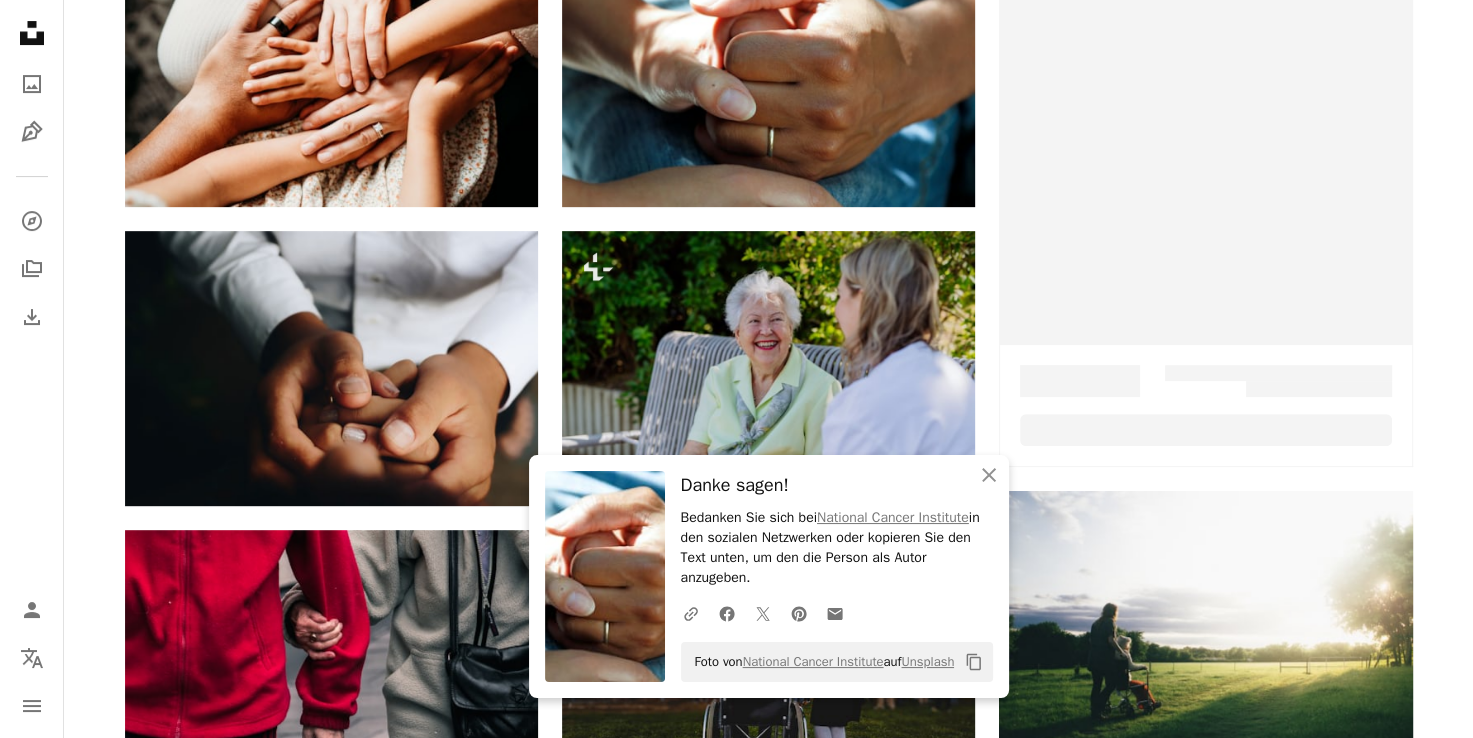 click on "Plus sign for Unsplash+ A heart A plus sign Josue Michel Für Unsplash+ A lock Herunterladen A heart A plus sign Matheus Ferrero Für Anfragen verfügbar A checkmark inside of a circle Arrow pointing down A heart A plus sign Jack Finnigan Für Anfragen verfügbar A checkmark inside of a circle Arrow pointing down A heart A plus sign Joshua Hoehne Für Anfragen verfügbar A checkmark inside of a circle Arrow pointing down A heart A plus sign Roman Kraft Für Anfragen verfügbar A checkmark inside of a circle Arrow pointing down A heart A plus sign Andre Ouellet Arrow pointing down A heart A plus sign National Cancer Institute Arrow pointing down Plus sign for Unsplash+ A heart A plus sign Getty Images Für Unsplash+ A lock Herunterladen A heart A plus sign Josh Appel Für Anfragen verfügbar A checkmark inside of a circle Arrow pointing down A heart A plus sign Jess Zoerb Arrow pointing down A heart A plus sign Bonnie Kittle Für Anfragen verfügbar A checkmark inside of a circle Arrow pointing down A heart" at bounding box center (768, 1415) 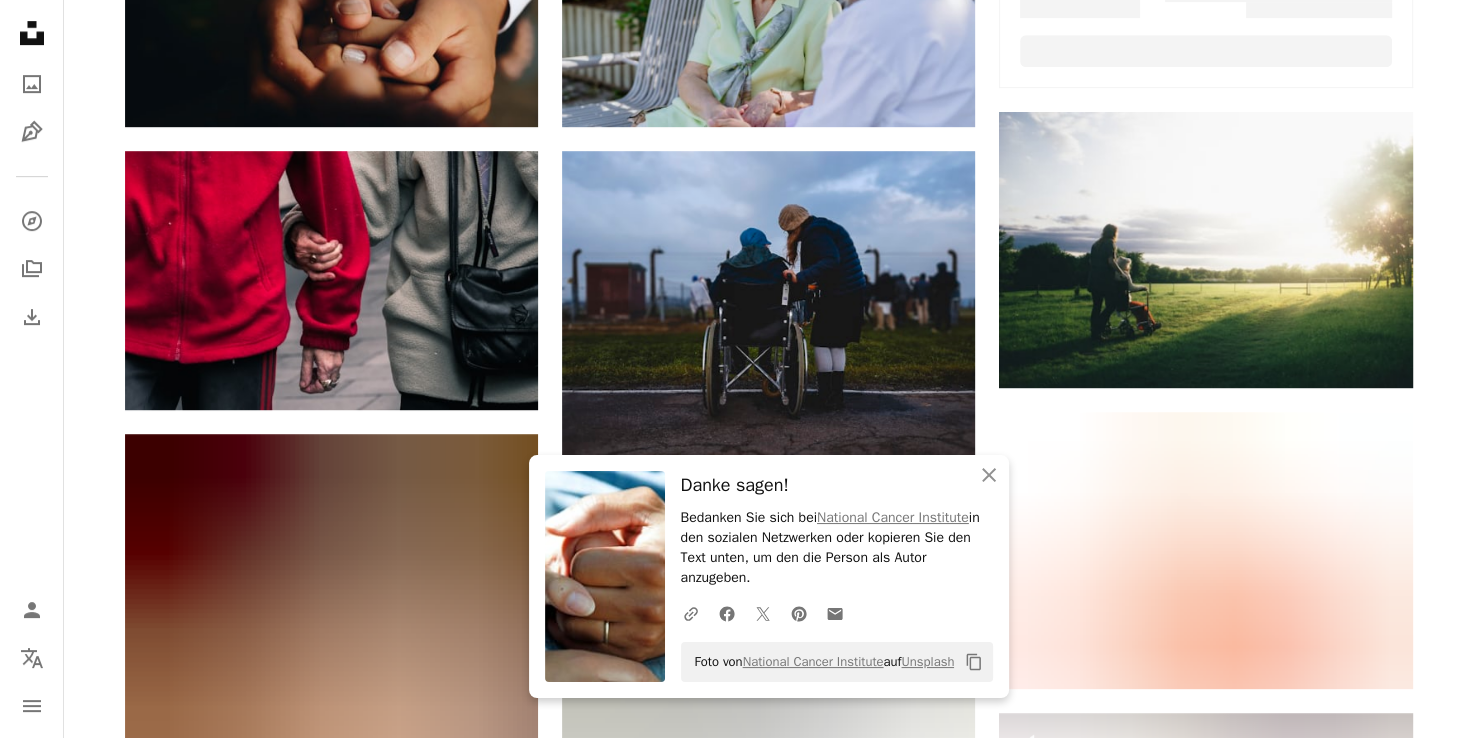 scroll, scrollTop: 954, scrollLeft: 0, axis: vertical 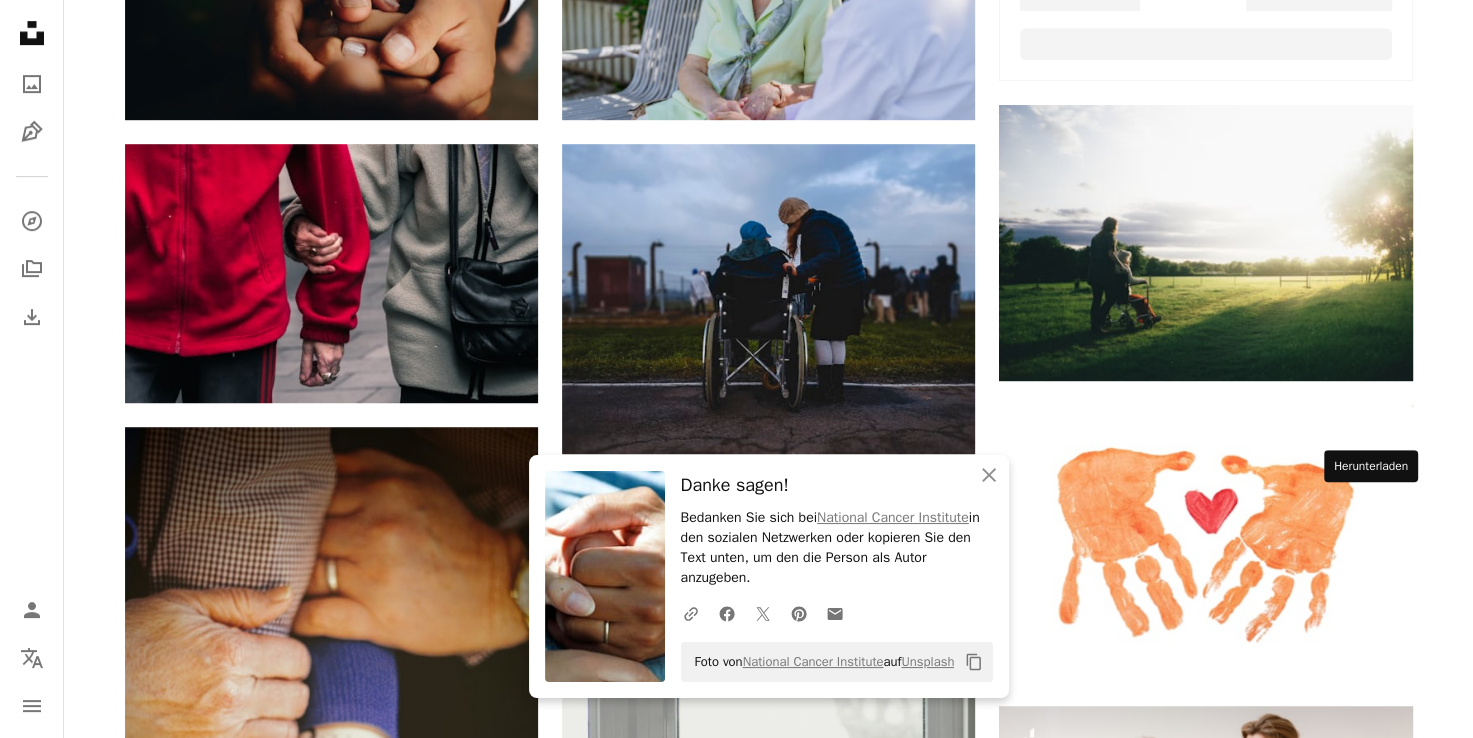 click on "Arrow pointing down" 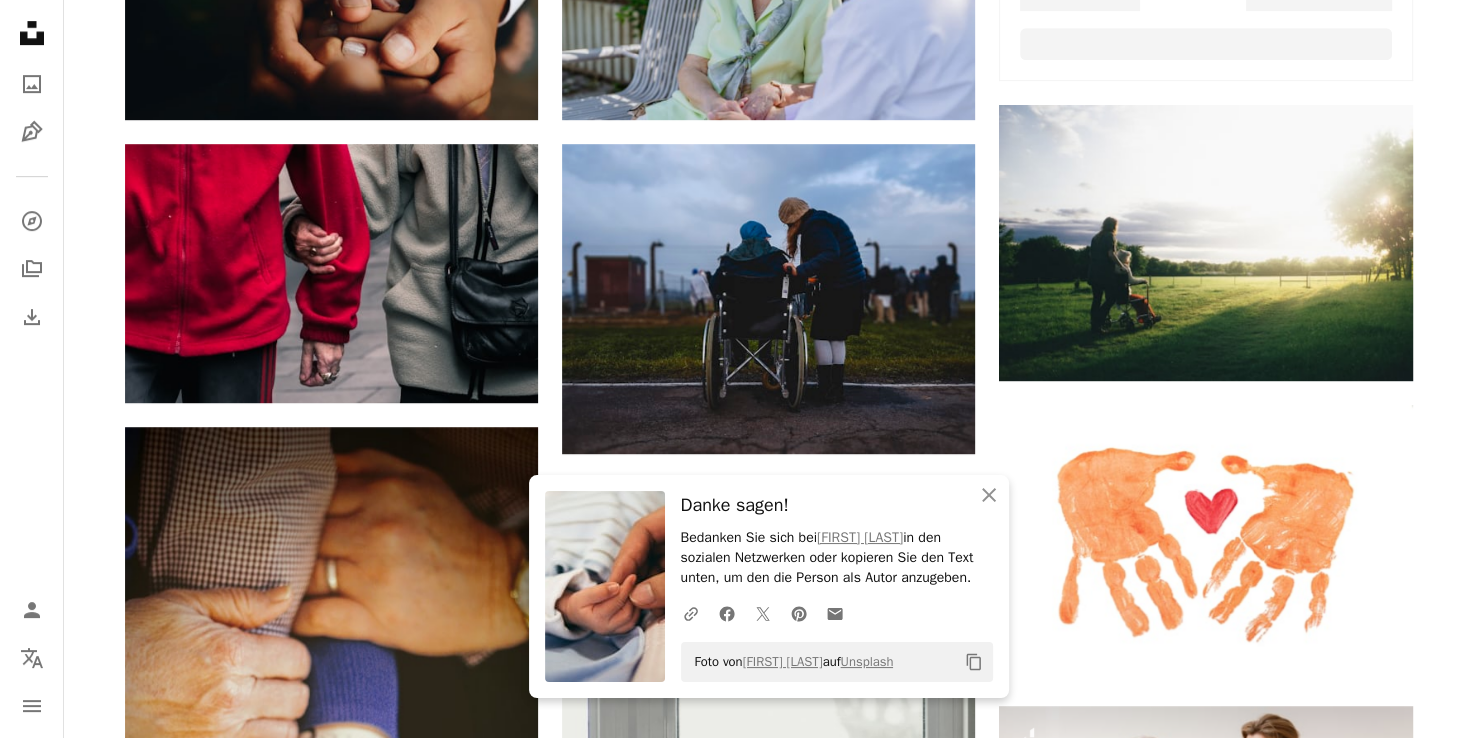 click on "Plus sign for Unsplash+ A heart A plus sign Josue Michel Für Unsplash+ A lock Herunterladen A heart A plus sign Matheus Ferrero Für Anfragen verfügbar A checkmark inside of a circle Arrow pointing down A heart A plus sign Jack Finnigan Für Anfragen verfügbar A checkmark inside of a circle Arrow pointing down A heart A plus sign Joshua Hoehne Für Anfragen verfügbar A checkmark inside of a circle Arrow pointing down A heart A plus sign Roman Kraft Für Anfragen verfügbar A checkmark inside of a circle Arrow pointing down A heart A plus sign Andre Ouellet Arrow pointing down A heart A plus sign National Cancer Institute Arrow pointing down Plus sign for Unsplash+ A heart A plus sign Getty Images Für Unsplash+ A lock Herunterladen A heart A plus sign Josh Appel Für Anfragen verfügbar A checkmark inside of a circle Arrow pointing down A heart A plus sign Jess Zoerb Arrow pointing down A heart A plus sign Bonnie Kittle Für Anfragen verfügbar A checkmark inside of a circle Arrow pointing down A heart" at bounding box center (768, 1029) 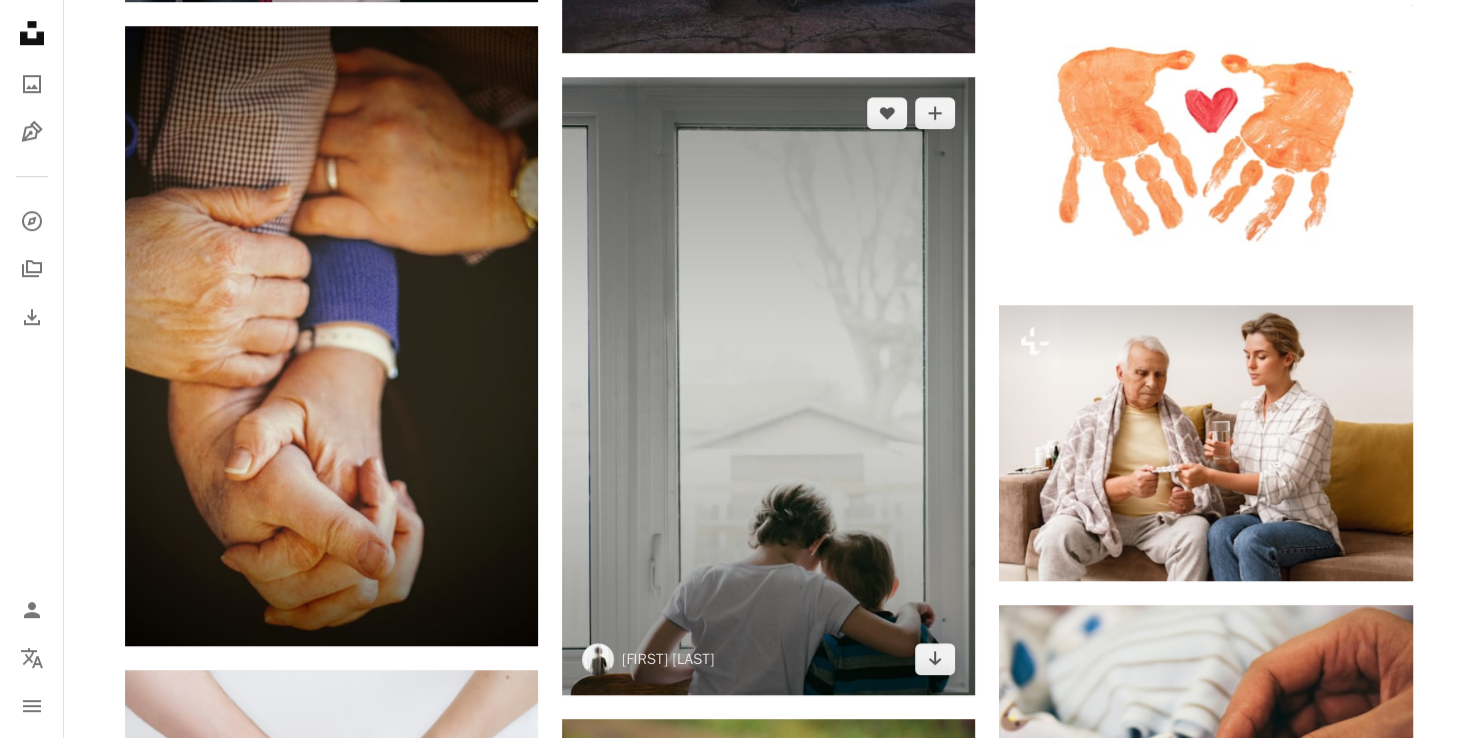 scroll, scrollTop: 1351, scrollLeft: 0, axis: vertical 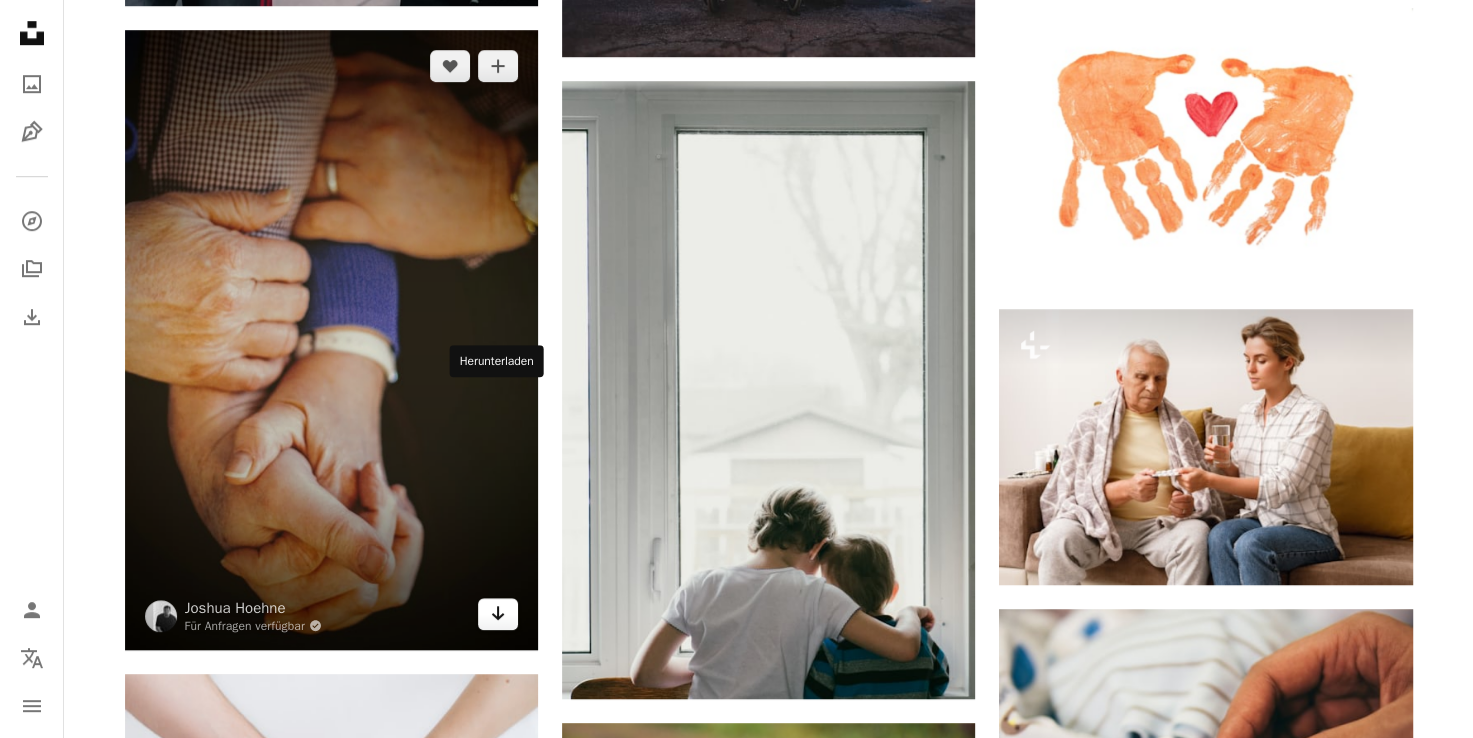 click on "Arrow pointing down" at bounding box center [498, 614] 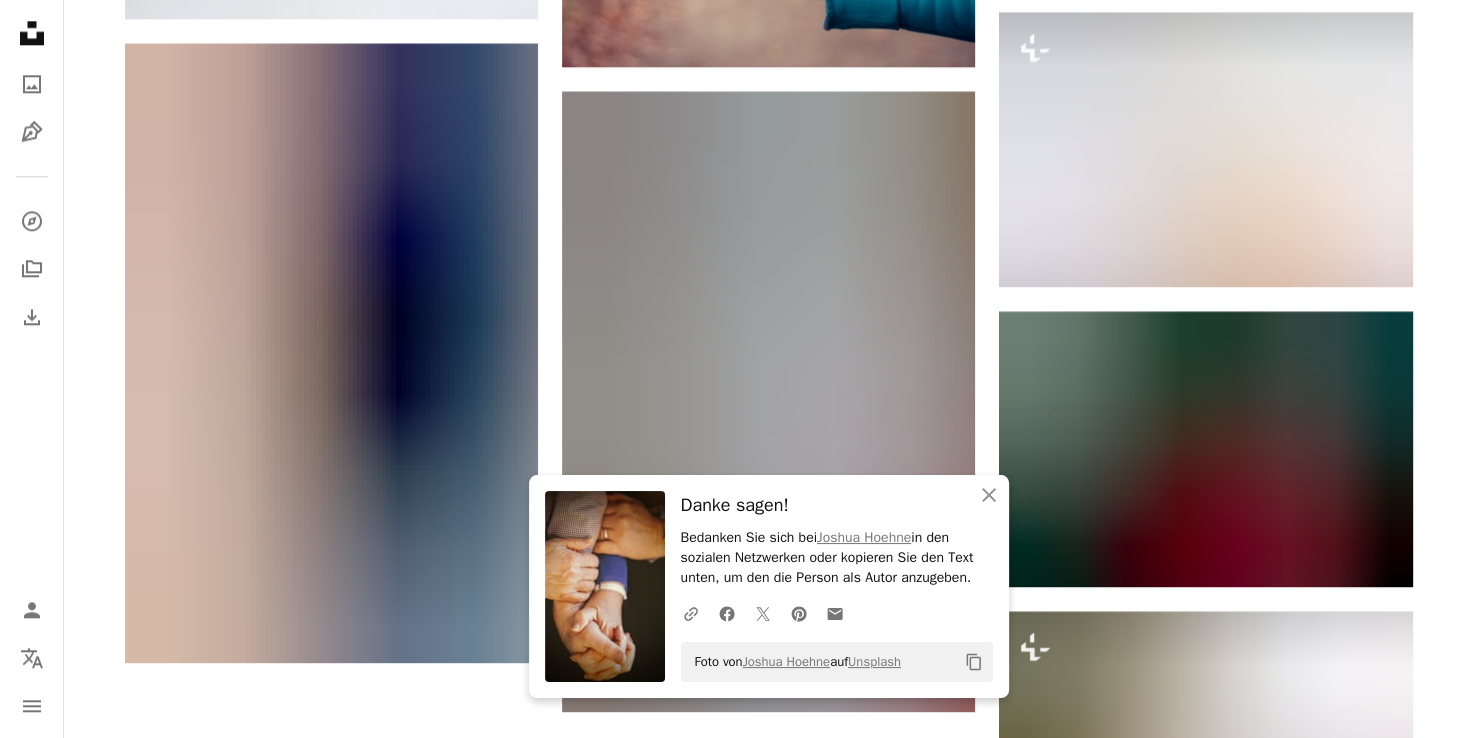 scroll, scrollTop: 2294, scrollLeft: 0, axis: vertical 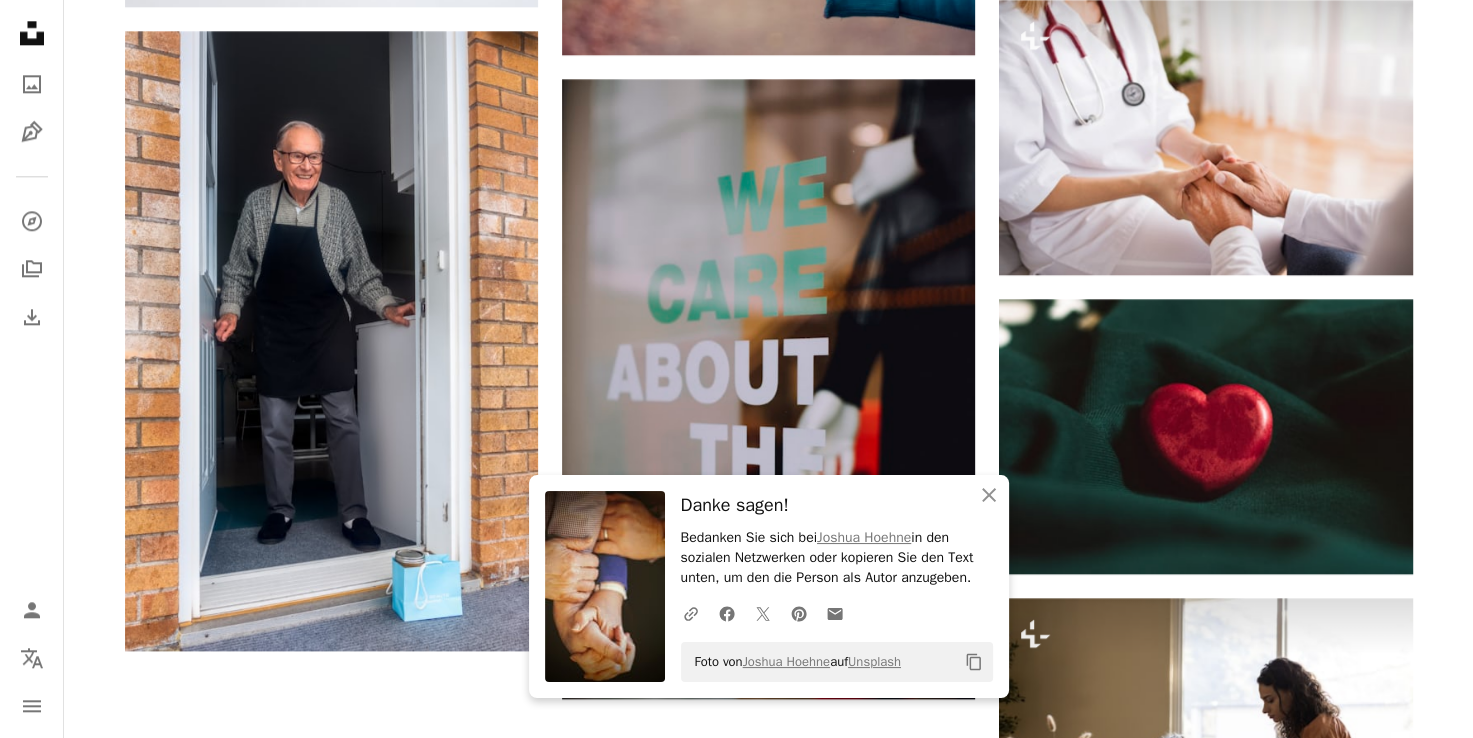 click on "Plus sign for Unsplash+ A heart A plus sign Josue Michel Für Unsplash+ A lock Herunterladen A heart A plus sign Matheus Ferrero Für Anfragen verfügbar A checkmark inside of a circle Arrow pointing down A heart A plus sign Jack Finnigan Für Anfragen verfügbar A checkmark inside of a circle Arrow pointing down A heart A plus sign Joshua Hoehne Für Anfragen verfügbar A checkmark inside of a circle Arrow pointing down A heart A plus sign Roman Kraft Für Anfragen verfügbar A checkmark inside of a circle Arrow pointing down A heart A plus sign Andre Ouellet Arrow pointing down A heart A plus sign National Cancer Institute Arrow pointing down Plus sign for Unsplash+ A heart A plus sign Getty Images Für Unsplash+ A lock Herunterladen A heart A plus sign Josh Appel Für Anfragen verfügbar A checkmark inside of a circle Arrow pointing down A heart A plus sign Jess Zoerb Arrow pointing down A heart A plus sign Bonnie Kittle Für Anfragen verfügbar A checkmark inside of a circle Arrow pointing down A heart" at bounding box center [768, -311] 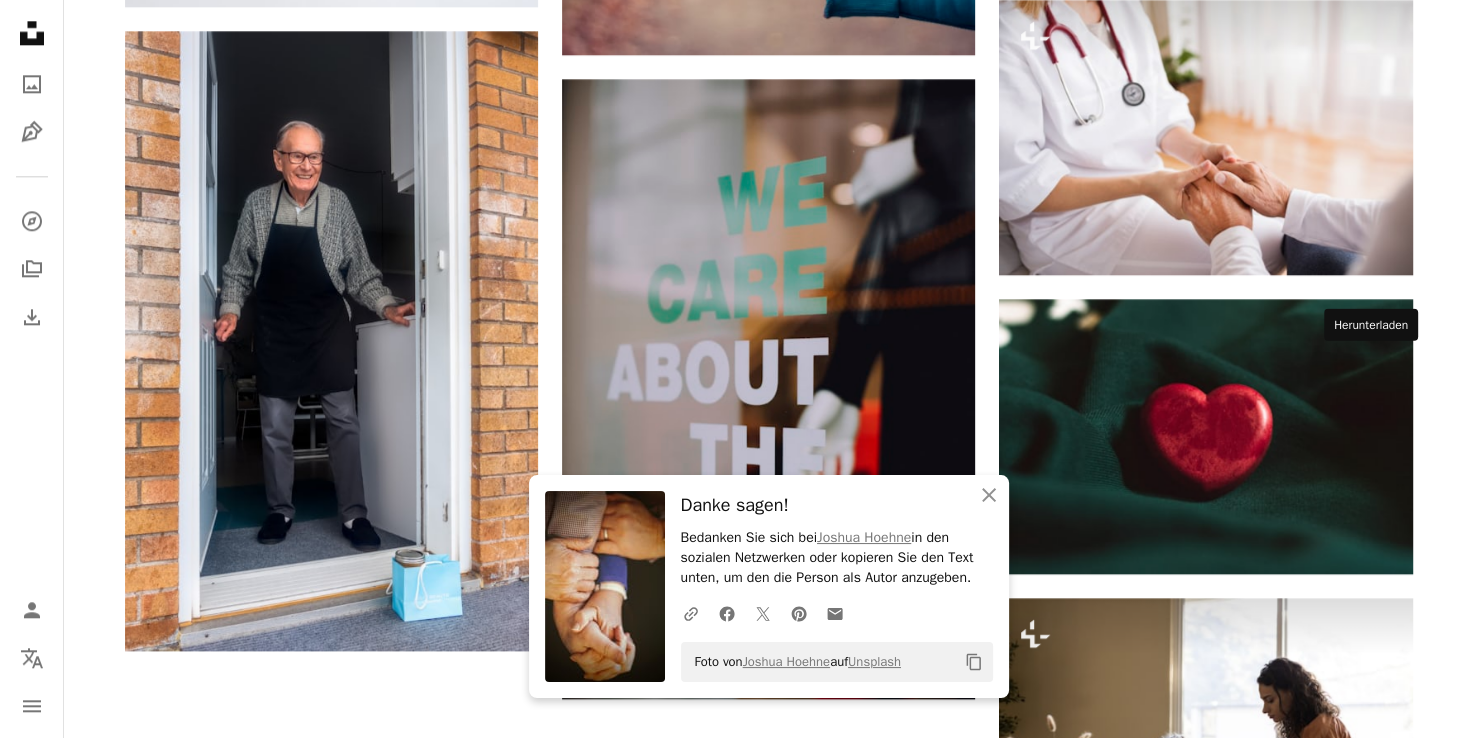 click on "Arrow pointing down" at bounding box center [1373, 1137] 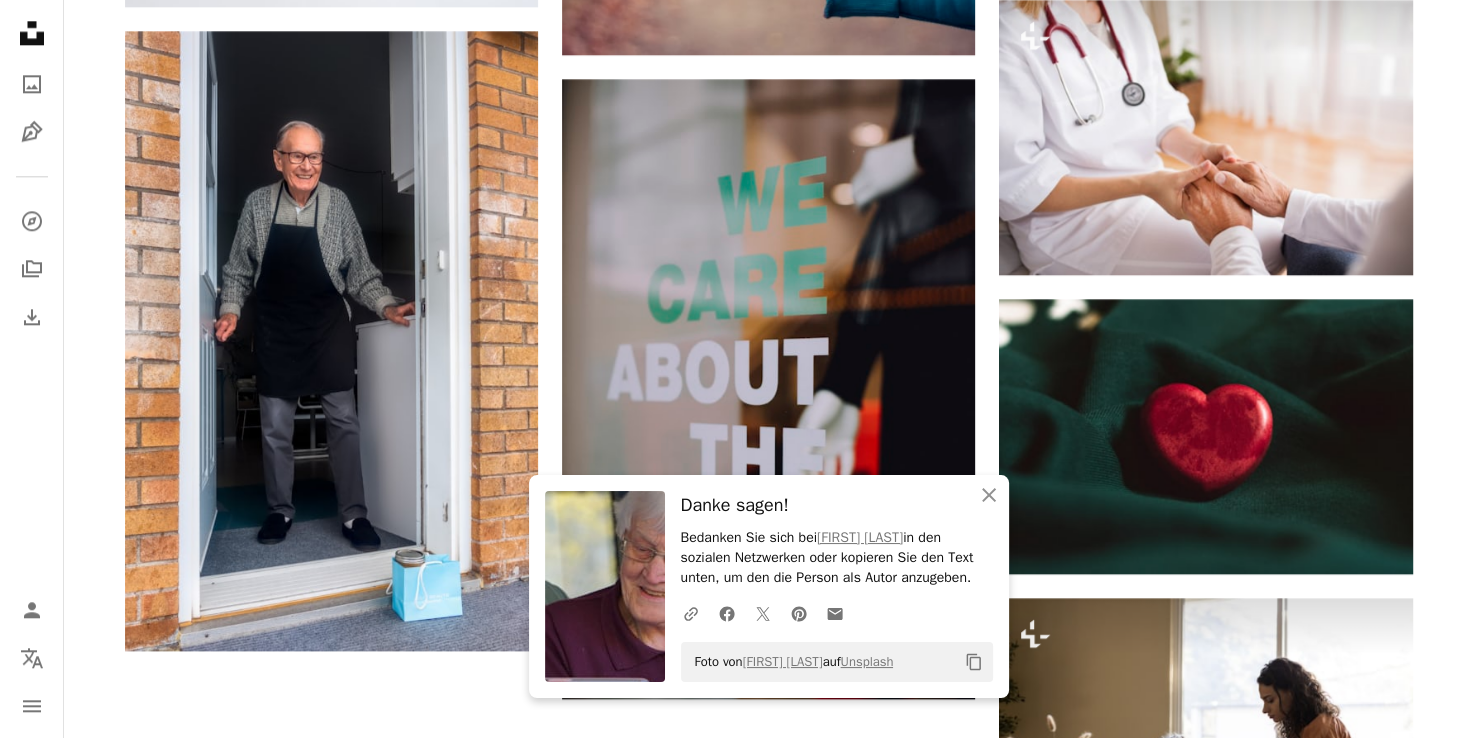 scroll, scrollTop: 2489, scrollLeft: 0, axis: vertical 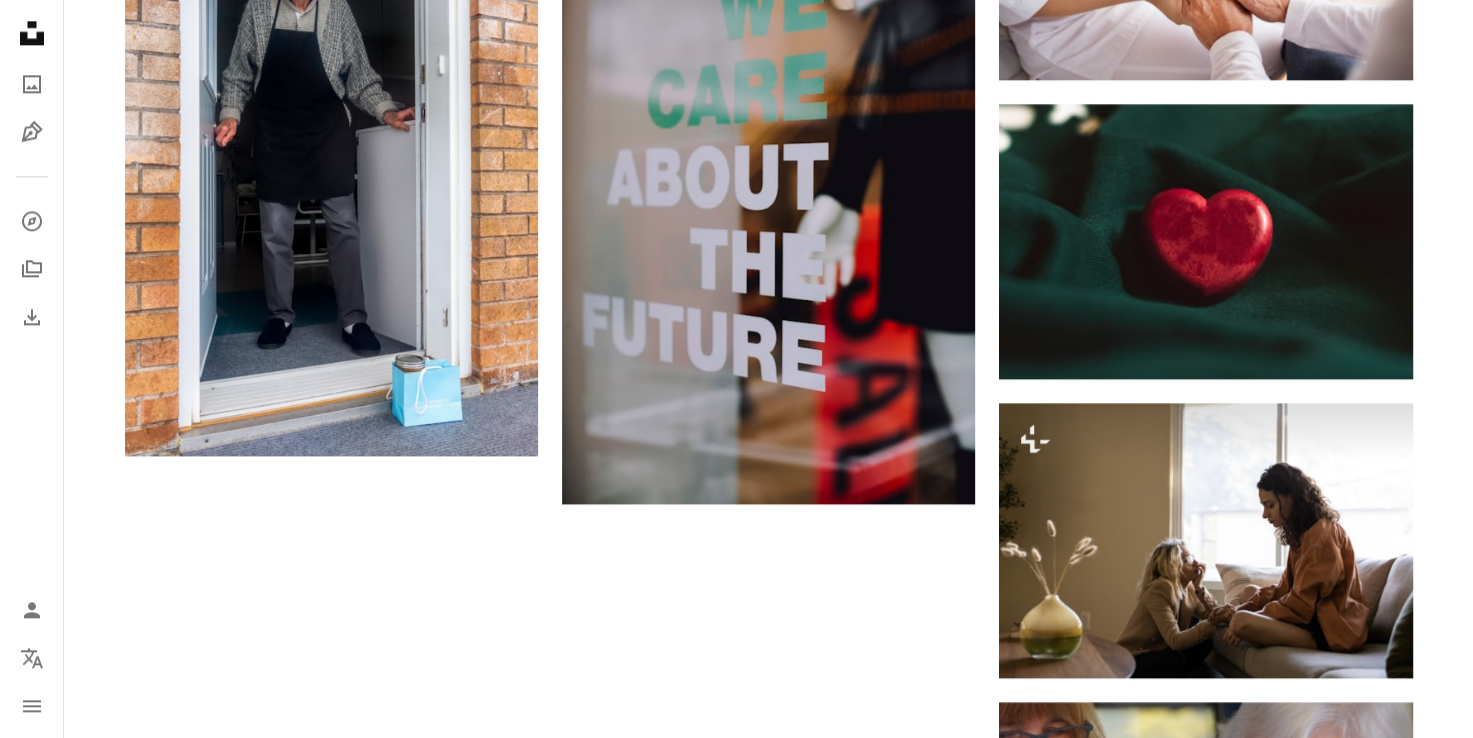 click on "Mehr laden" at bounding box center [769, 1058] 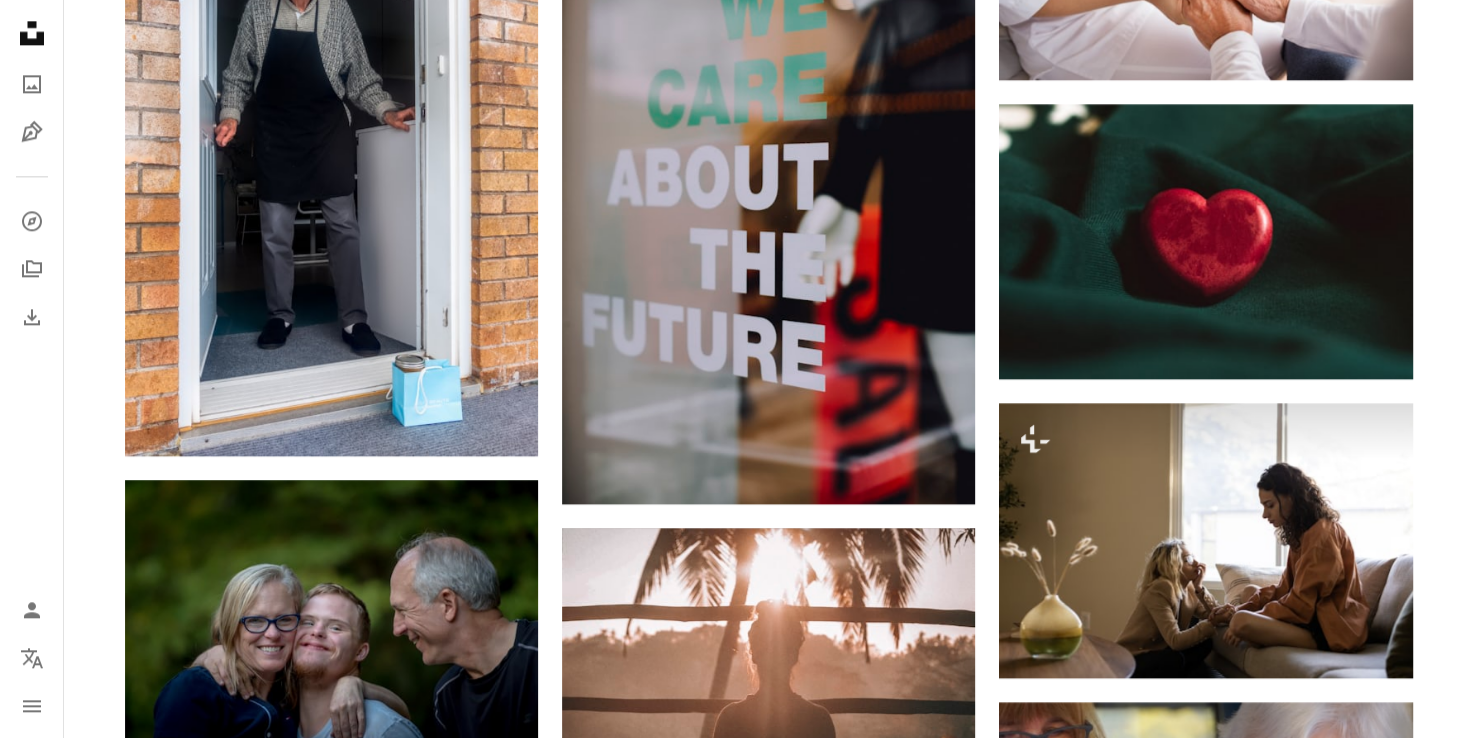 scroll, scrollTop: 2548, scrollLeft: 0, axis: vertical 